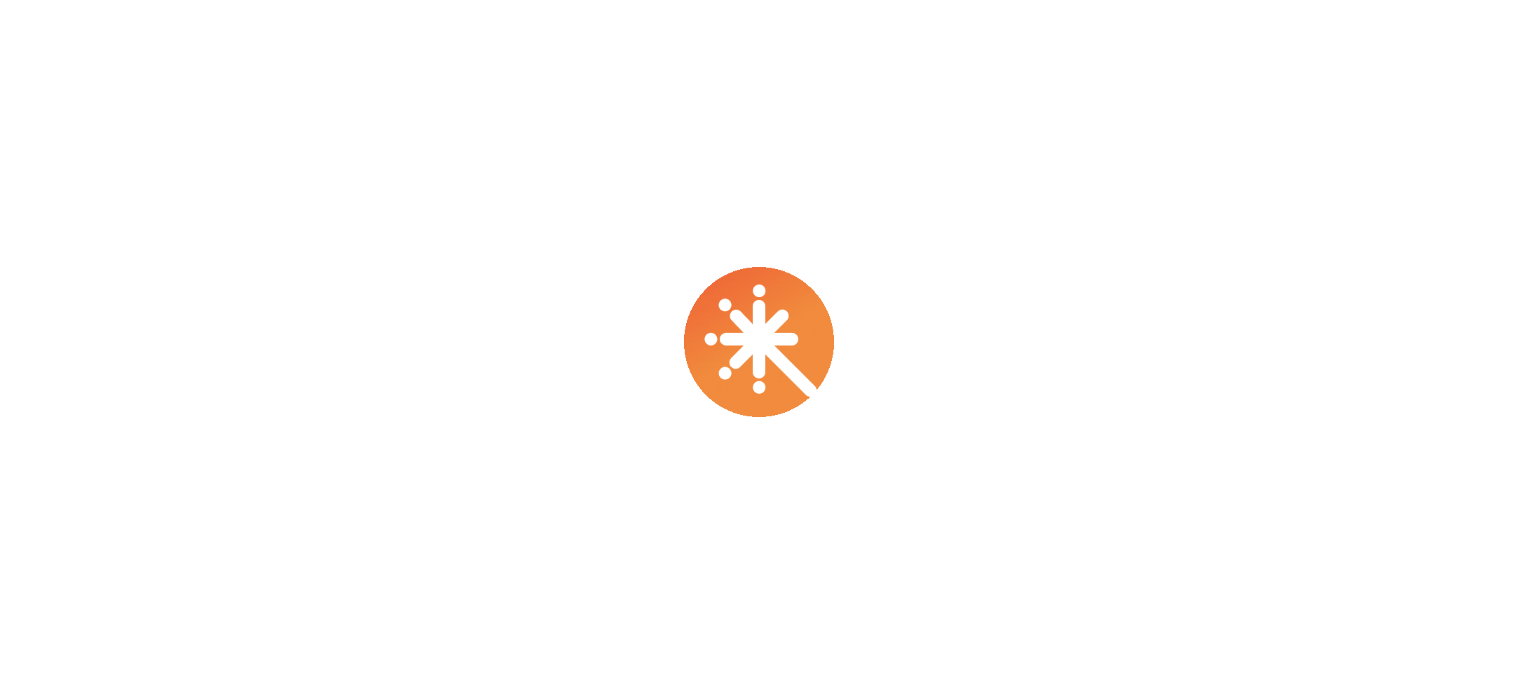 scroll, scrollTop: 0, scrollLeft: 0, axis: both 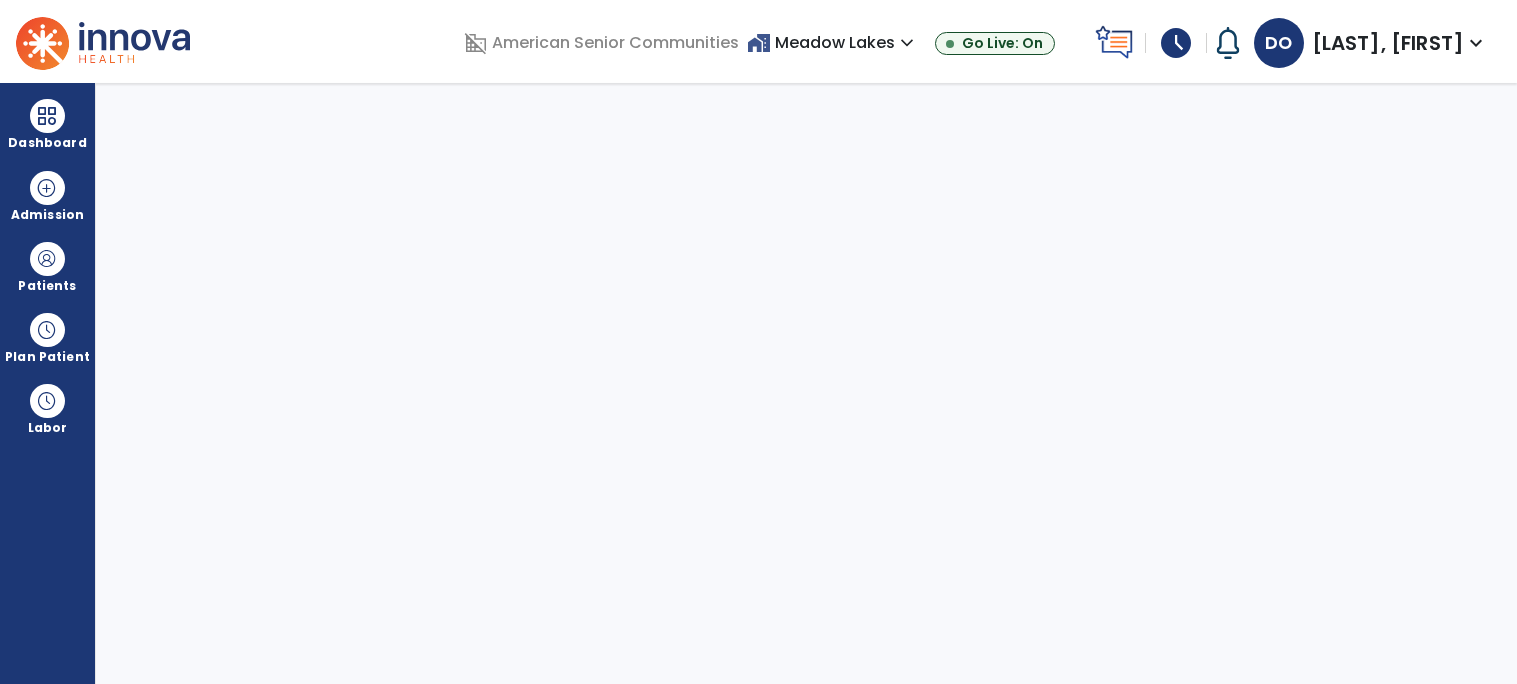 select on "****" 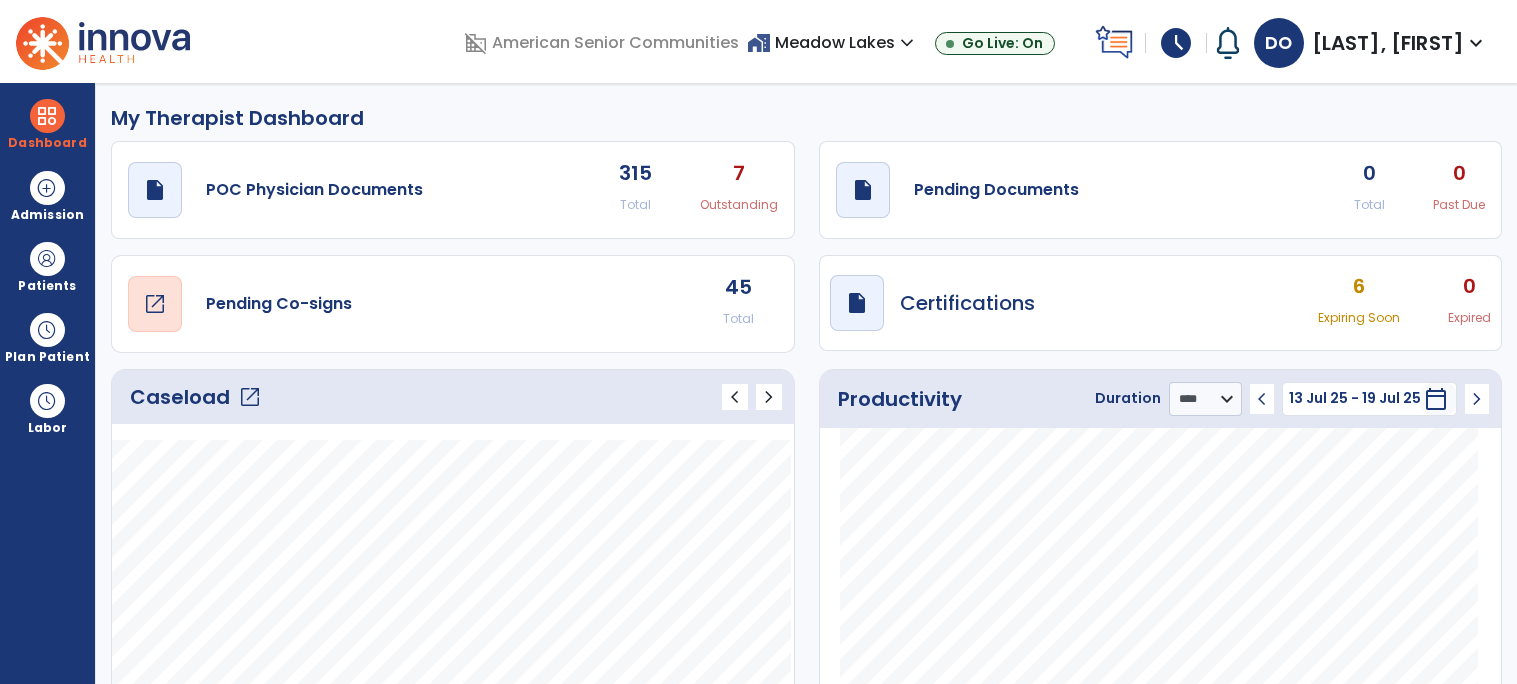 click on "Pending Co-signs" 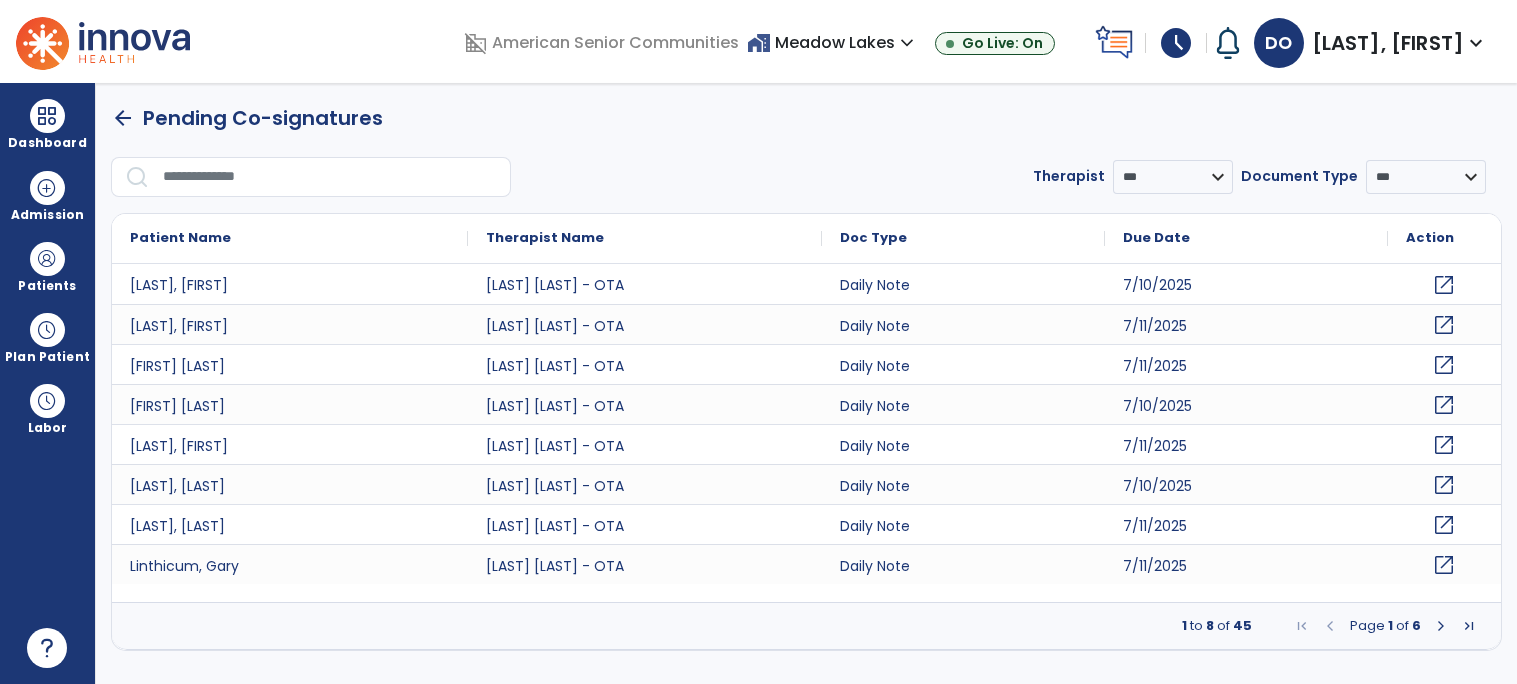 click on "open_in_new" 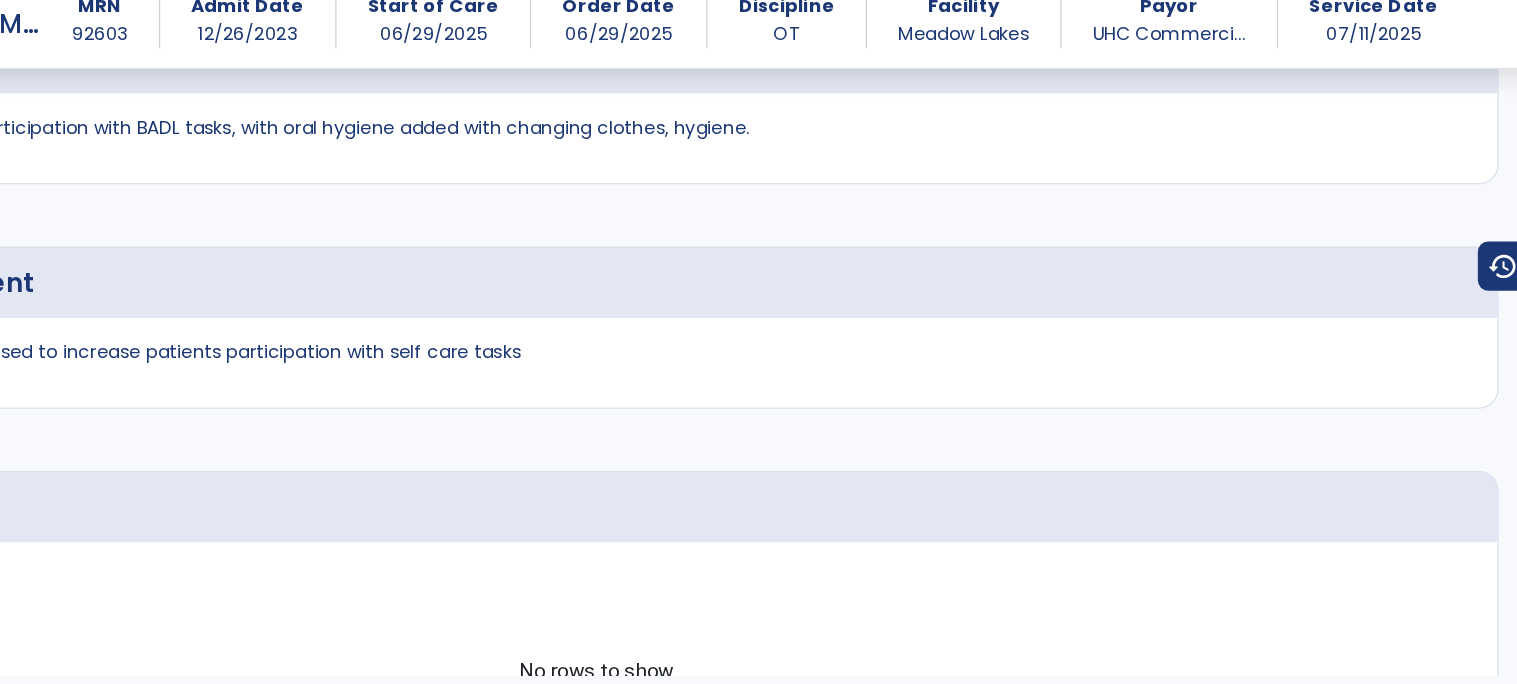 scroll, scrollTop: 4614, scrollLeft: 0, axis: vertical 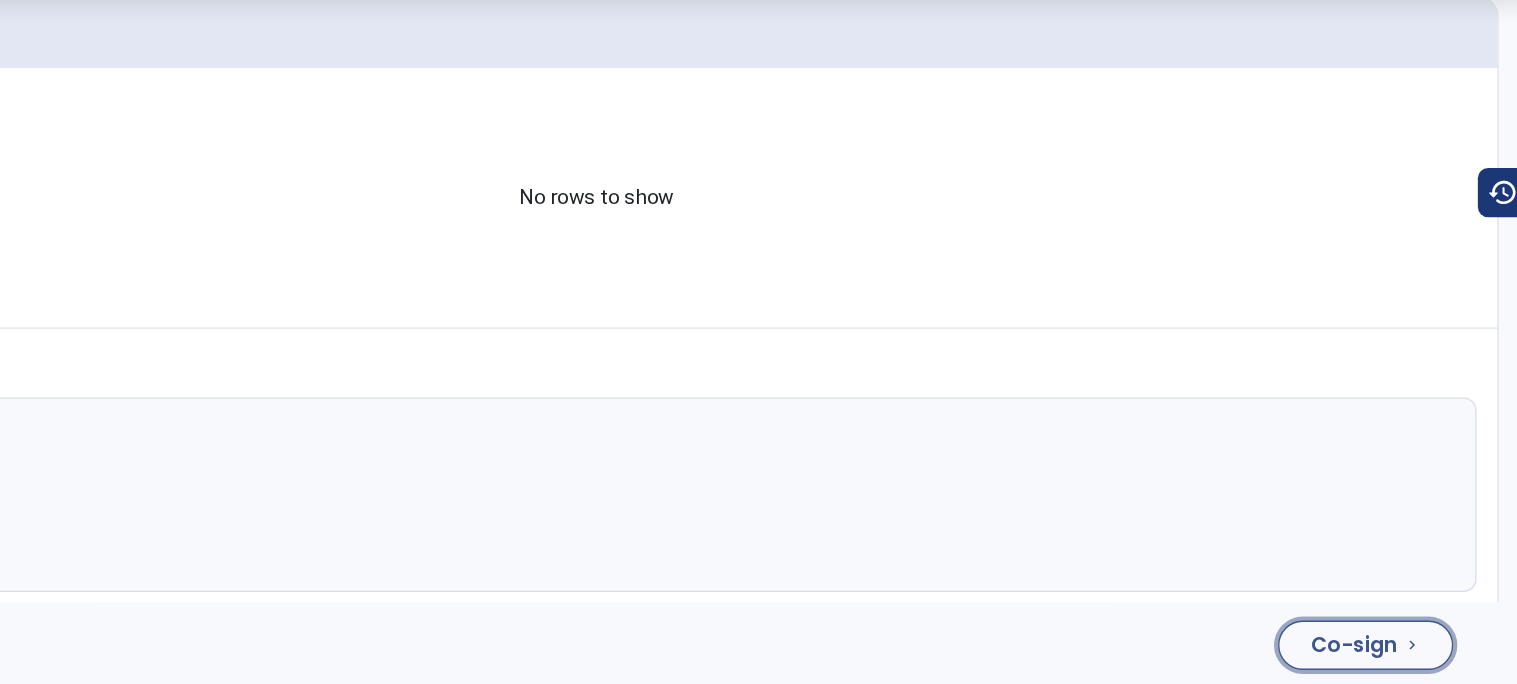 click on "Co-sign" 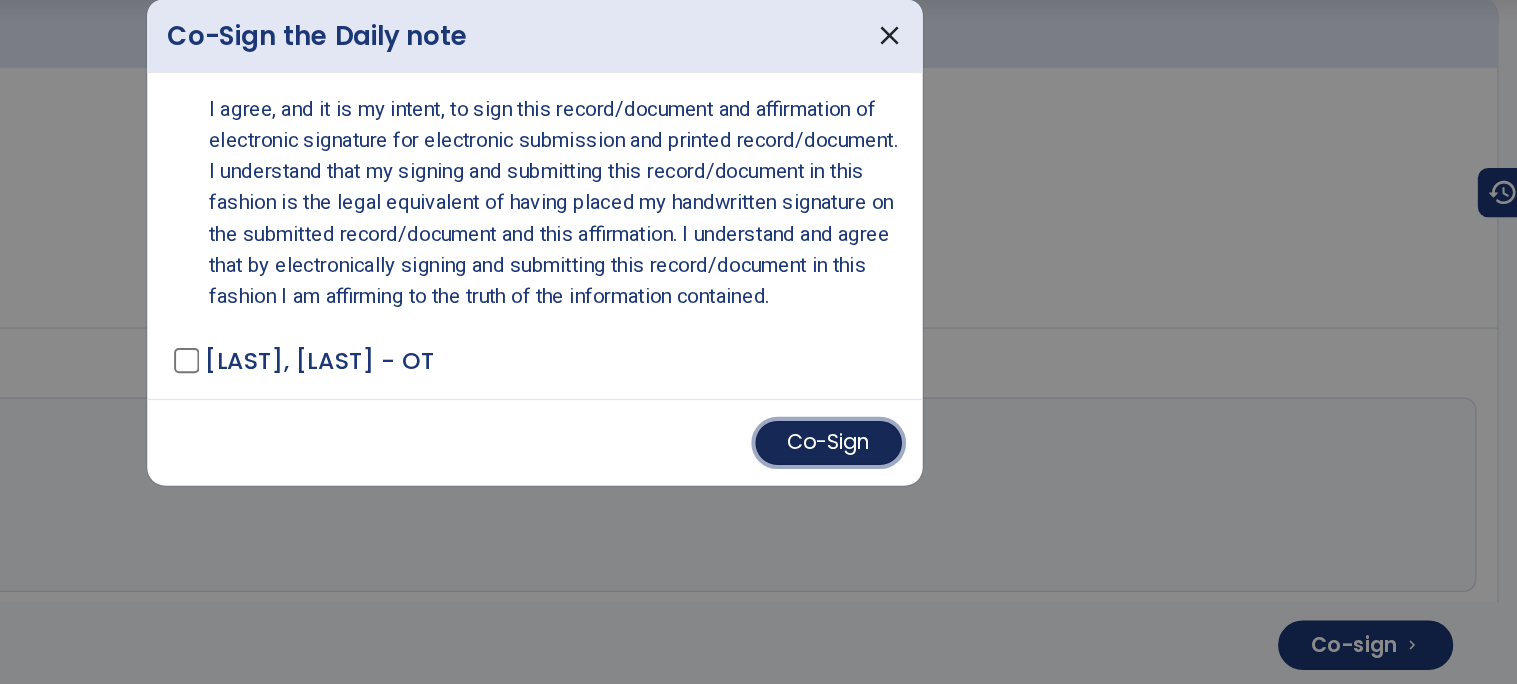 click on "Co-Sign" at bounding box center (985, 497) 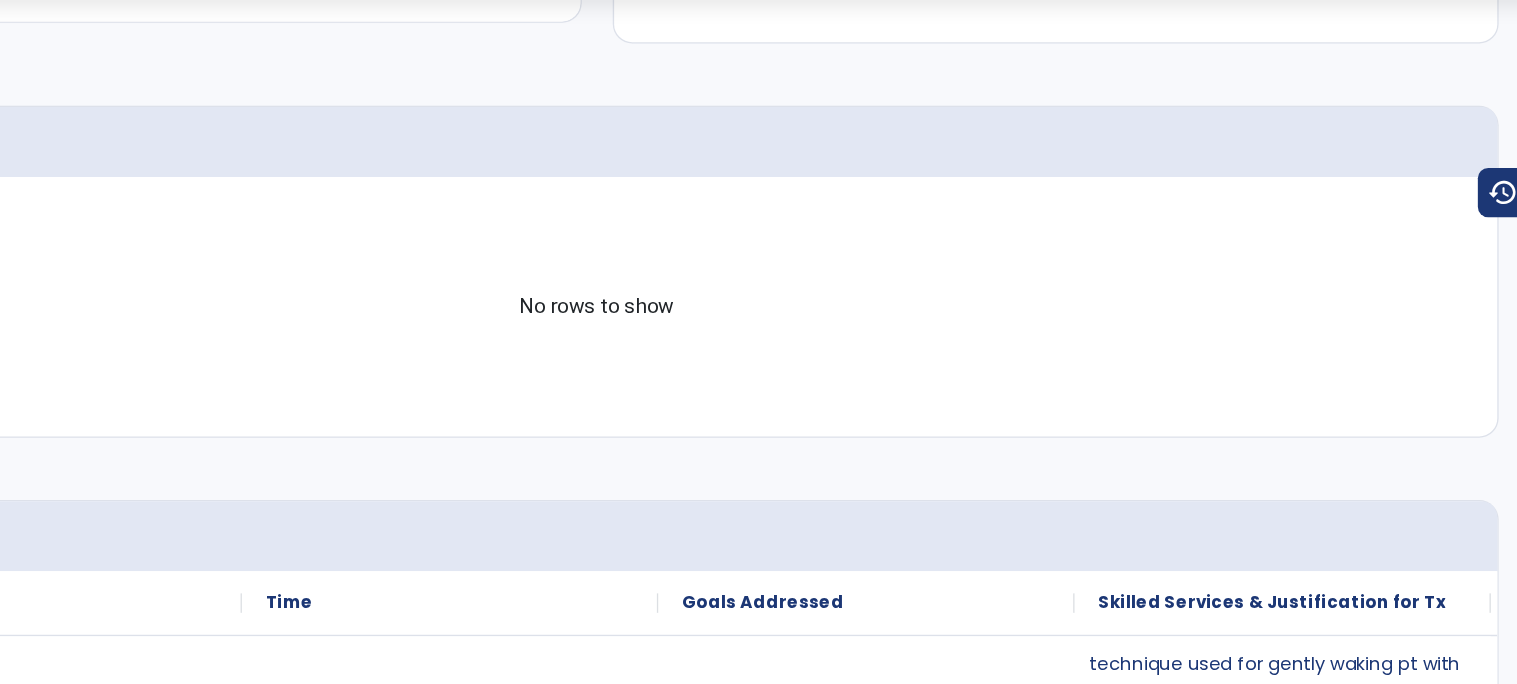 scroll, scrollTop: 0, scrollLeft: 0, axis: both 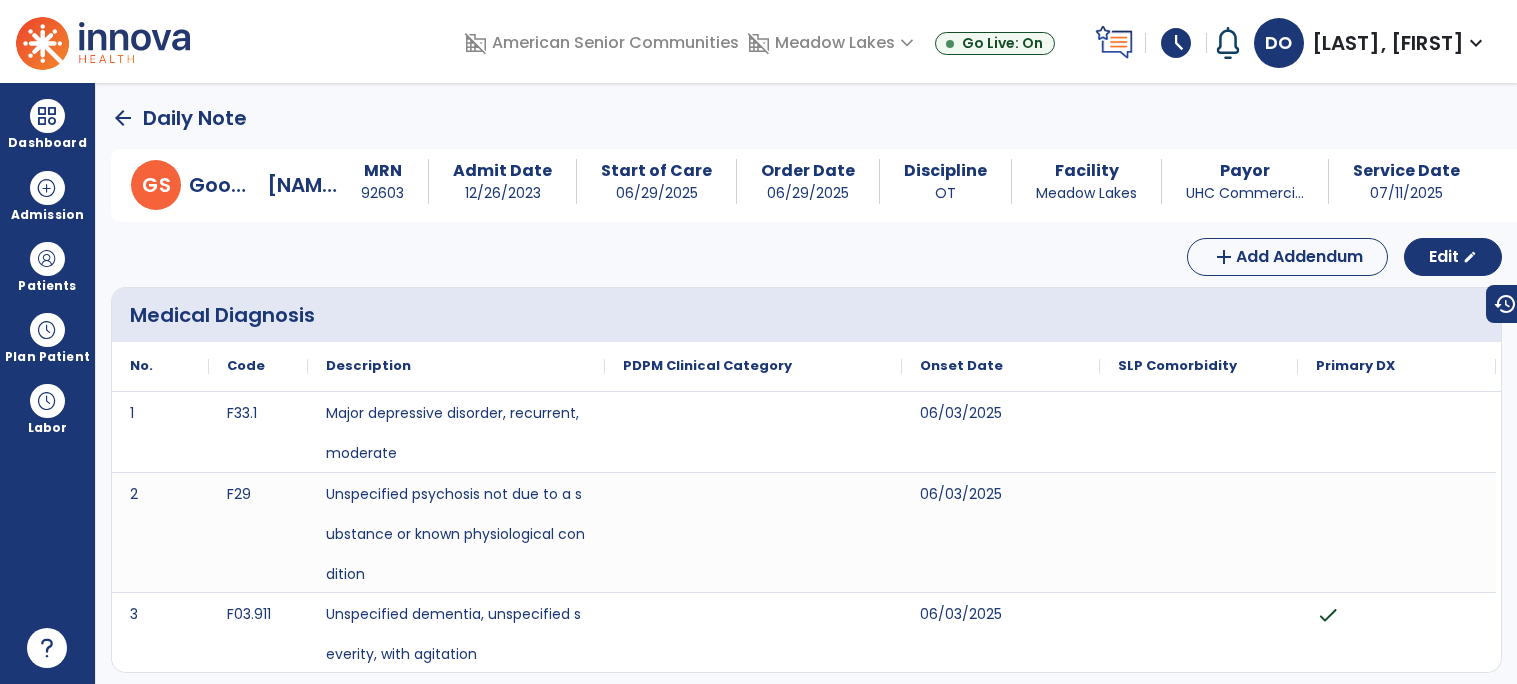 click on "arrow_back" 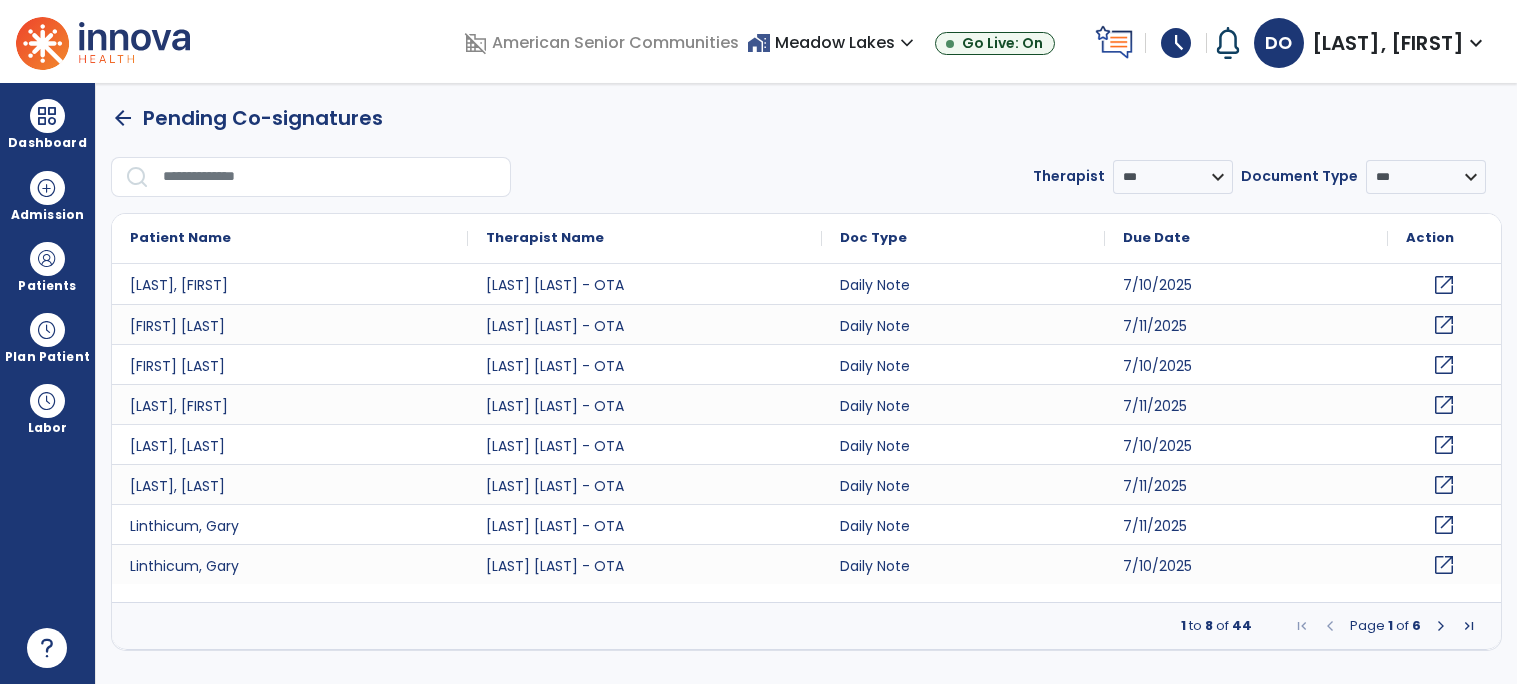 click at bounding box center (1441, 626) 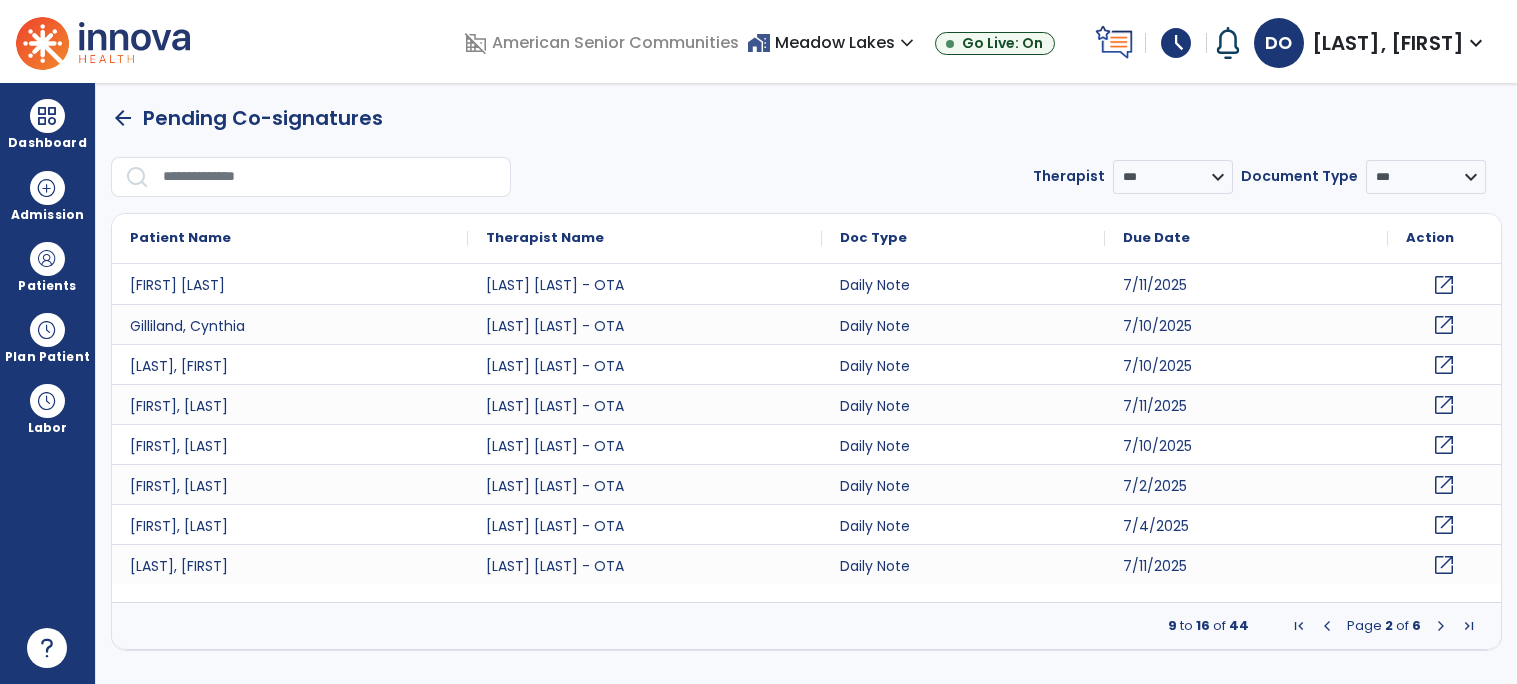 click at bounding box center [1441, 626] 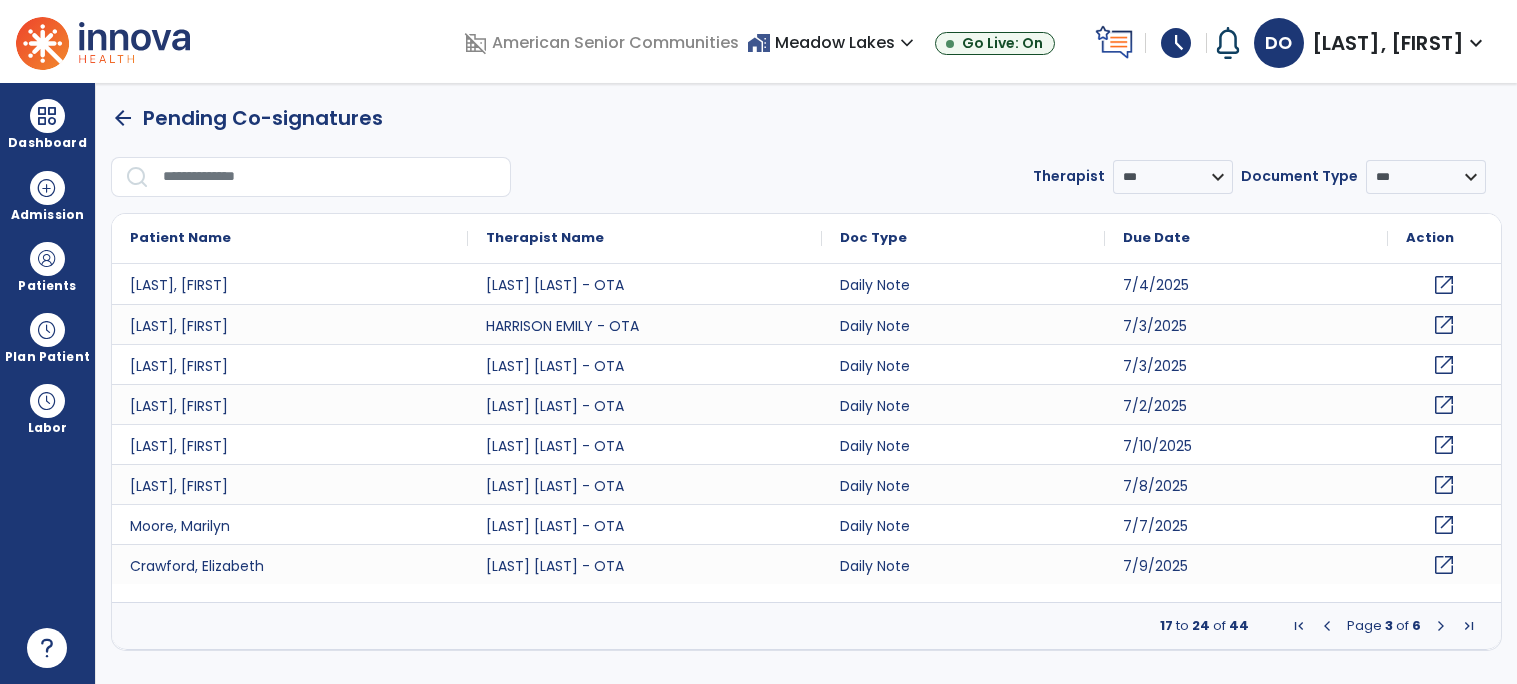 click at bounding box center (1441, 626) 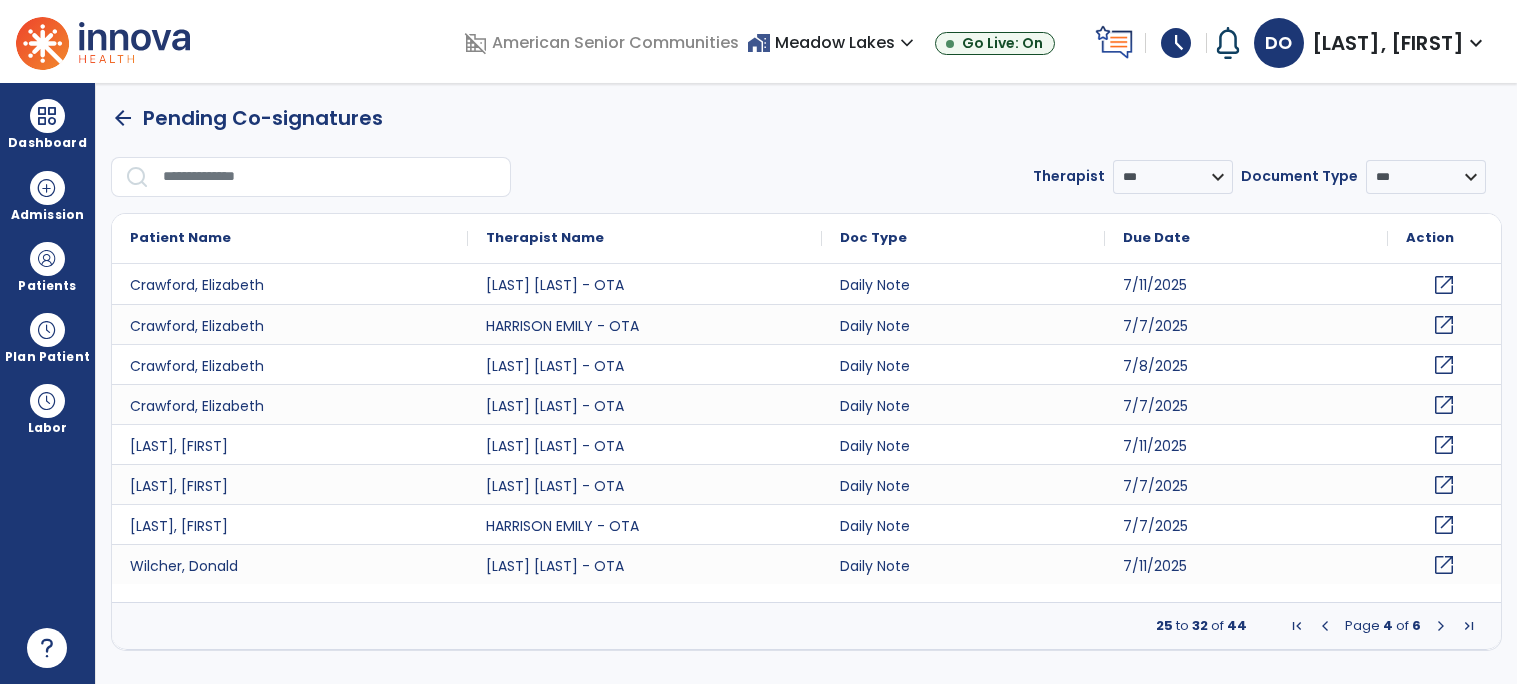 click at bounding box center (1325, 626) 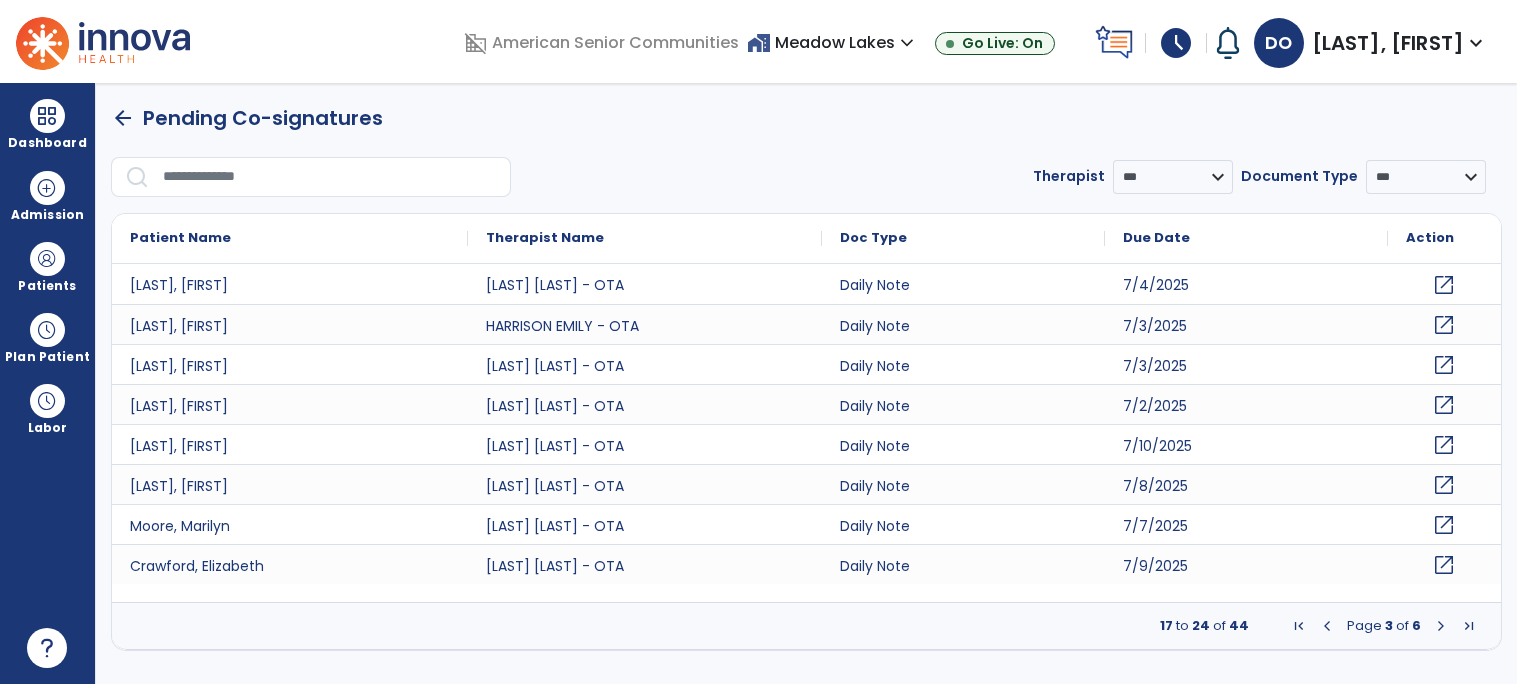 click on "open_in_new" 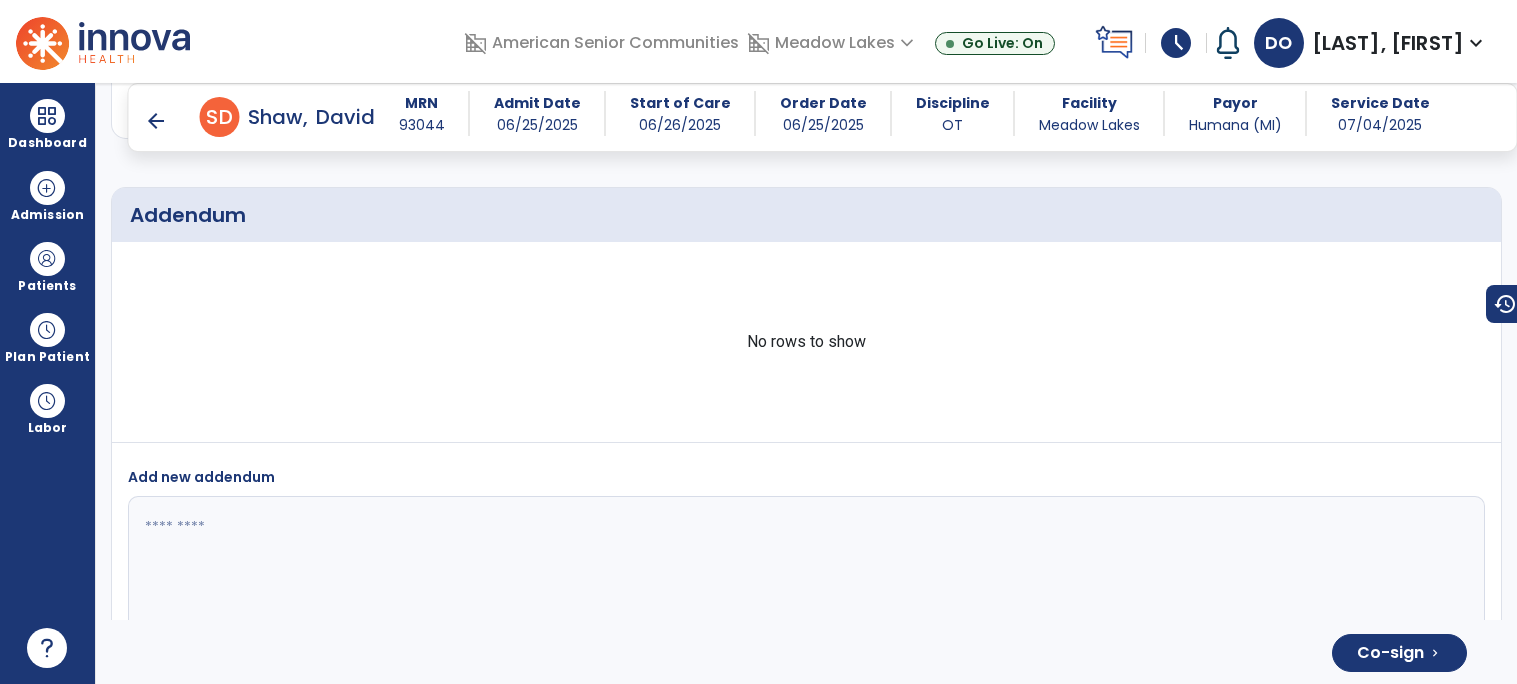 scroll, scrollTop: 4712, scrollLeft: 0, axis: vertical 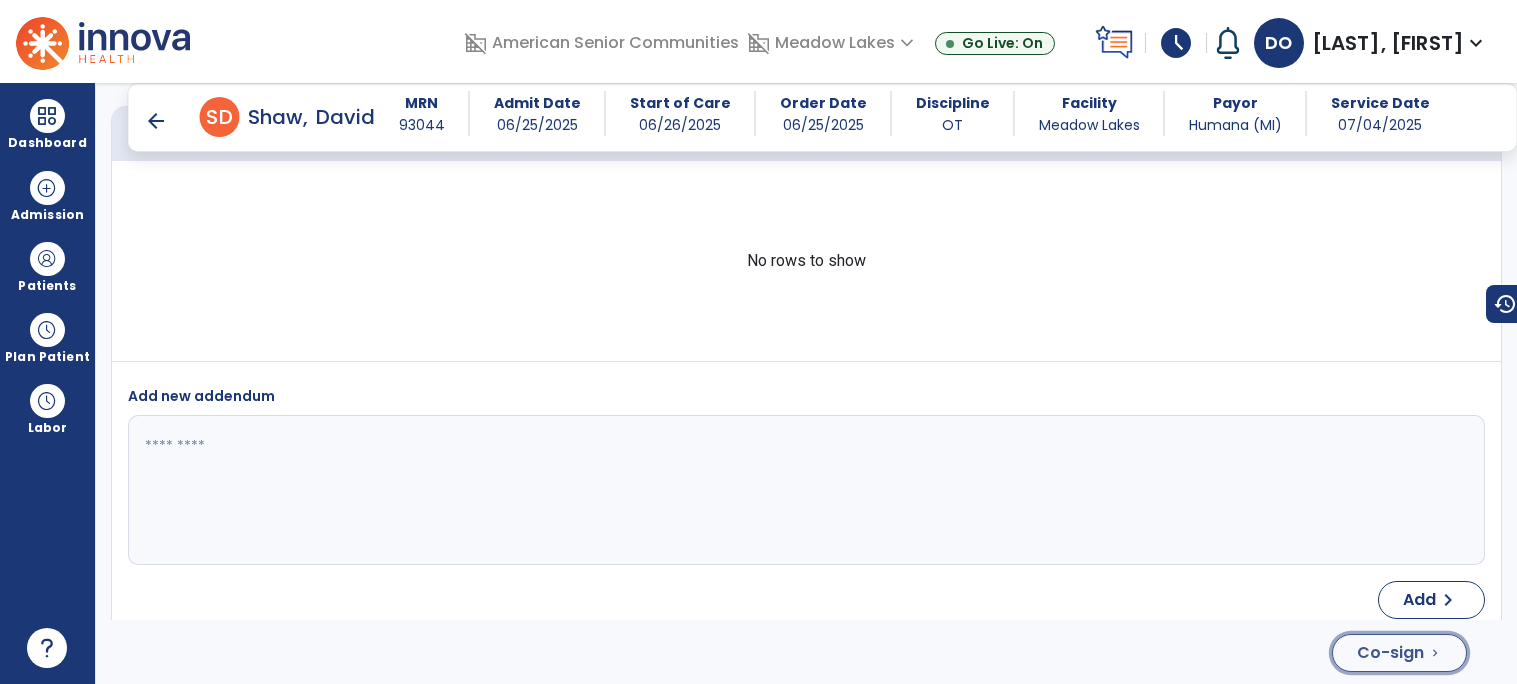 click on "Co-sign" 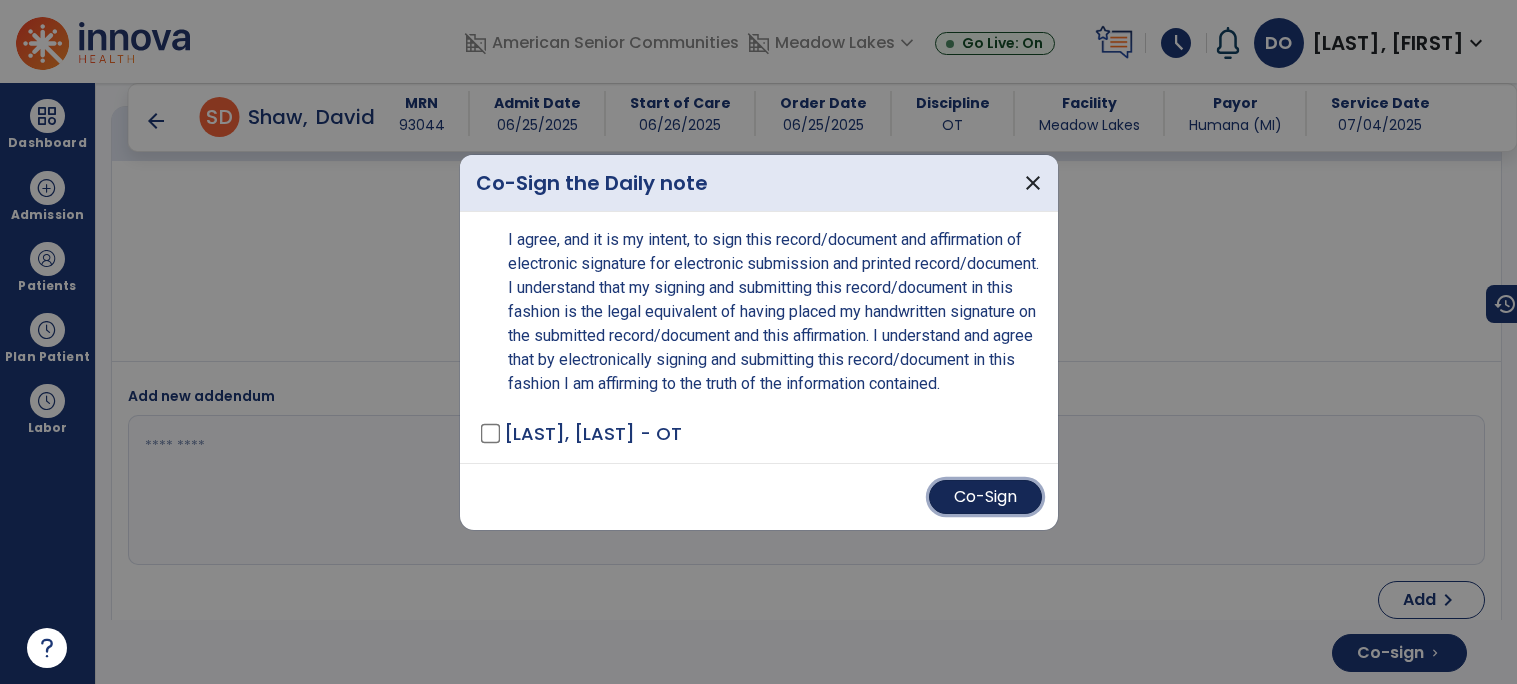 click on "Co-Sign" at bounding box center (985, 497) 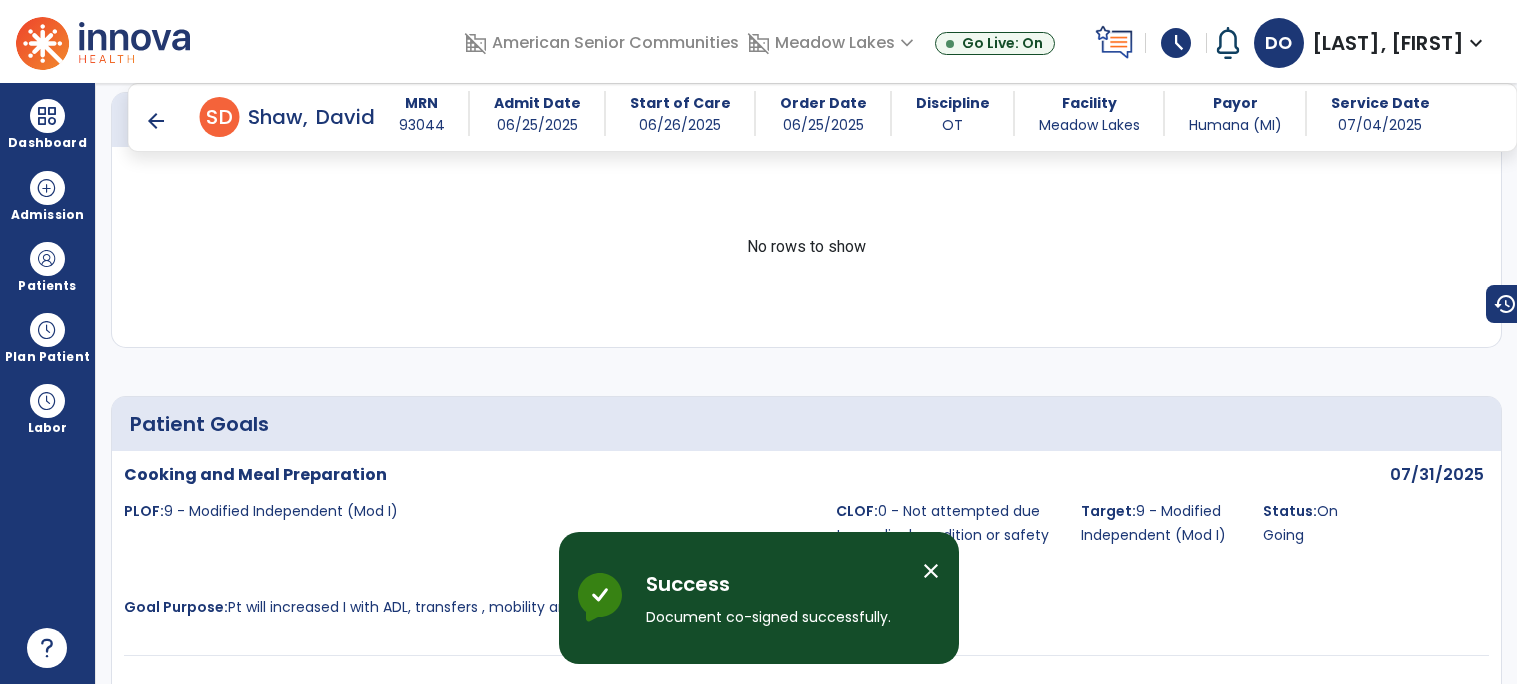 scroll, scrollTop: 0, scrollLeft: 0, axis: both 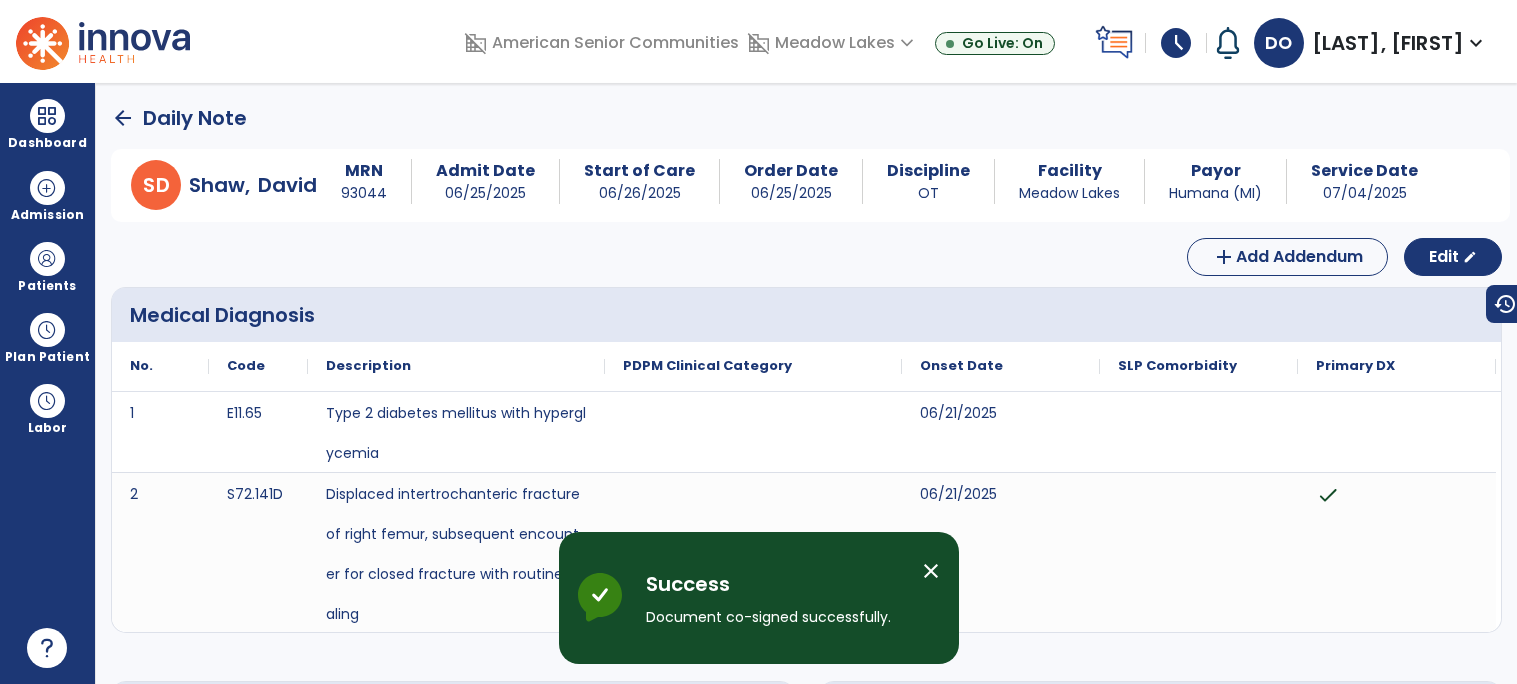click on "arrow_back" 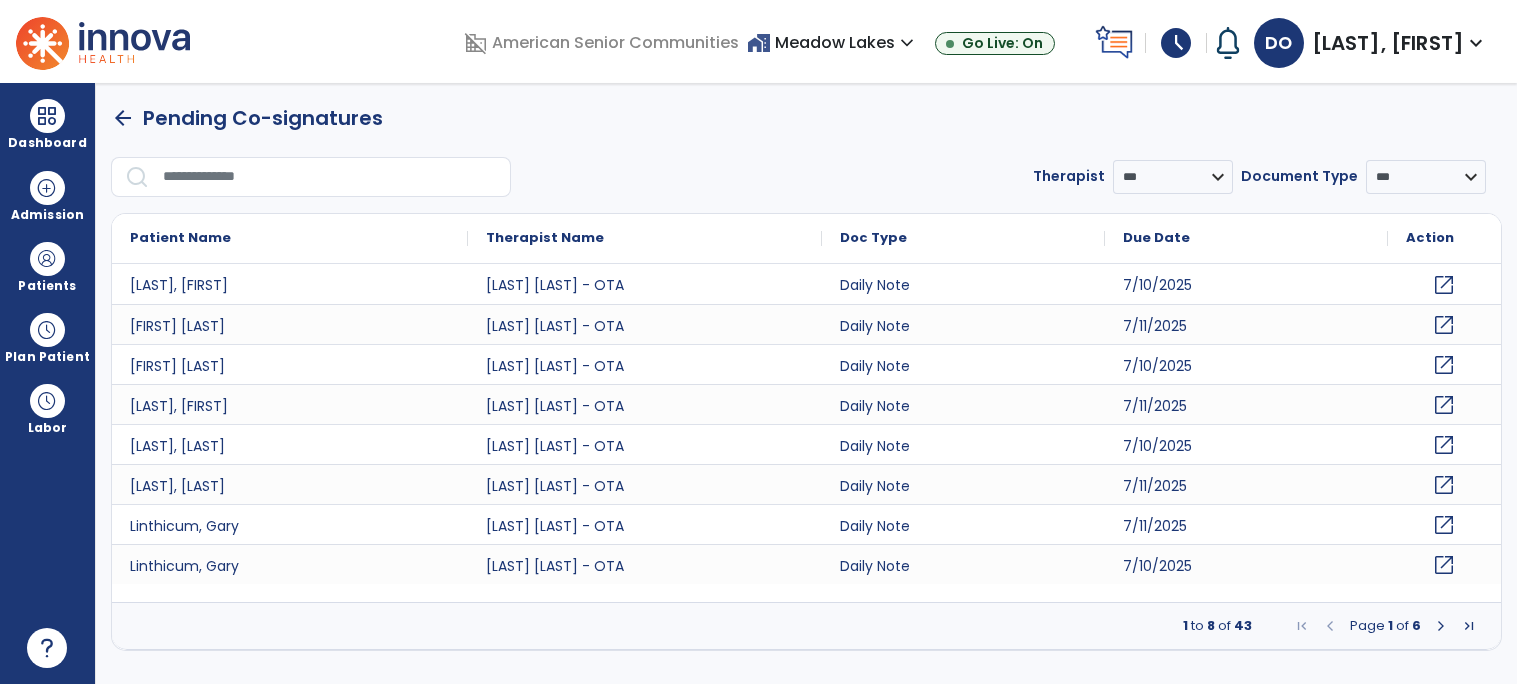 click at bounding box center [1441, 626] 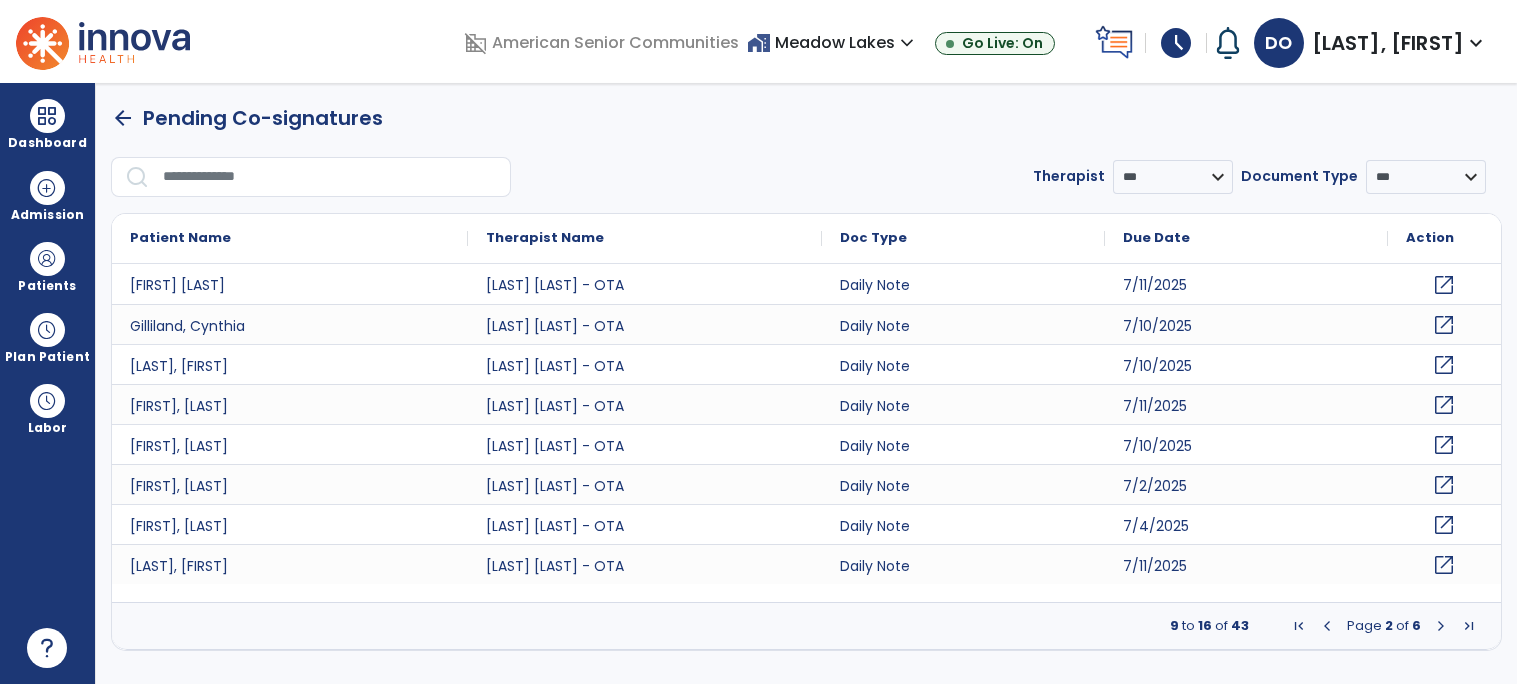 click on "open_in_new" 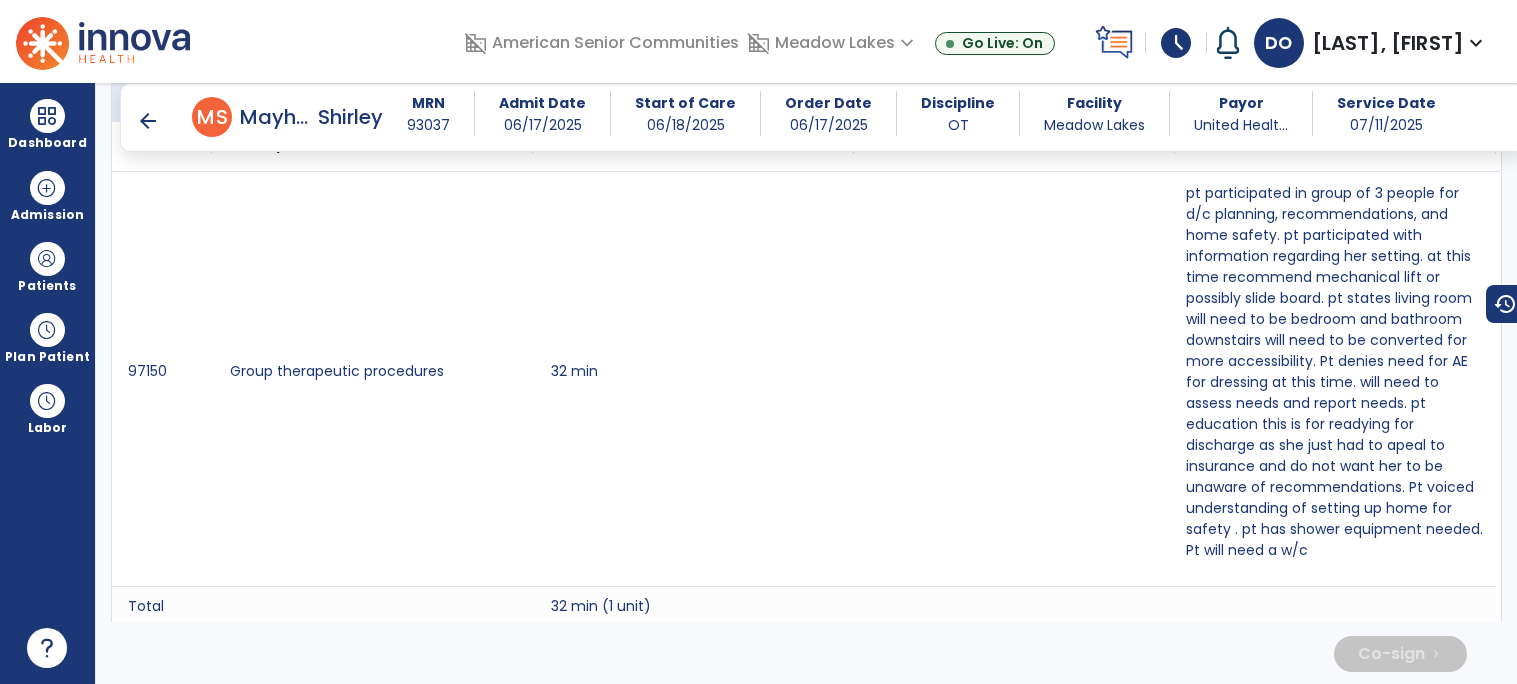 scroll, scrollTop: 1361, scrollLeft: 0, axis: vertical 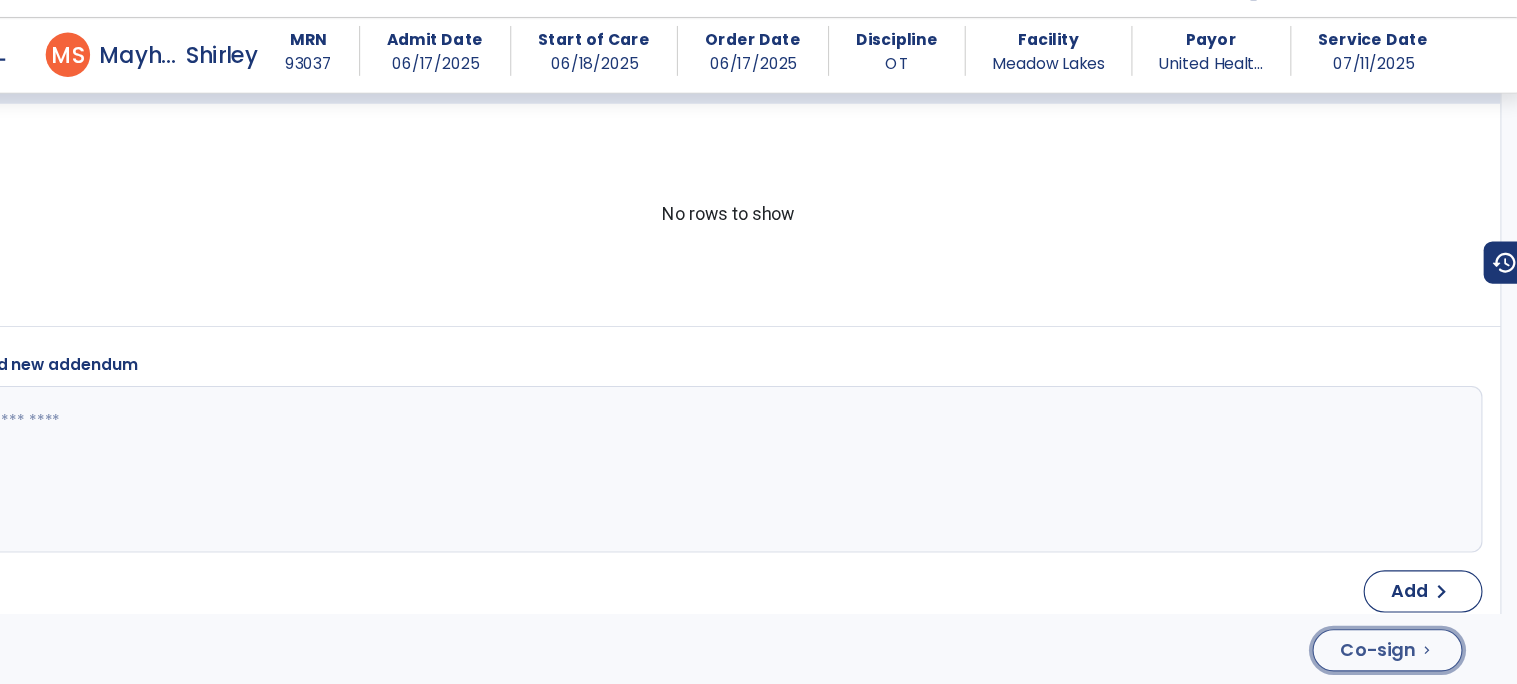 click on "Co-sign" 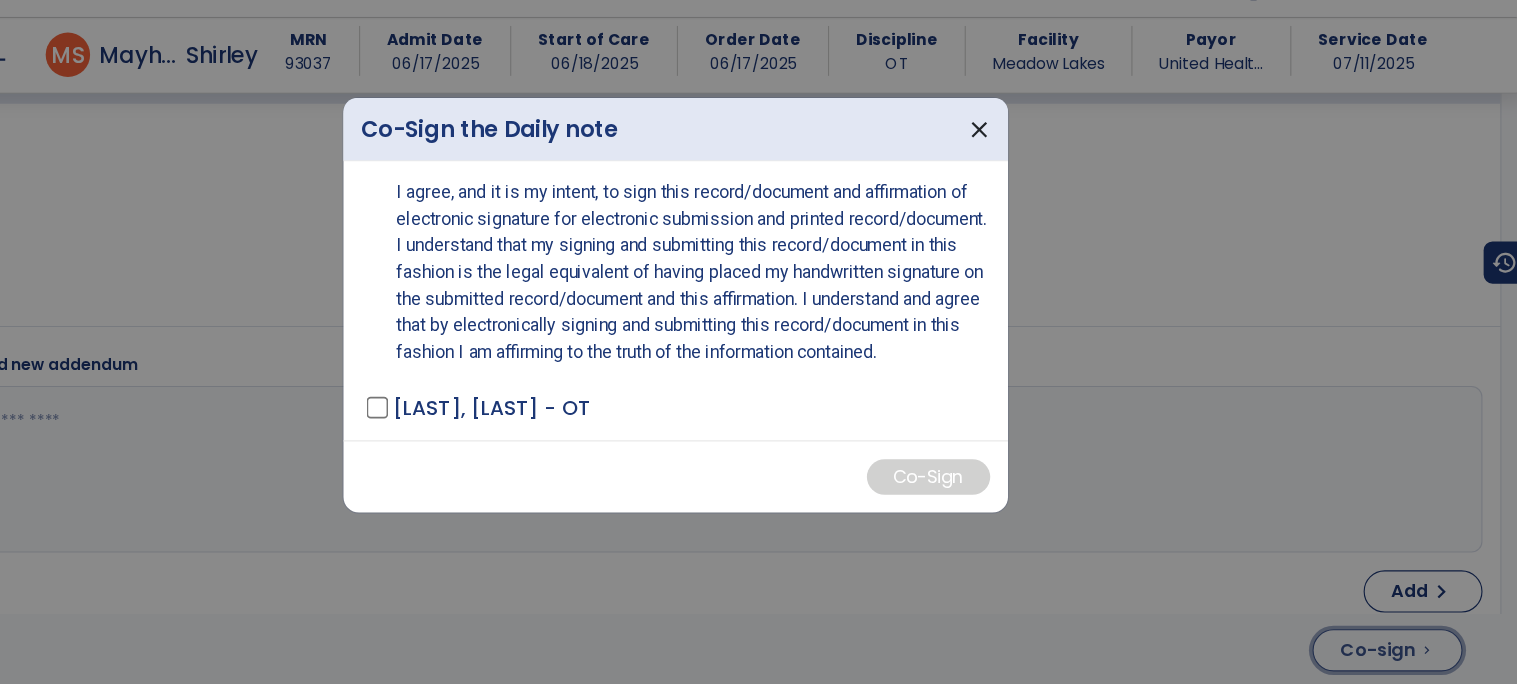 scroll, scrollTop: 0, scrollLeft: 0, axis: both 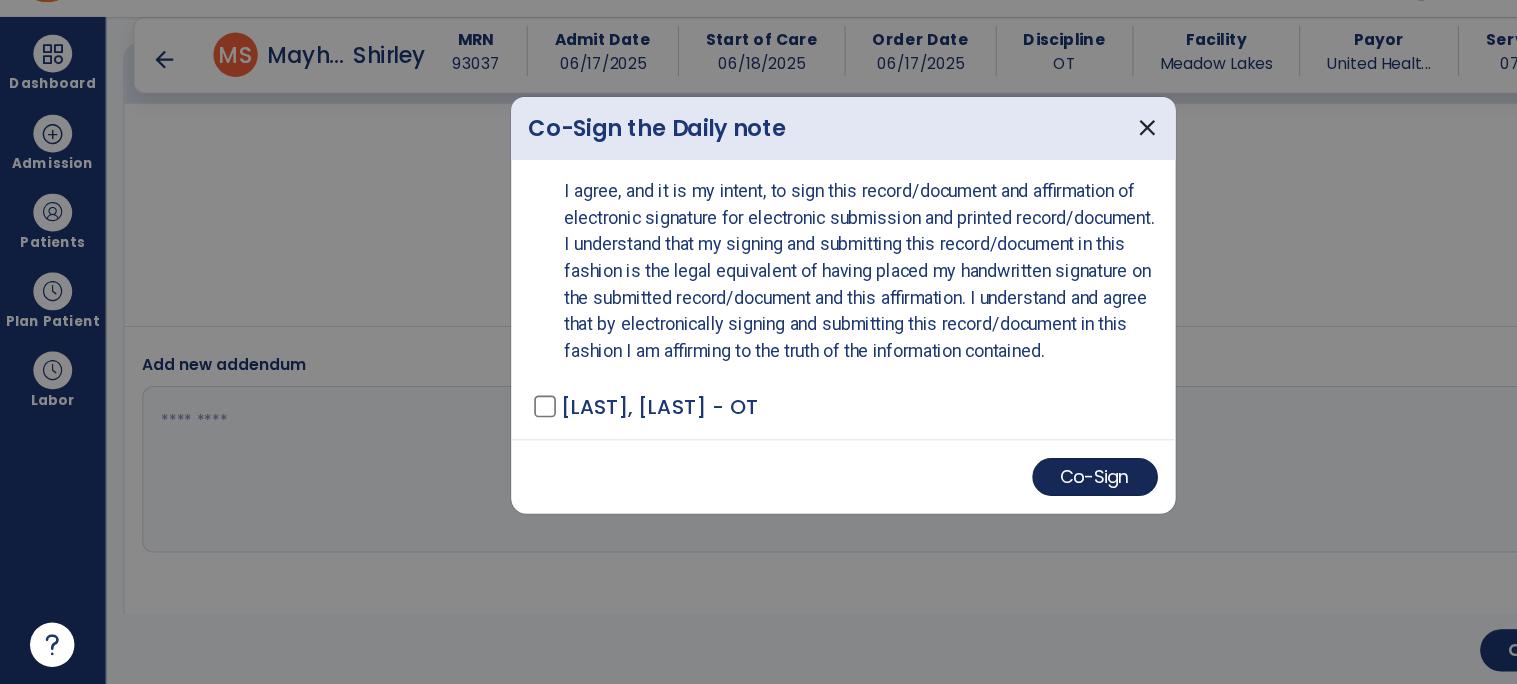 click on "Co-Sign" at bounding box center [985, 497] 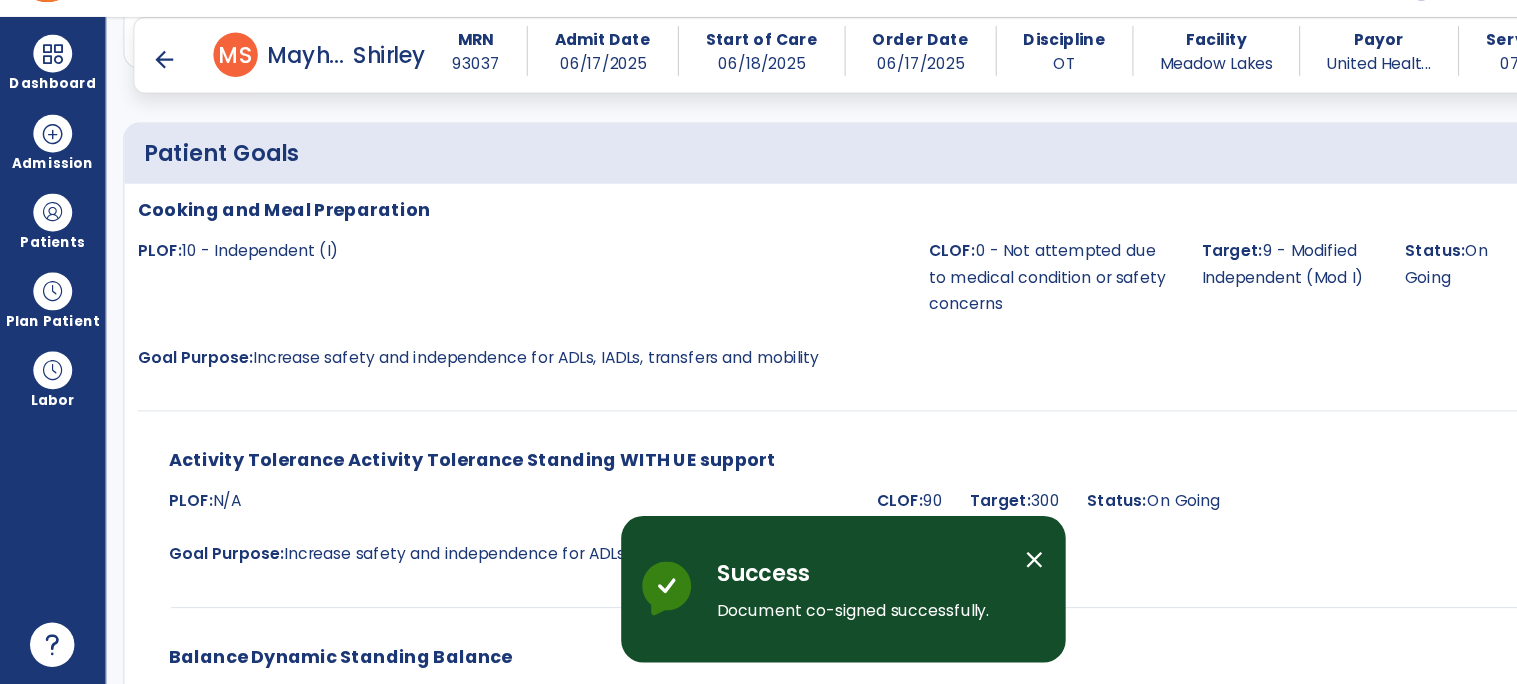 scroll, scrollTop: 0, scrollLeft: 0, axis: both 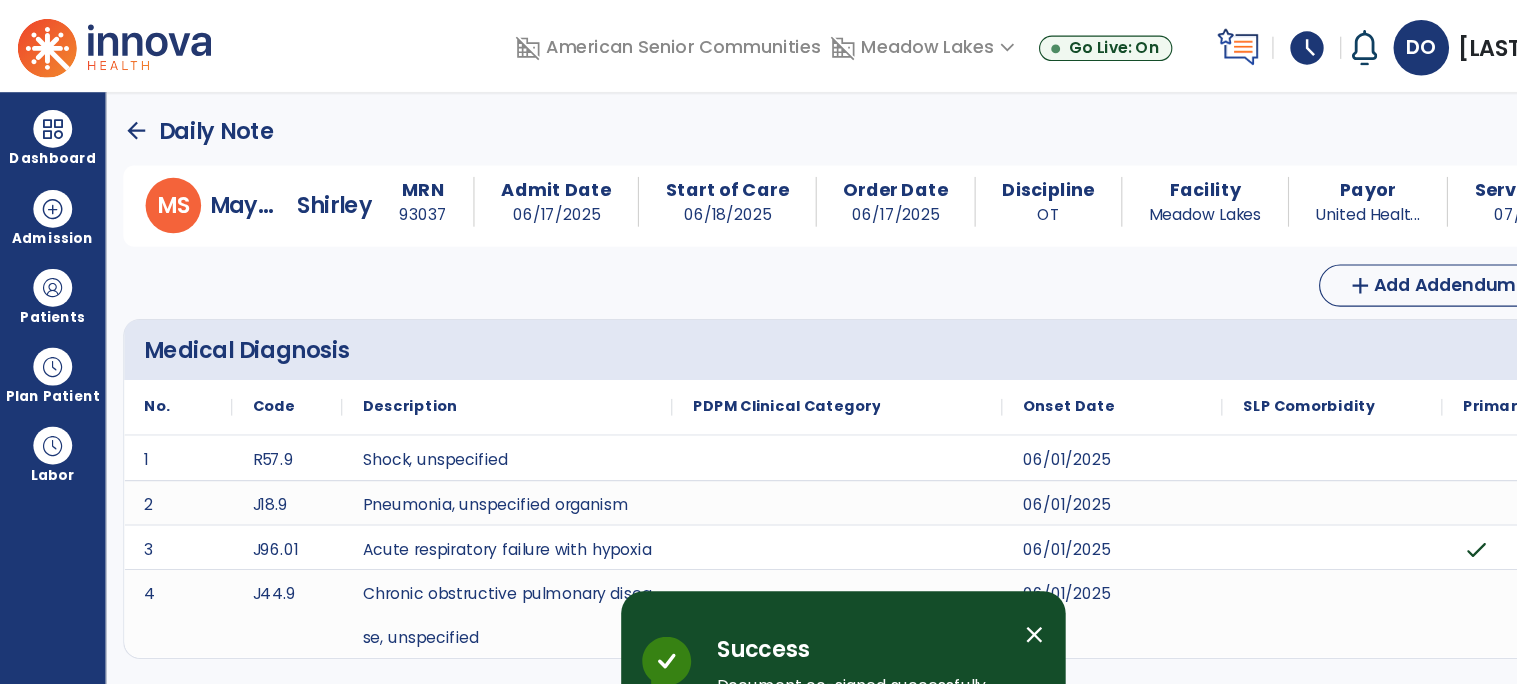 click on "arrow_back" 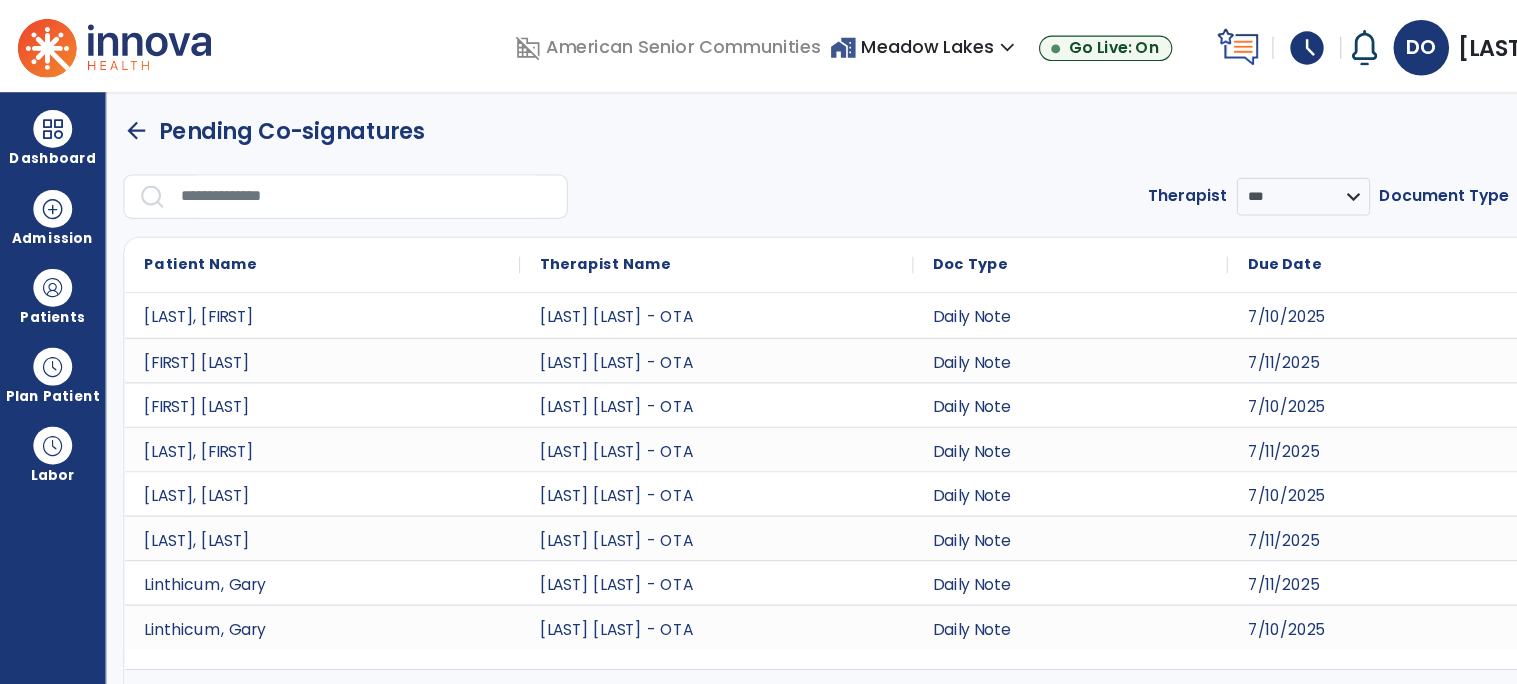 click on "arrow_back" 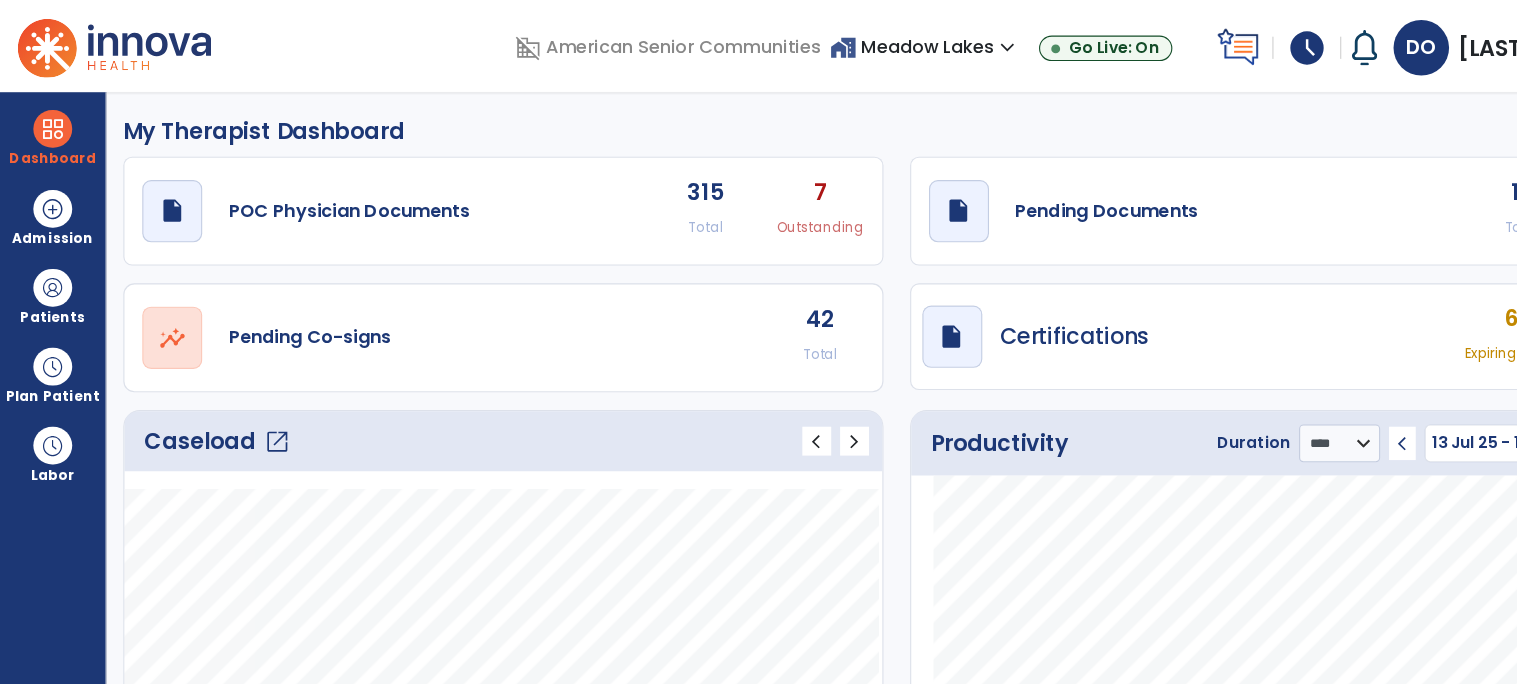 scroll, scrollTop: 142, scrollLeft: 0, axis: vertical 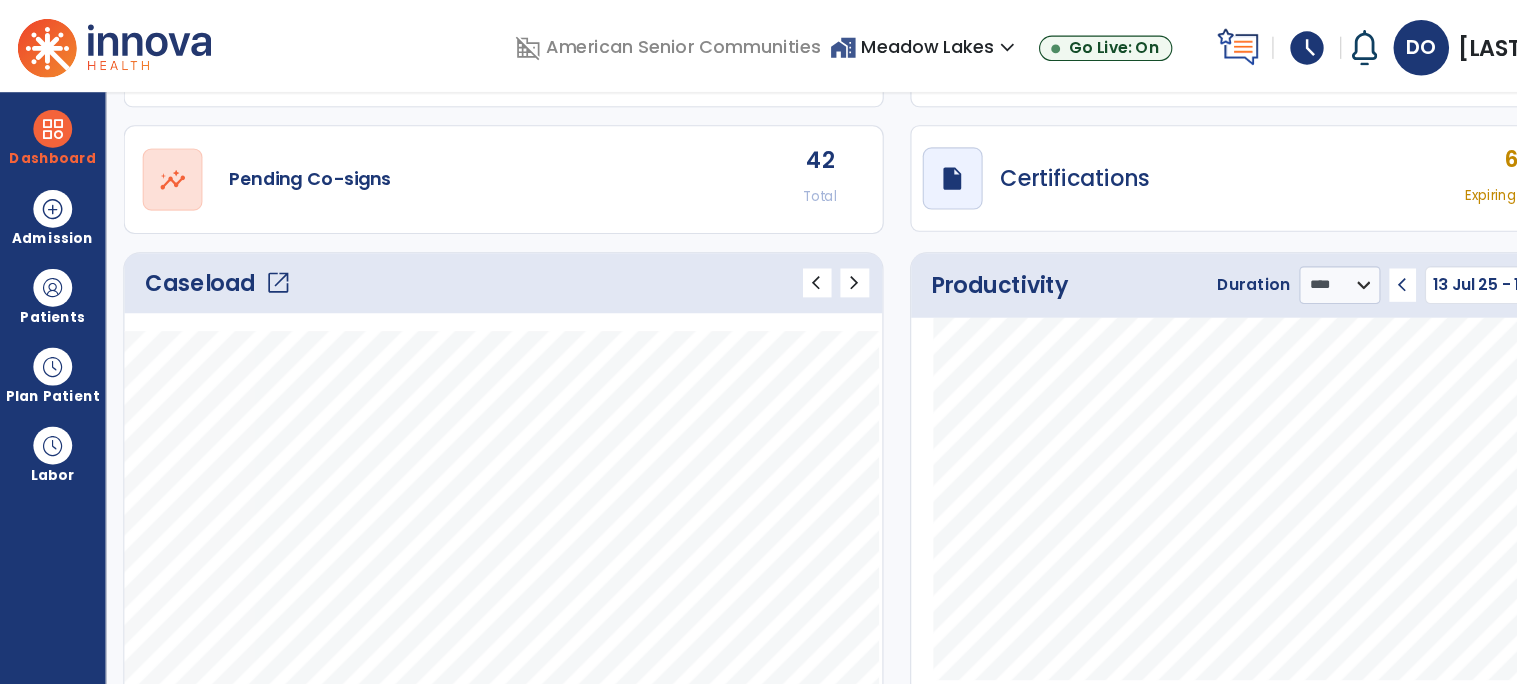 click on "Caseload   open_in_new" 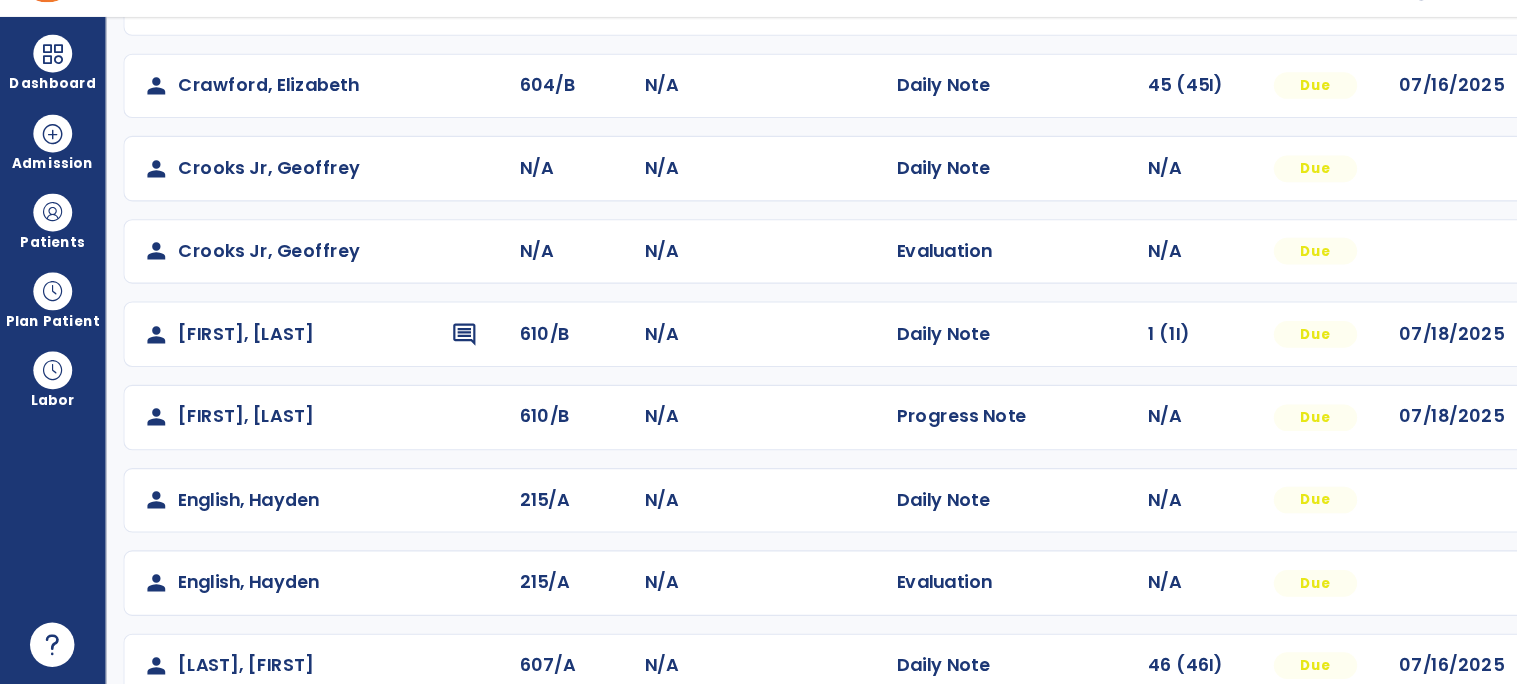scroll, scrollTop: 0, scrollLeft: 0, axis: both 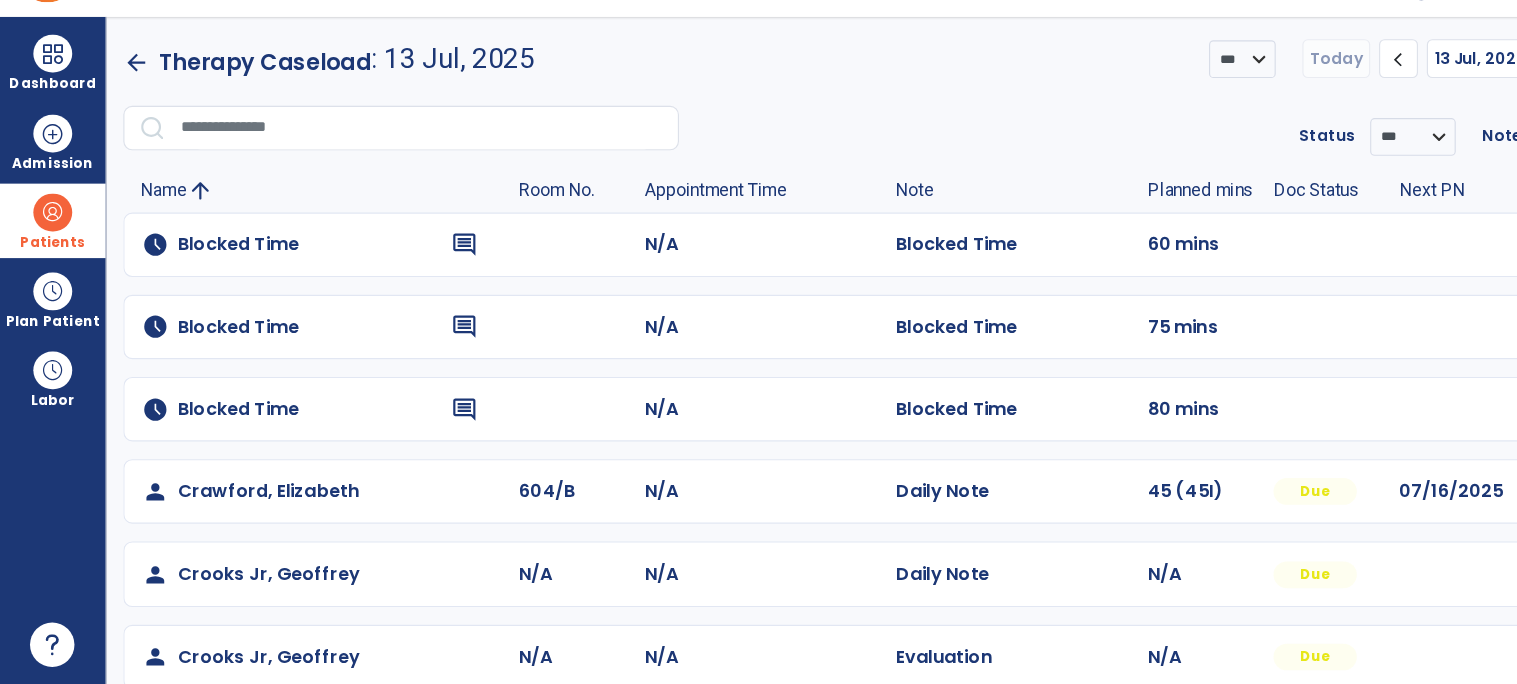 click at bounding box center [47, 259] 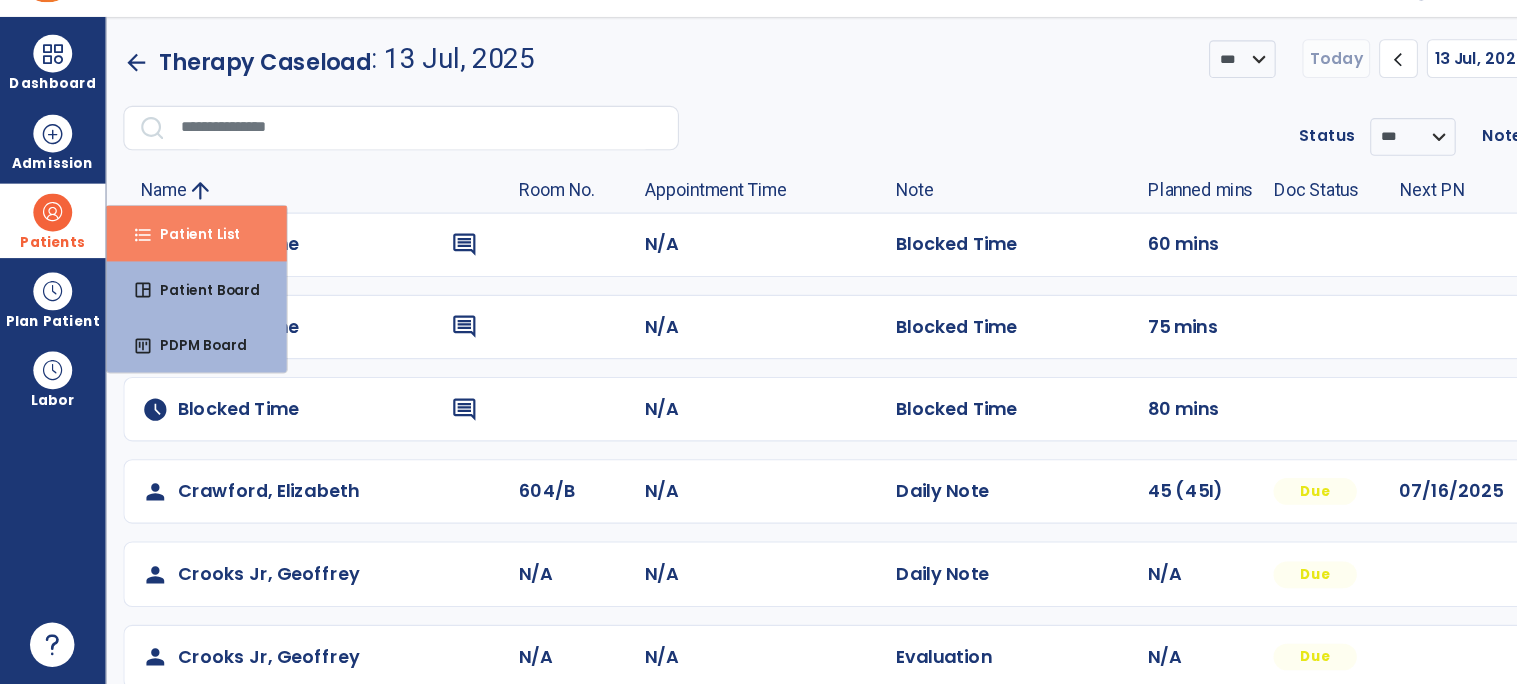 click on "Patient List" at bounding box center (172, 278) 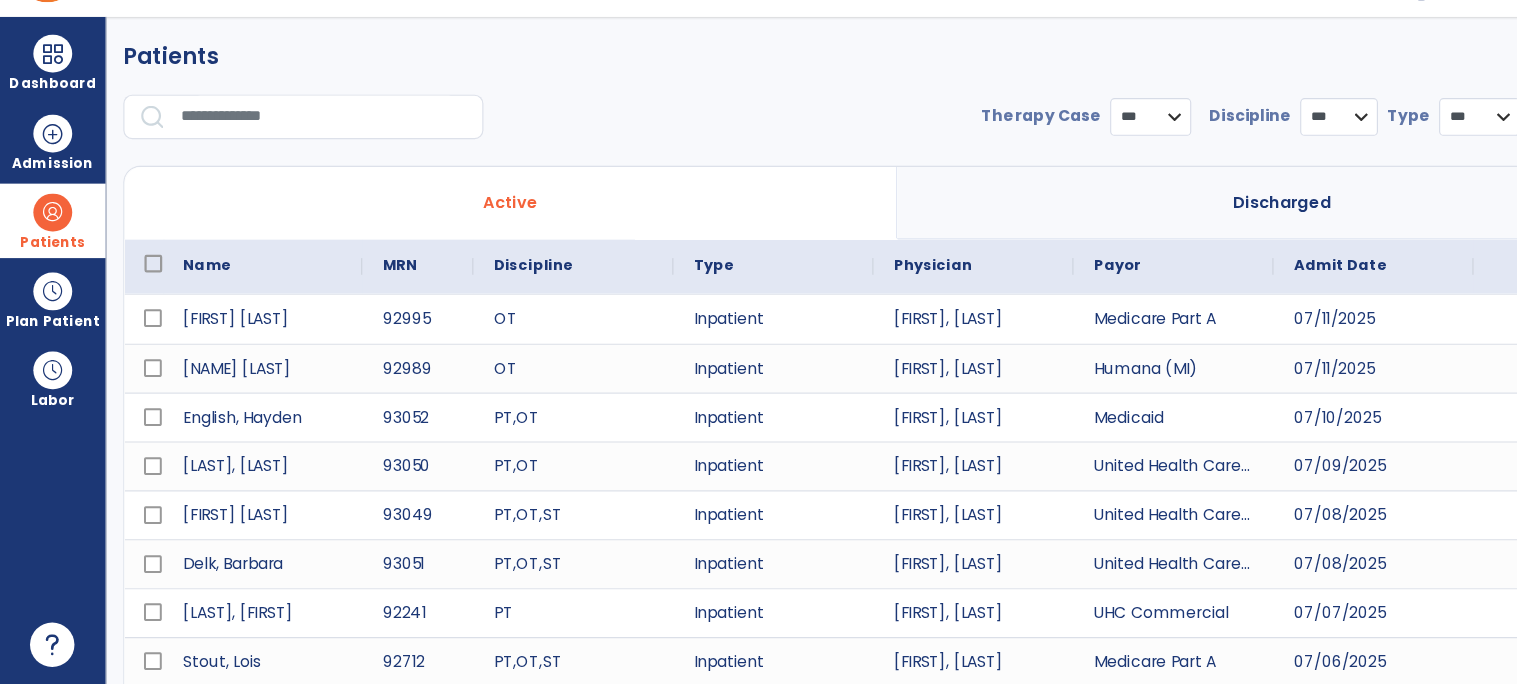 select on "***" 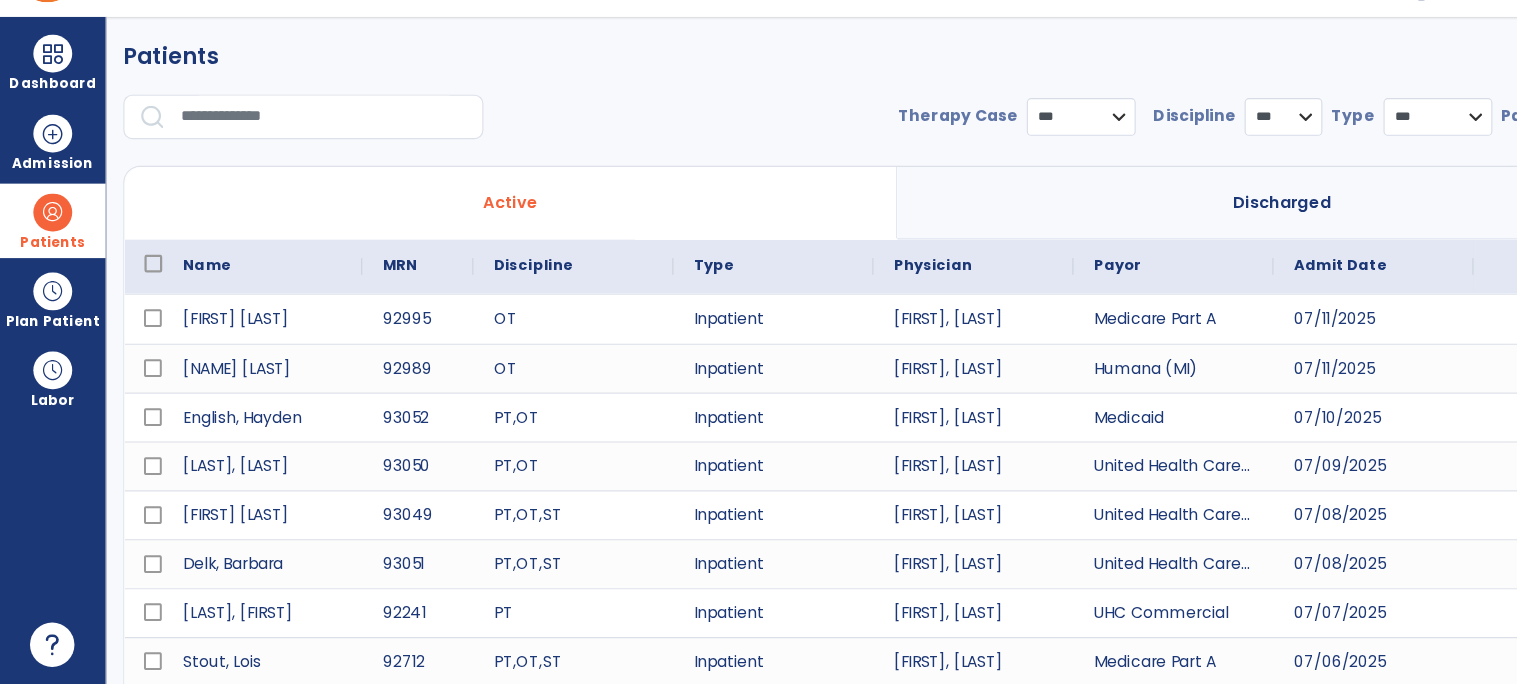 click at bounding box center (292, 173) 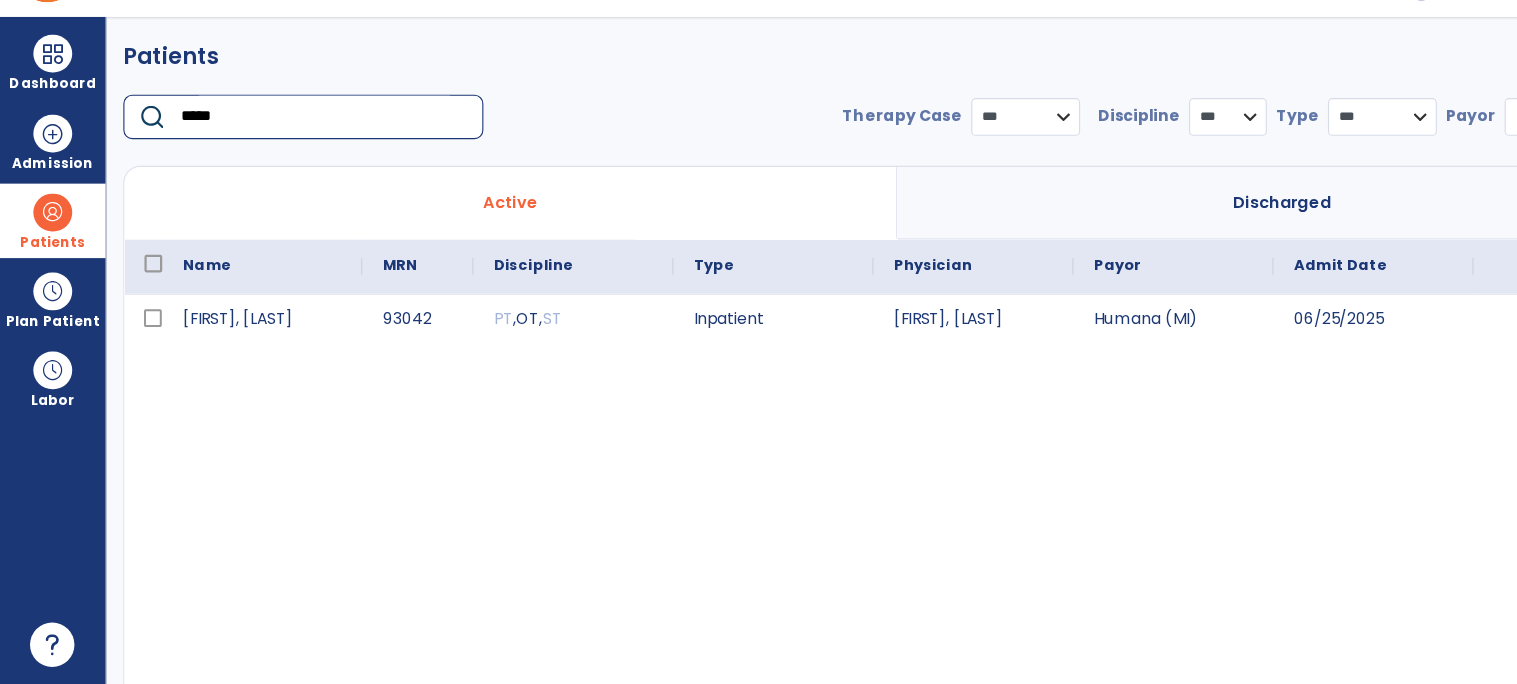 scroll, scrollTop: 3, scrollLeft: 0, axis: vertical 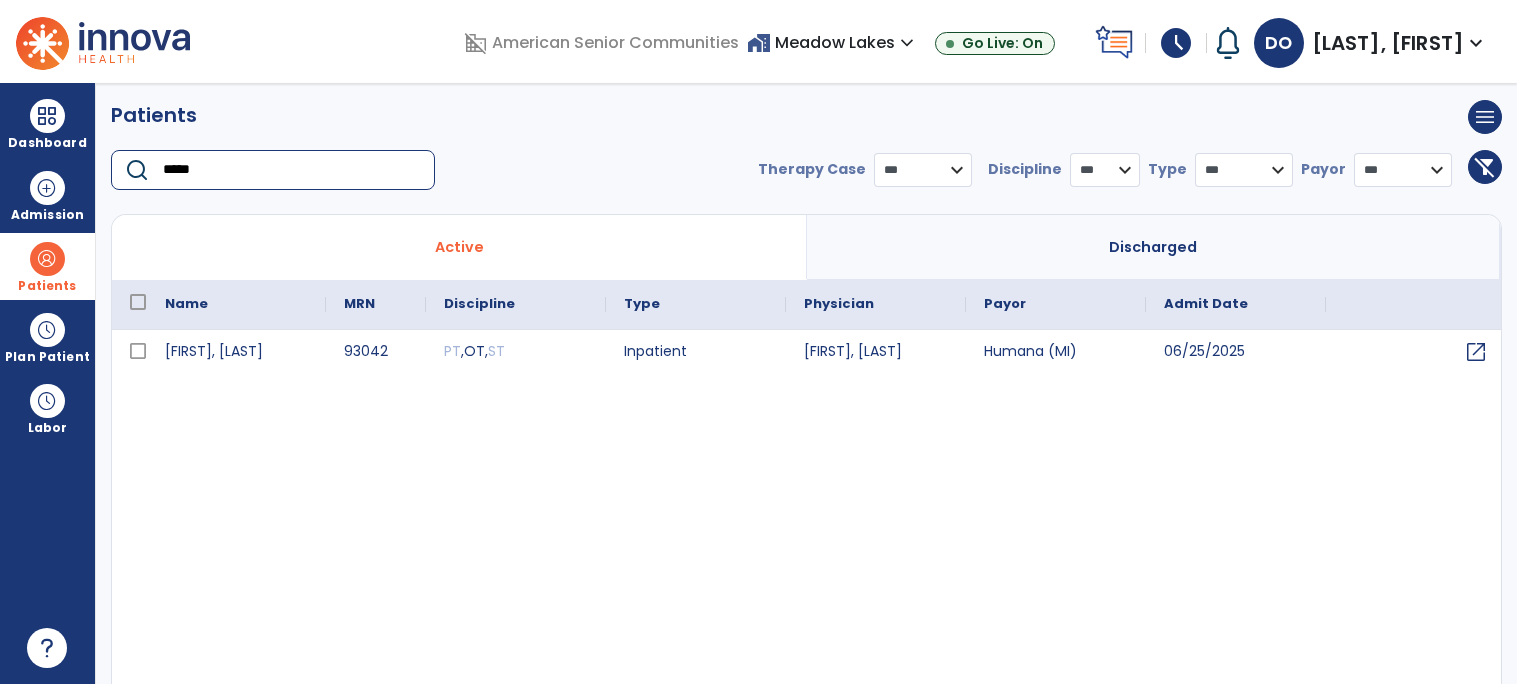 type on "*****" 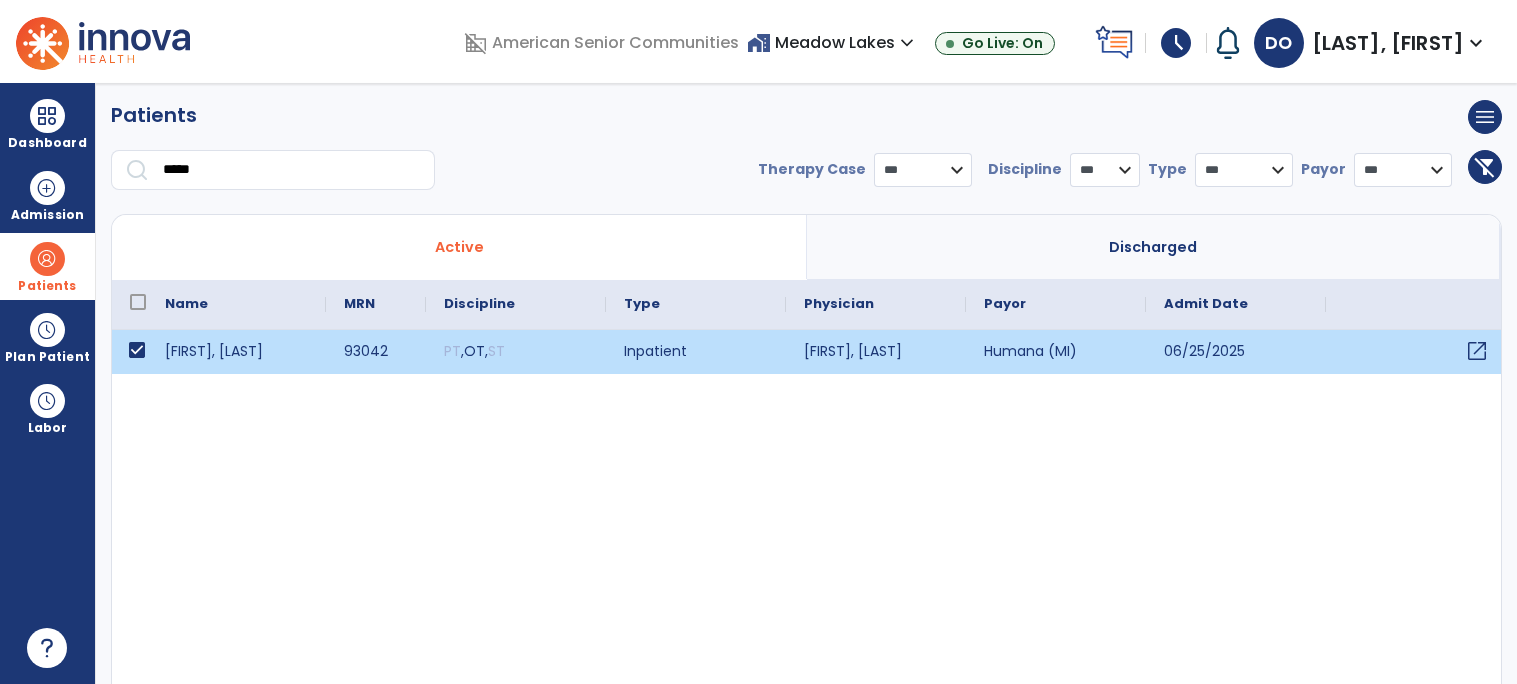 click on "open_in_new" at bounding box center [1477, 351] 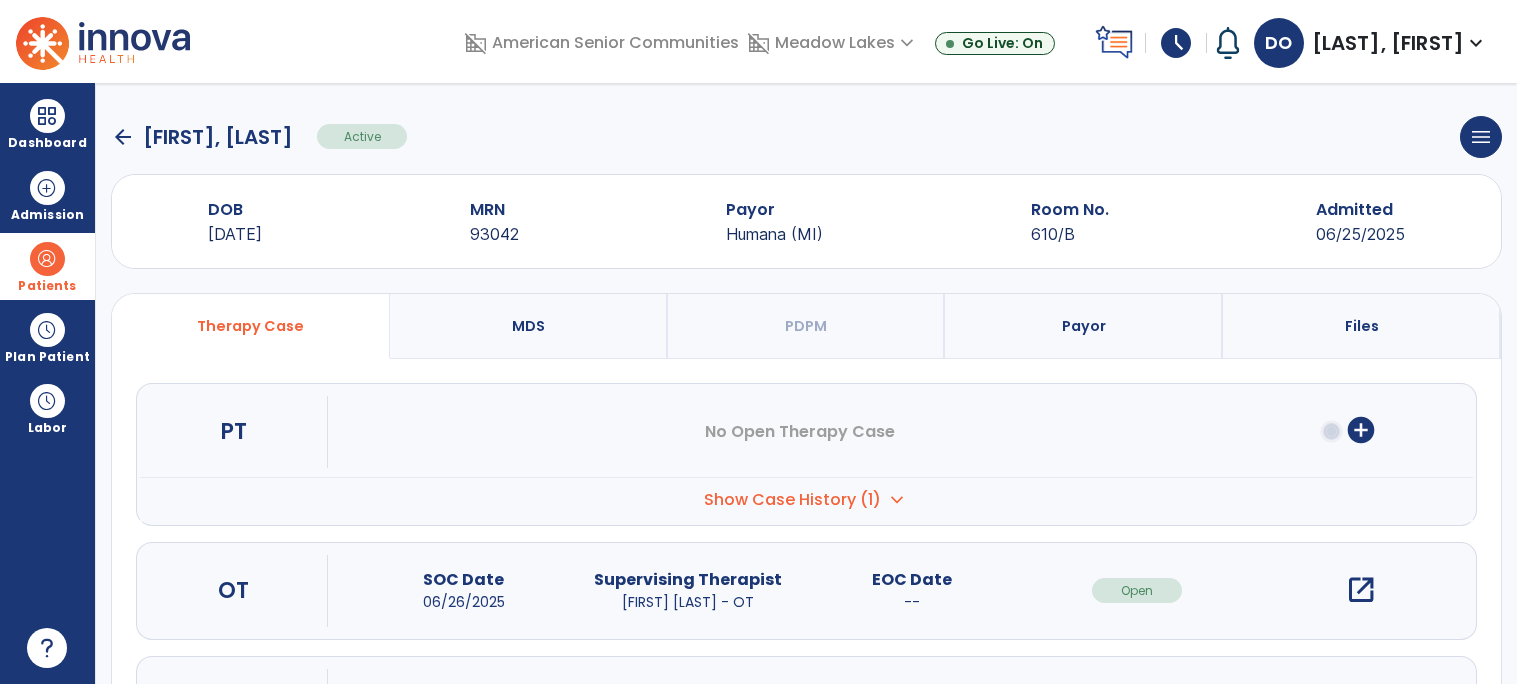 click on "open_in_new" at bounding box center (1361, 590) 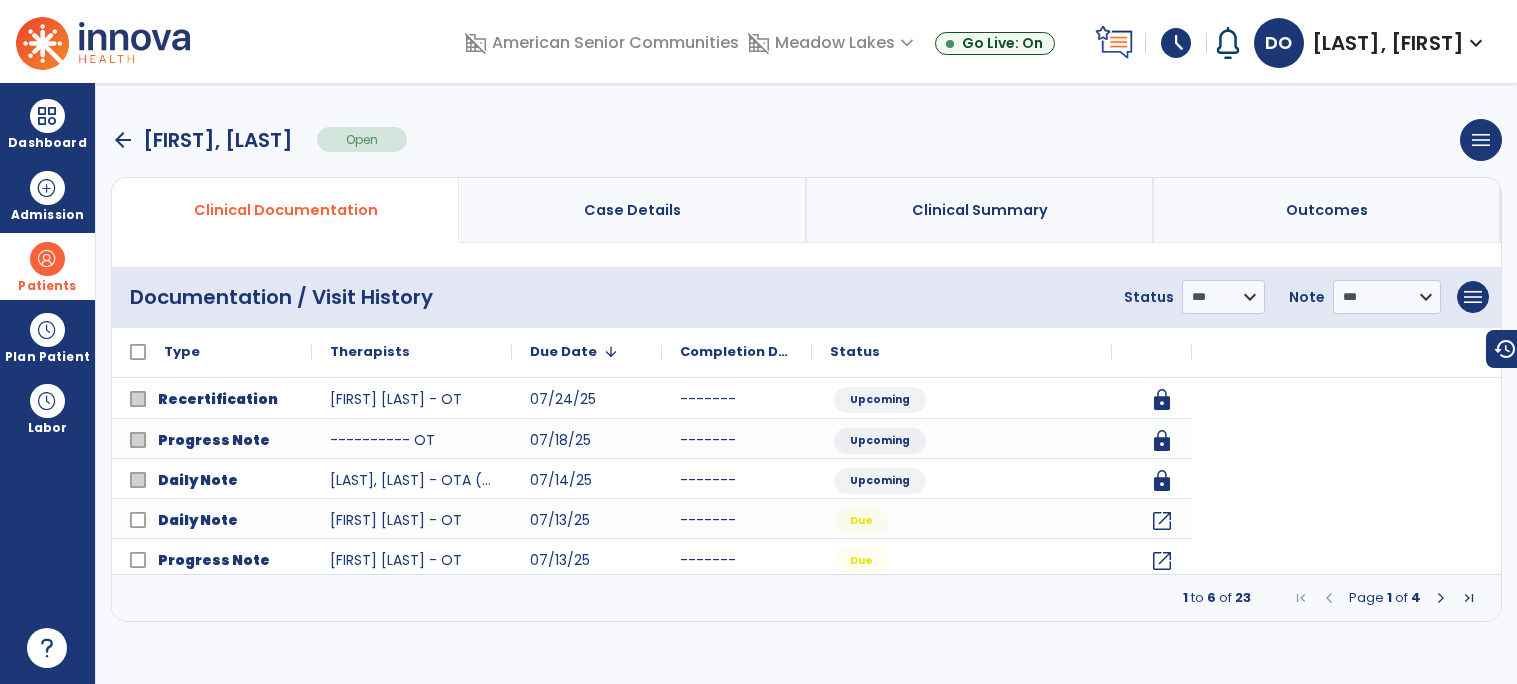 scroll, scrollTop: 0, scrollLeft: 0, axis: both 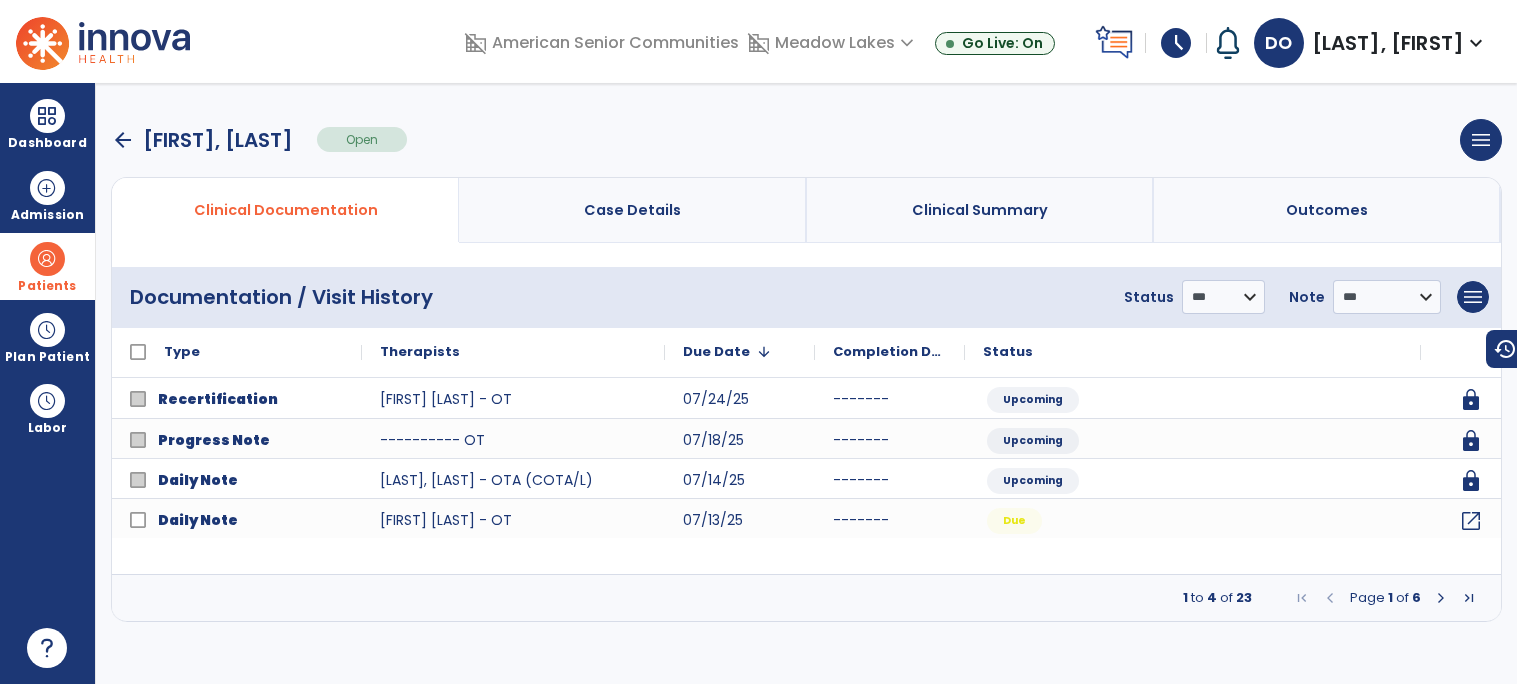 click at bounding box center [1441, 598] 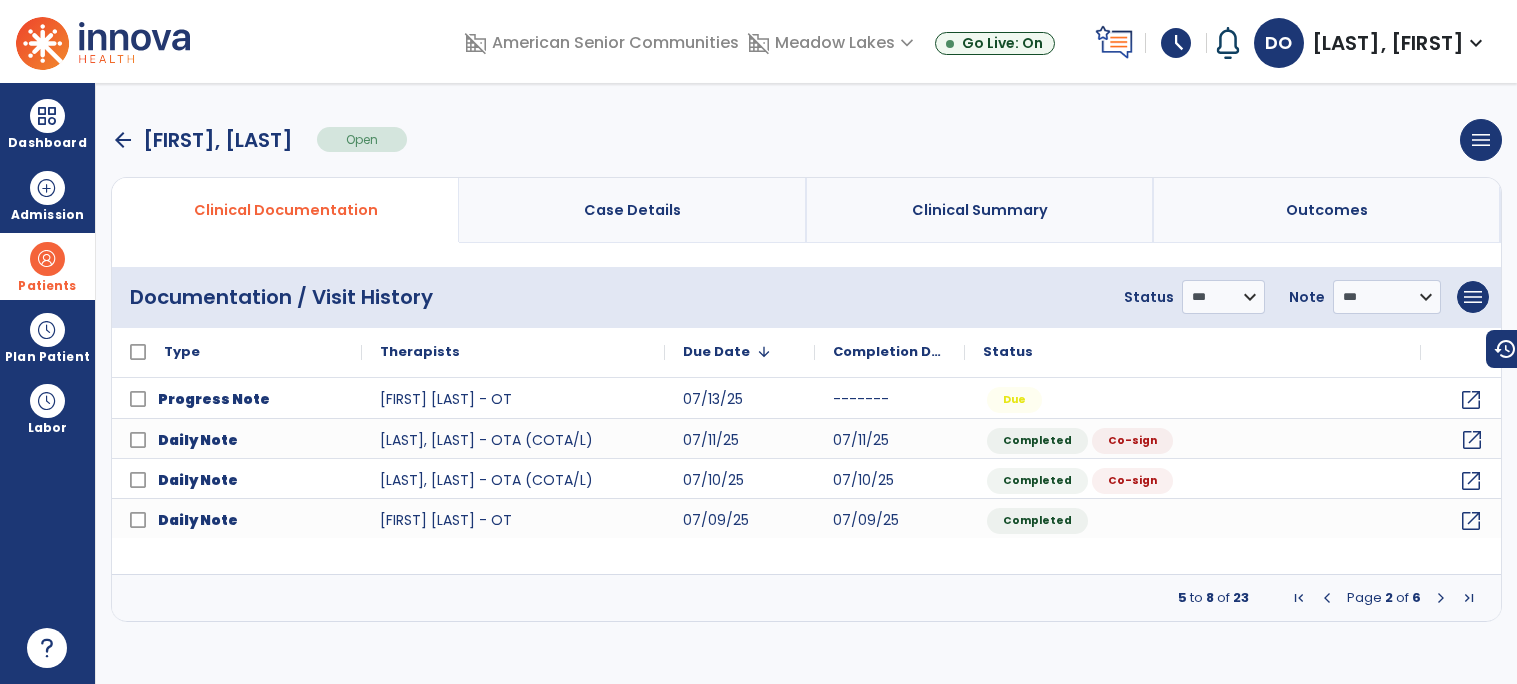 click on "open_in_new" 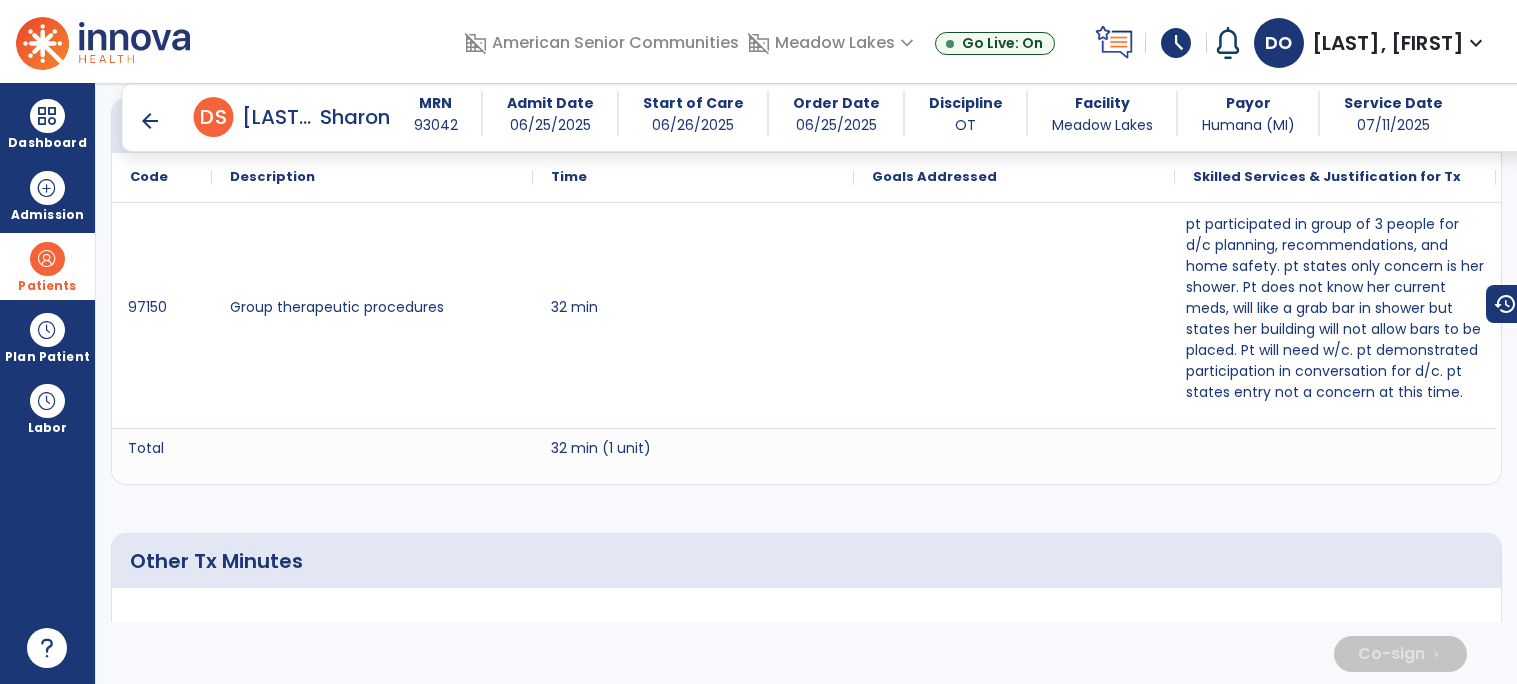scroll, scrollTop: 1130, scrollLeft: 0, axis: vertical 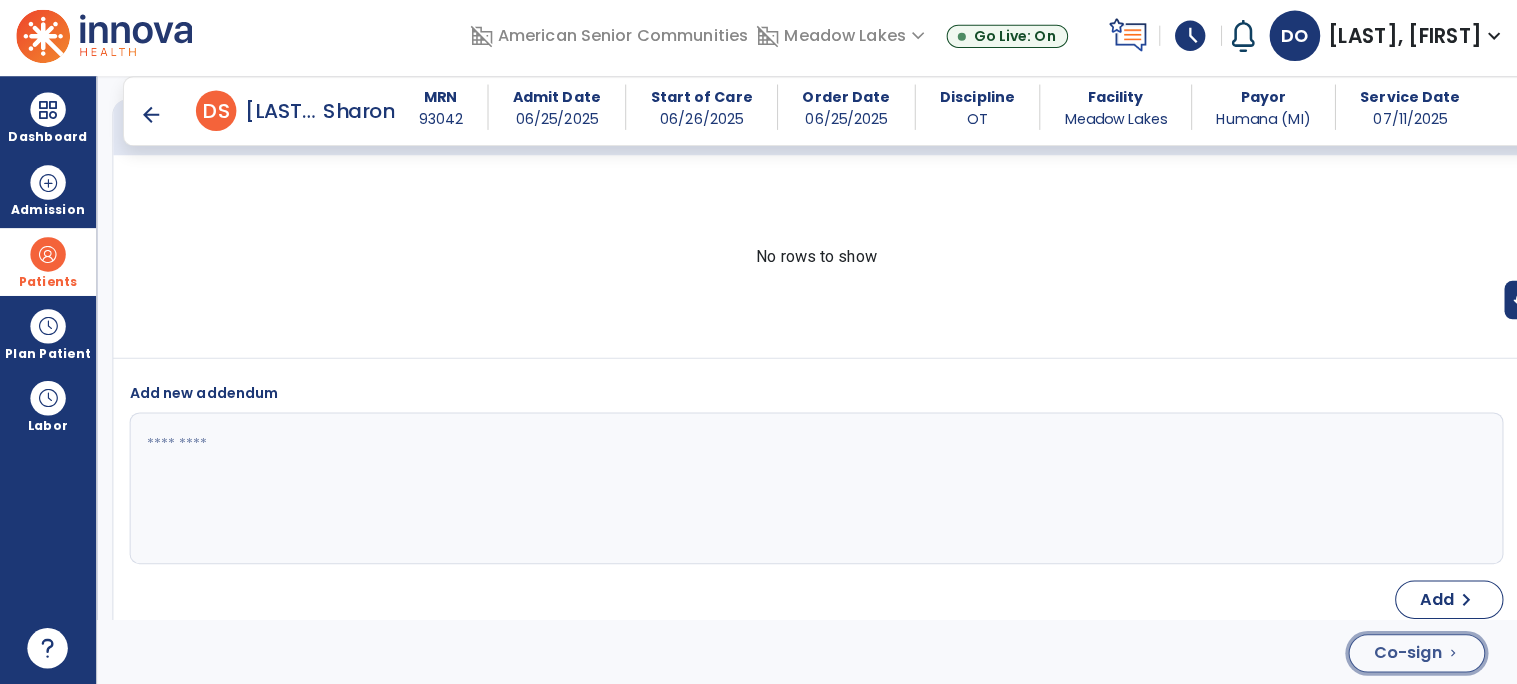 click on "Co-sign" 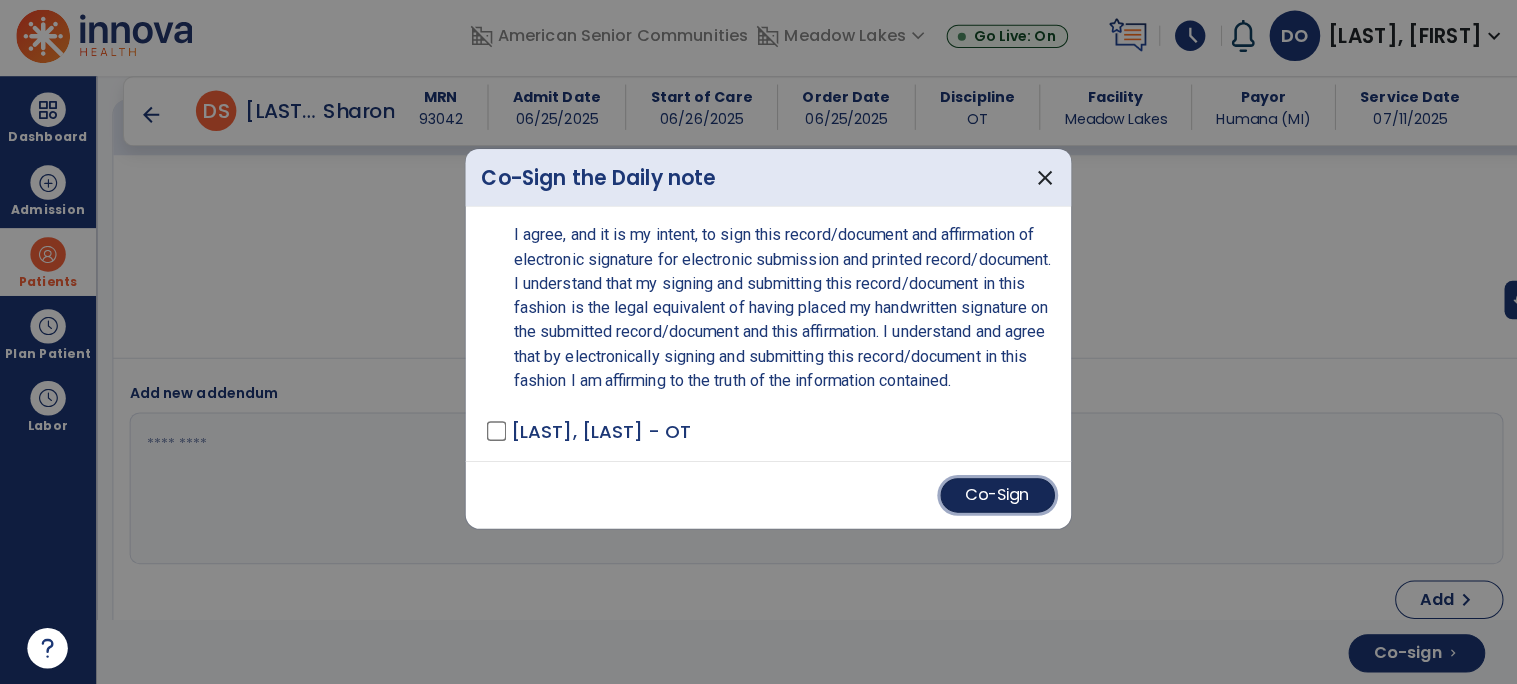 click on "Co-Sign" at bounding box center (985, 497) 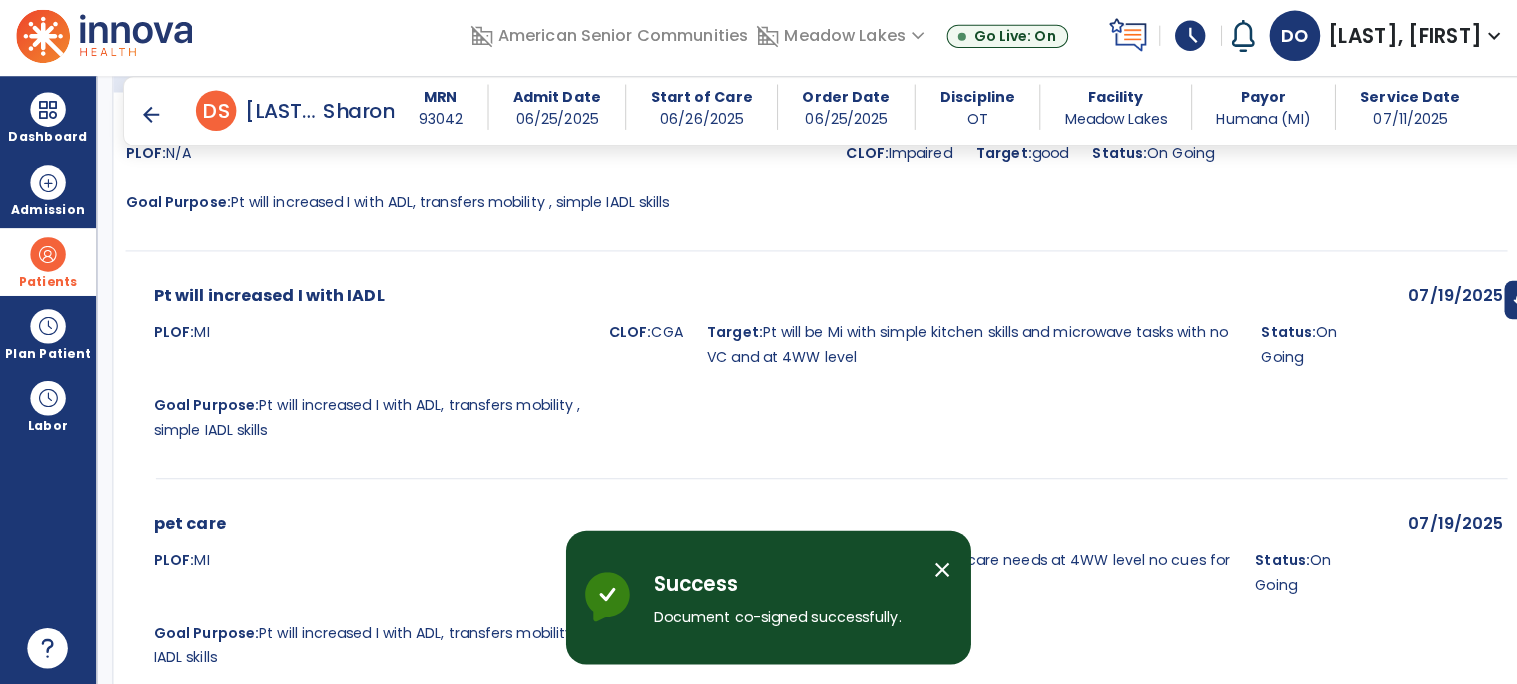 scroll, scrollTop: 0, scrollLeft: 0, axis: both 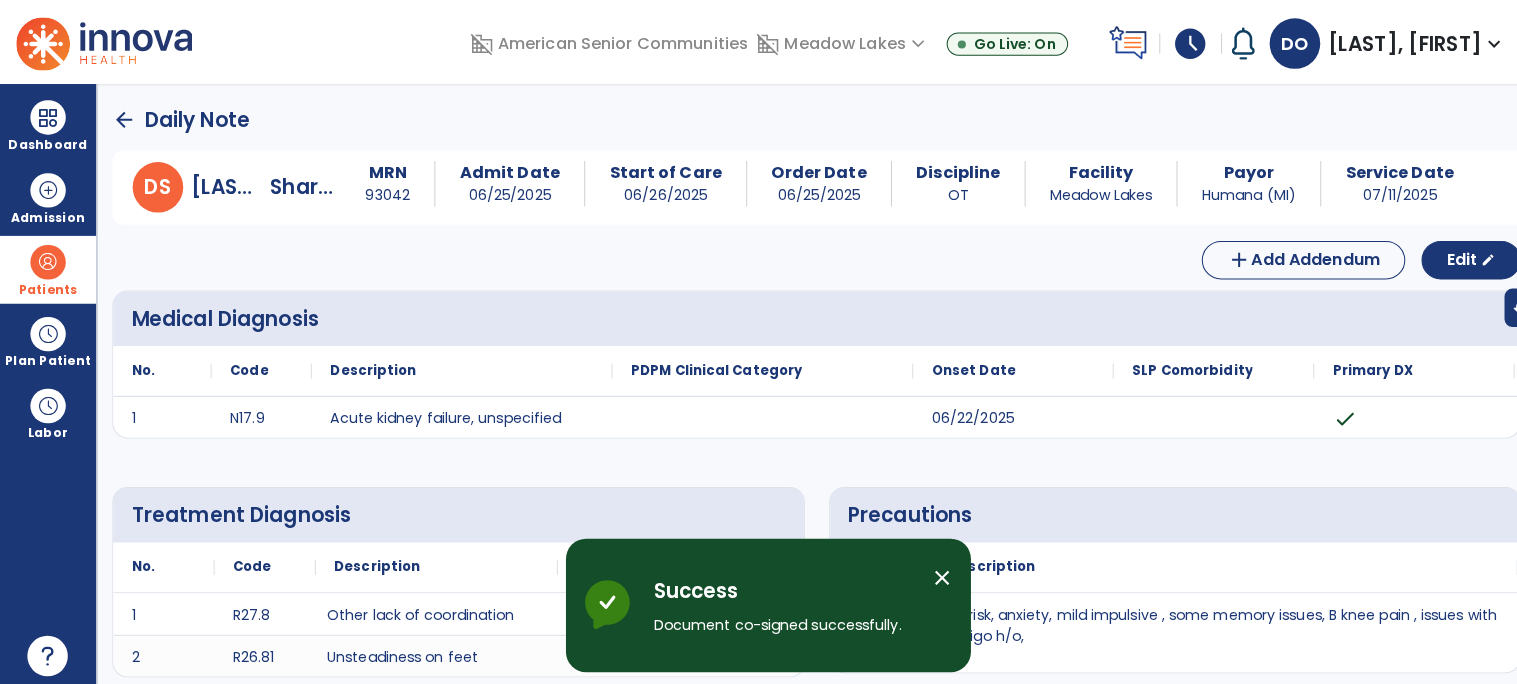 click on "arrow_back" 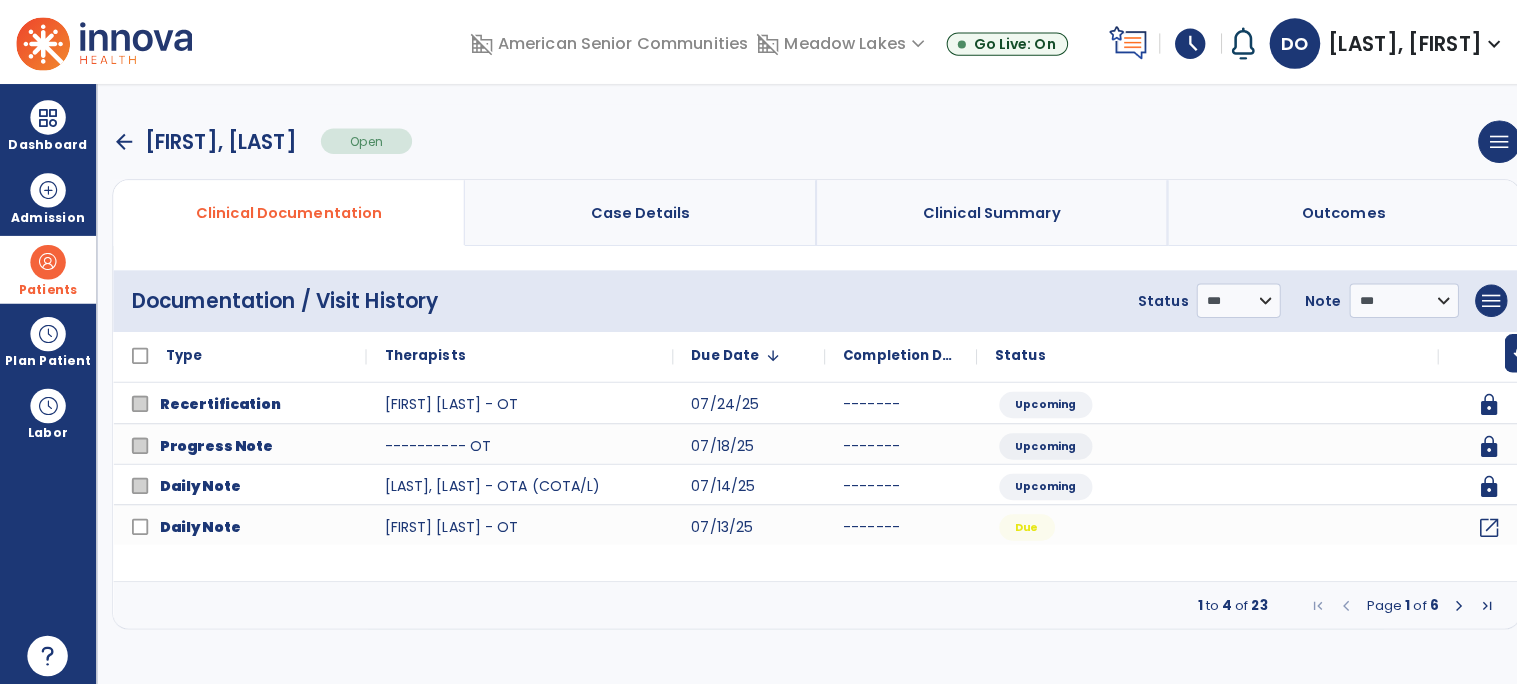 click at bounding box center [1441, 598] 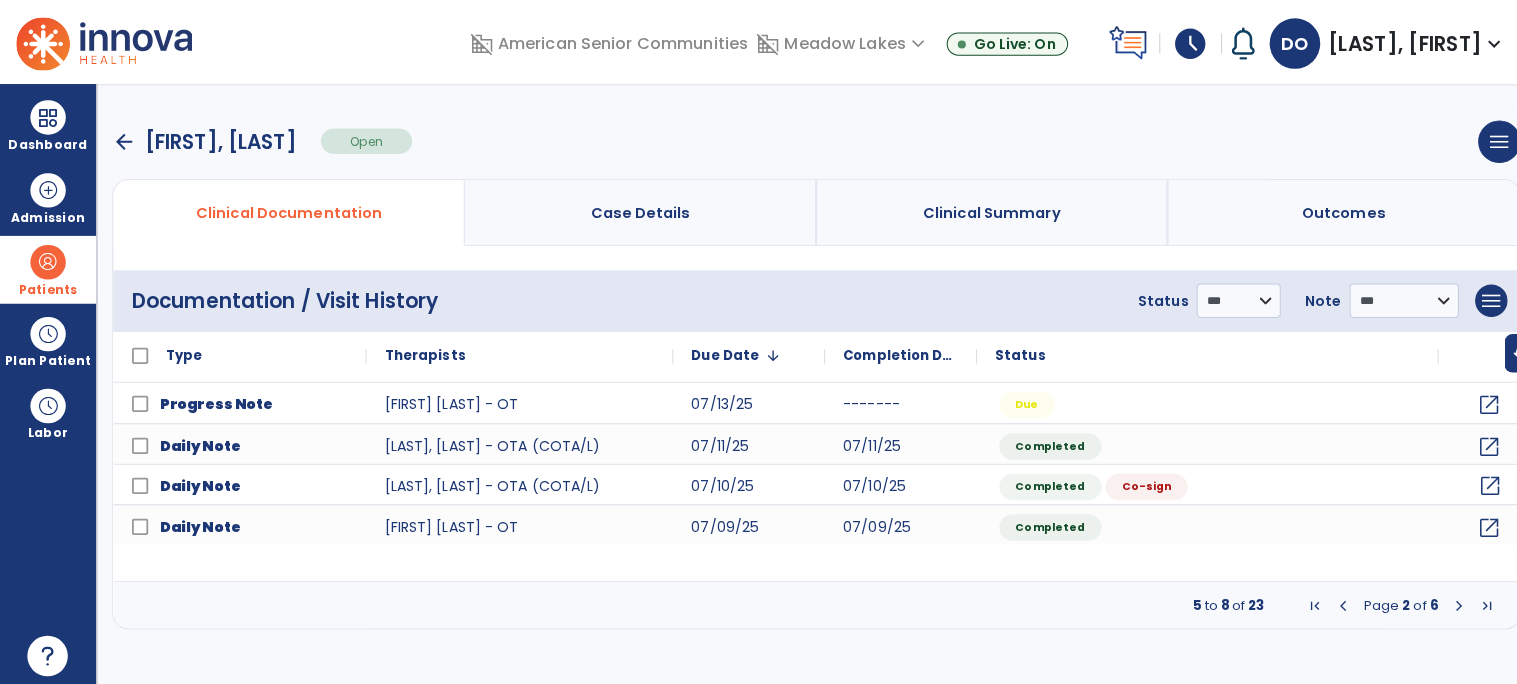 click on "open_in_new" 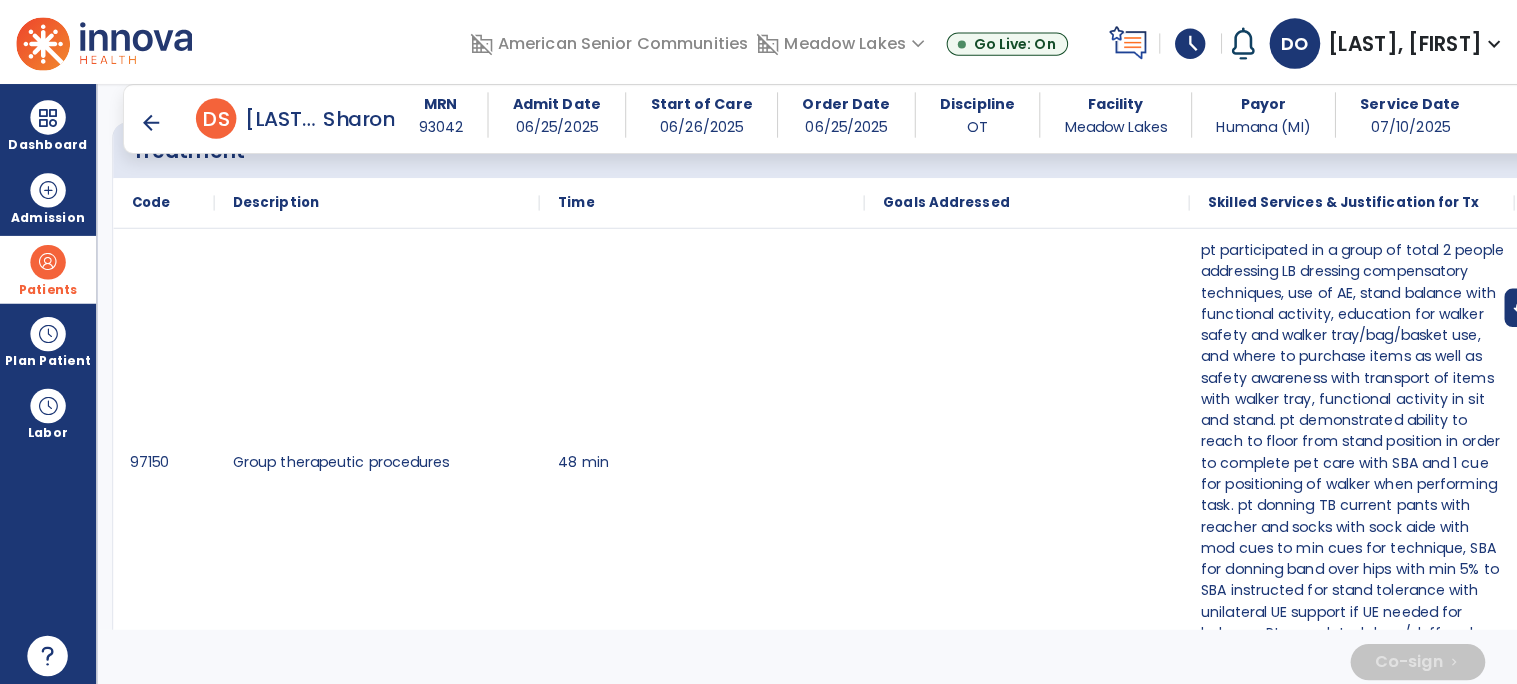 scroll, scrollTop: 1117, scrollLeft: 0, axis: vertical 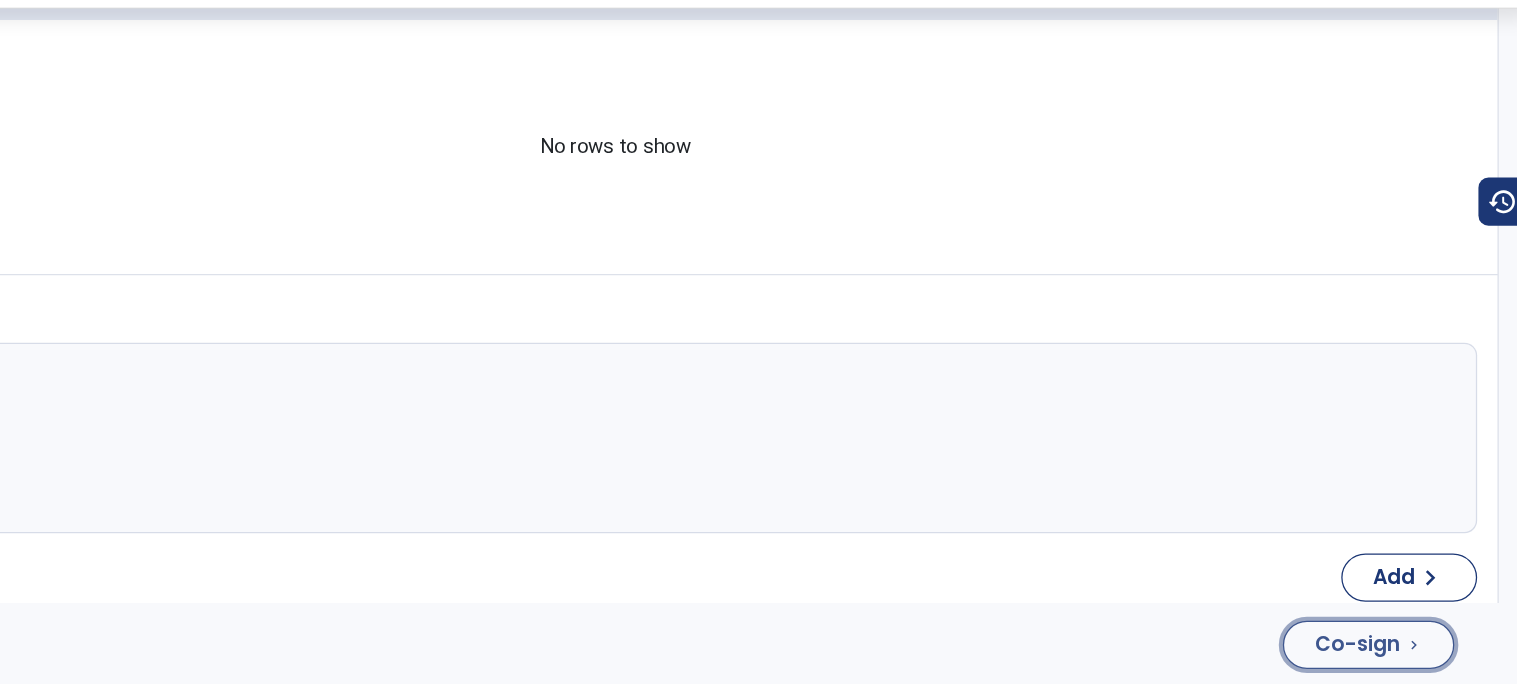 click on "Co-sign" 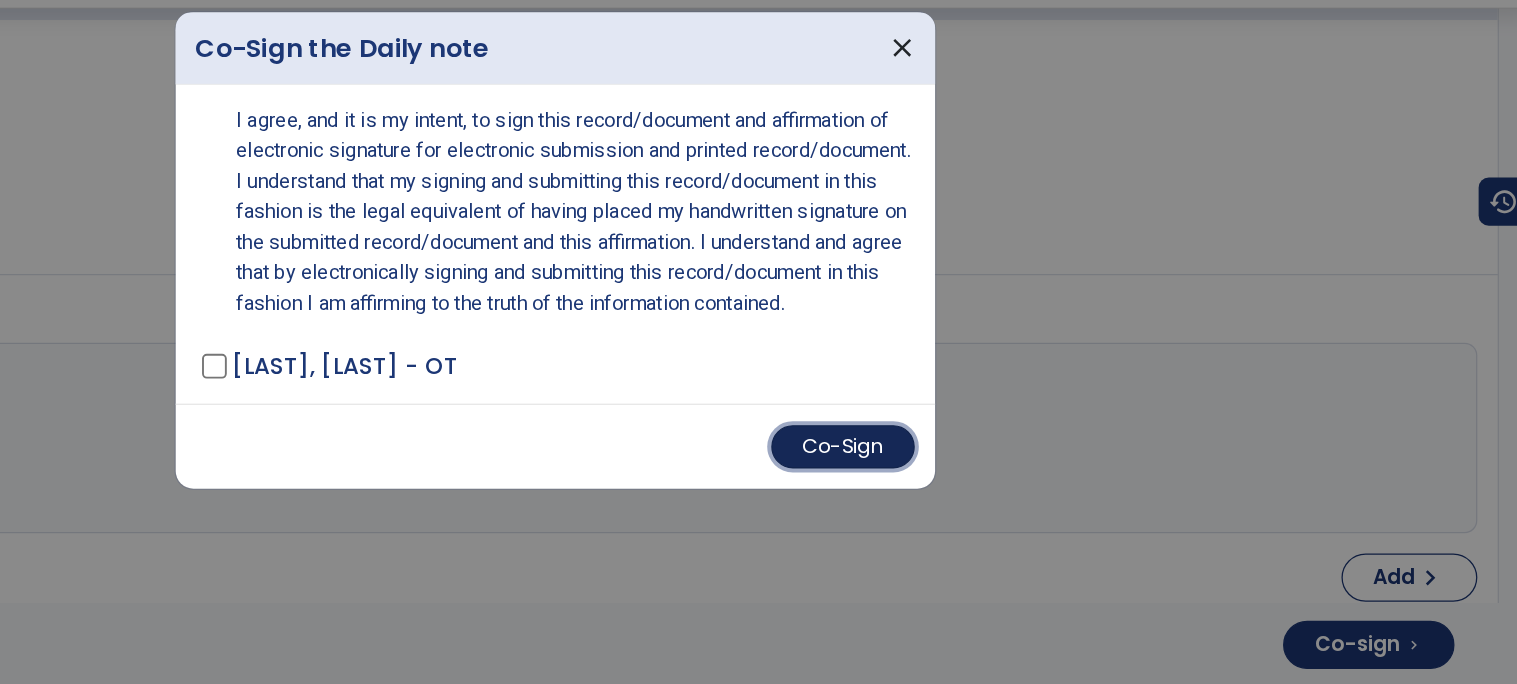 click on "Co-Sign" at bounding box center [985, 497] 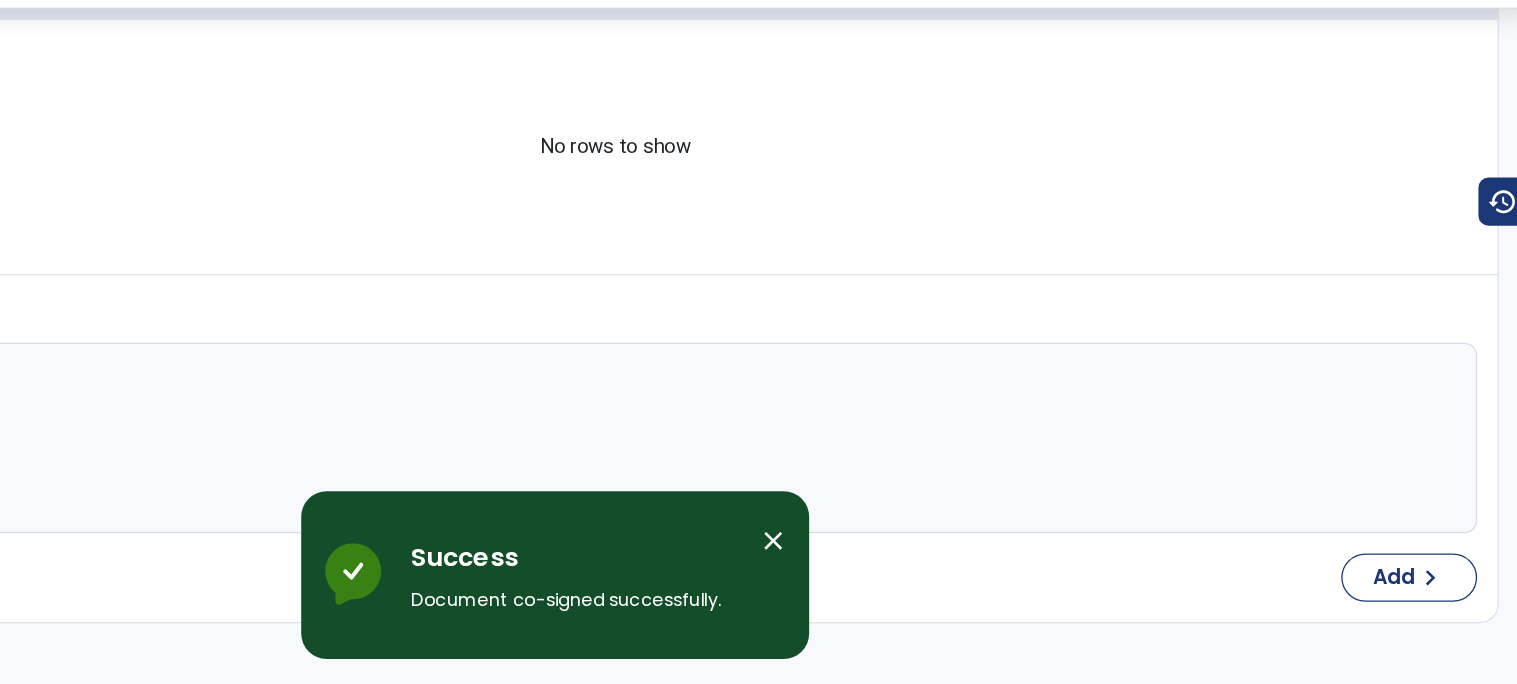 scroll, scrollTop: 0, scrollLeft: 0, axis: both 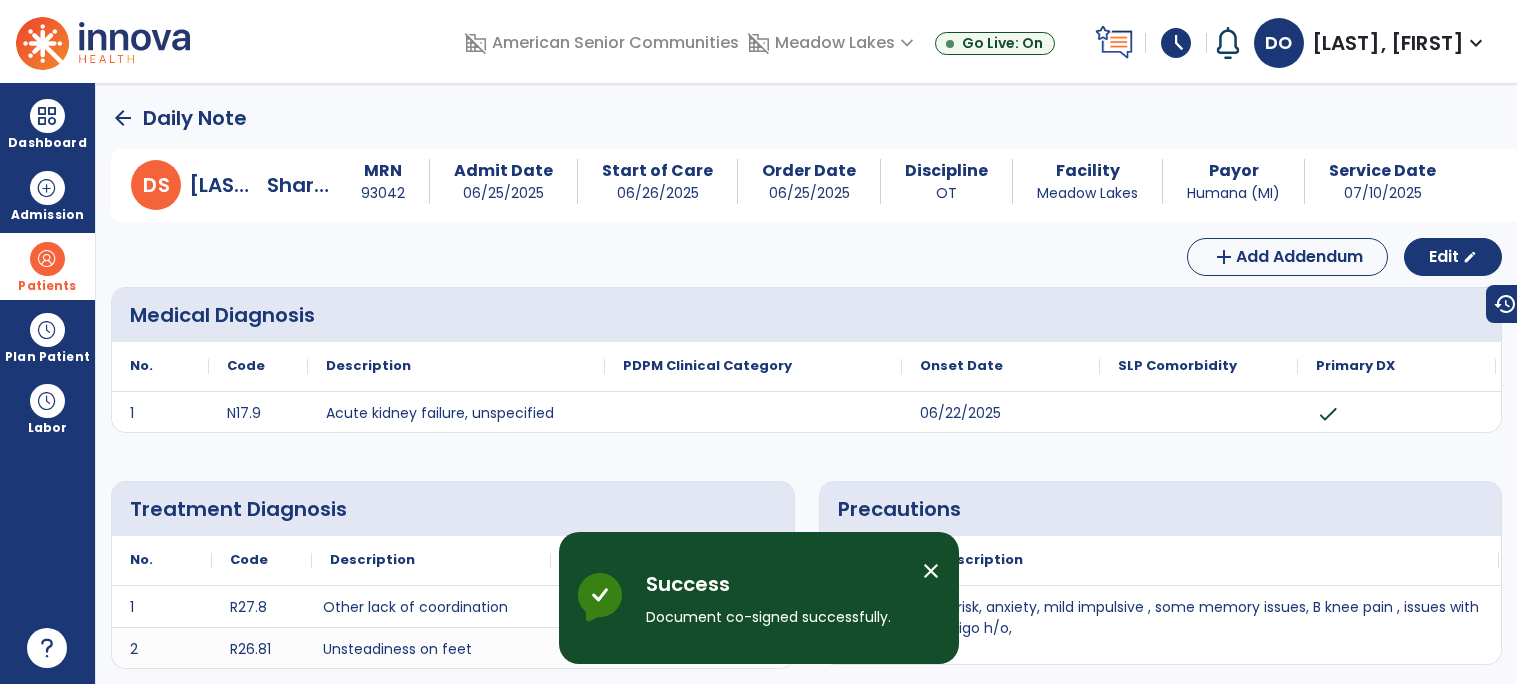 click on "arrow_back" 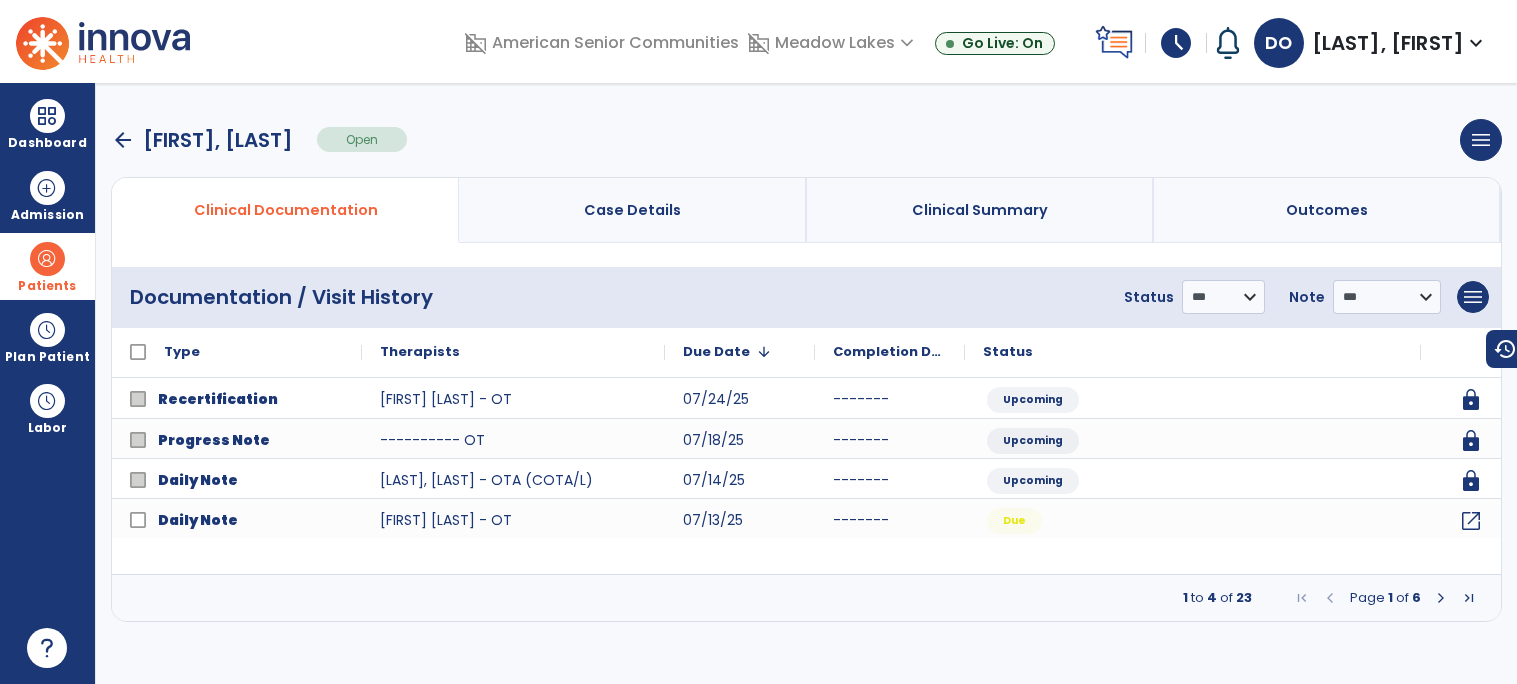 click at bounding box center [1441, 598] 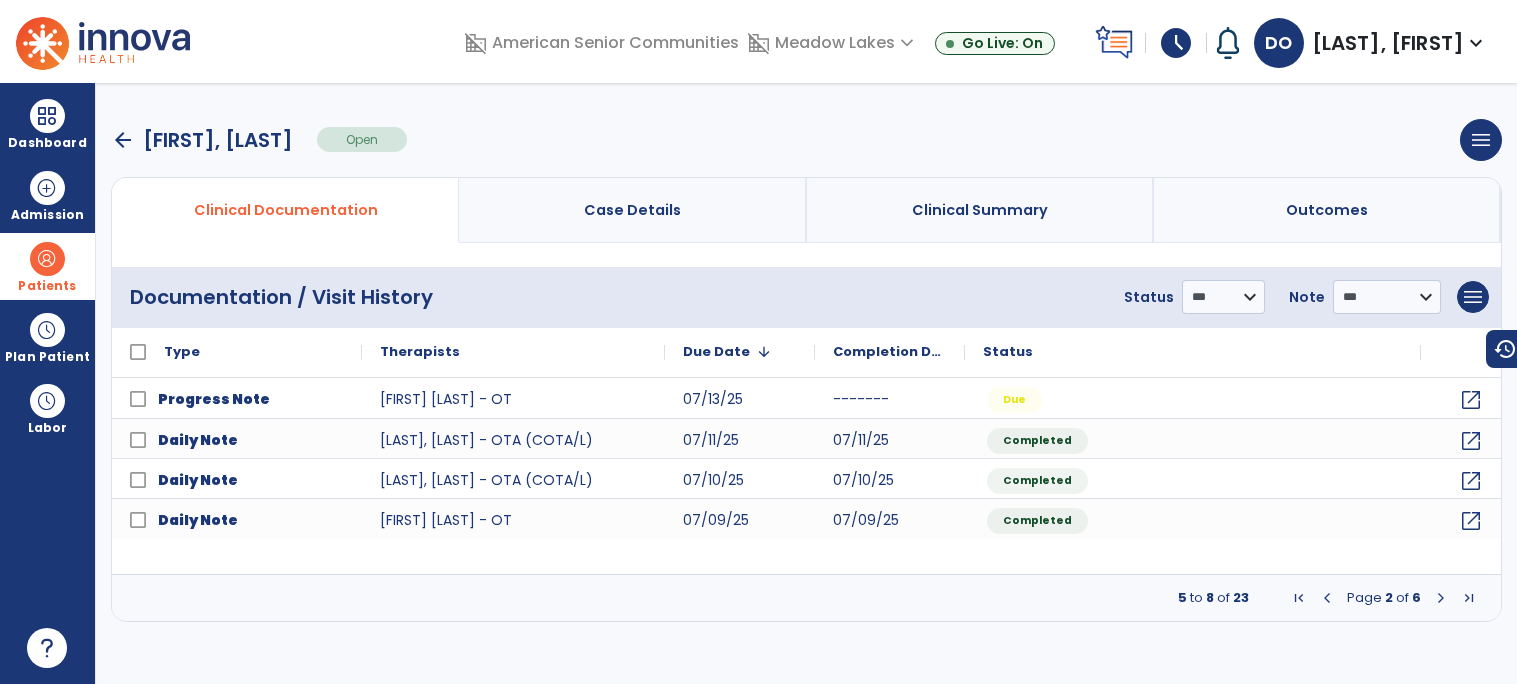 click at bounding box center [1441, 598] 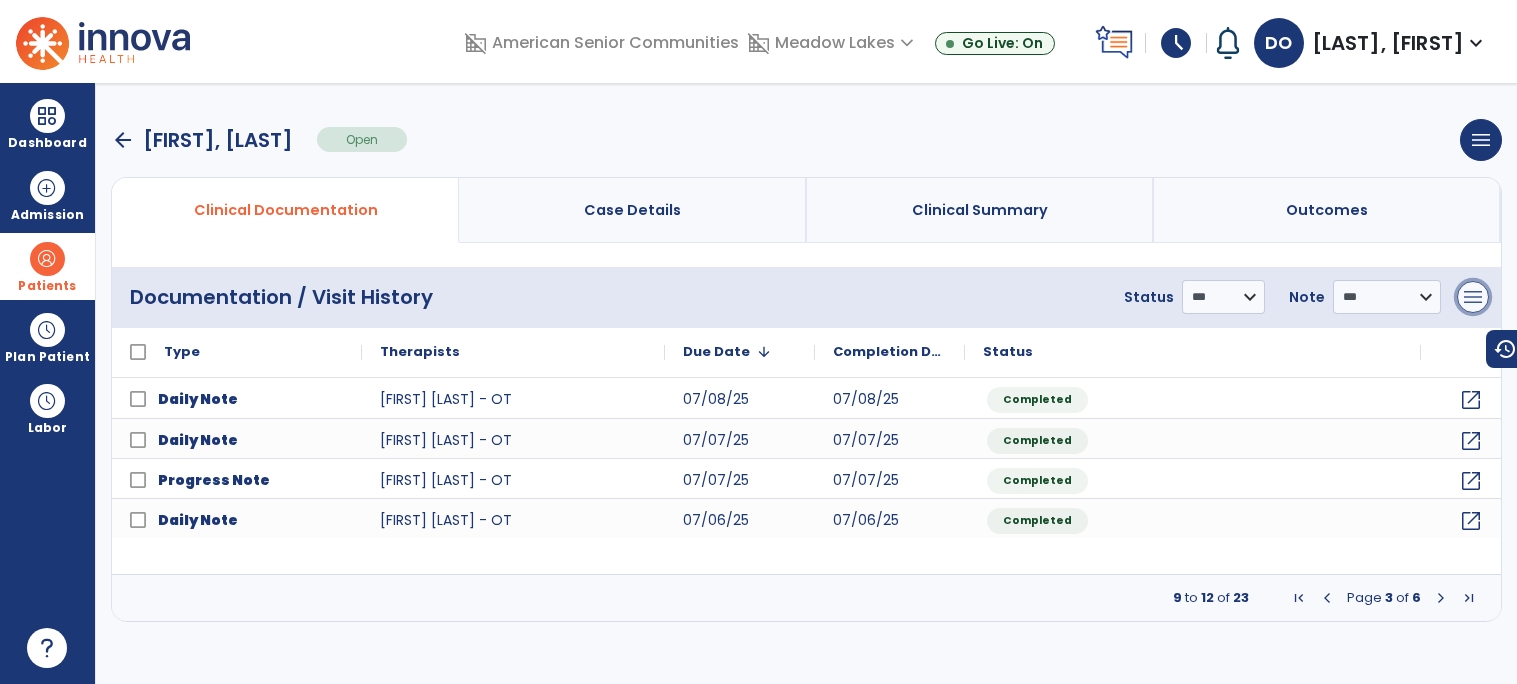 click on "menu" at bounding box center (1473, 297) 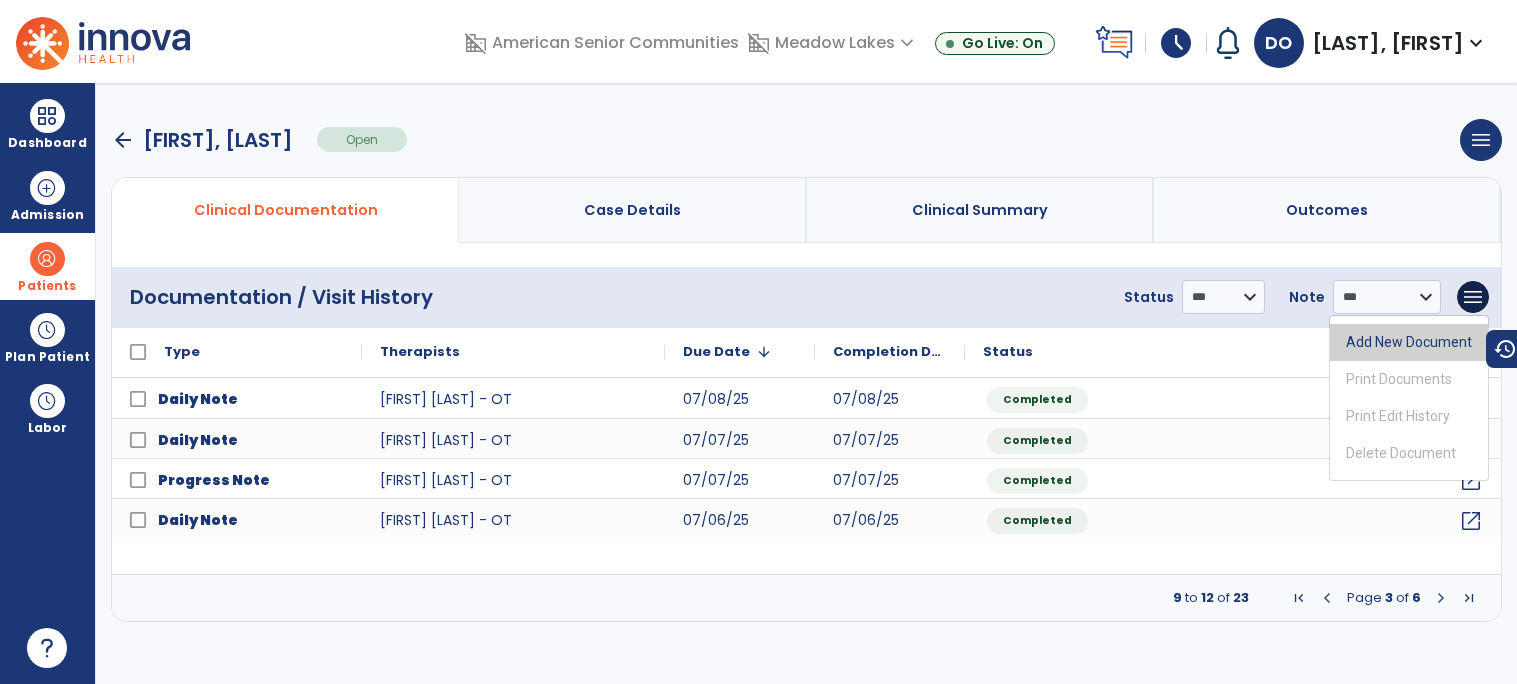 click on "Add New Document" at bounding box center [1409, 342] 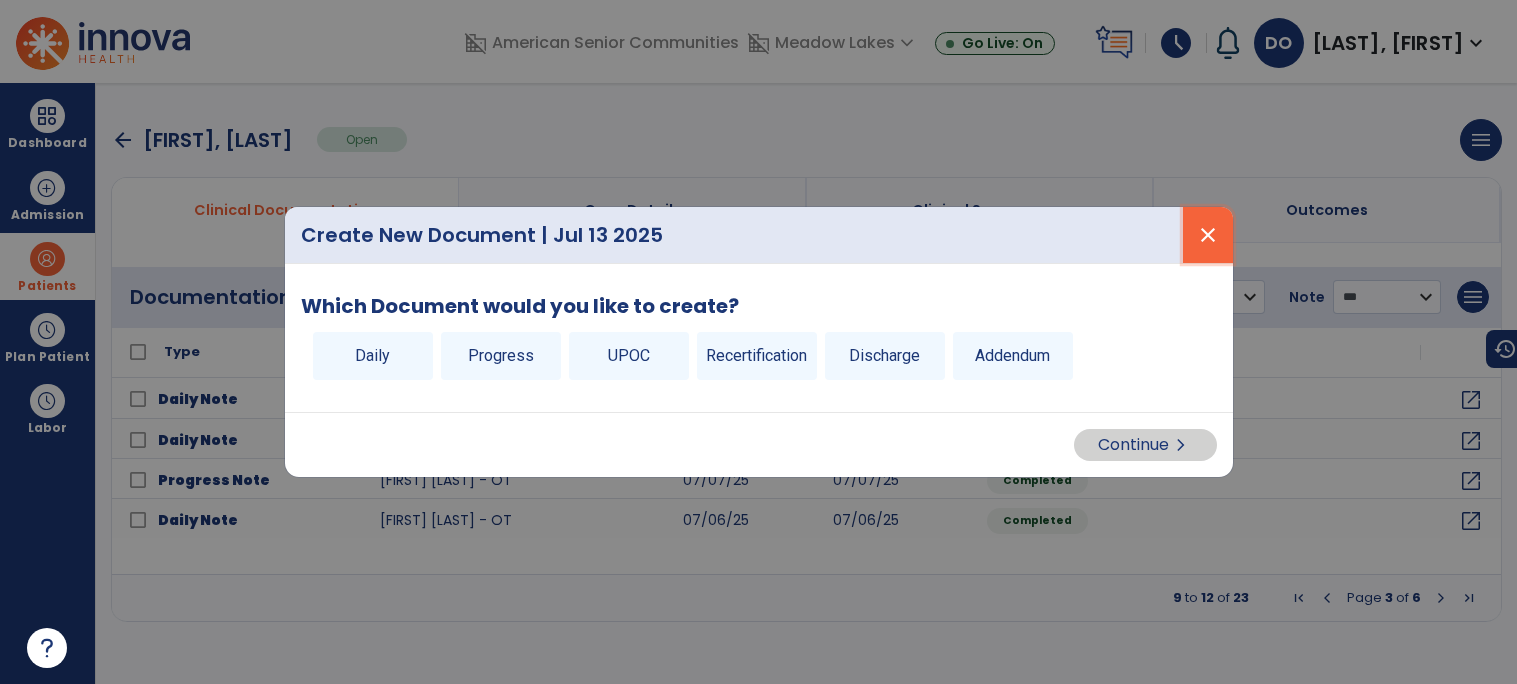 click on "close" at bounding box center (1208, 235) 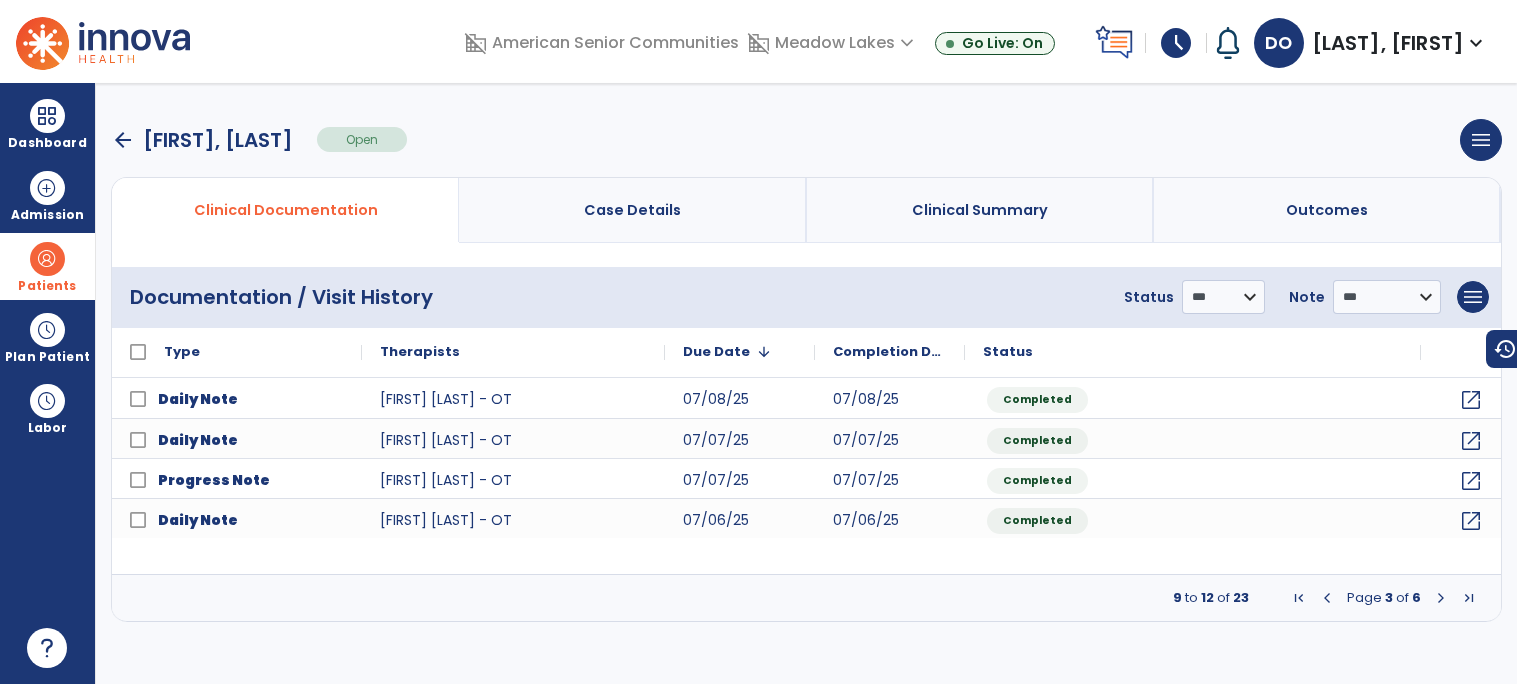 click at bounding box center [1327, 598] 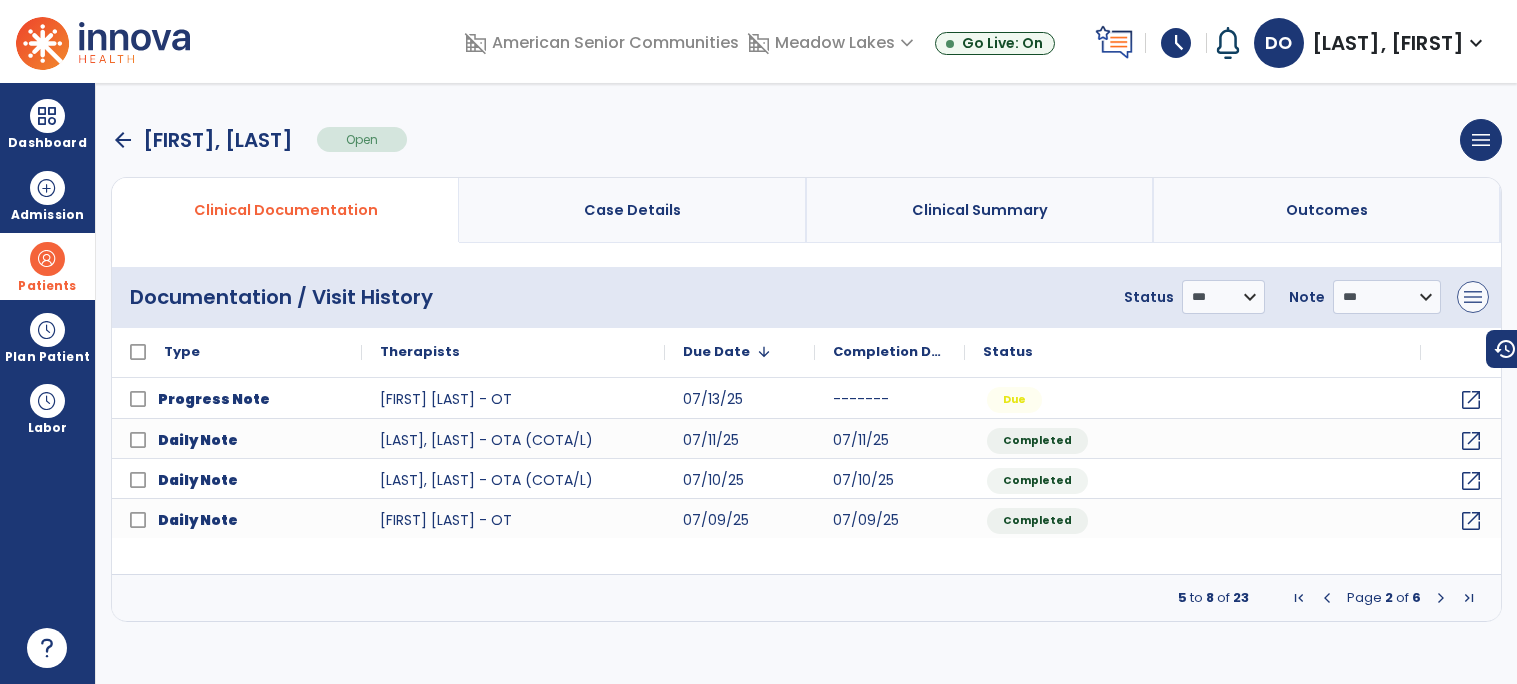 click on "menu" at bounding box center (1473, 297) 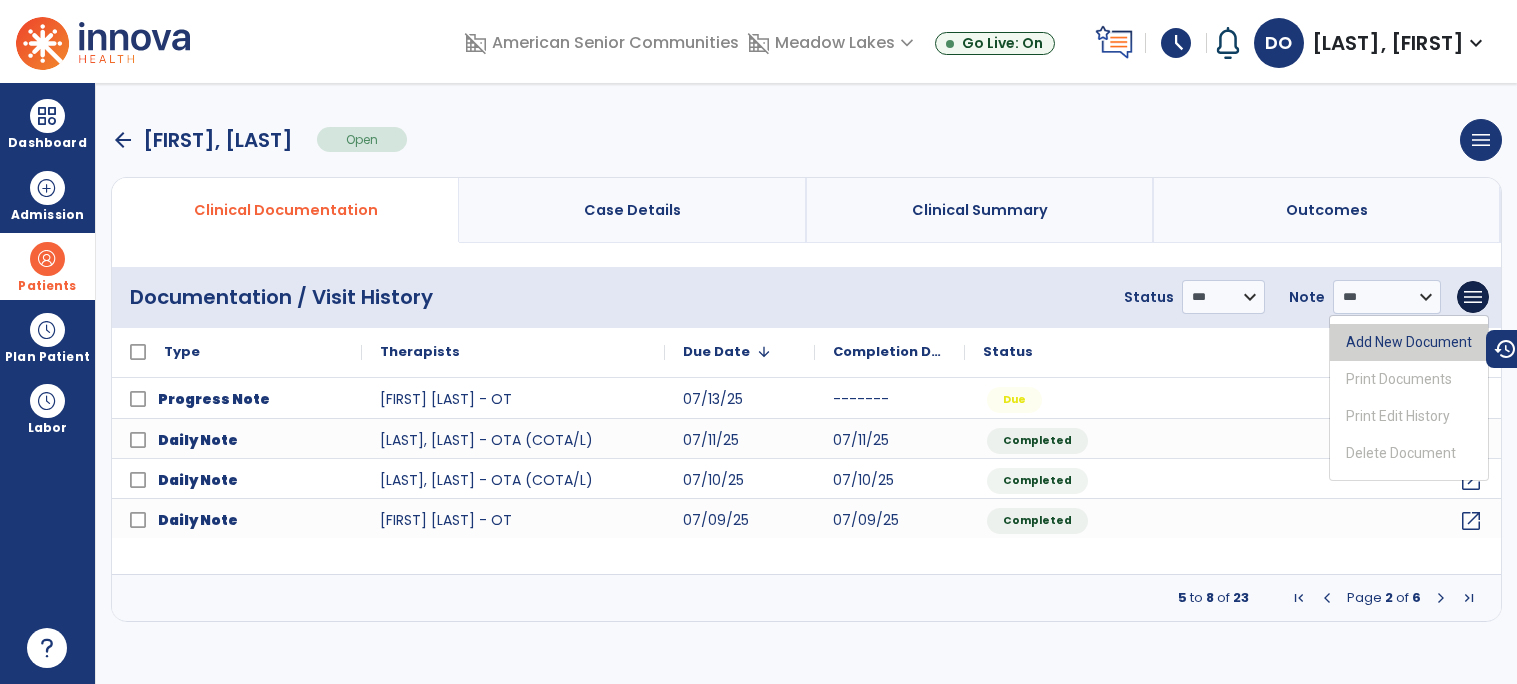 click on "Add New Document" at bounding box center [1409, 342] 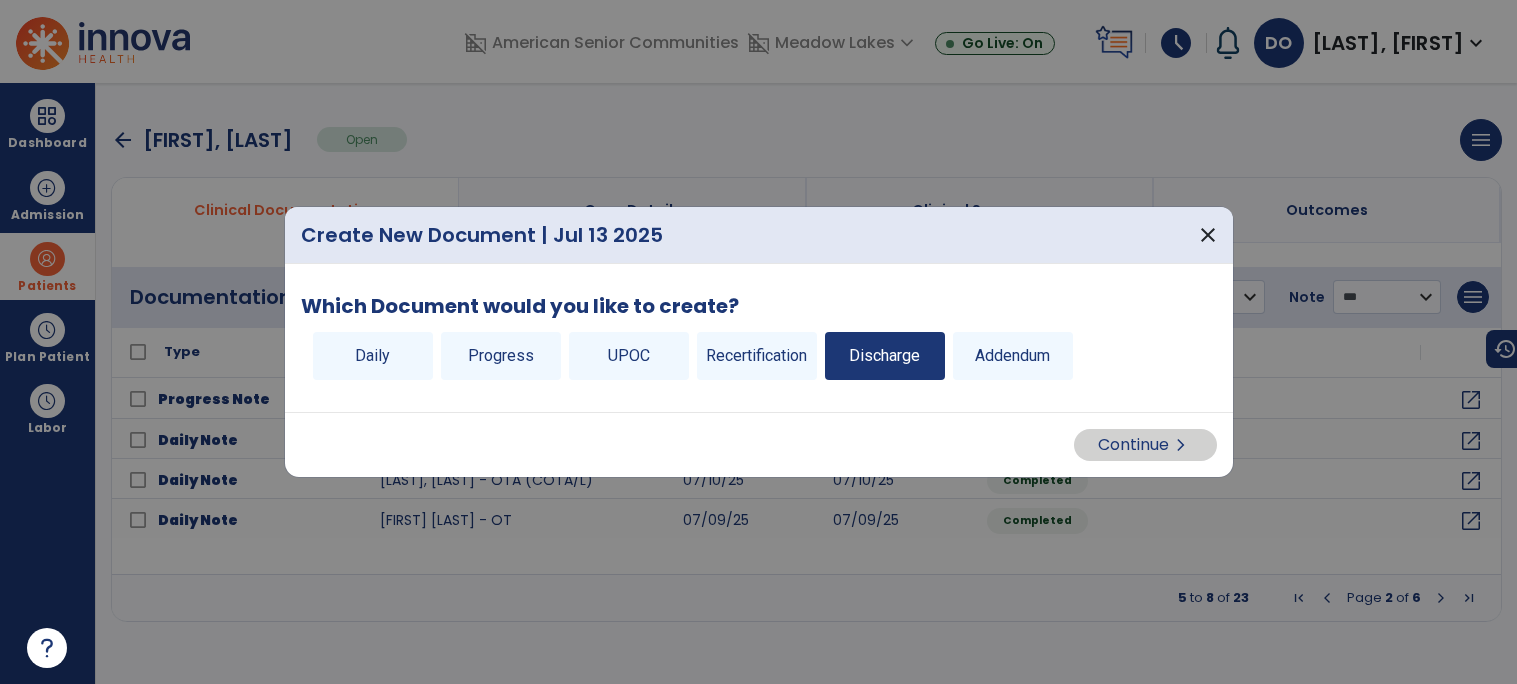 click on "Discharge" at bounding box center [885, 356] 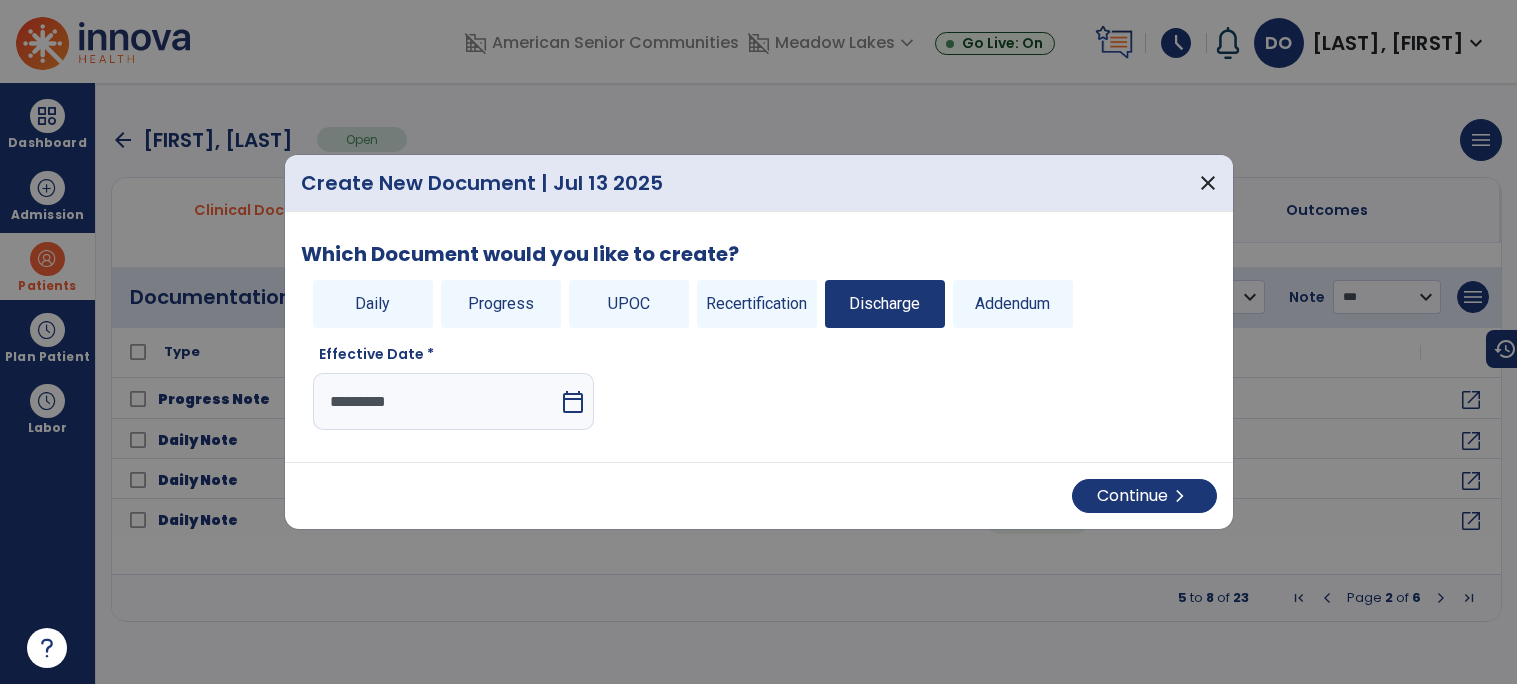 click on "calendar_today" at bounding box center [573, 402] 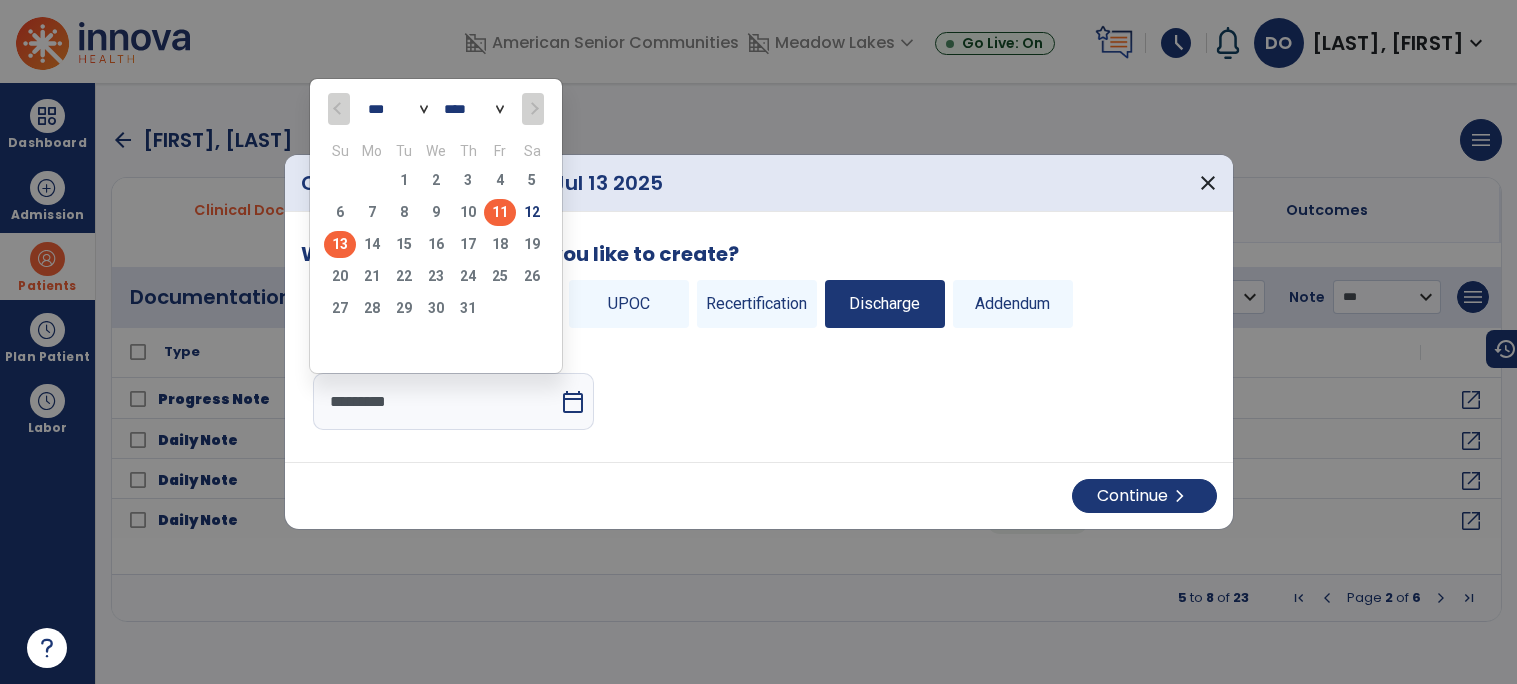 click on "11" 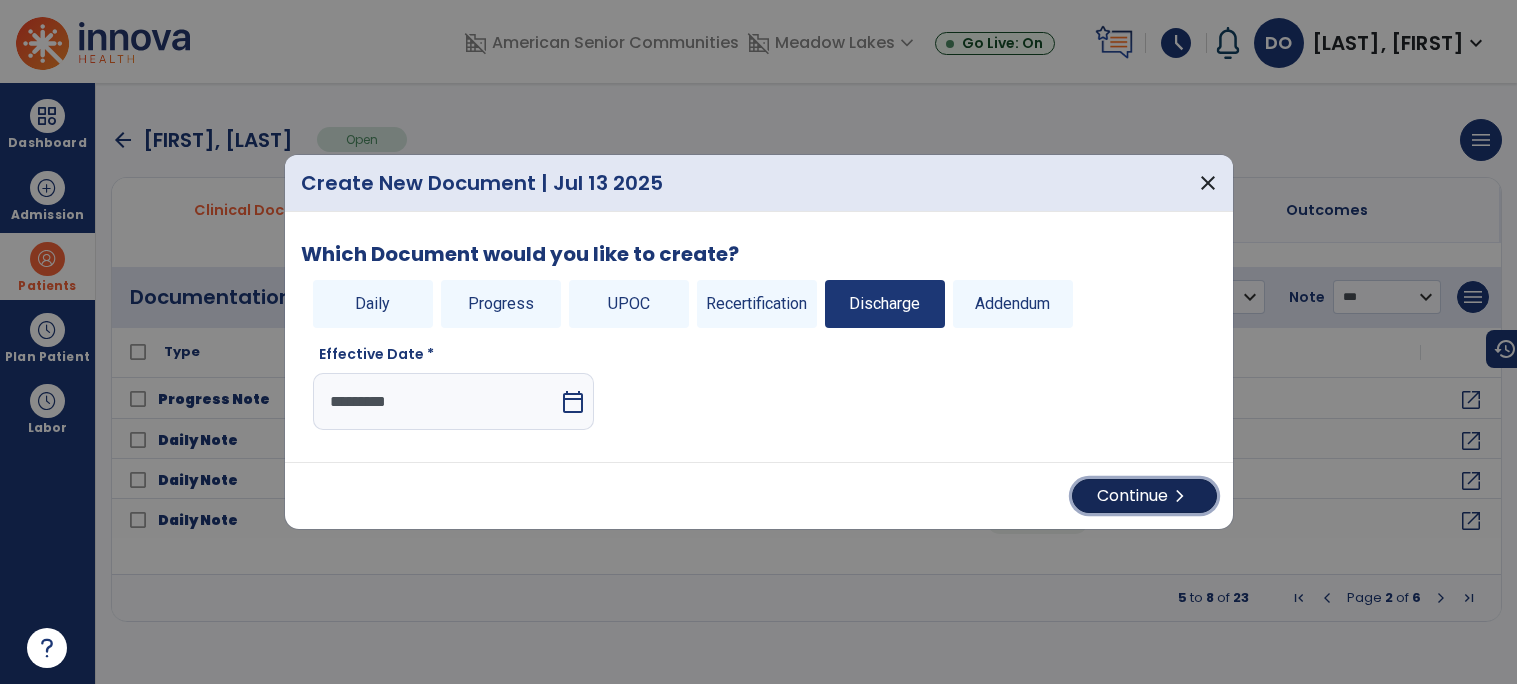 click on "Continue   chevron_right" at bounding box center [1144, 496] 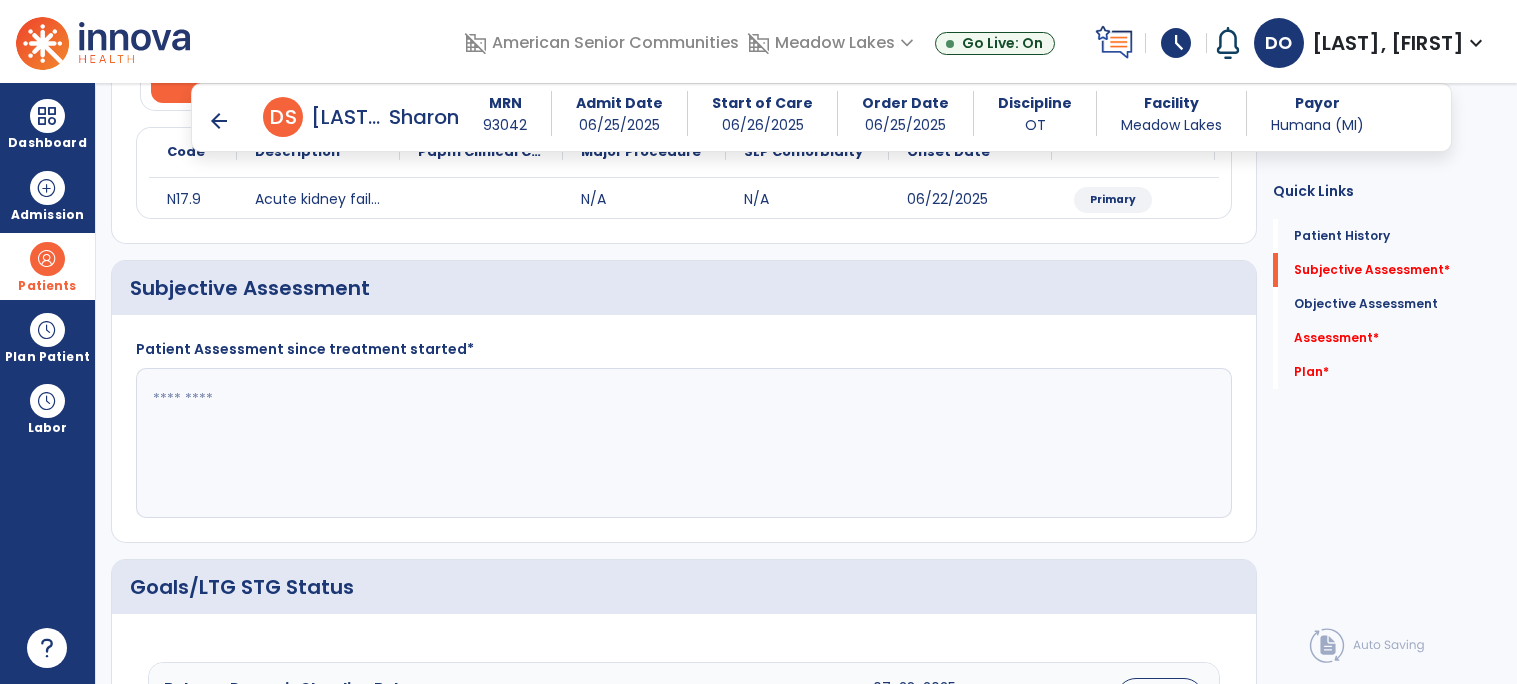 scroll, scrollTop: 253, scrollLeft: 0, axis: vertical 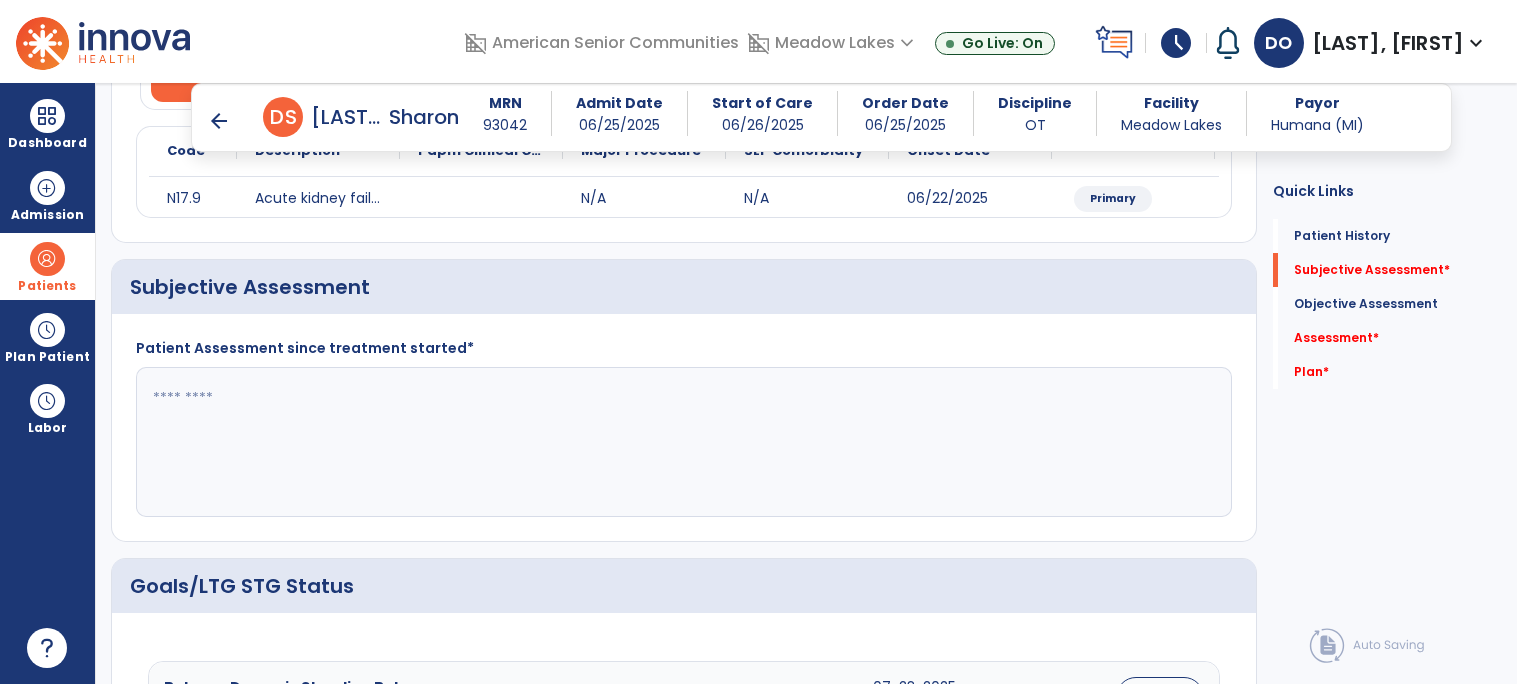 click 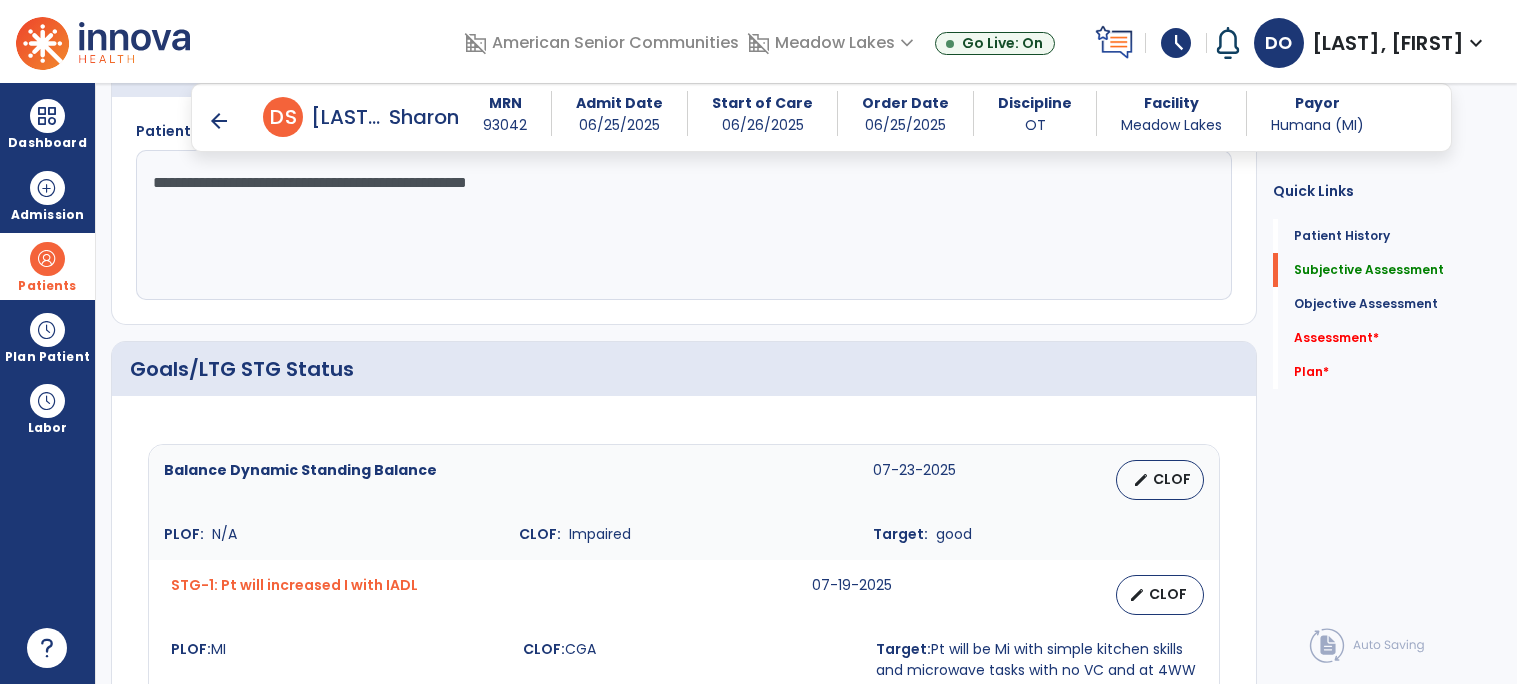 scroll, scrollTop: 497, scrollLeft: 0, axis: vertical 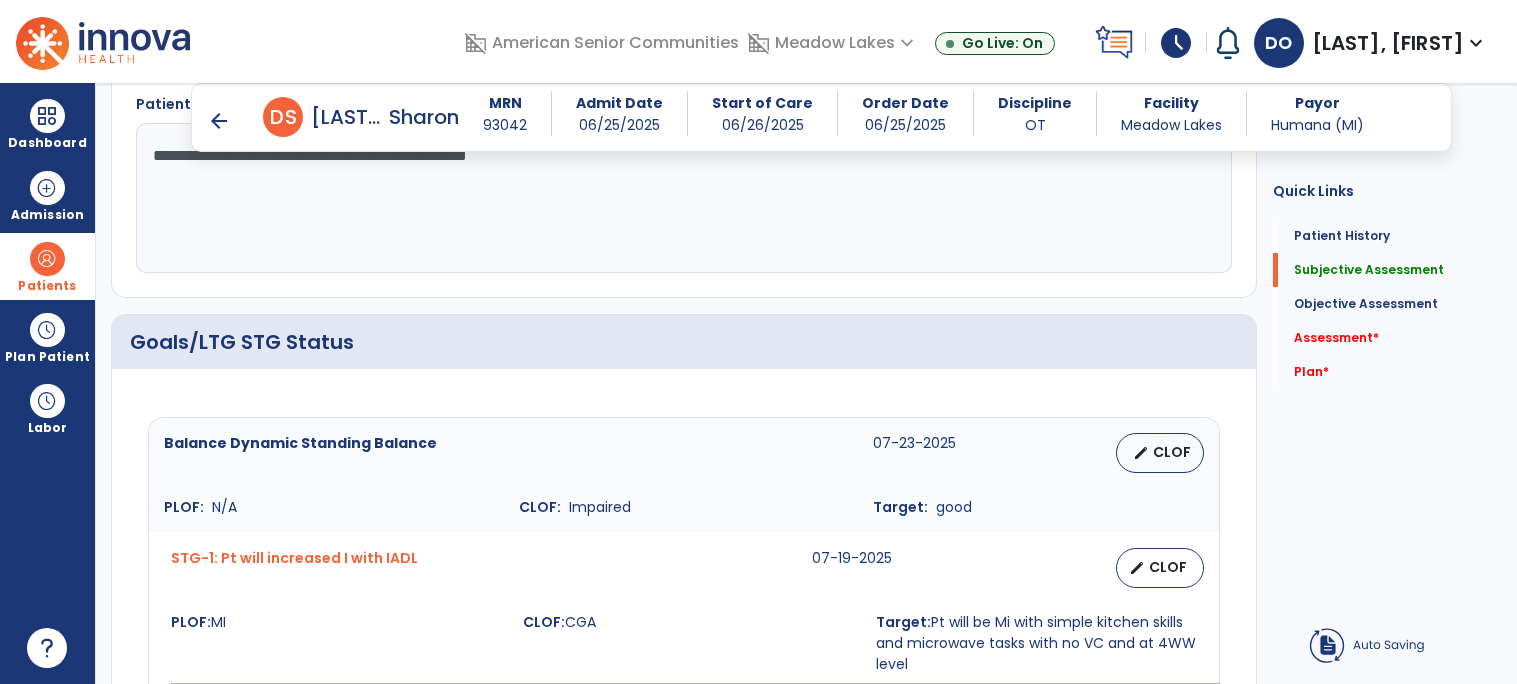 type on "**********" 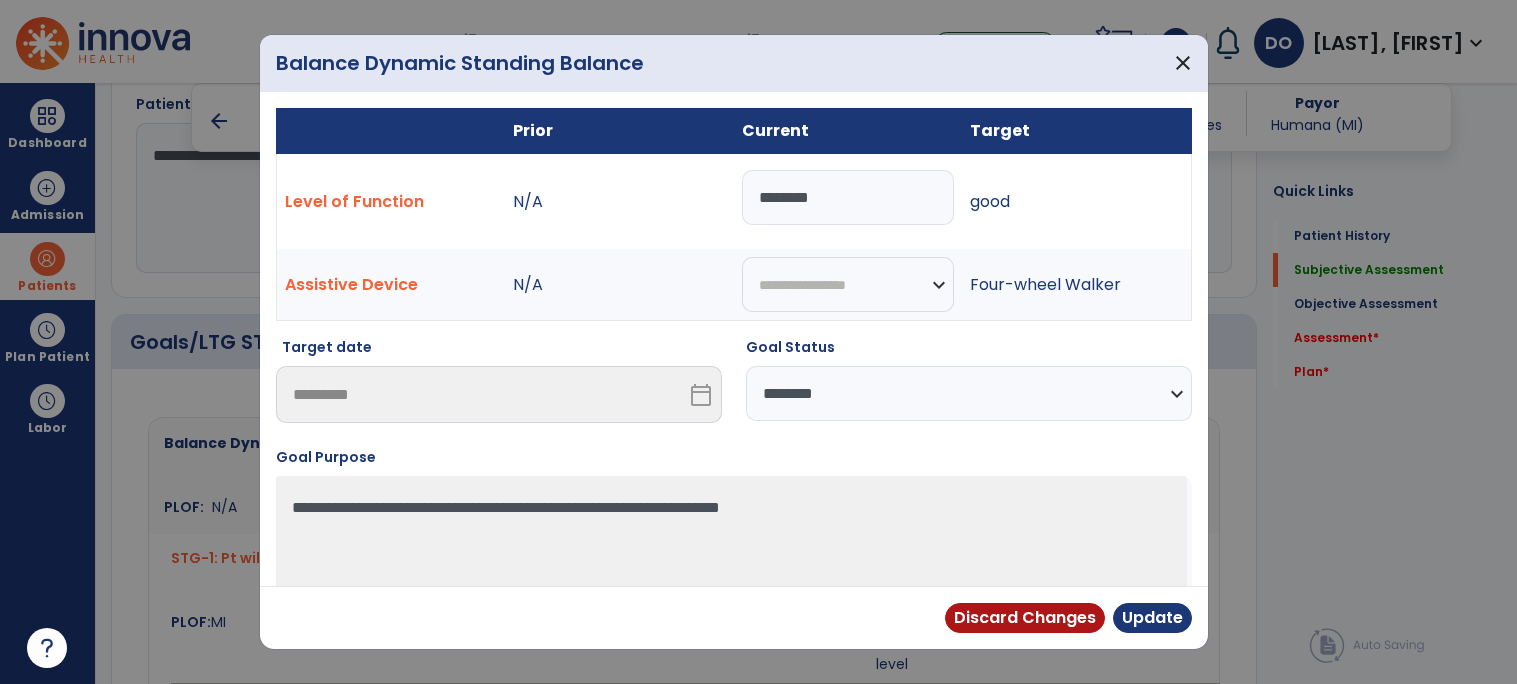 click on "********" at bounding box center (848, 197) 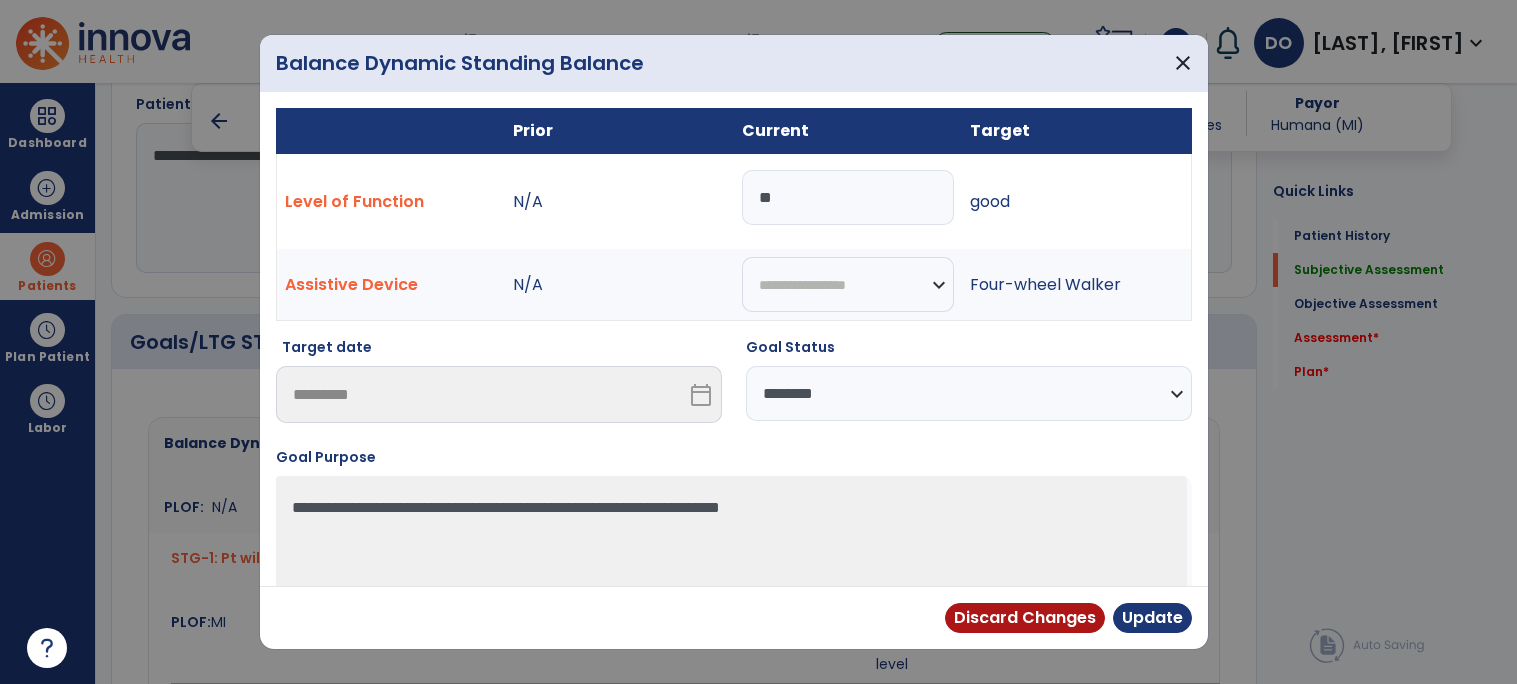 type on "*" 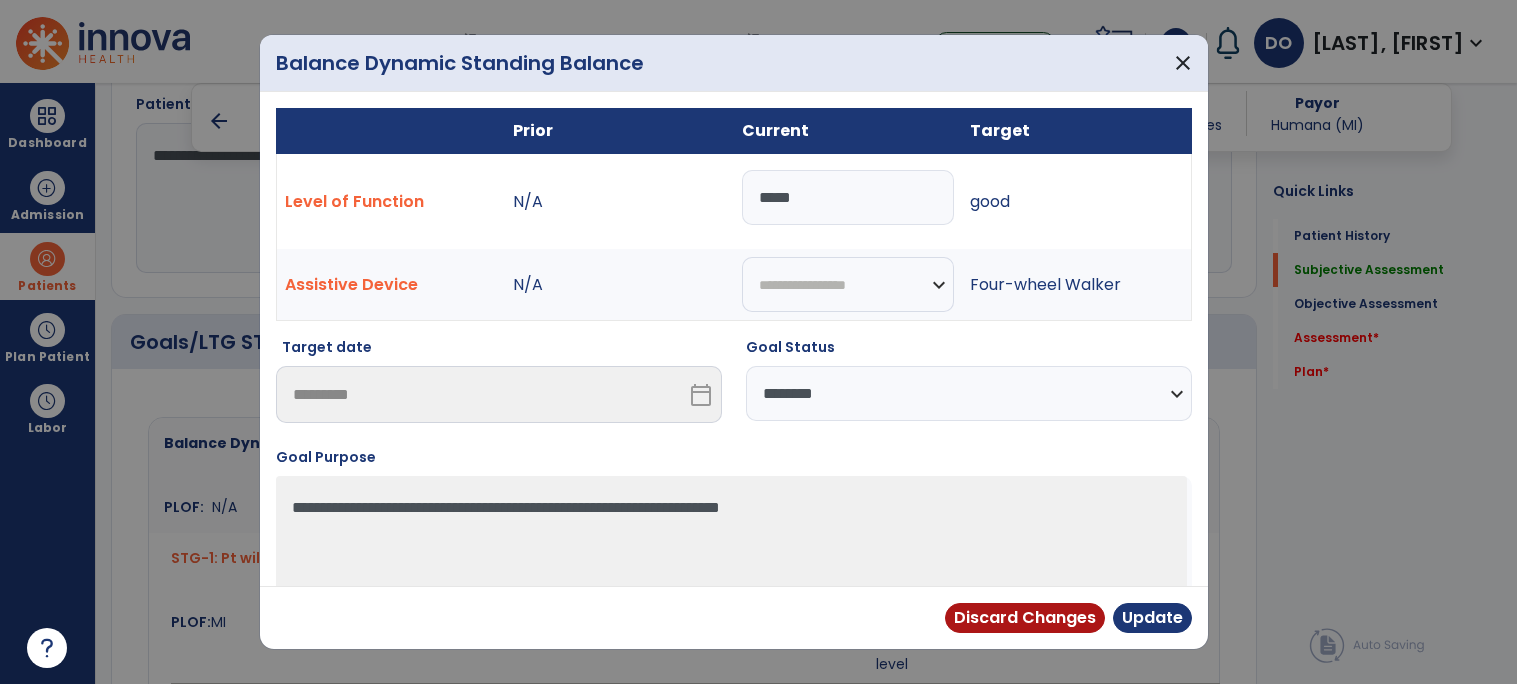 type on "****" 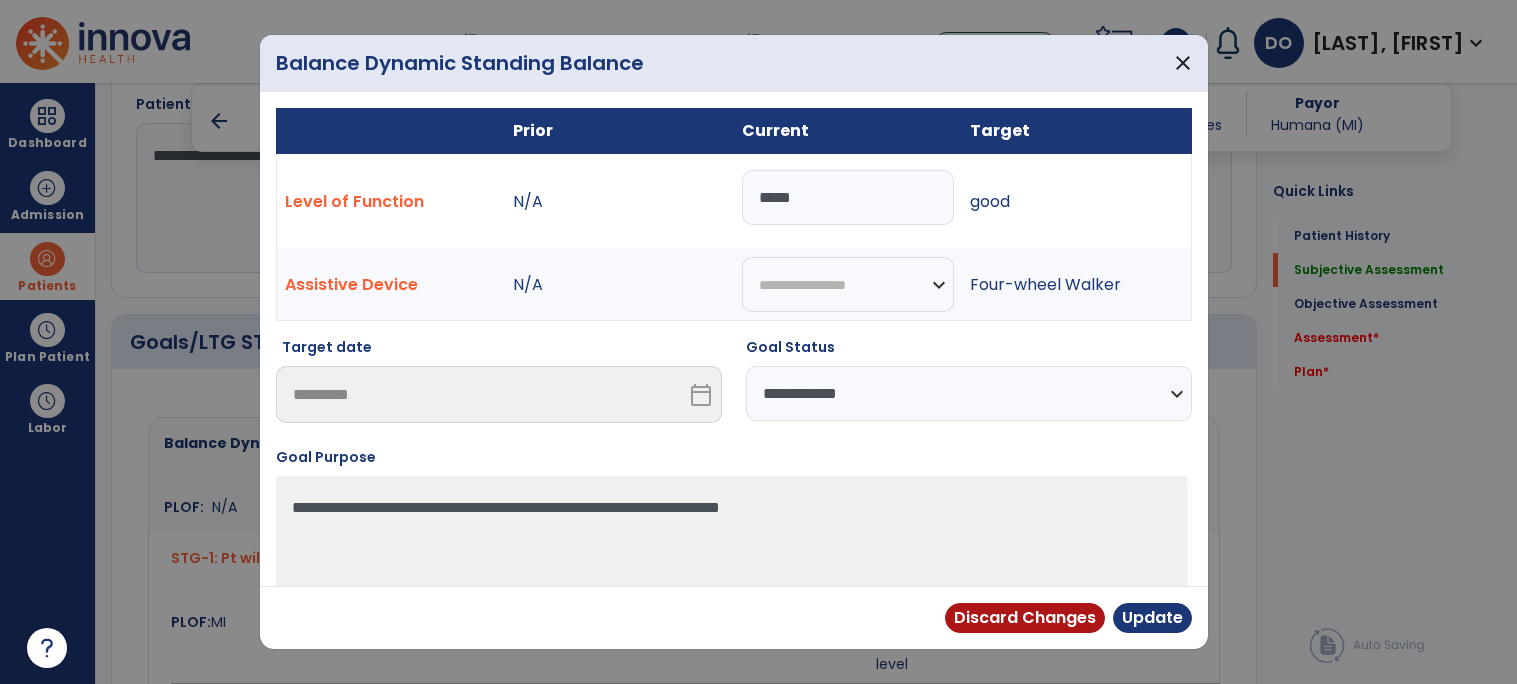 click on "**********" at bounding box center (969, 393) 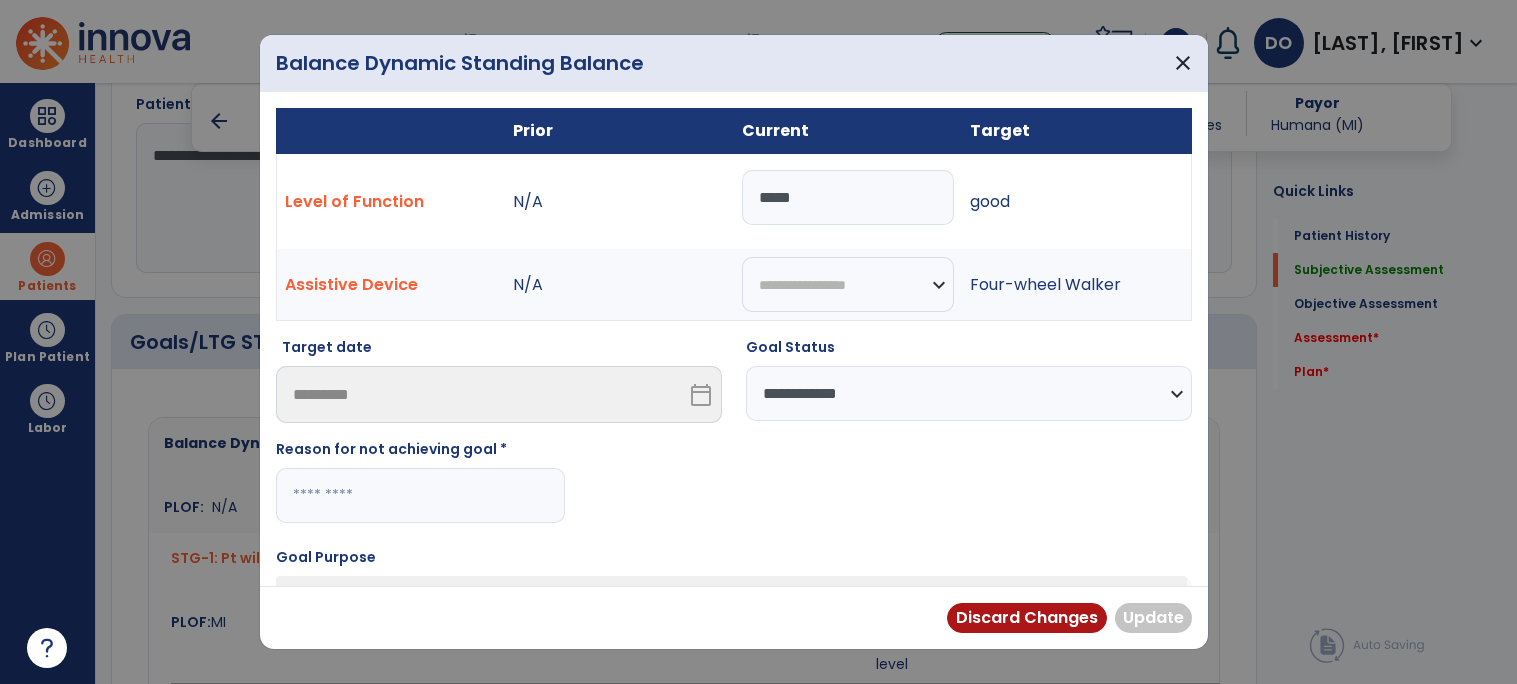 click at bounding box center (420, 495) 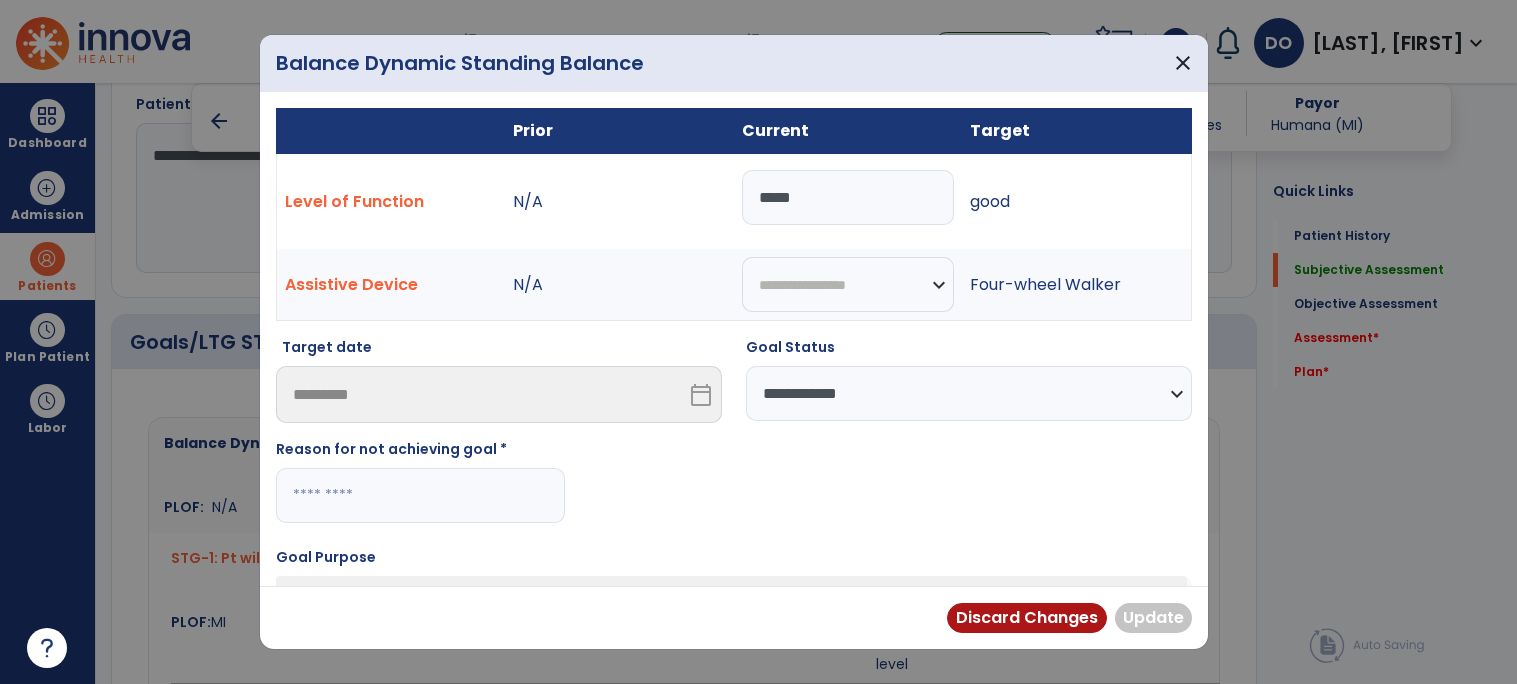 type on "*" 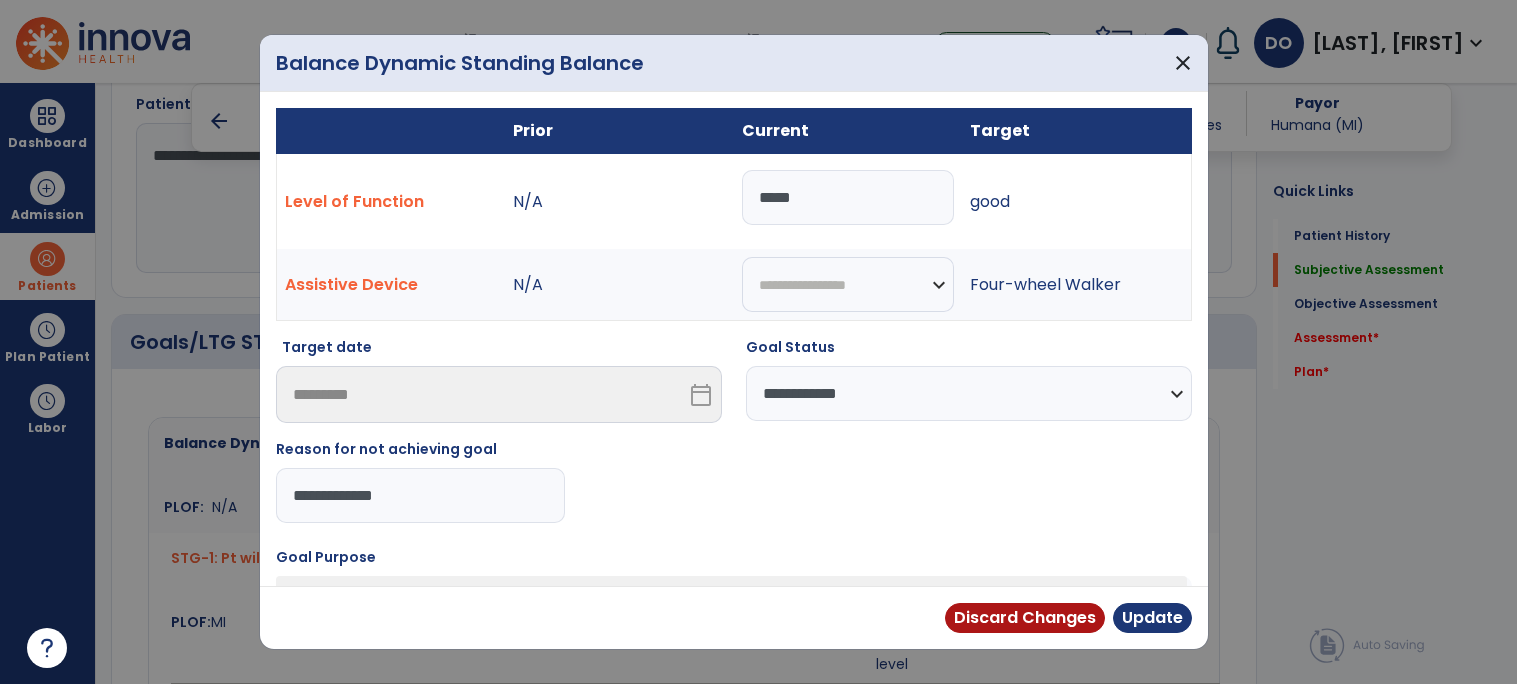 type on "**********" 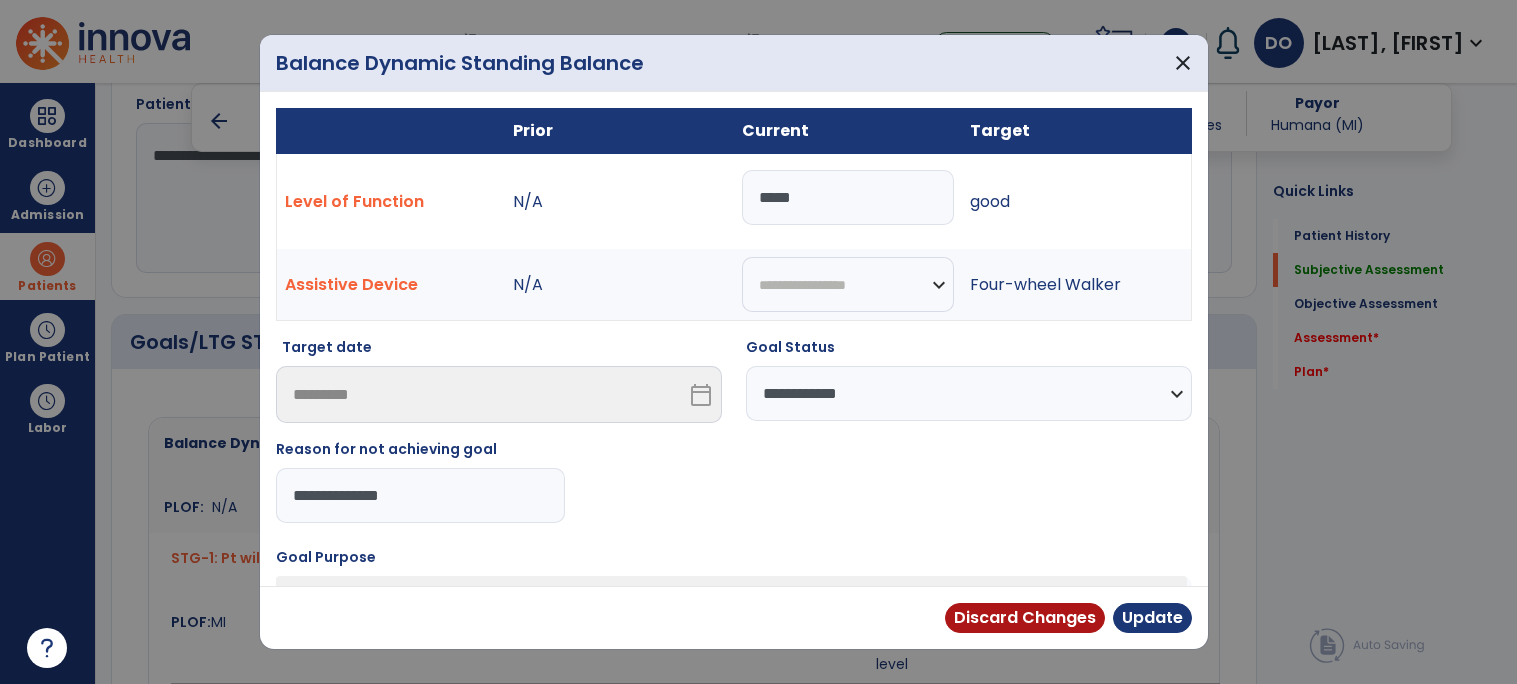 click on "**********" at bounding box center (420, 495) 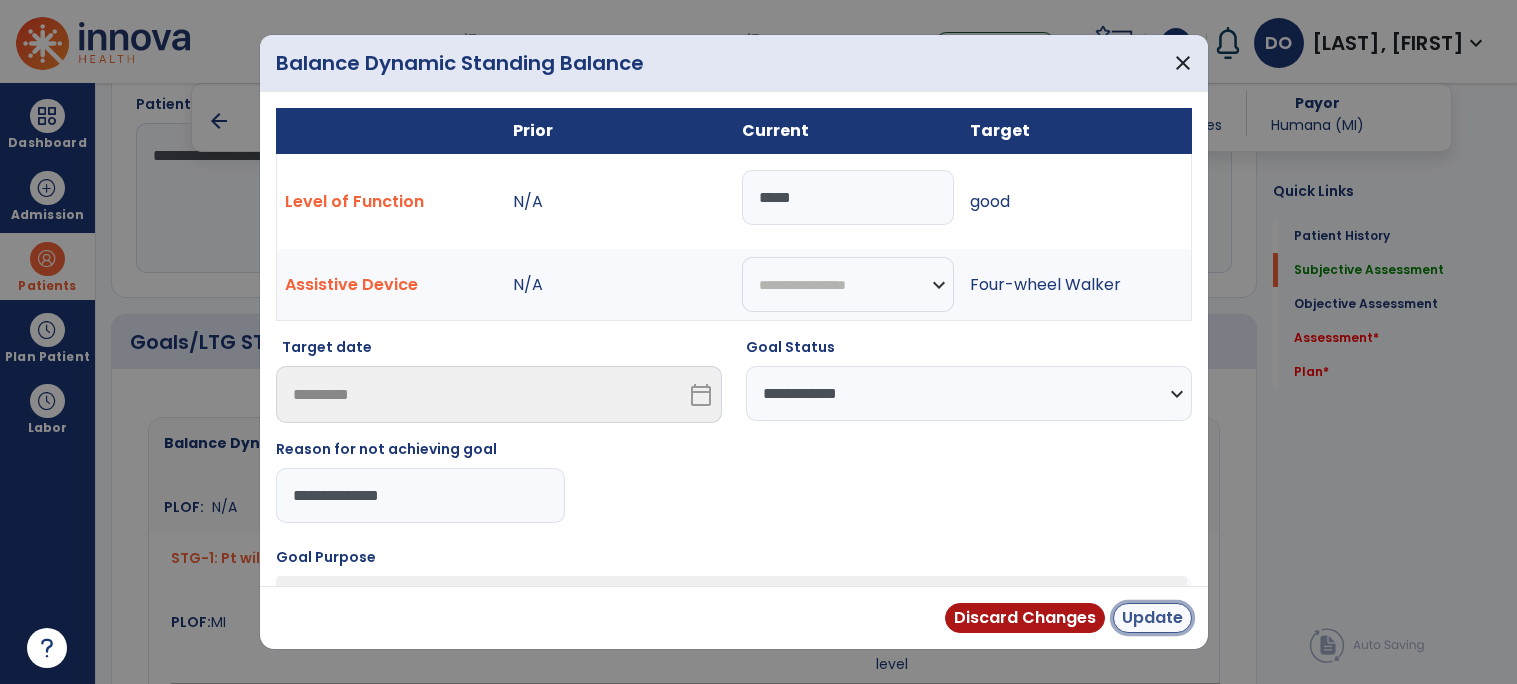 click on "Update" at bounding box center (1152, 618) 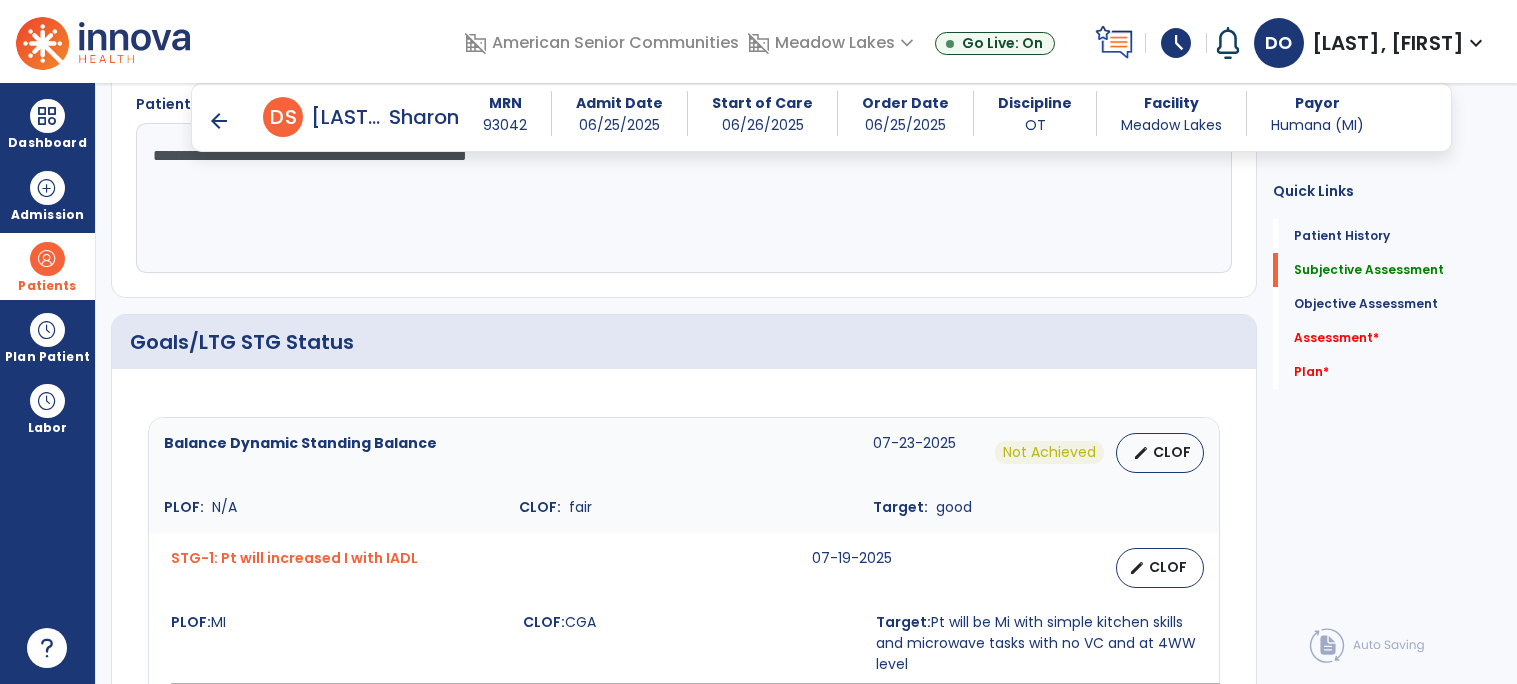 scroll, scrollTop: 685, scrollLeft: 0, axis: vertical 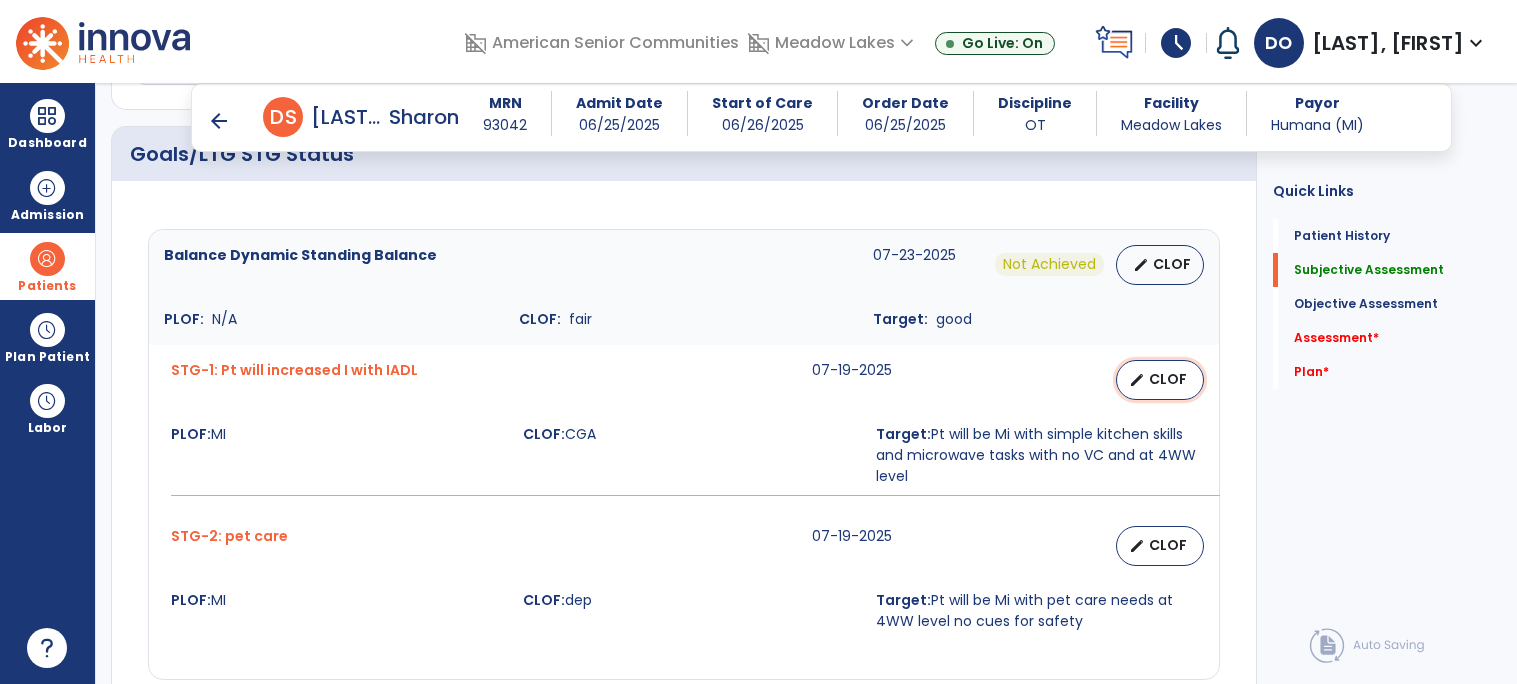 click on "edit   CLOF" at bounding box center (1160, 380) 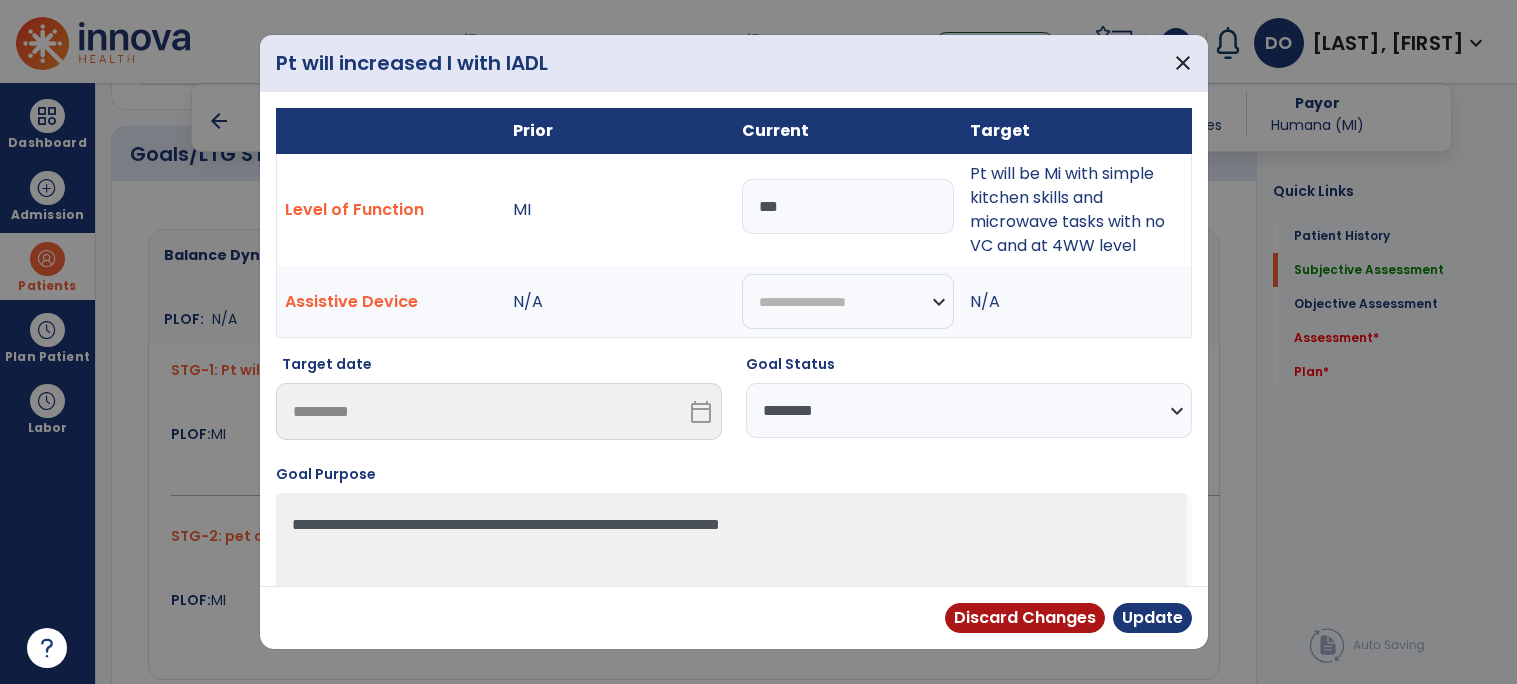 click on "***" at bounding box center [848, 206] 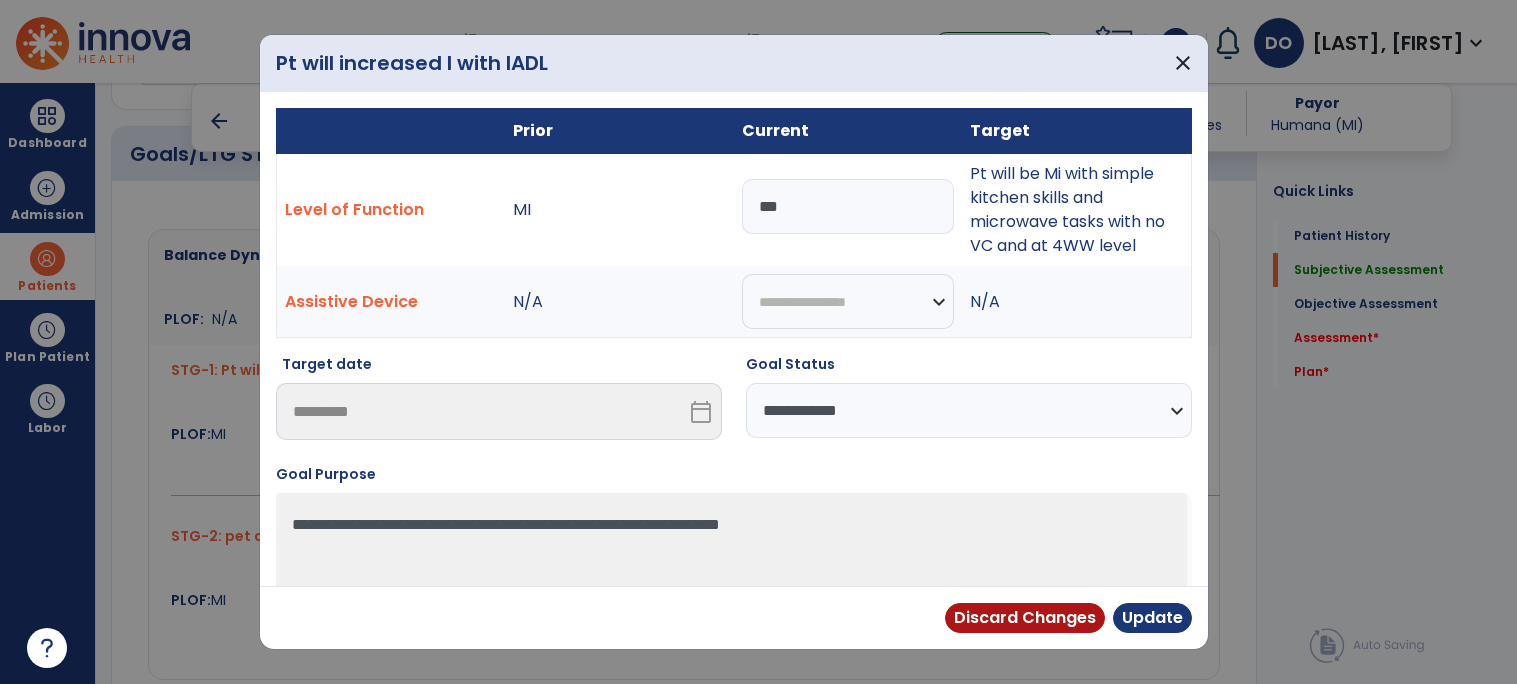 click on "**********" at bounding box center [969, 410] 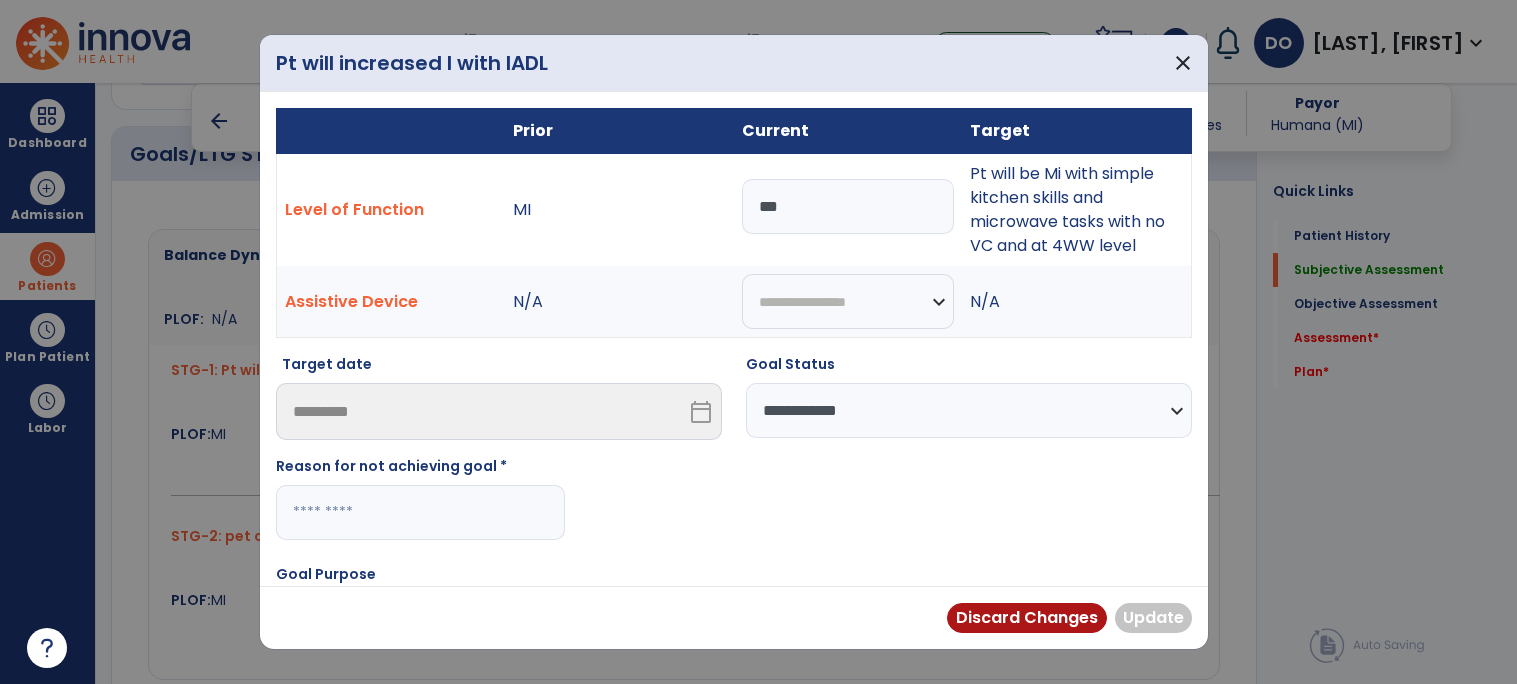 click at bounding box center (420, 512) 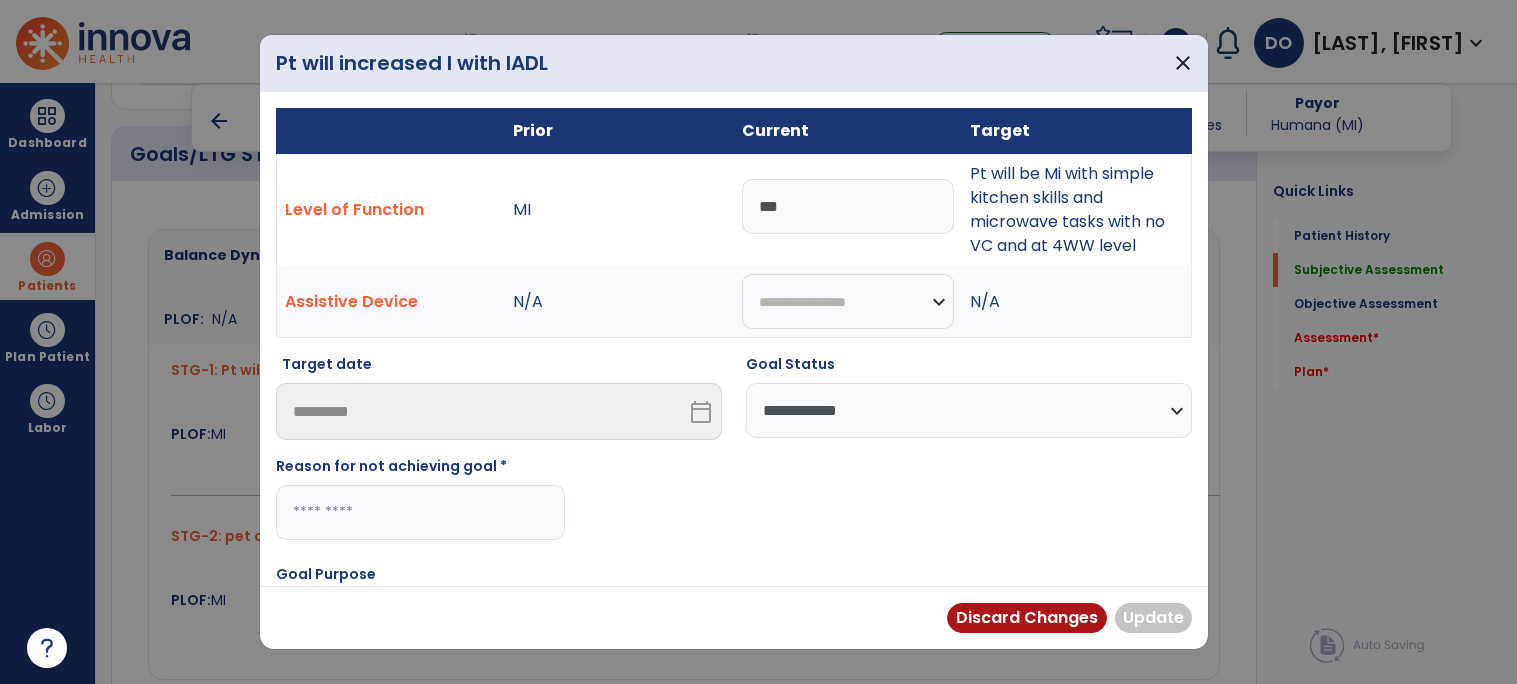 paste on "**********" 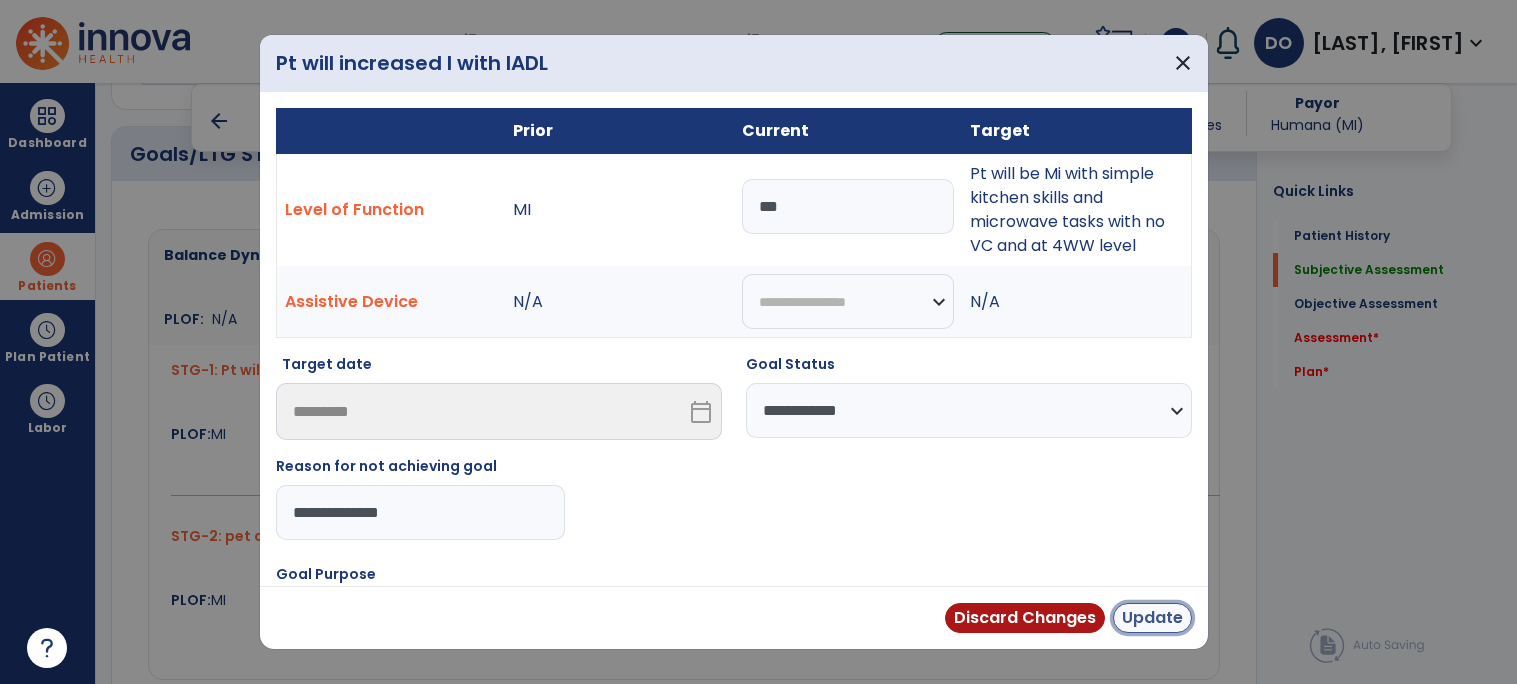 click on "Update" at bounding box center [1152, 618] 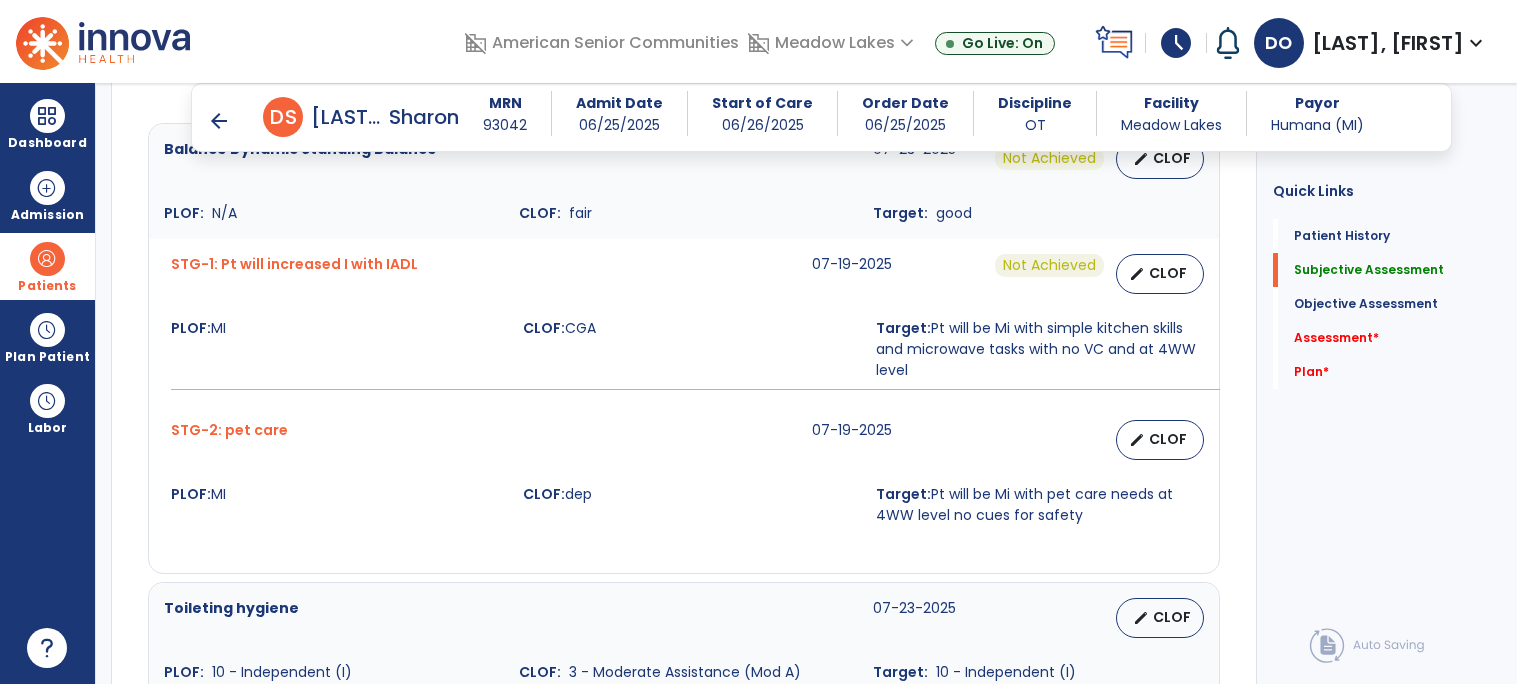 scroll, scrollTop: 822, scrollLeft: 0, axis: vertical 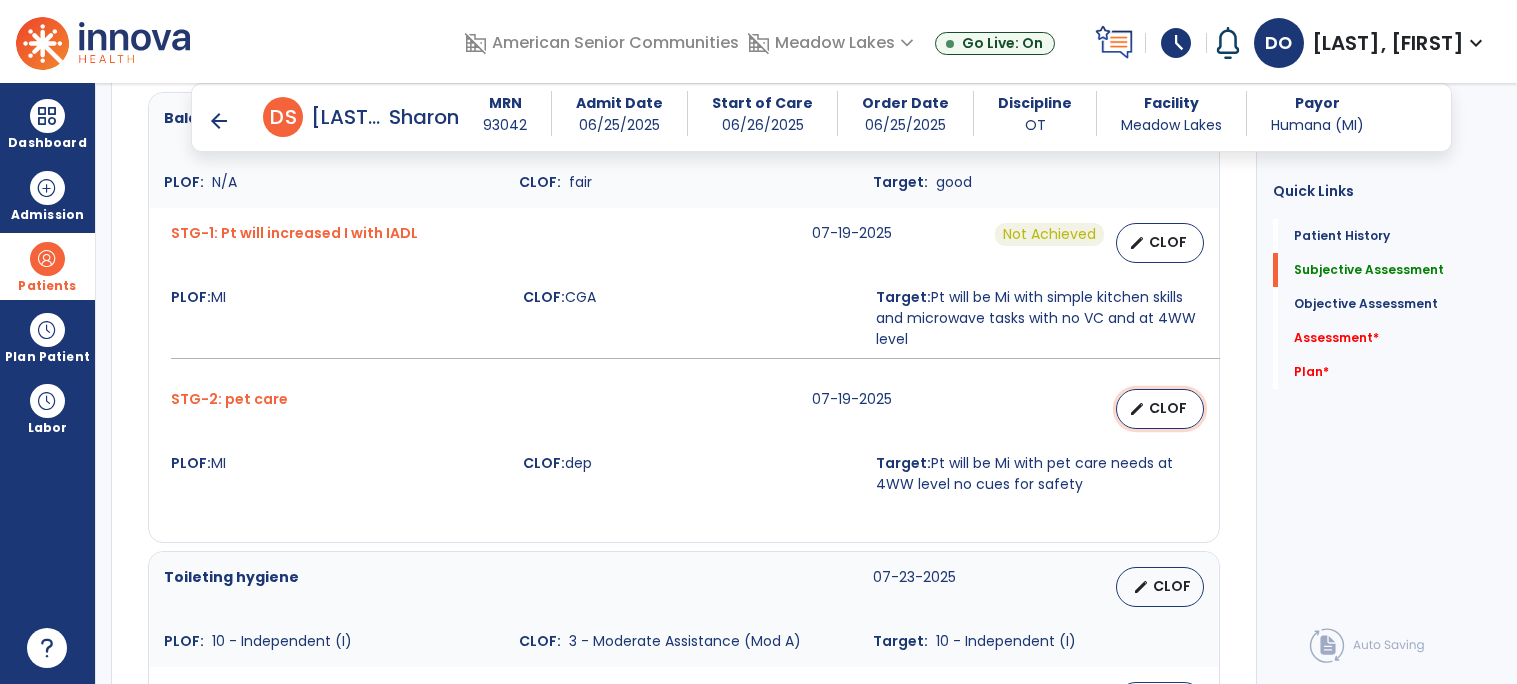 click on "CLOF" at bounding box center (1168, 408) 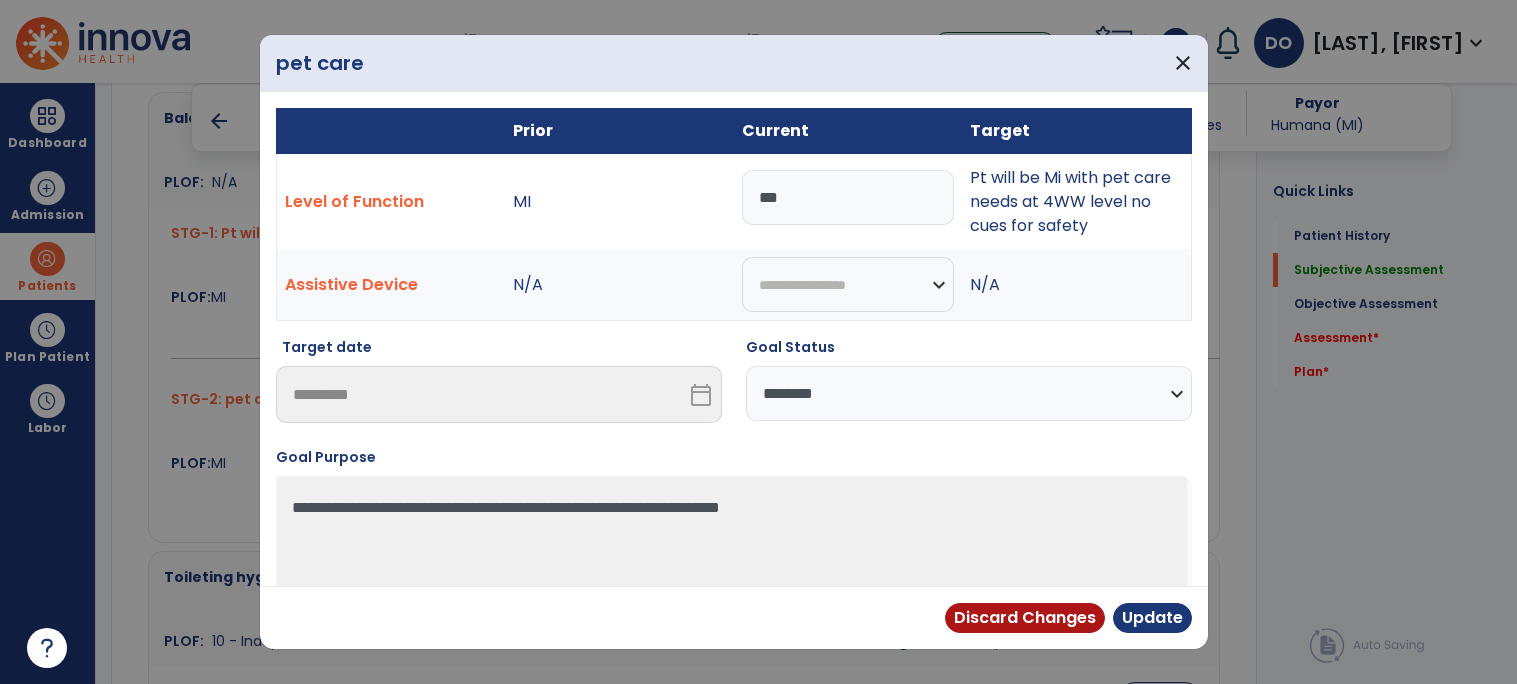 click on "***" at bounding box center [848, 197] 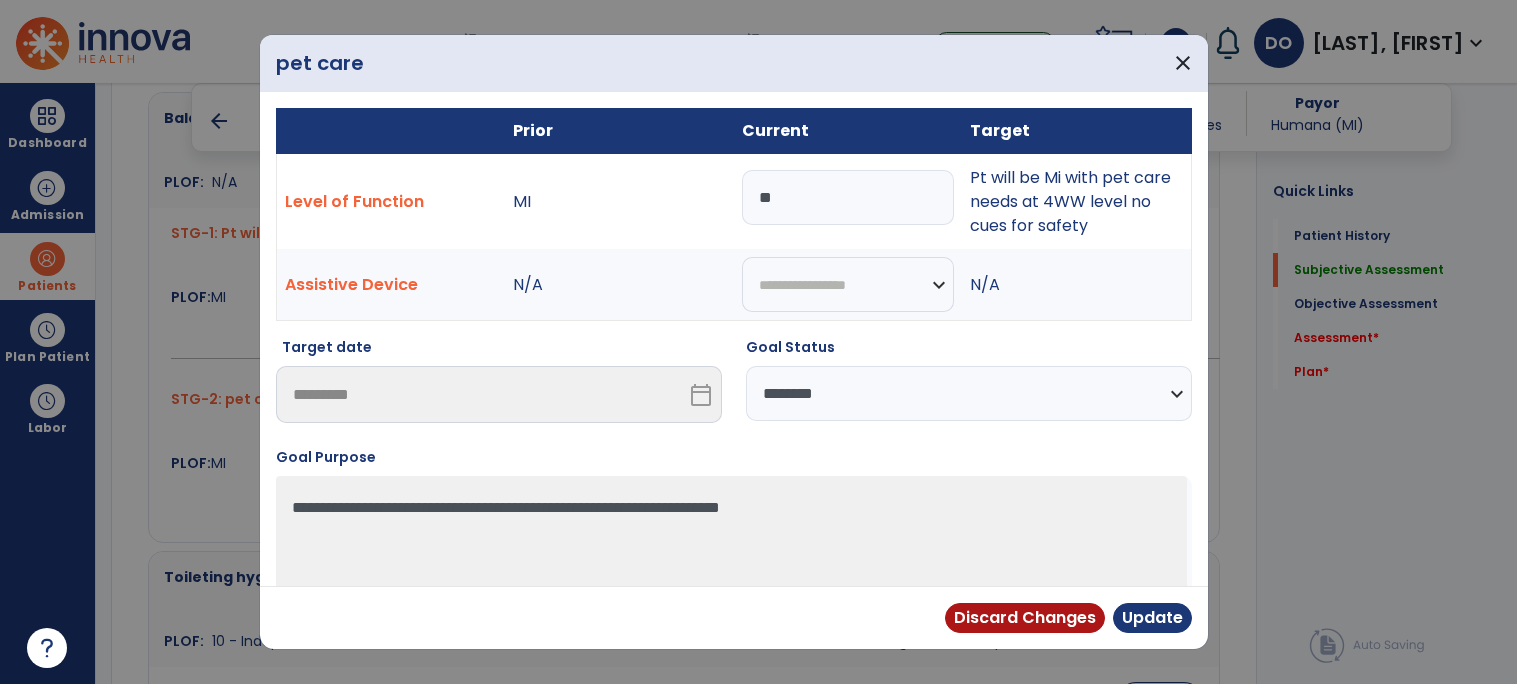 type on "*" 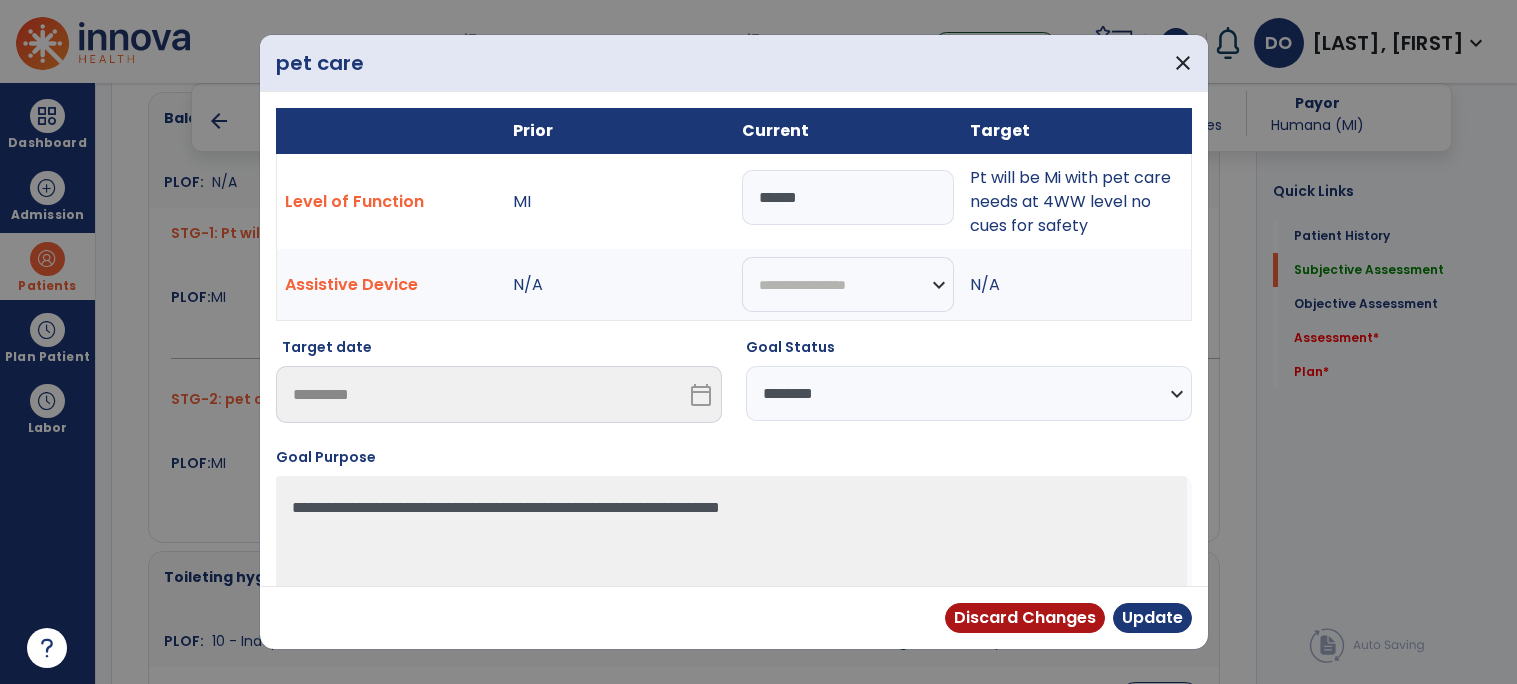 type on "*****" 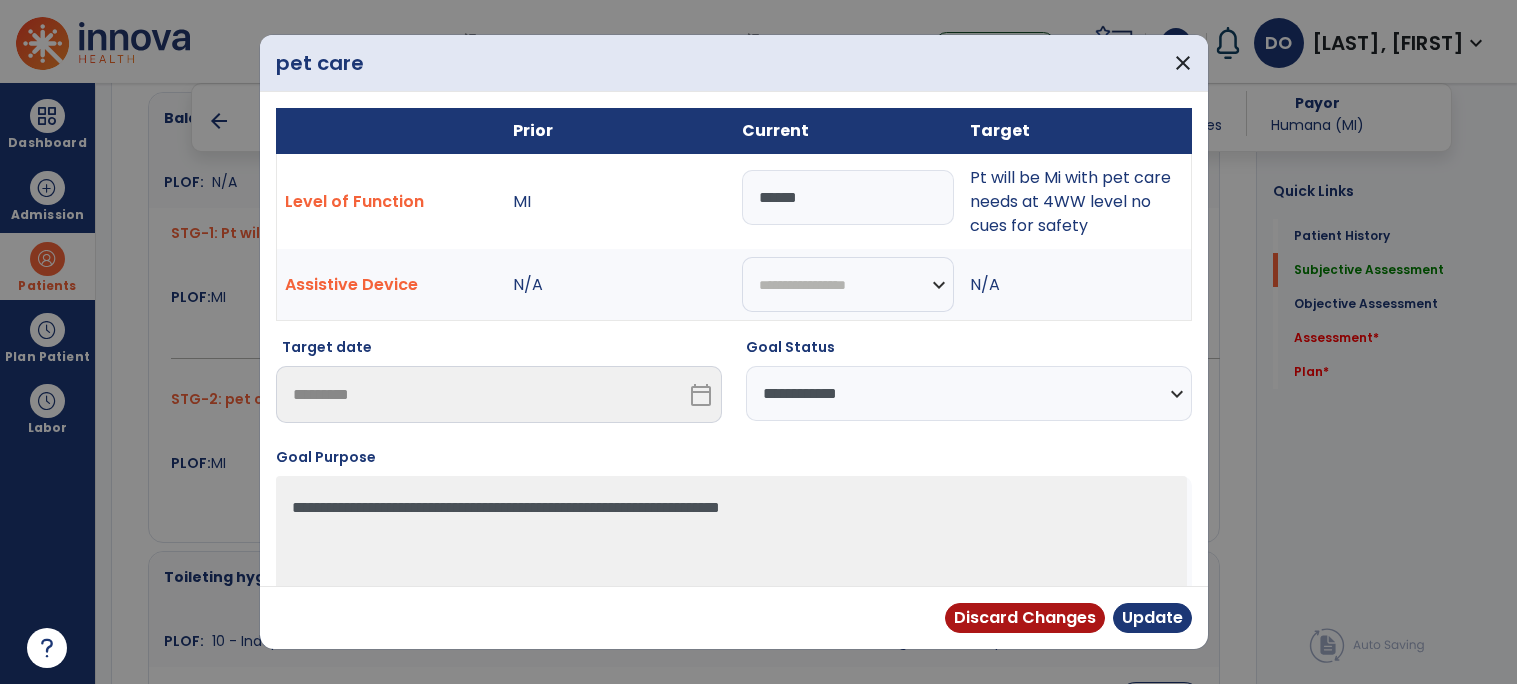 click on "**********" at bounding box center [969, 393] 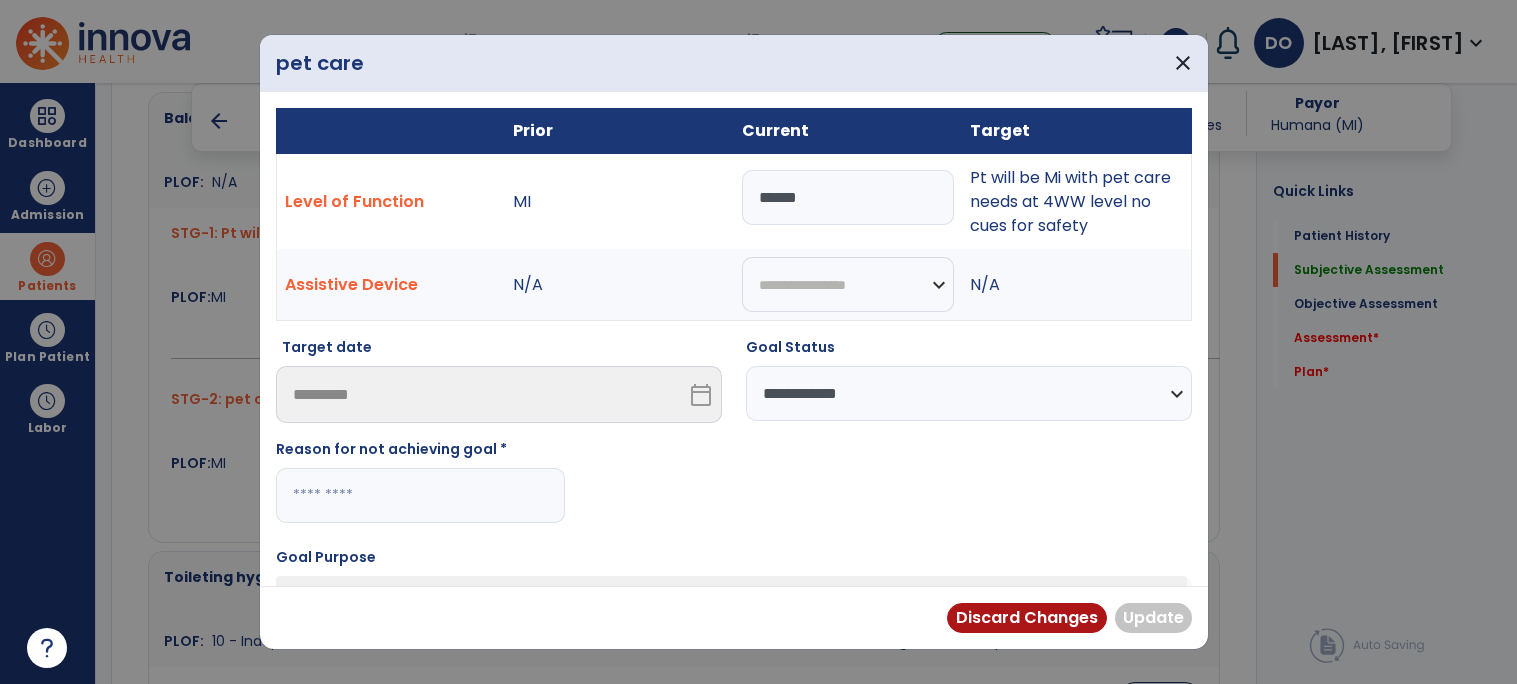 click at bounding box center [420, 495] 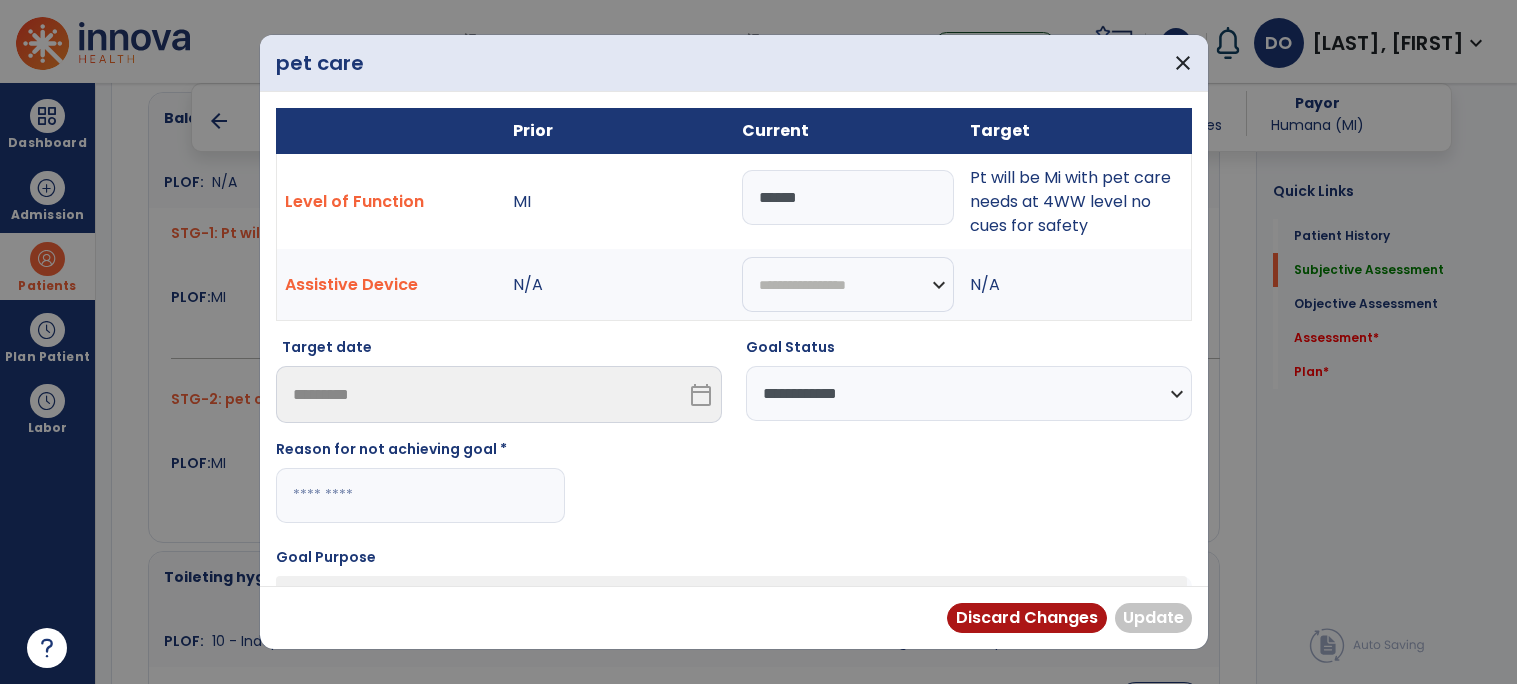 paste on "**********" 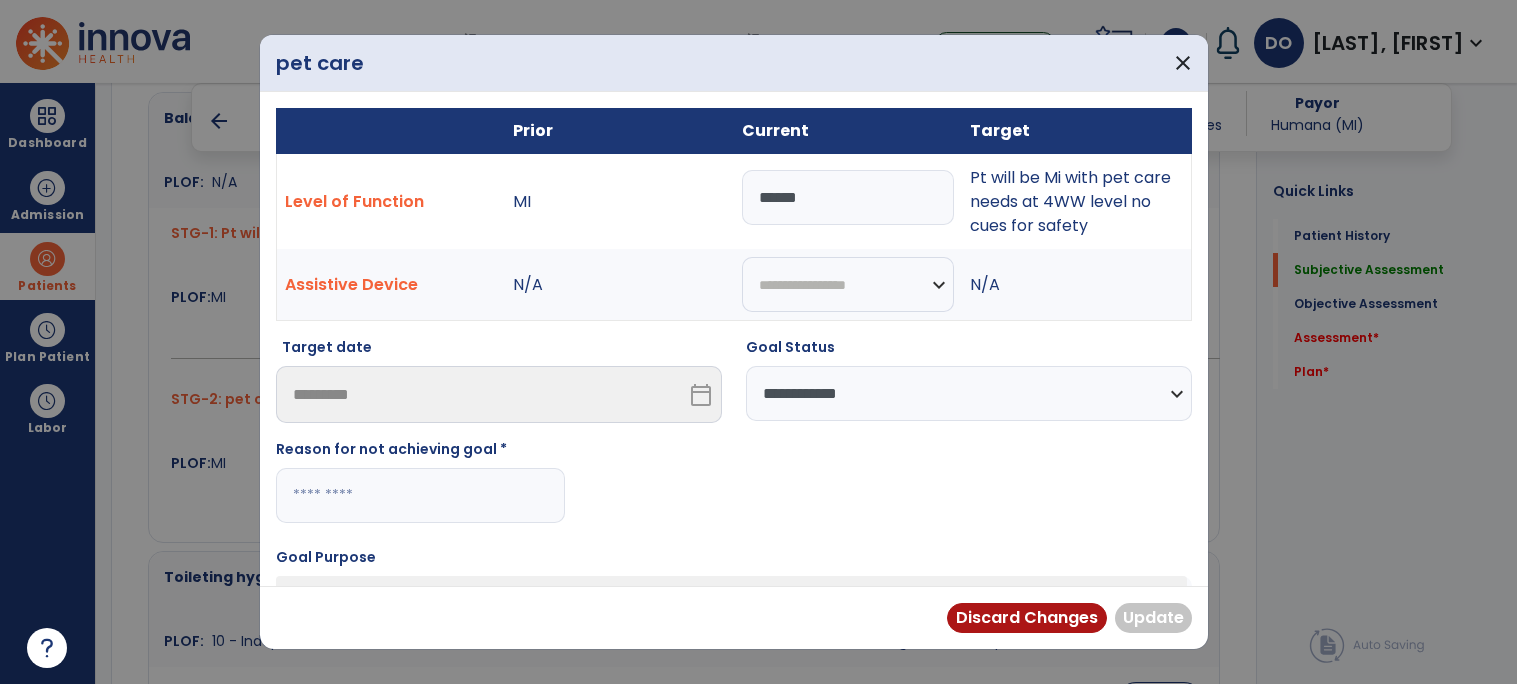type on "**********" 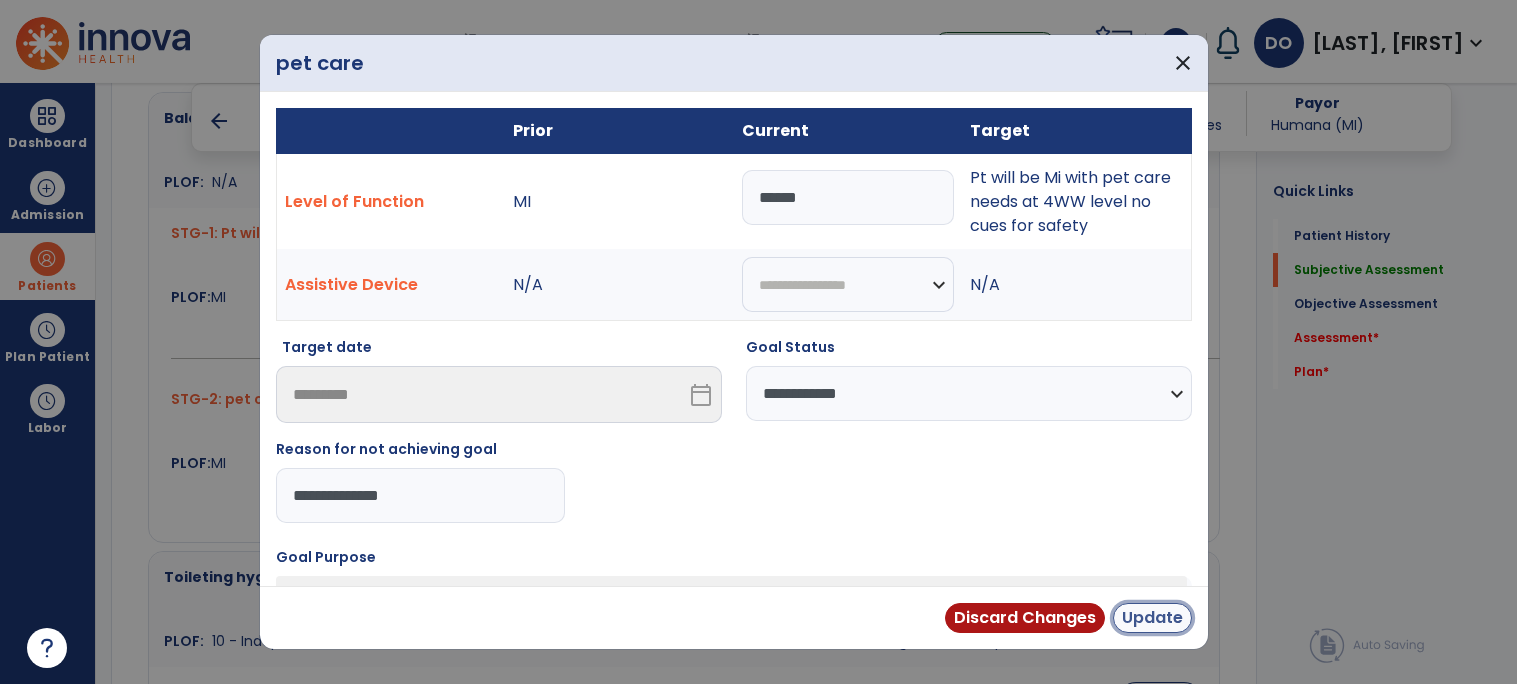 click on "Update" at bounding box center [1152, 618] 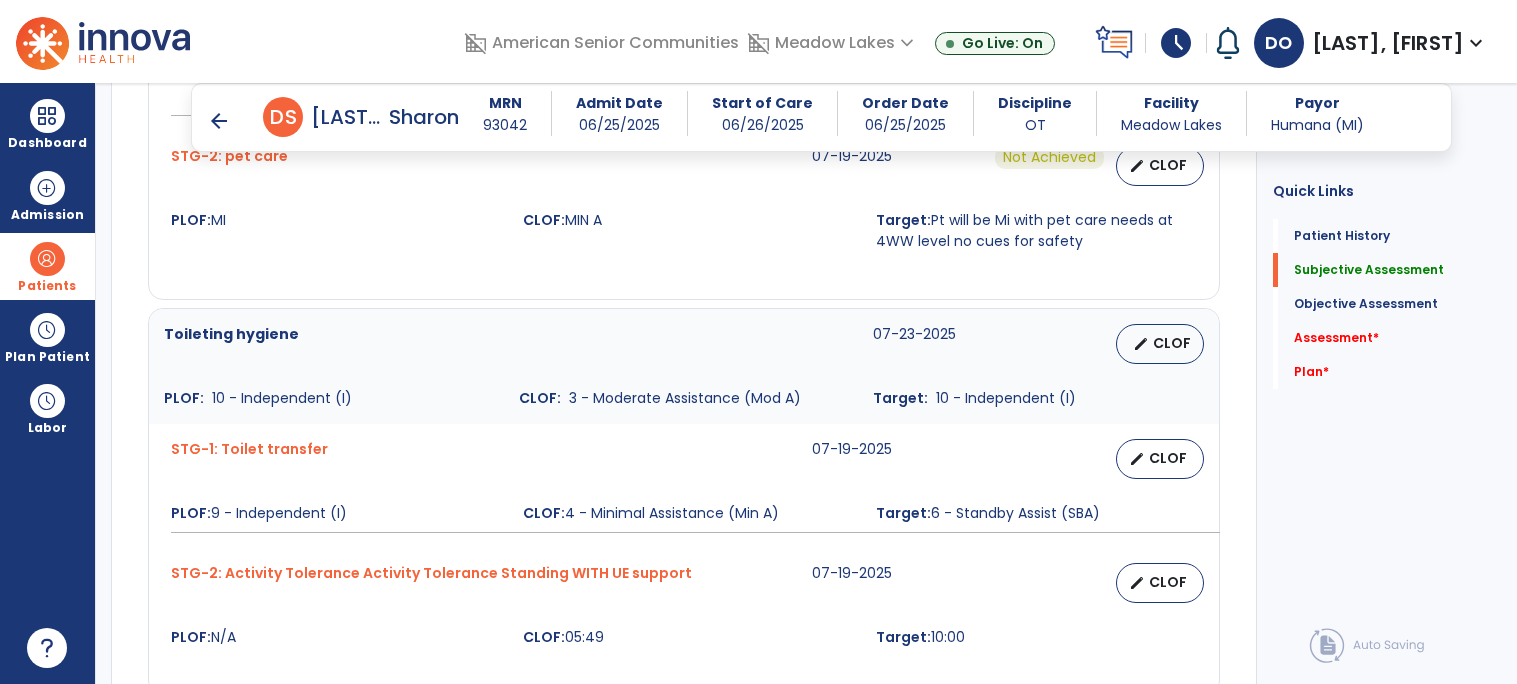 scroll, scrollTop: 1067, scrollLeft: 0, axis: vertical 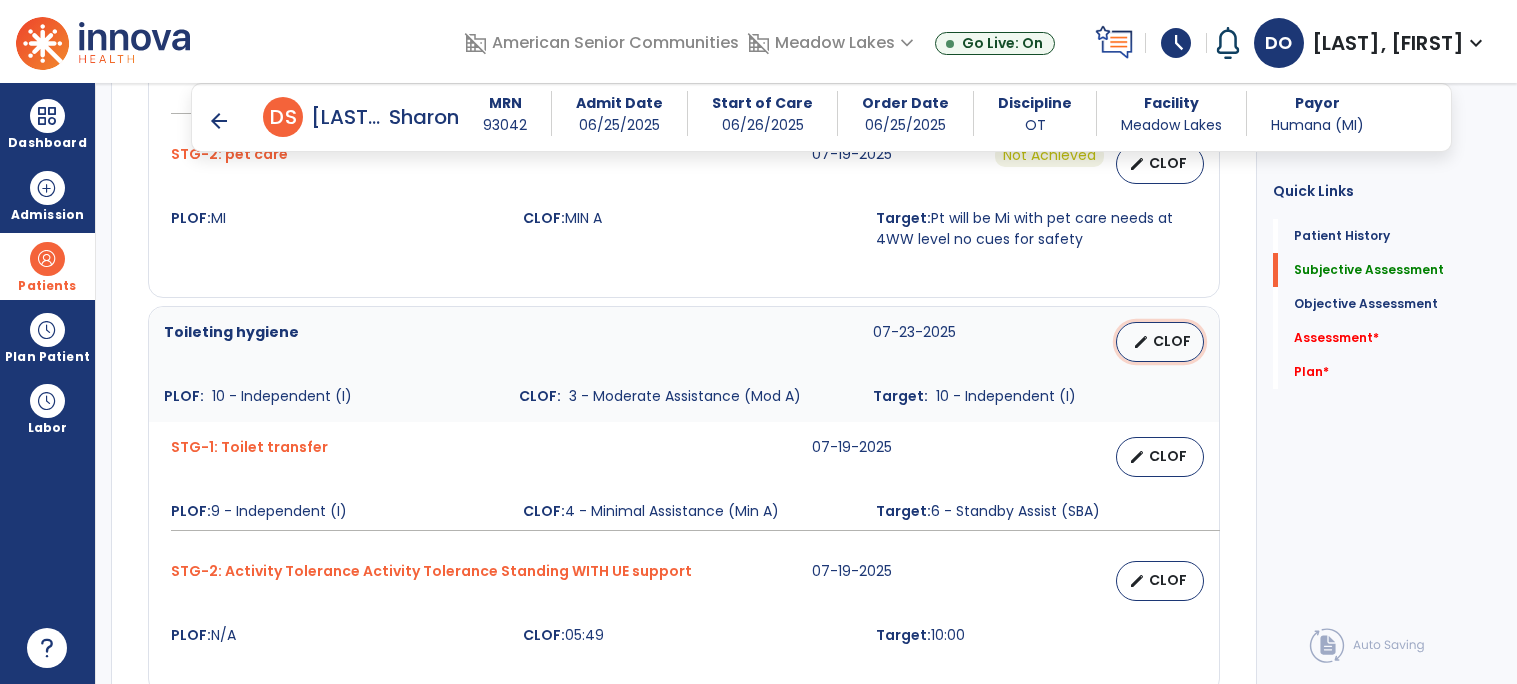 click on "CLOF" at bounding box center (1172, 341) 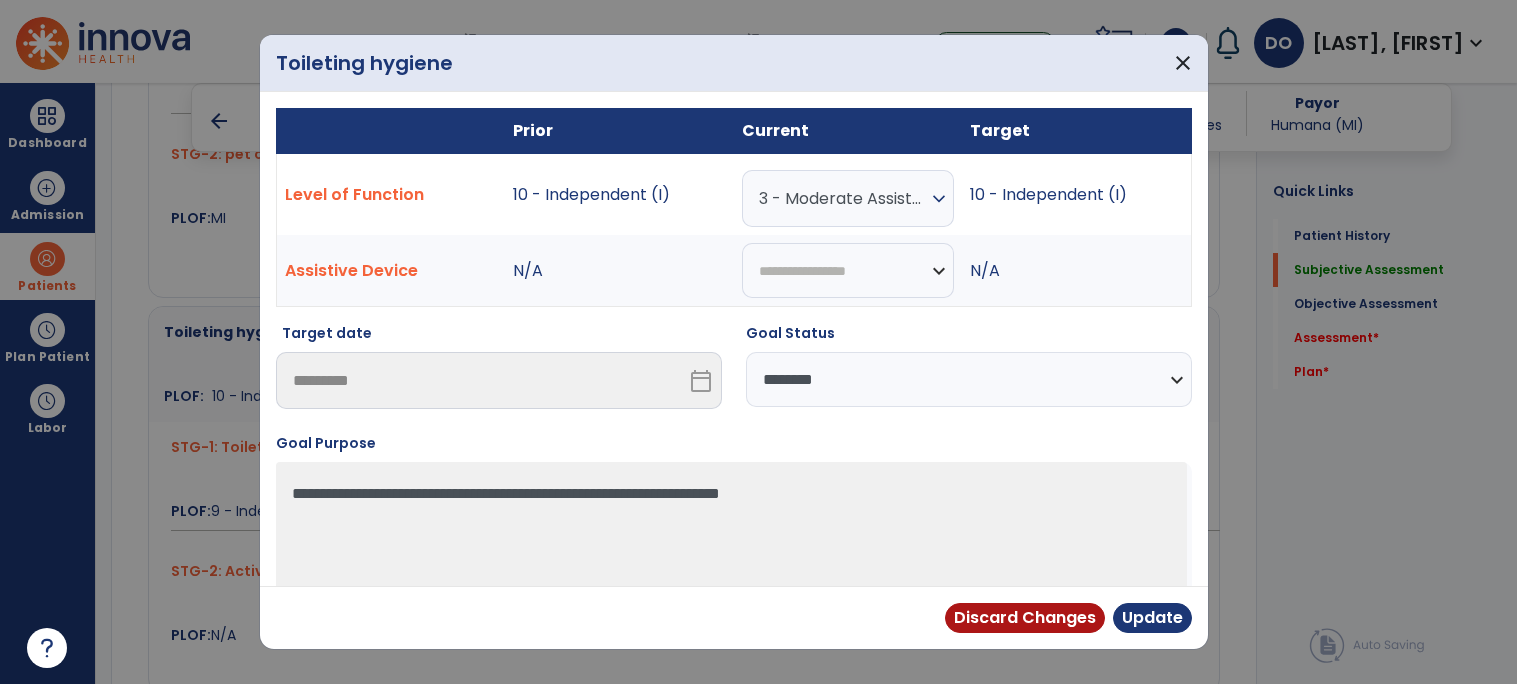 click on "expand_more" at bounding box center [939, 199] 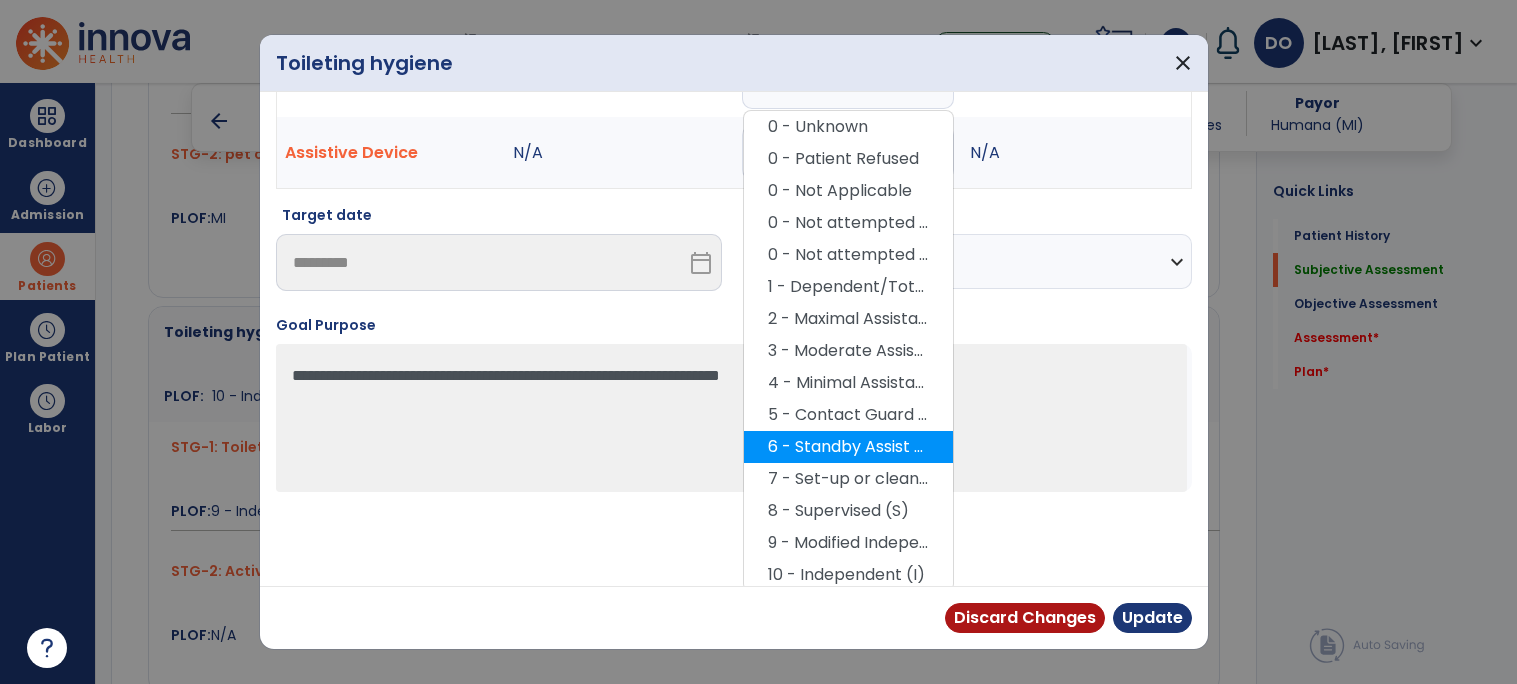 click on "6 - Standby Assist (SBA)" at bounding box center [848, 447] 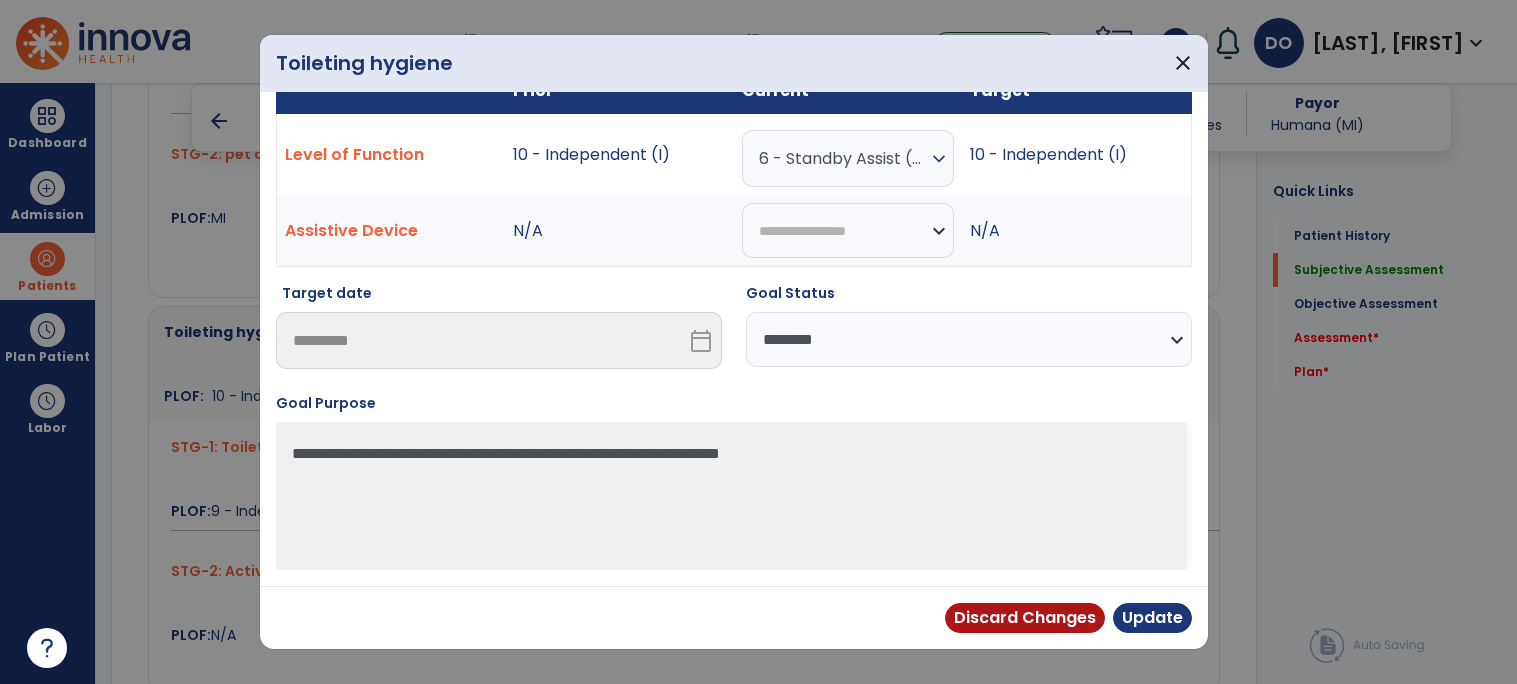 scroll, scrollTop: 41, scrollLeft: 0, axis: vertical 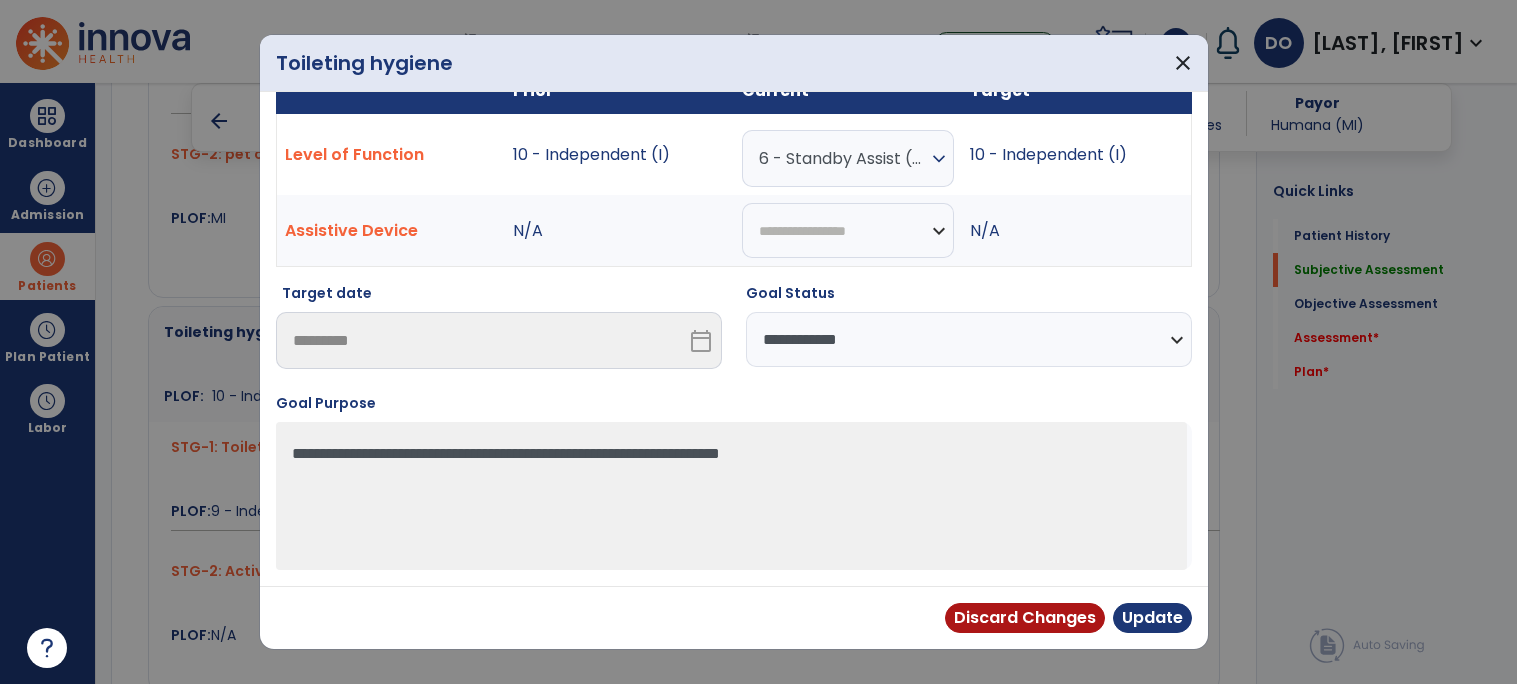 click on "**********" at bounding box center (969, 339) 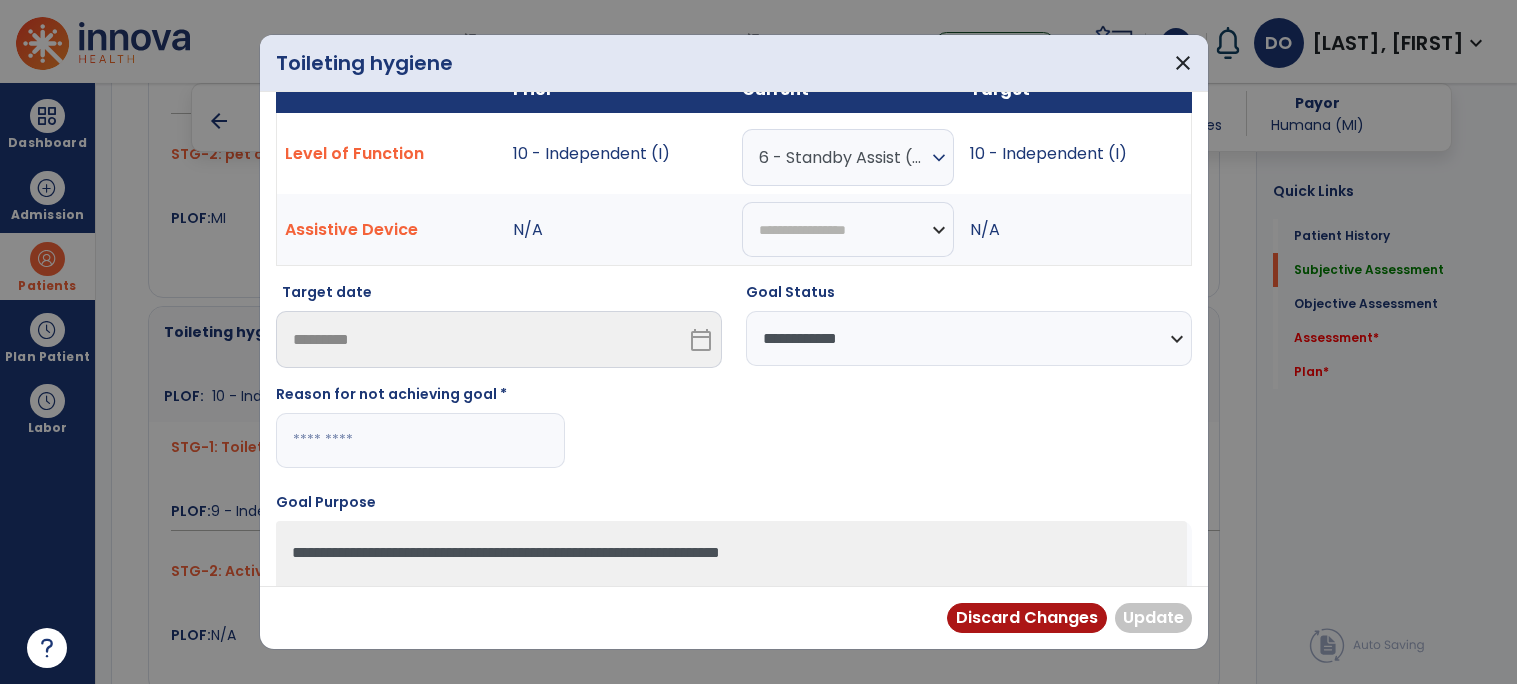 click at bounding box center (420, 440) 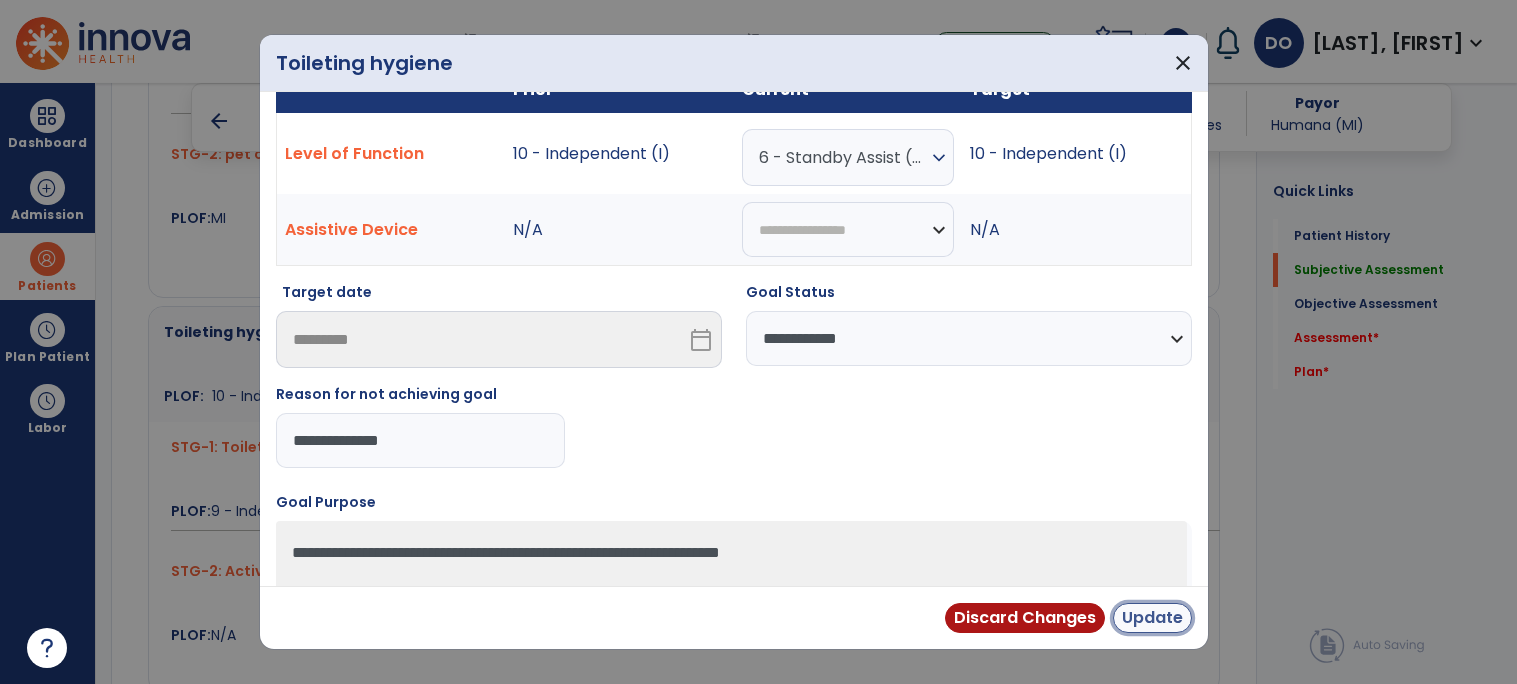 click on "Update" at bounding box center [1152, 618] 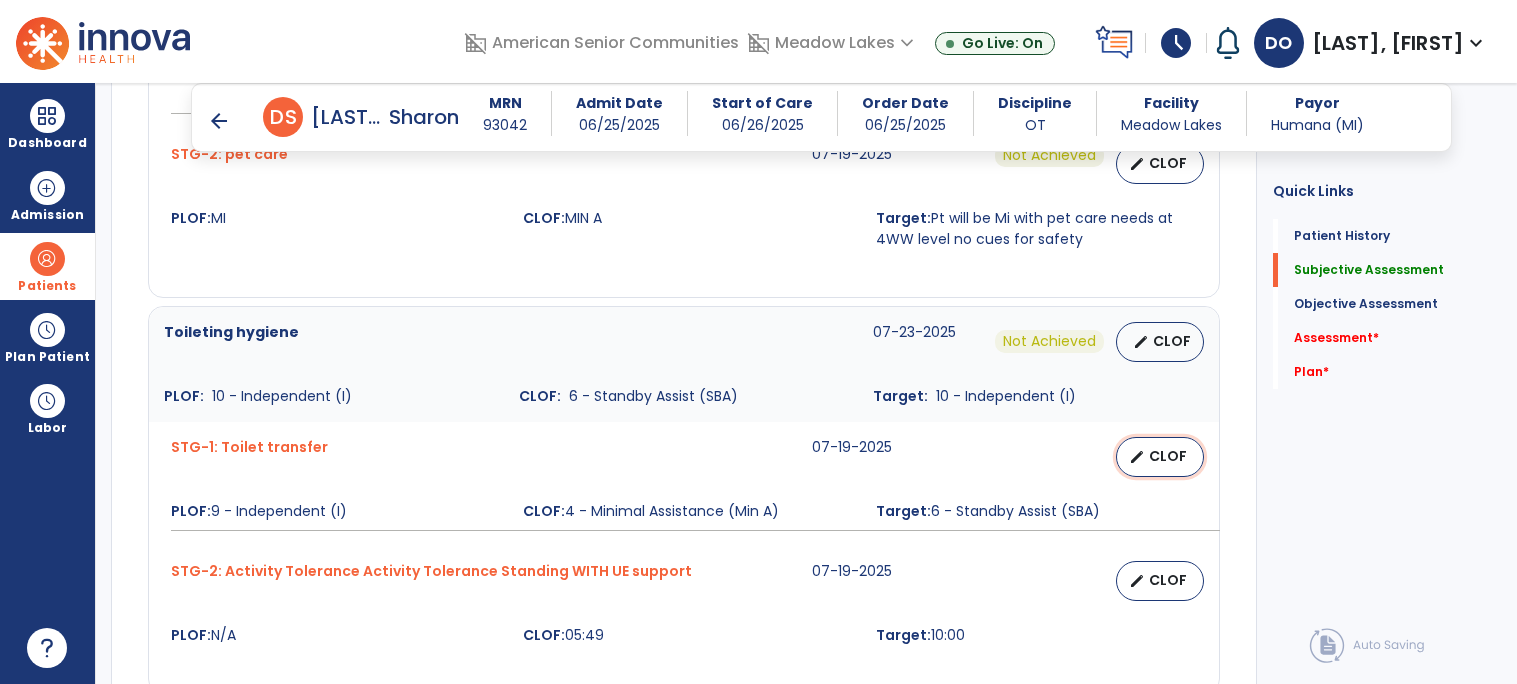 click on "CLOF" at bounding box center (1168, 456) 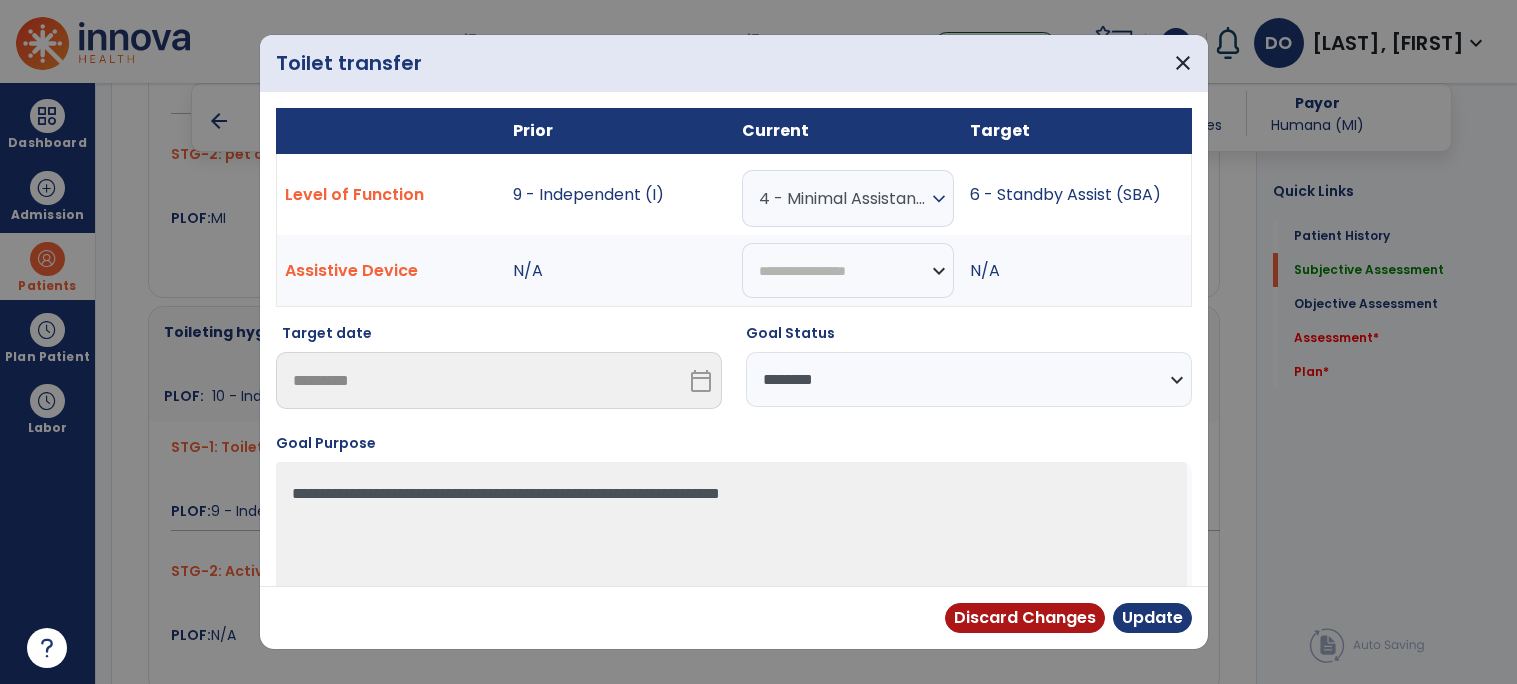 click on "expand_more" at bounding box center [939, 199] 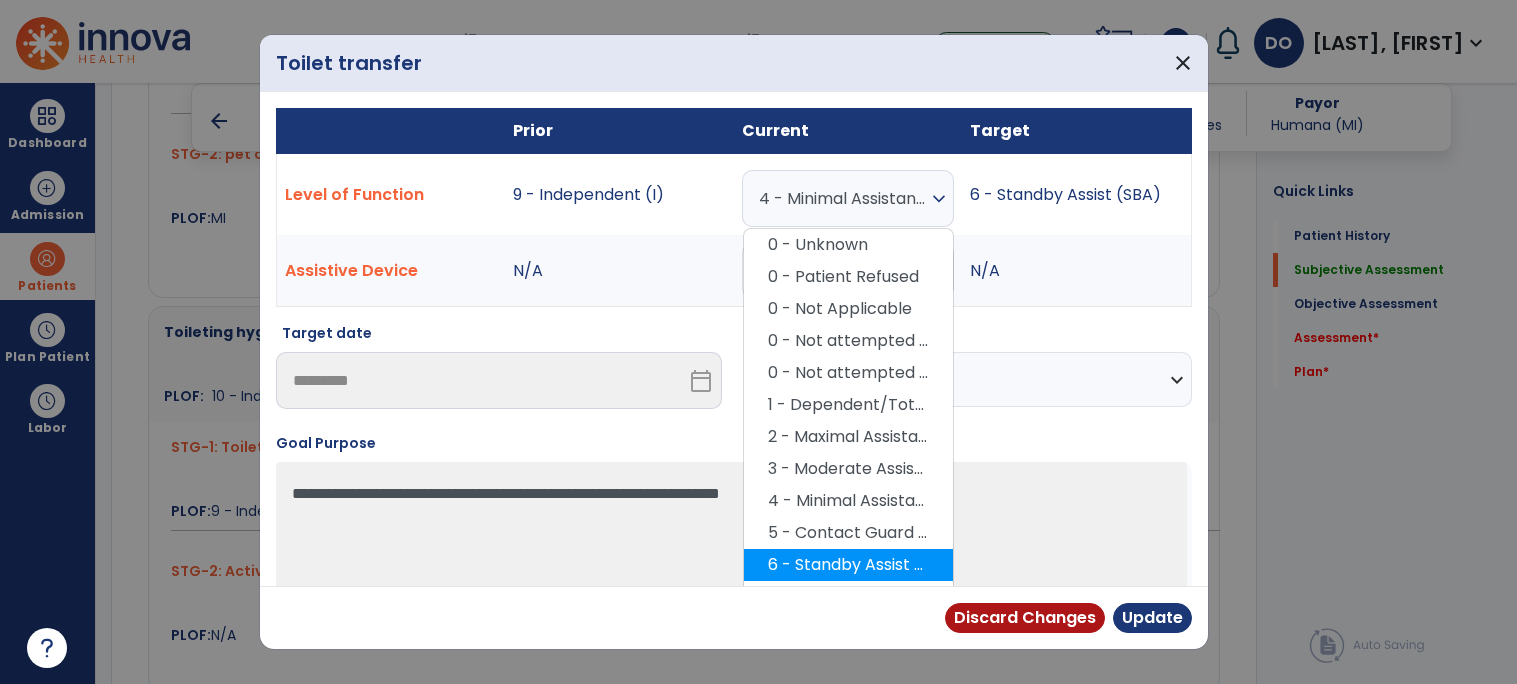 click on "6 - Standby Assist (SBA)" at bounding box center (848, 565) 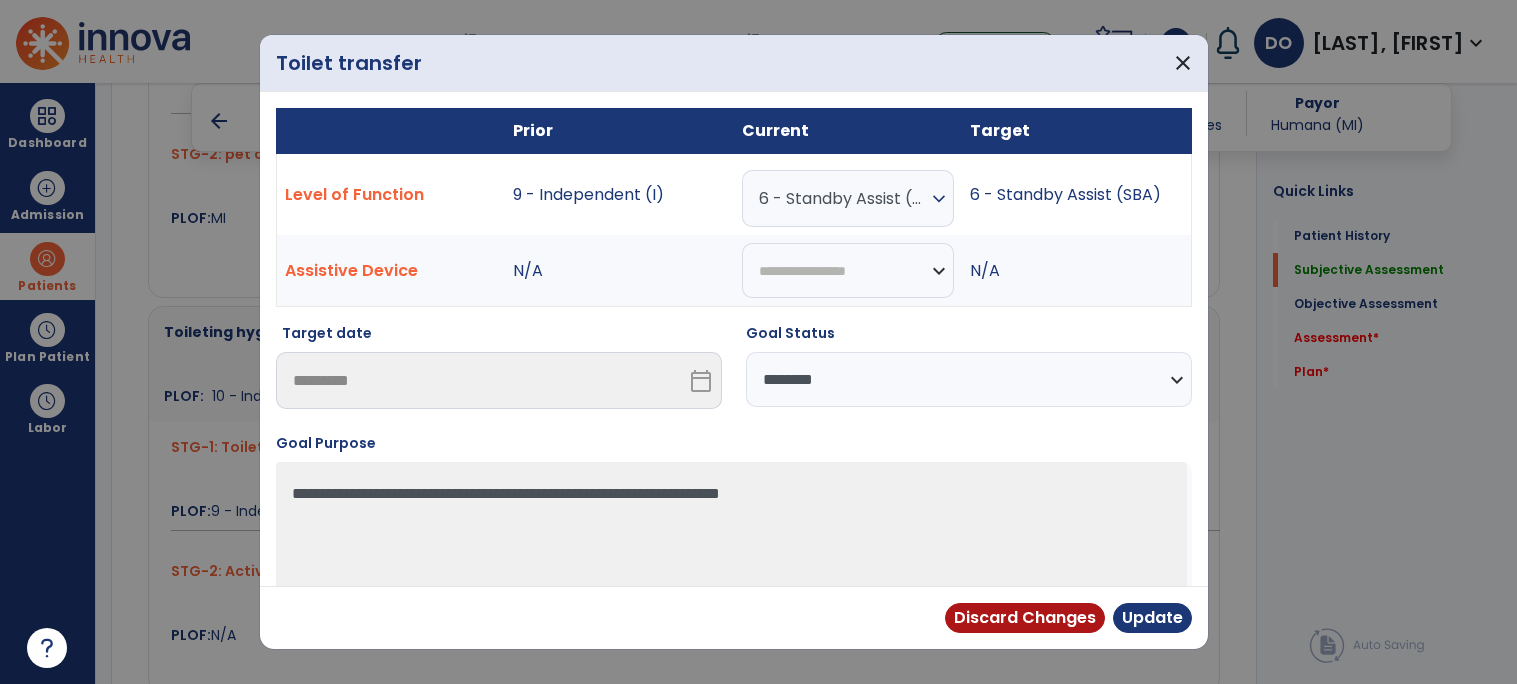 click on "**********" at bounding box center (969, 379) 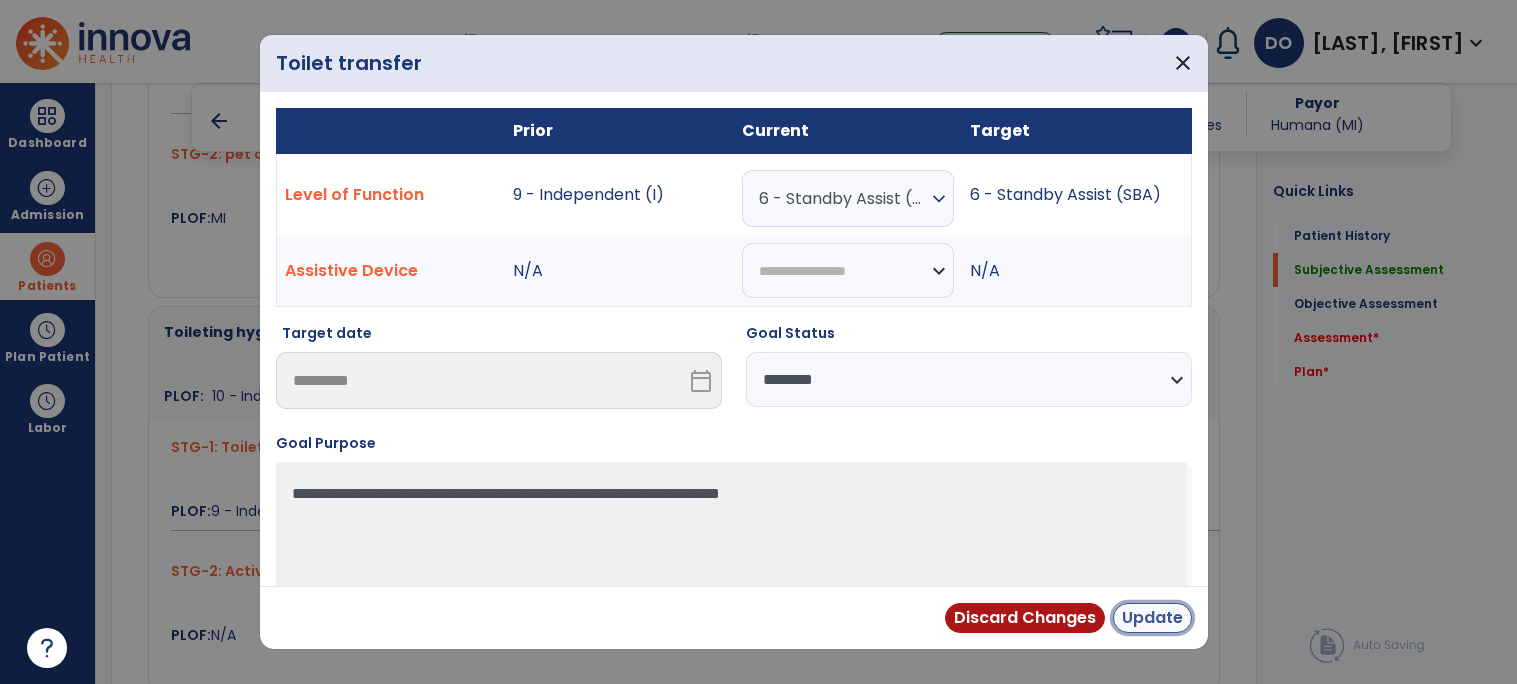 click on "Update" at bounding box center (1152, 618) 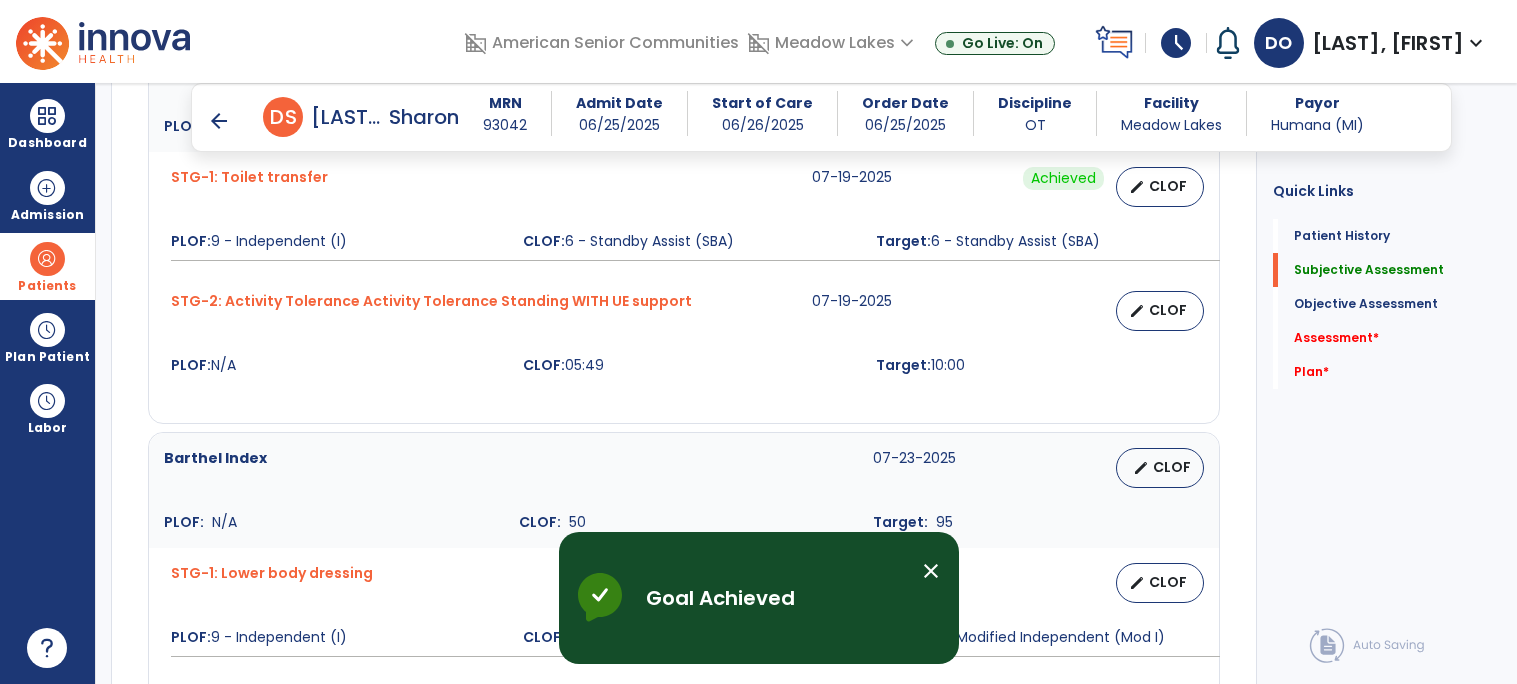 scroll, scrollTop: 1357, scrollLeft: 0, axis: vertical 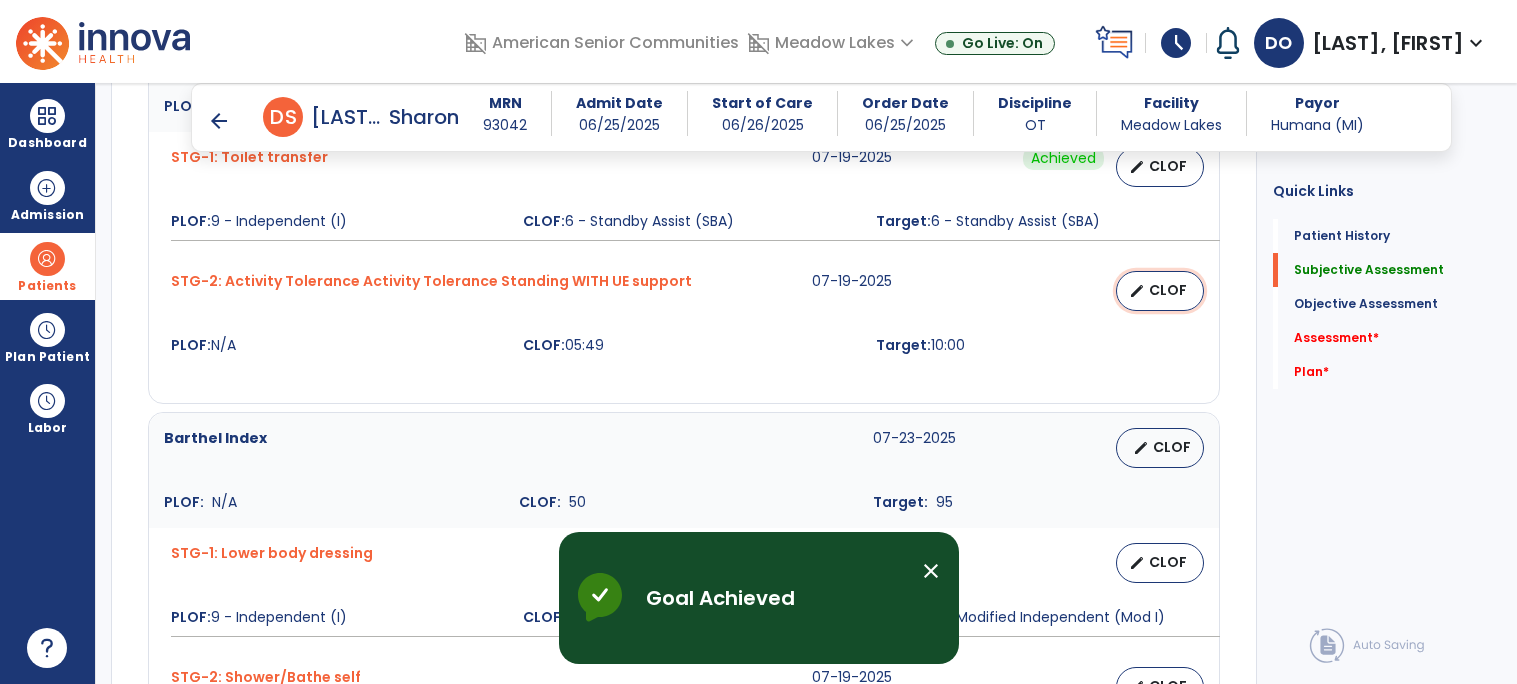 click on "edit   CLOF" at bounding box center [1160, 291] 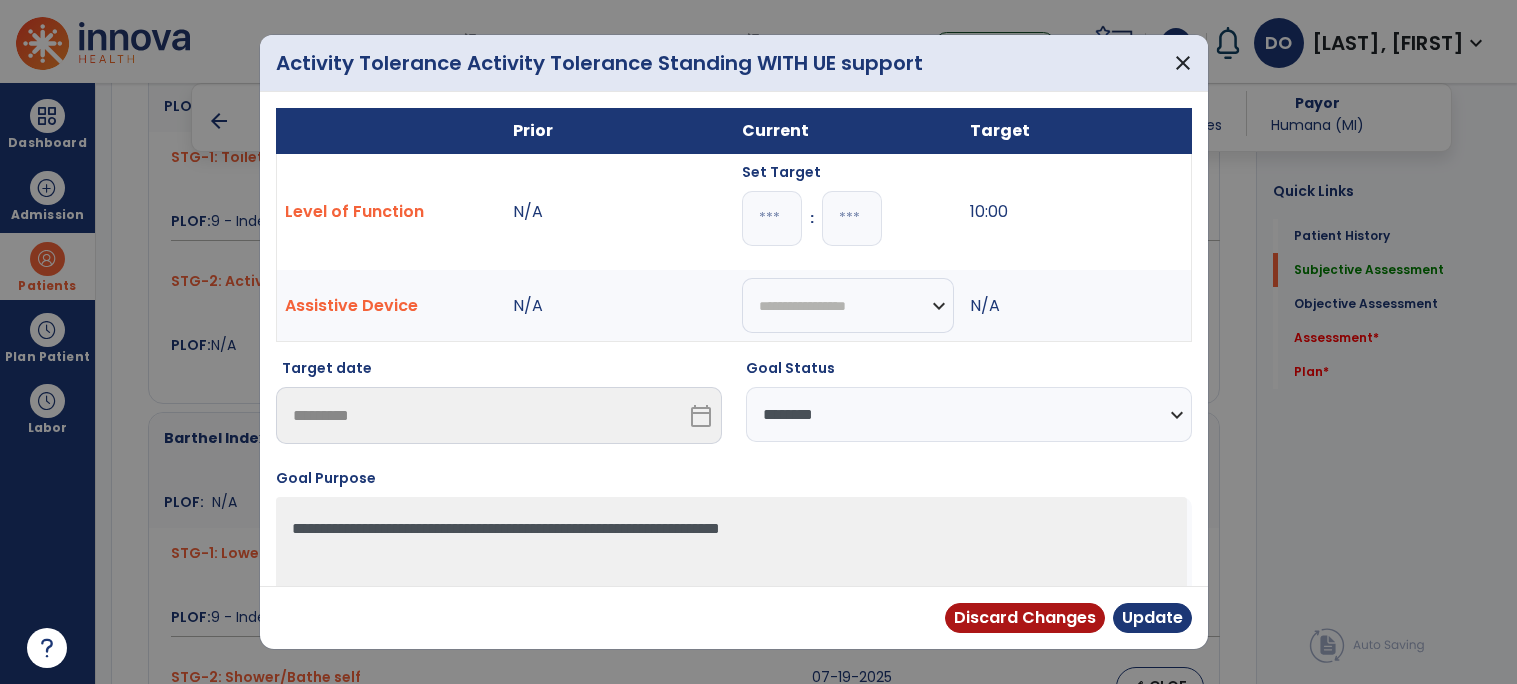 click on "**" at bounding box center [852, 218] 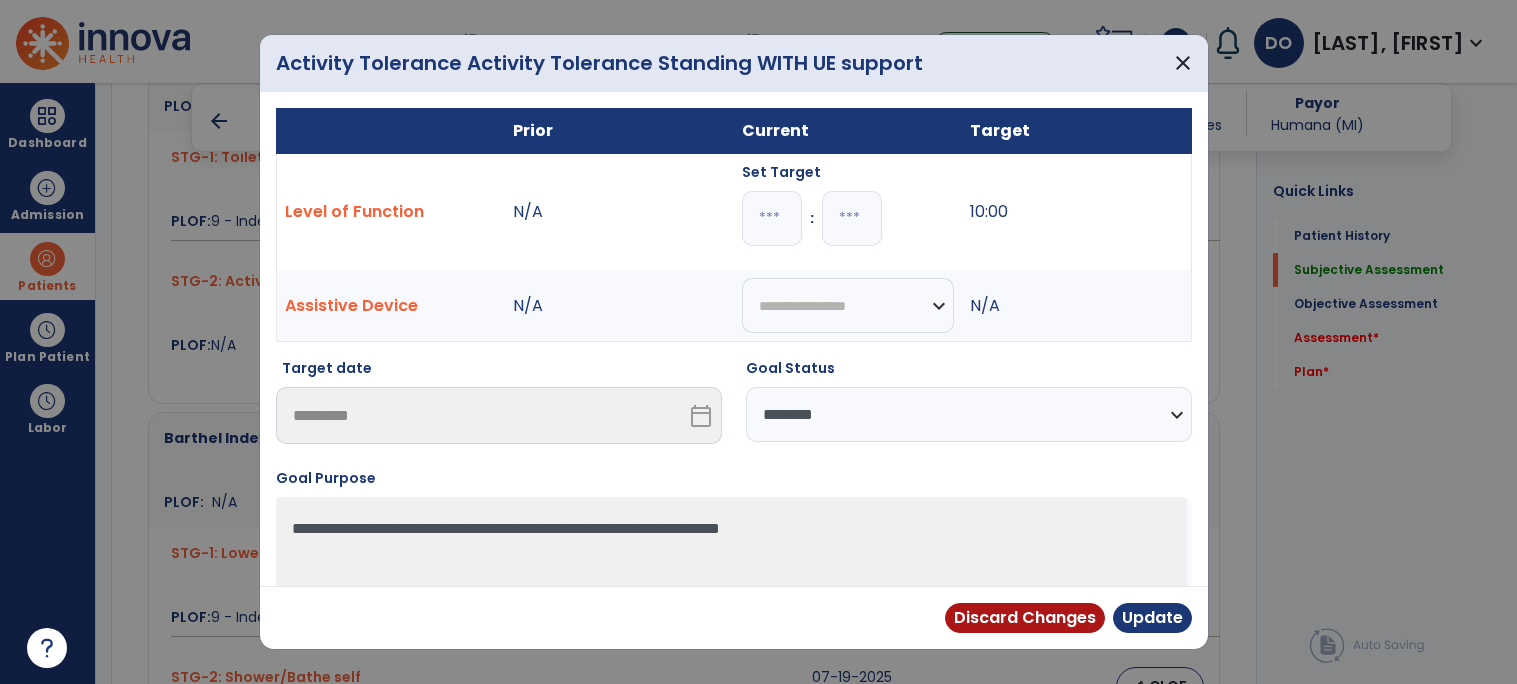 type on "*" 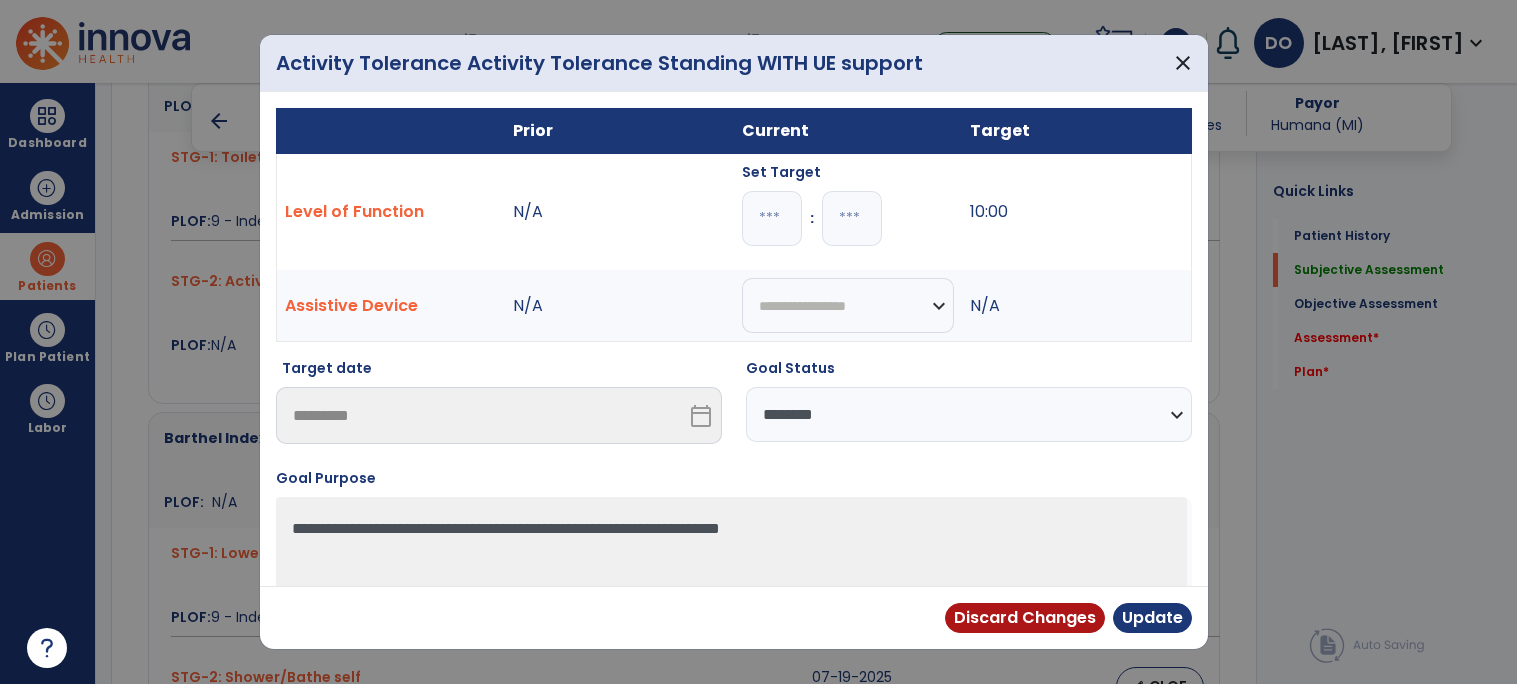 type 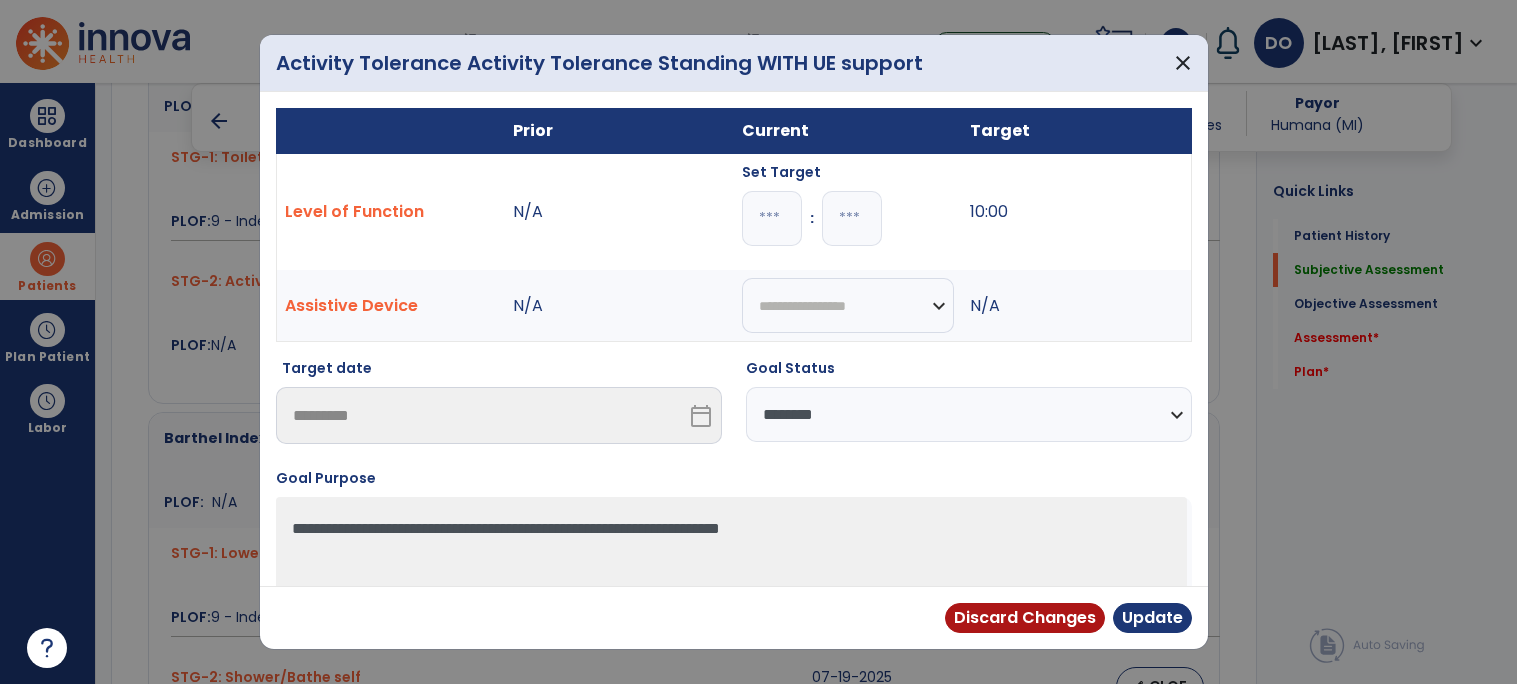 click on "**********" at bounding box center (969, 414) 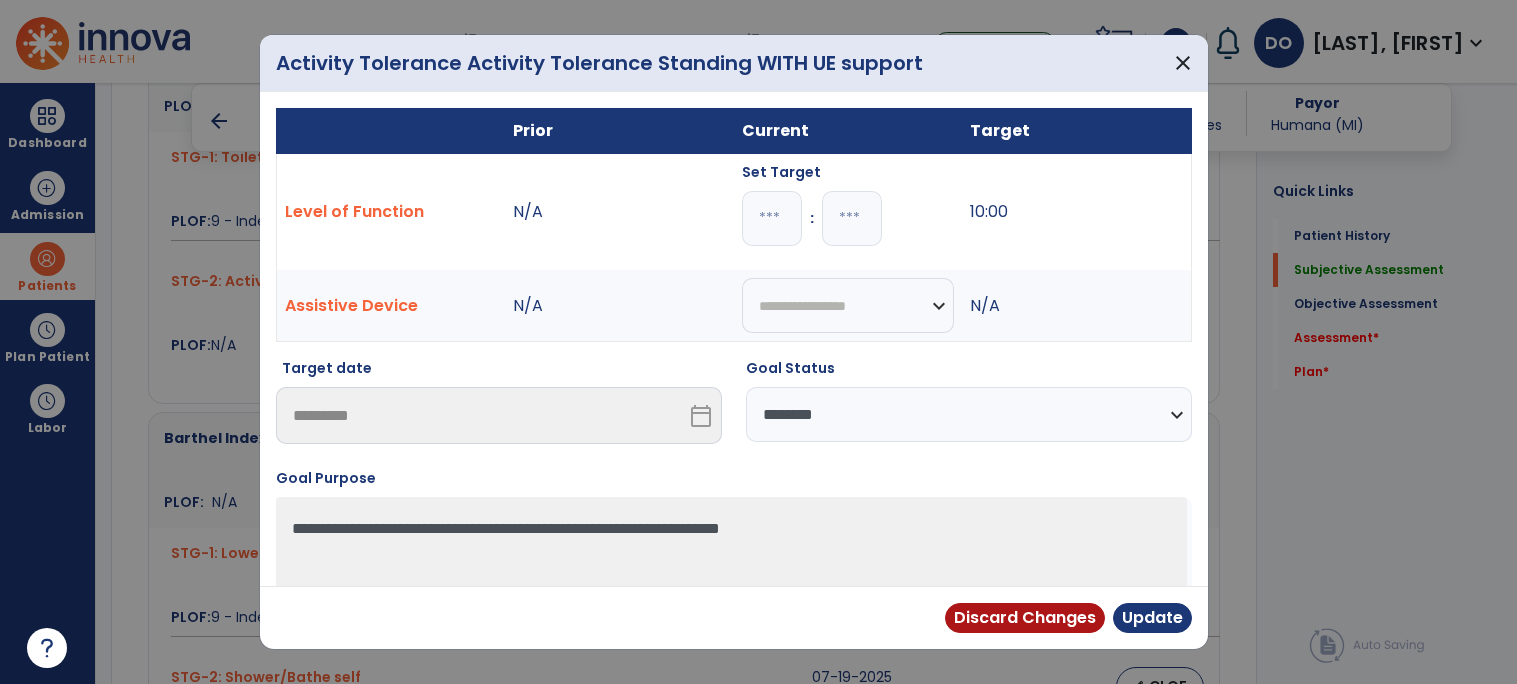 select on "**********" 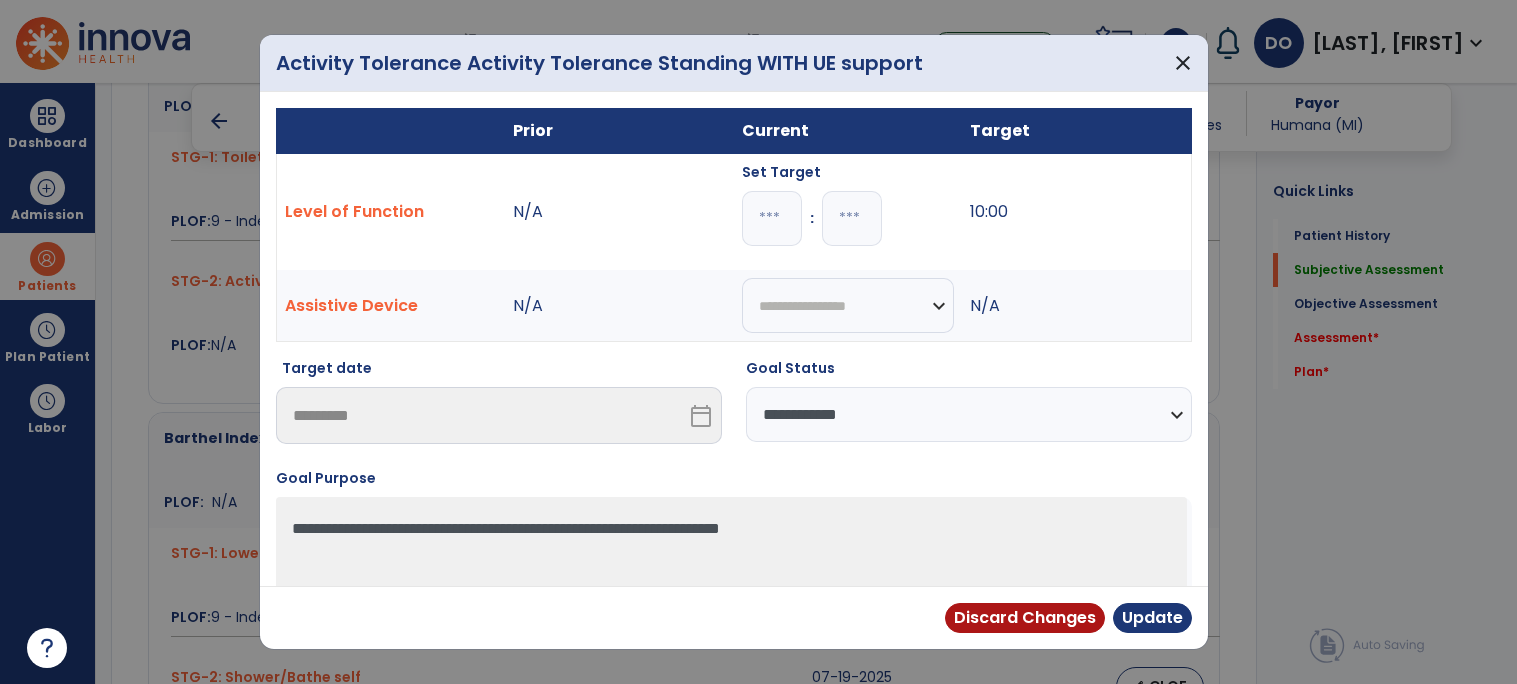 click on "**********" at bounding box center (969, 414) 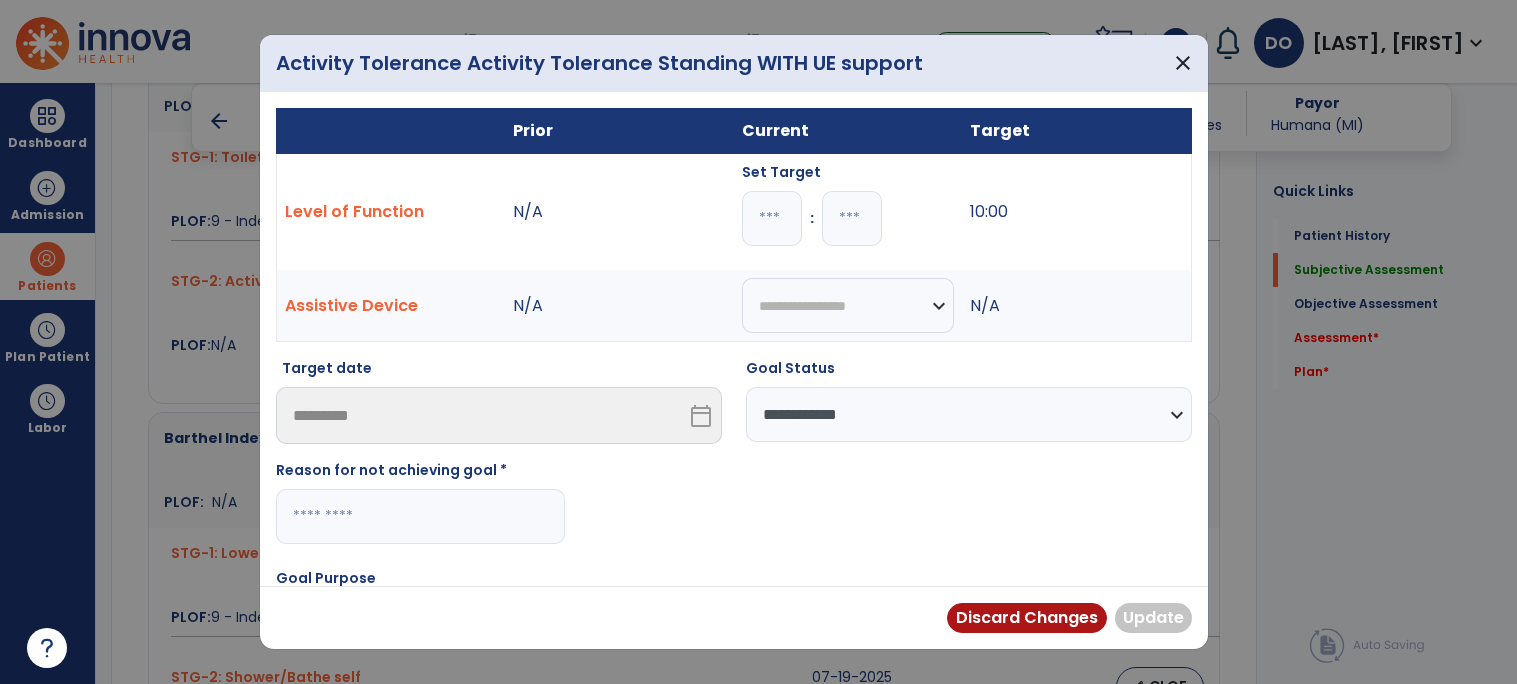 click at bounding box center (420, 516) 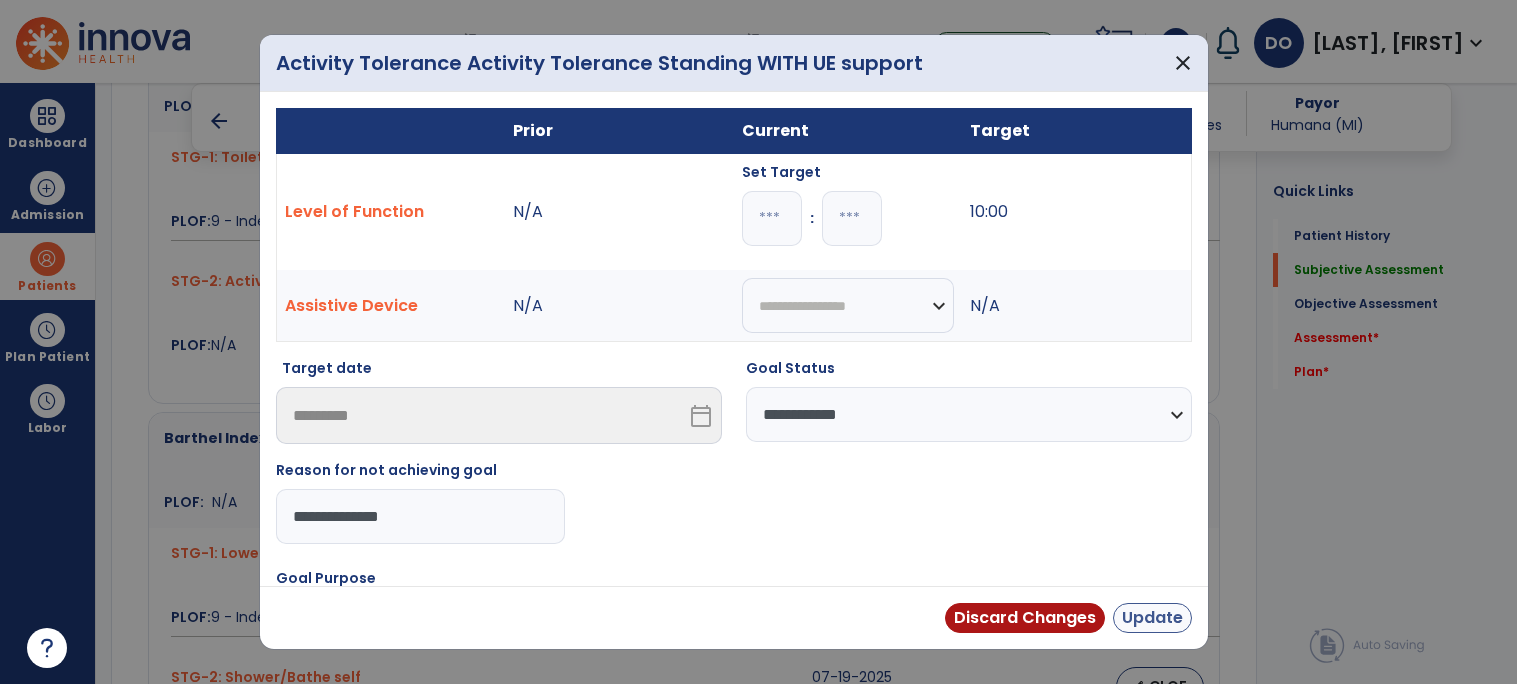 click on "Update" at bounding box center [1152, 618] 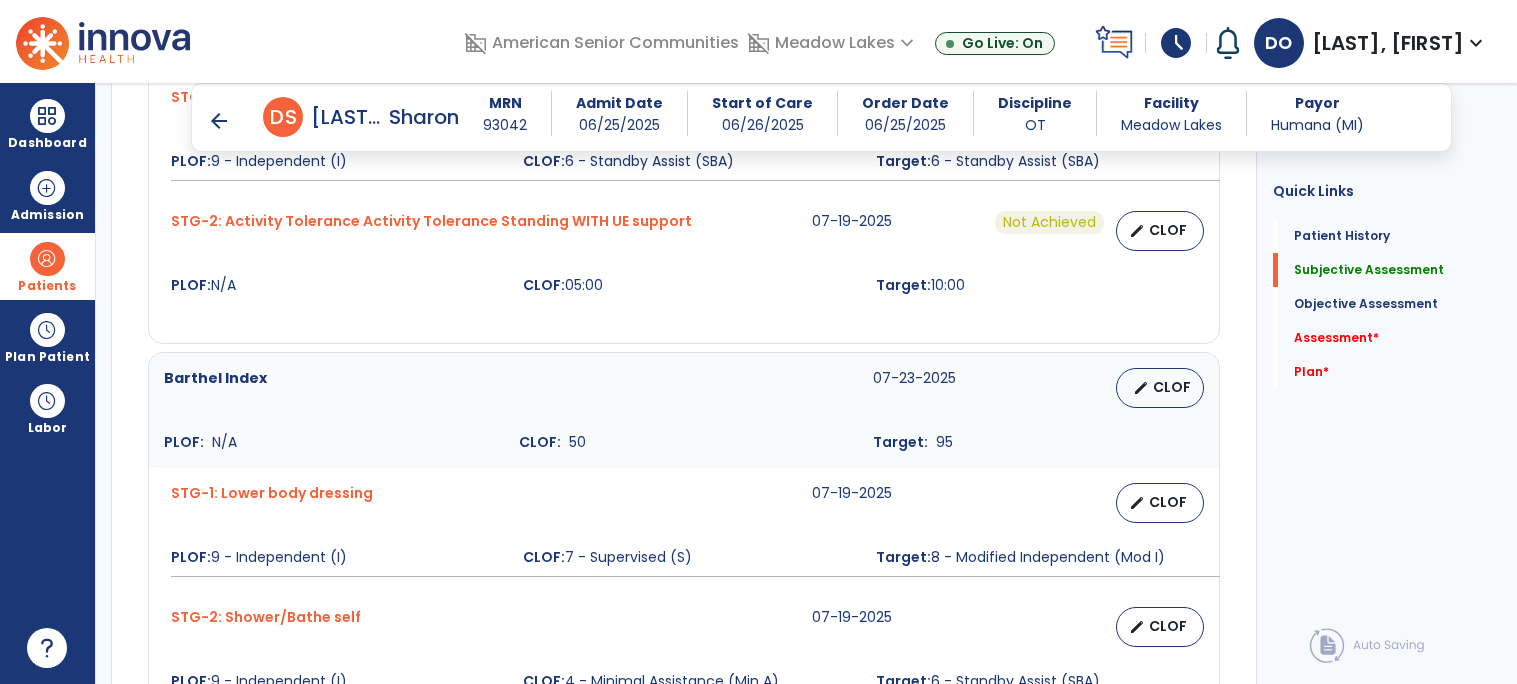 scroll, scrollTop: 1424, scrollLeft: 0, axis: vertical 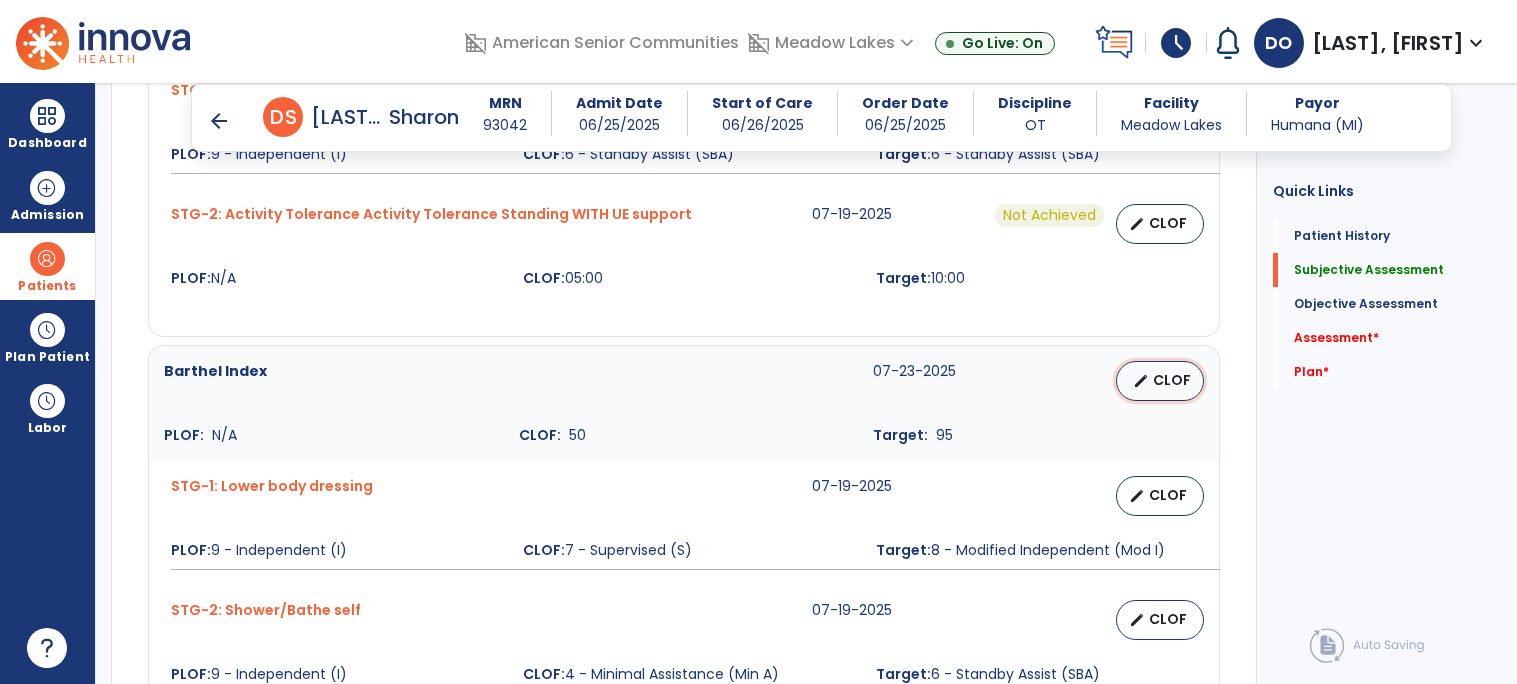 click on "CLOF" at bounding box center (1172, 380) 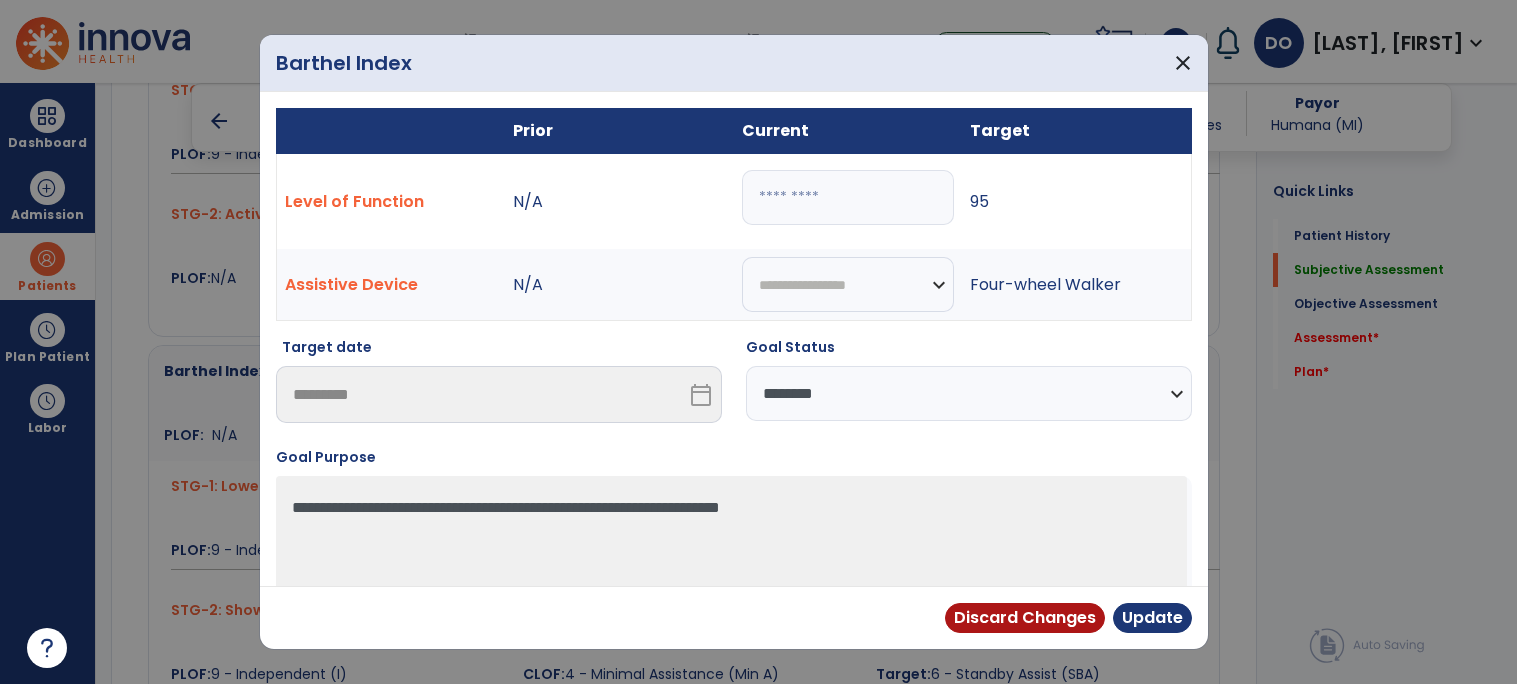click on "**" at bounding box center [848, 197] 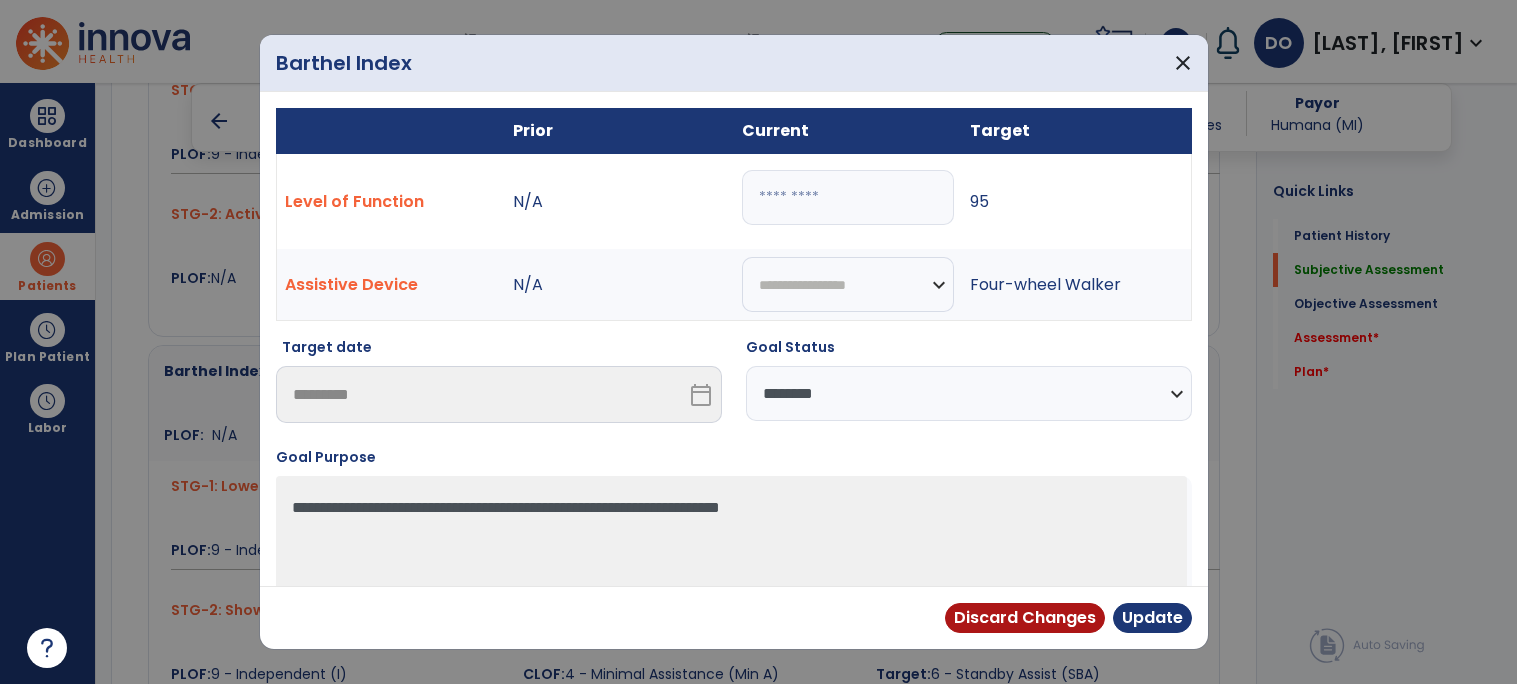 type on "**" 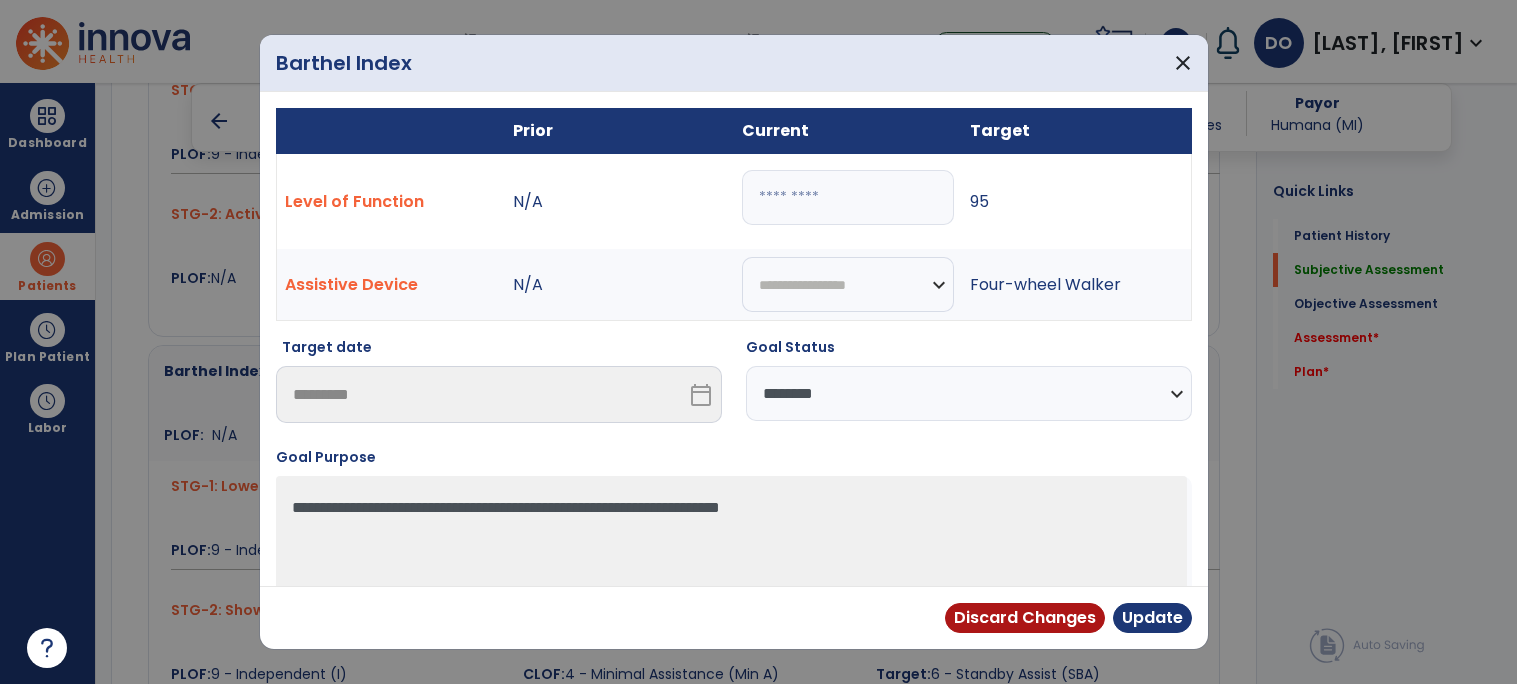 click on "**********" at bounding box center [969, 393] 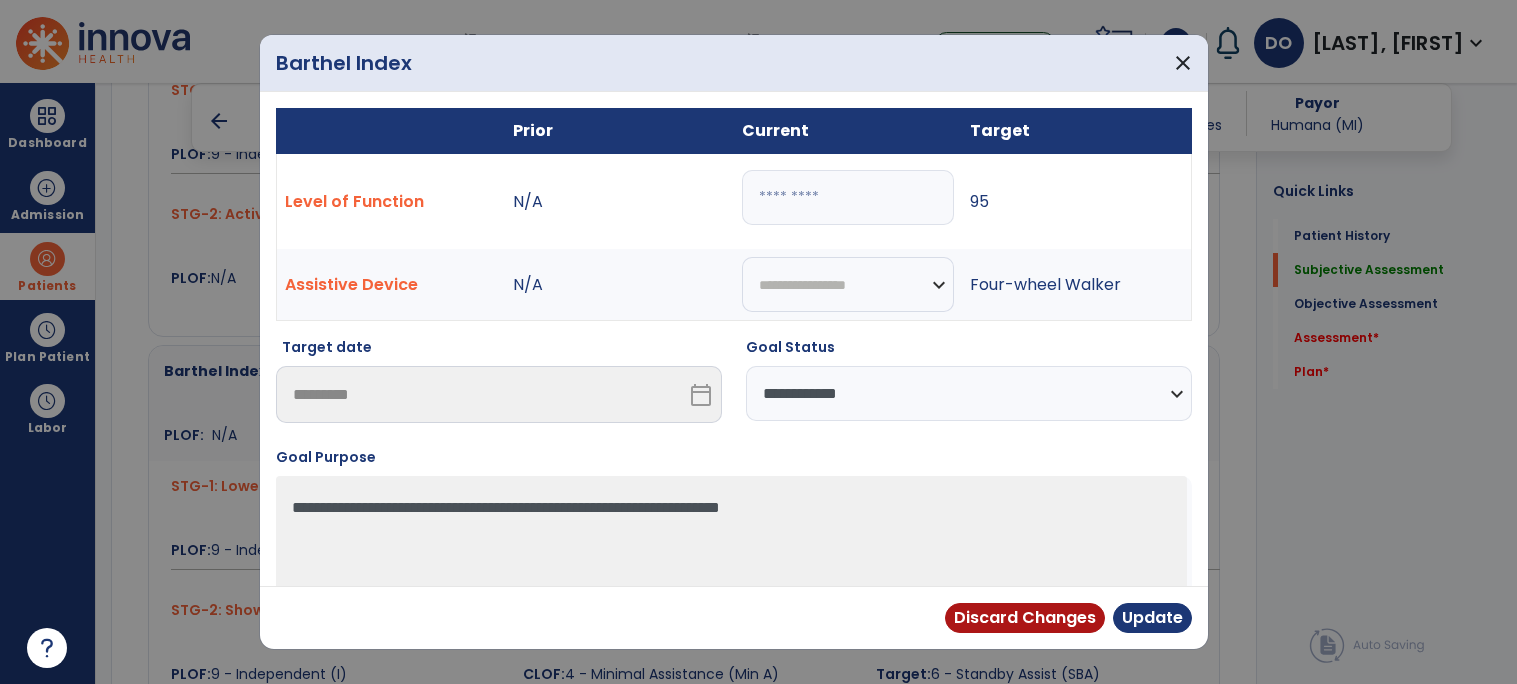 click on "**********" at bounding box center [969, 393] 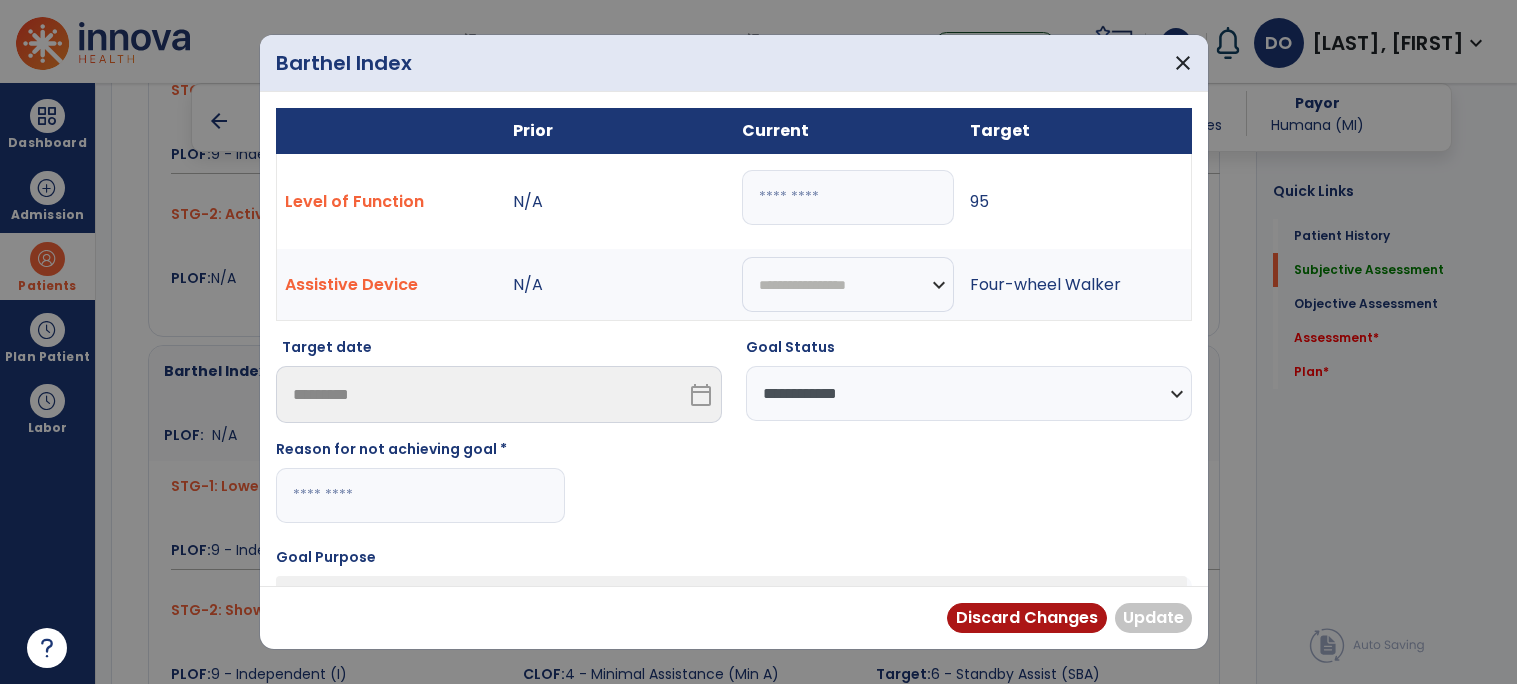 click at bounding box center (420, 495) 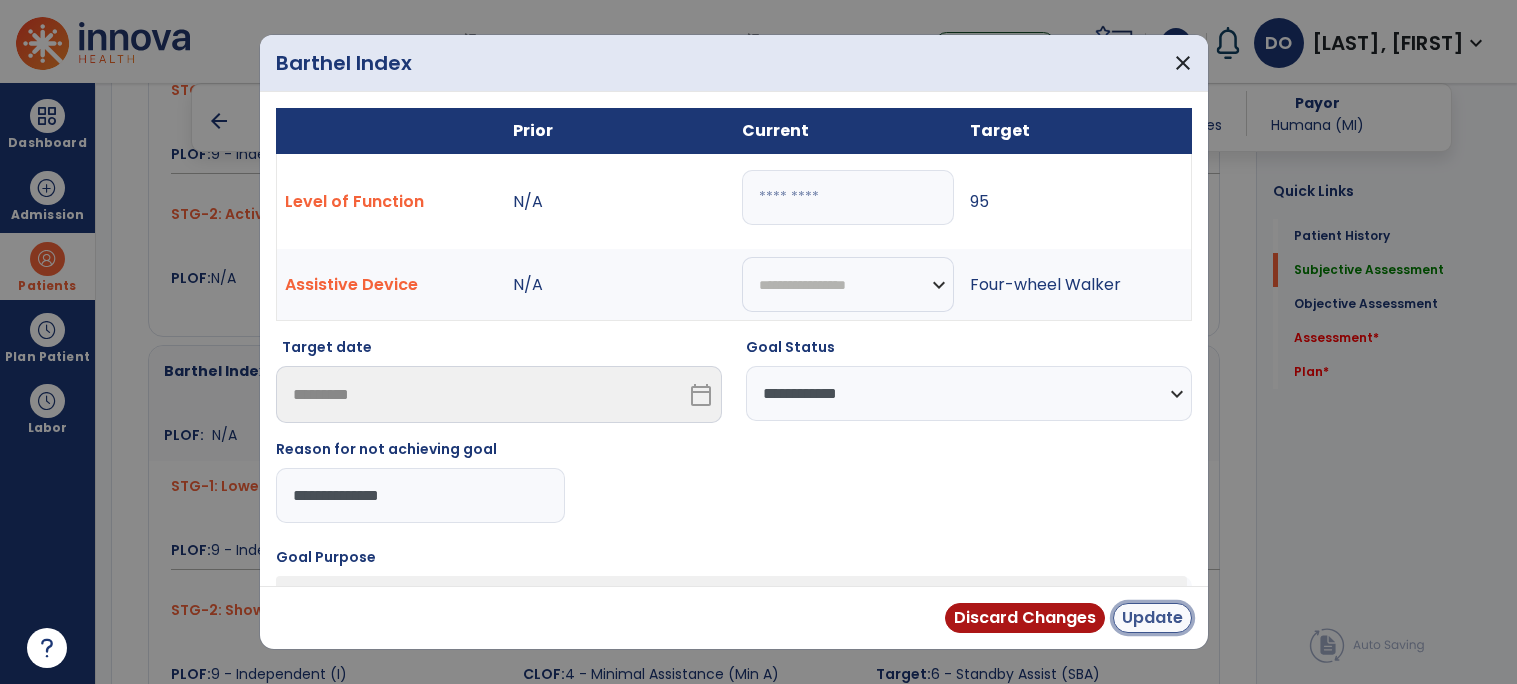 click on "Update" at bounding box center (1152, 618) 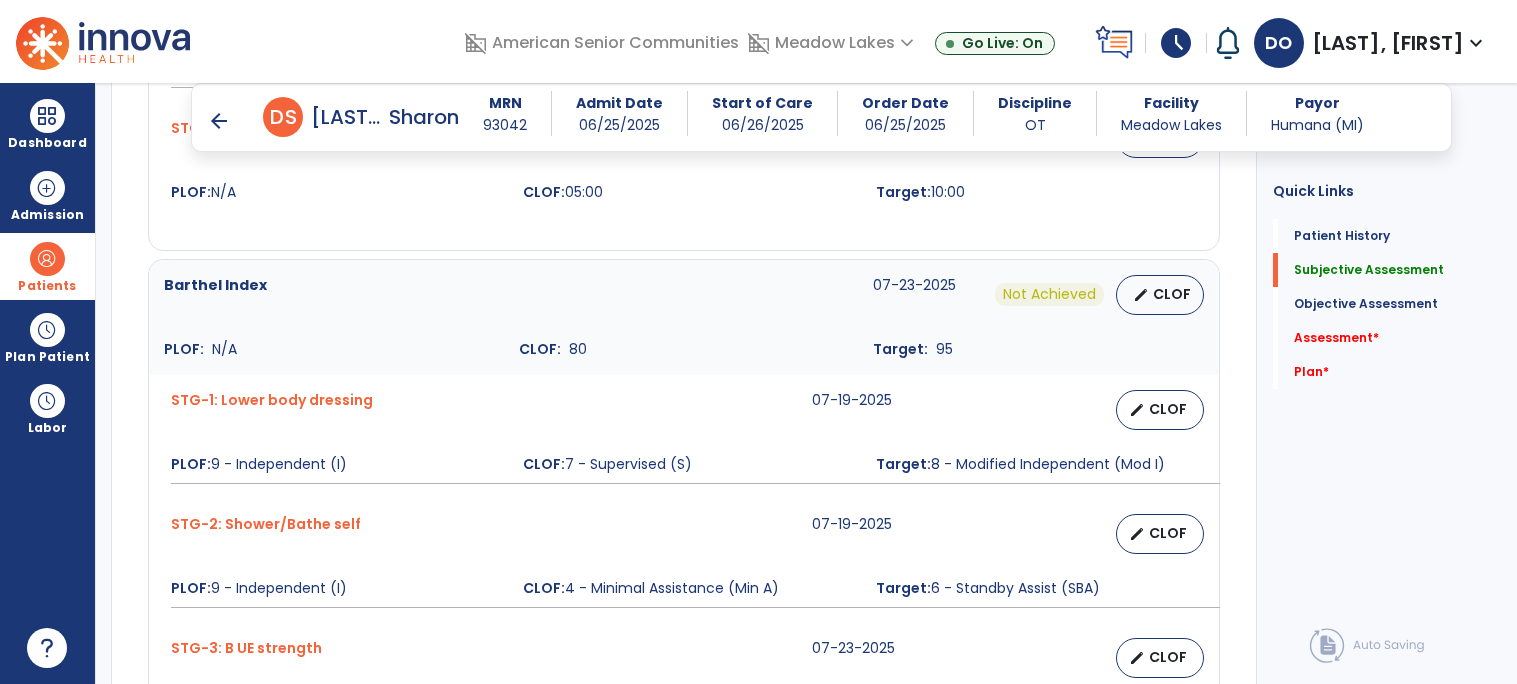 scroll, scrollTop: 1533, scrollLeft: 0, axis: vertical 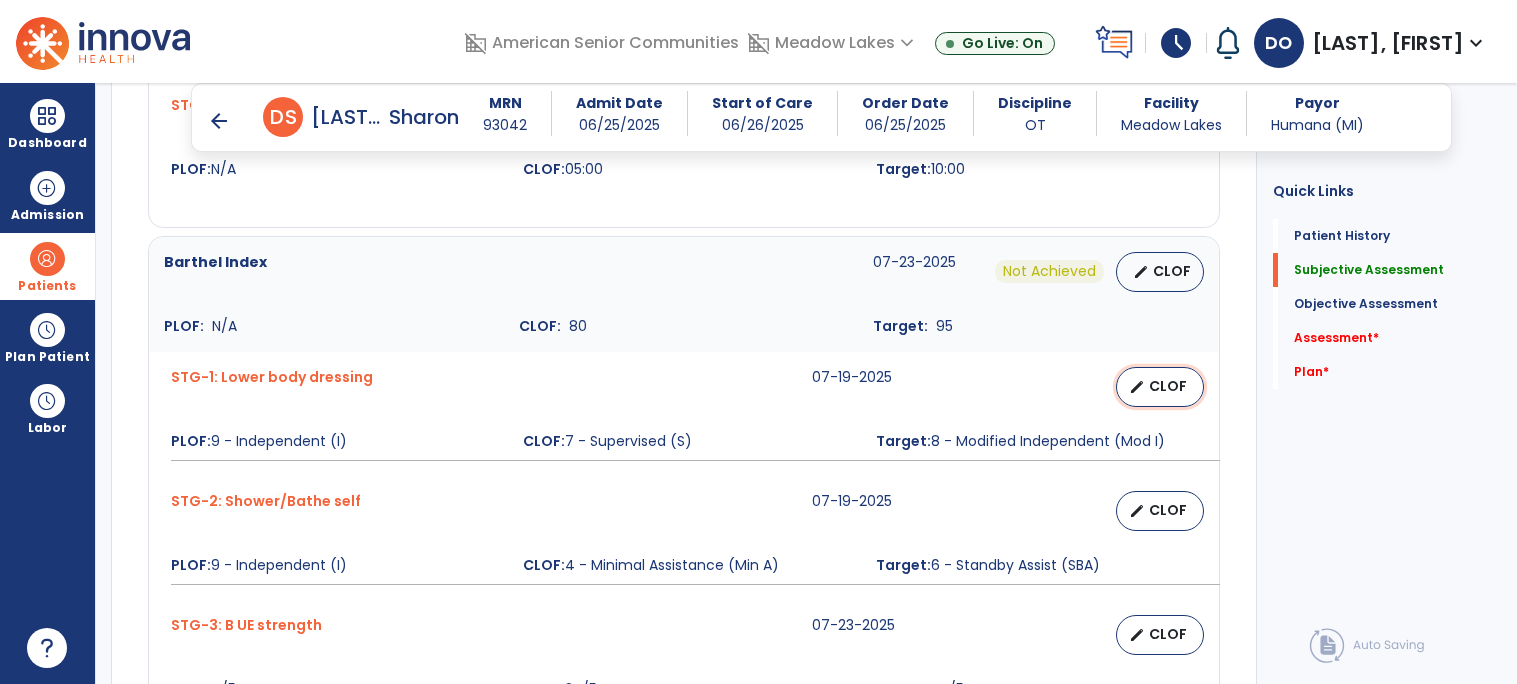 click on "edit   CLOF" at bounding box center [1160, 387] 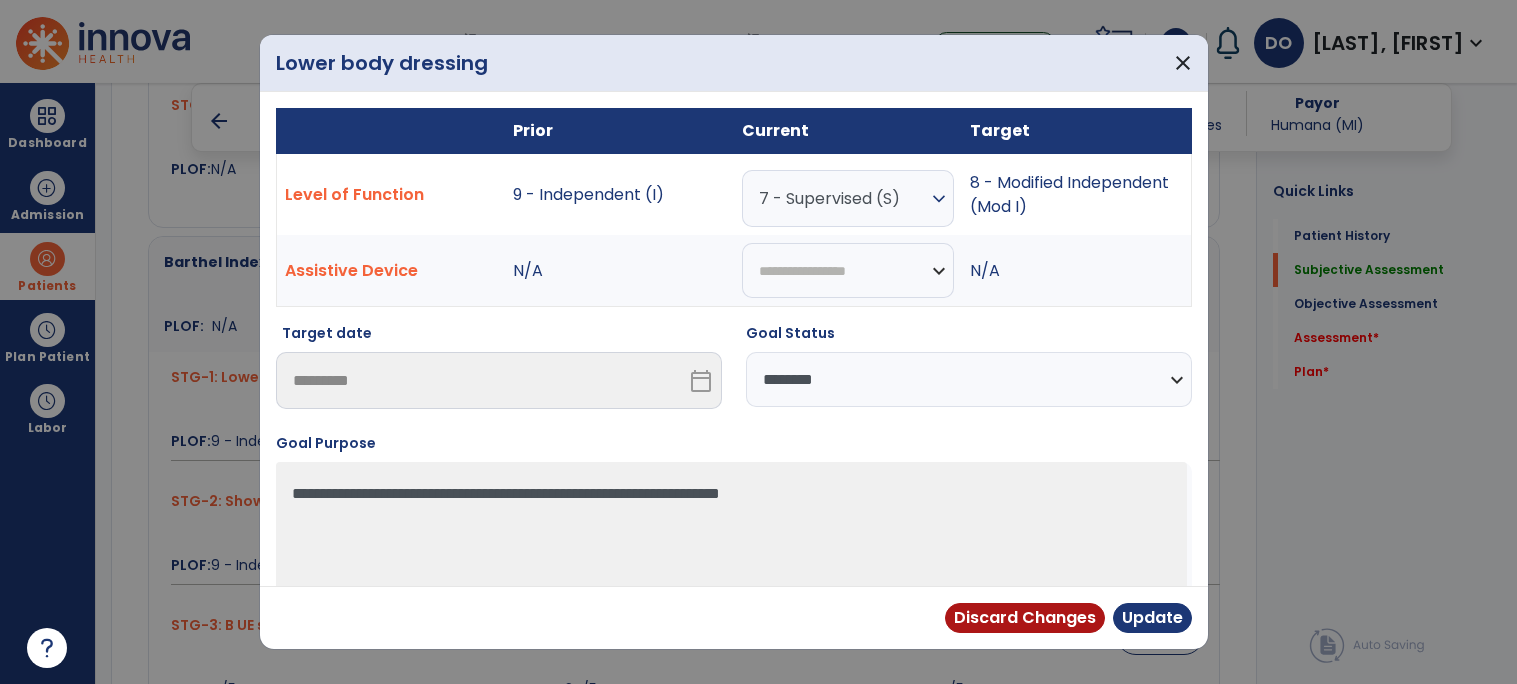 click on "**********" at bounding box center (969, 379) 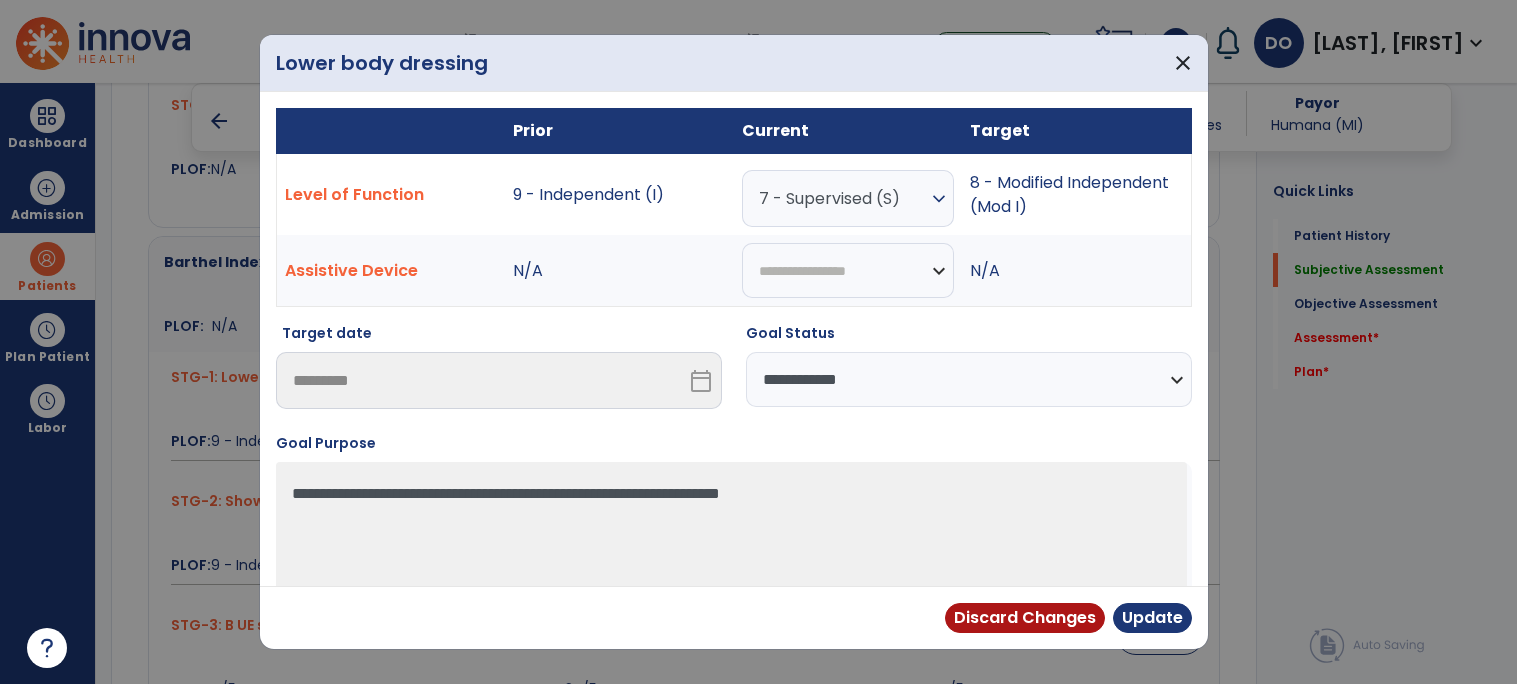 click on "**********" at bounding box center [969, 379] 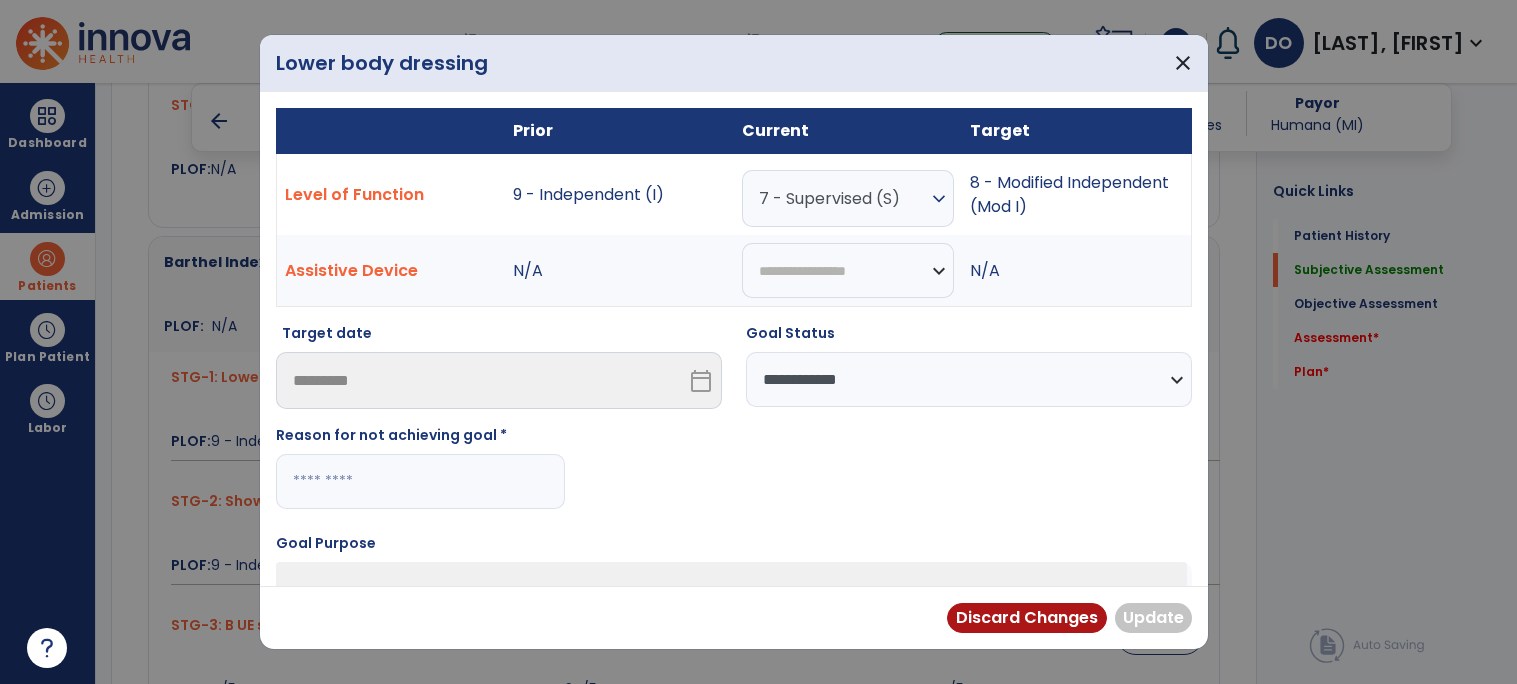 click at bounding box center [420, 481] 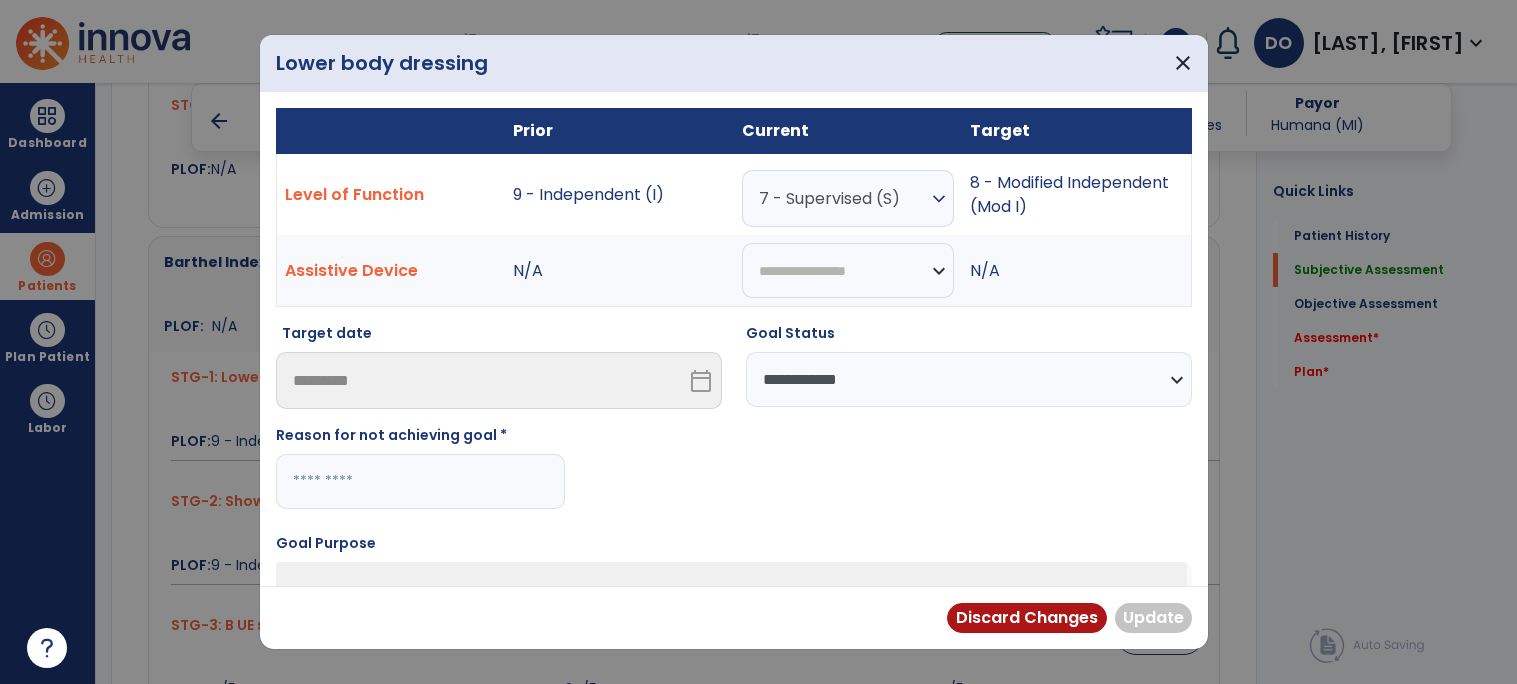 paste on "**********" 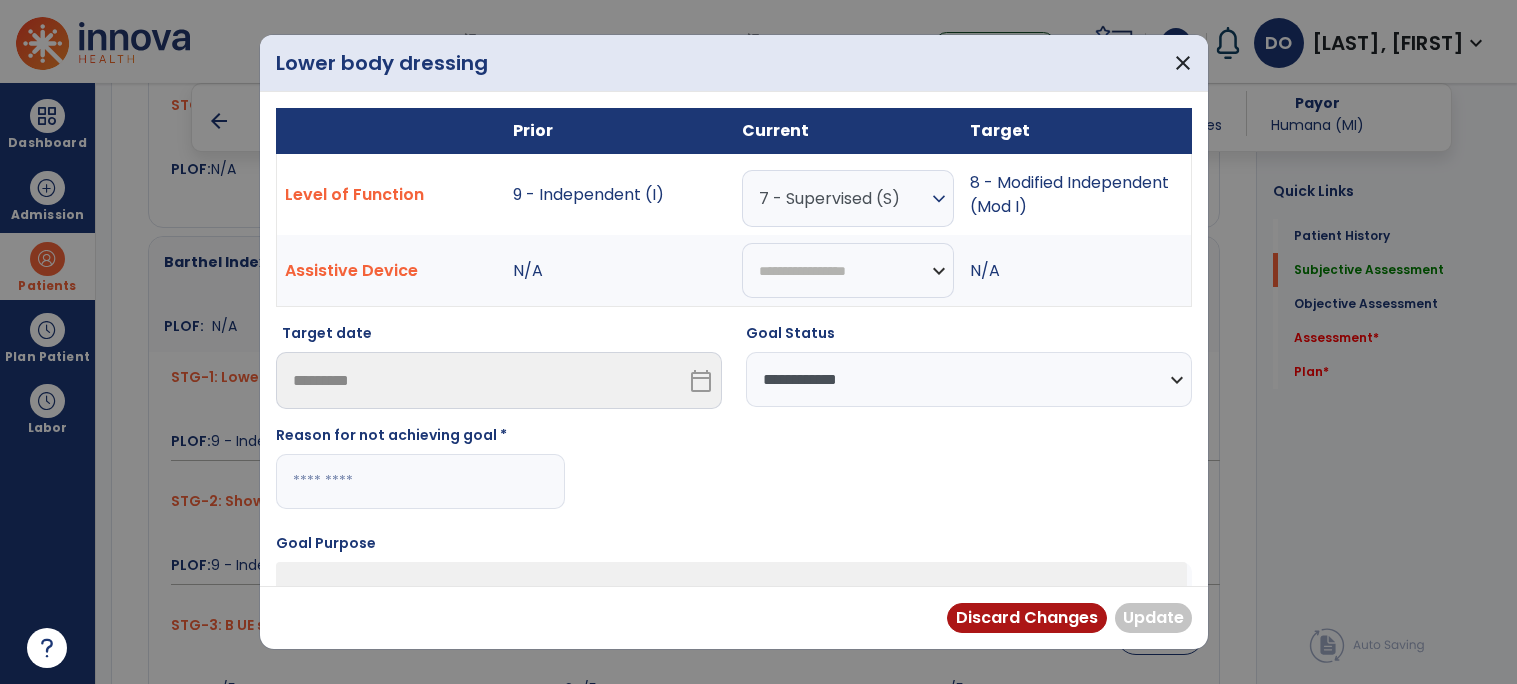 type on "**********" 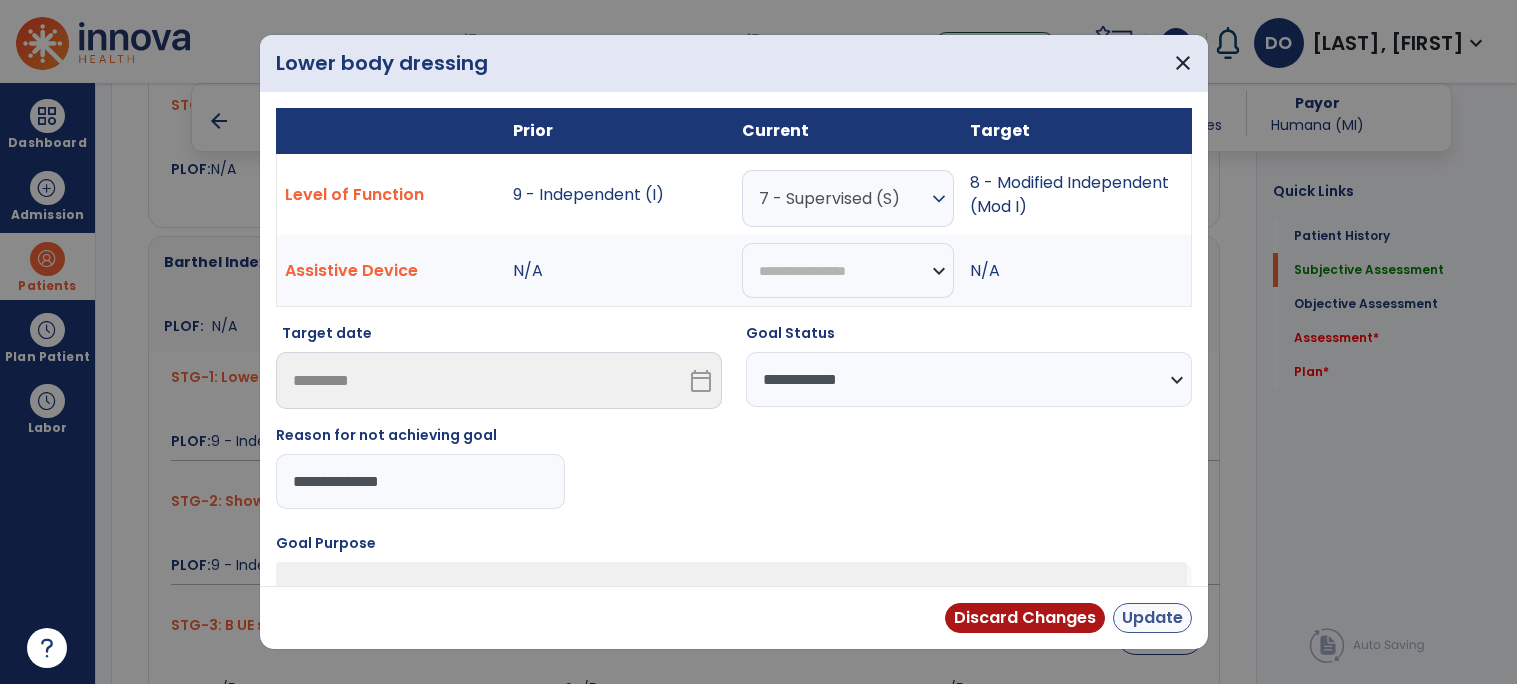 click on "Update" at bounding box center (1152, 618) 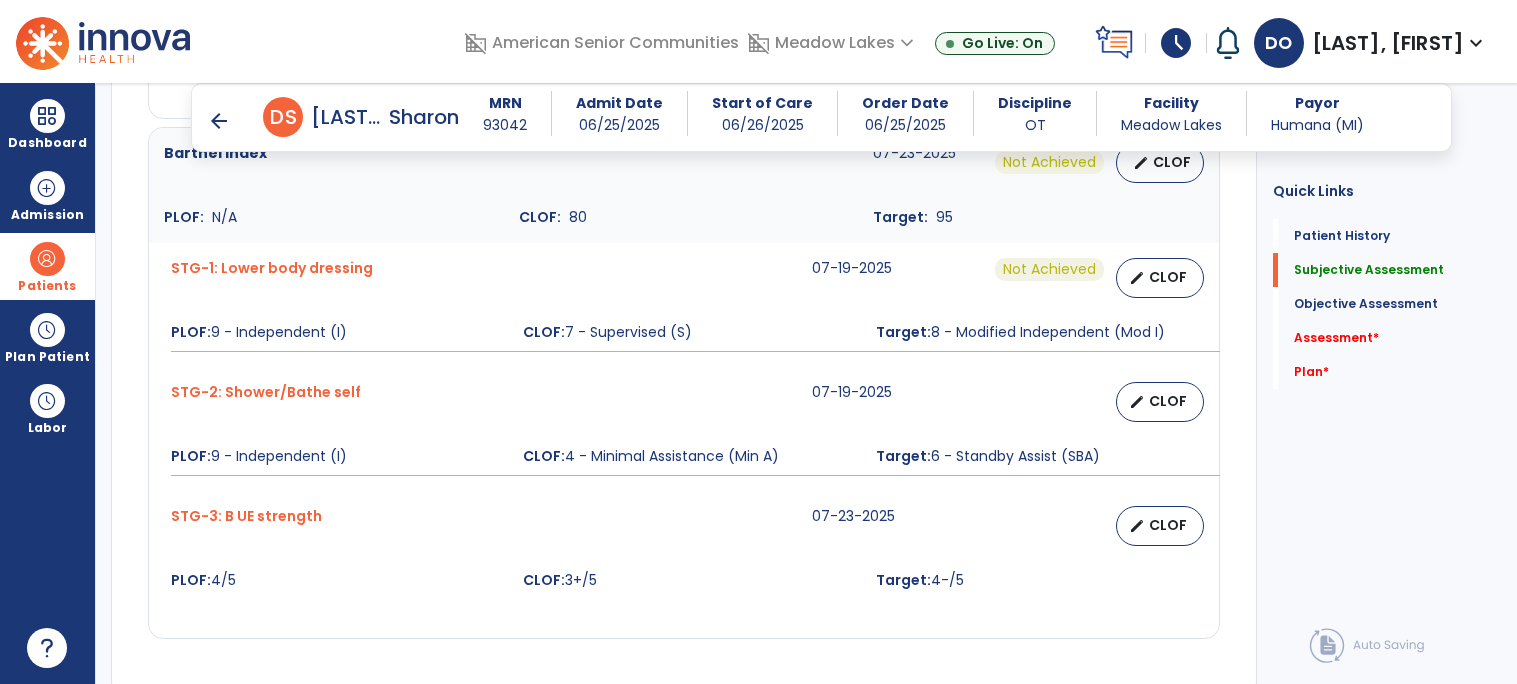 scroll, scrollTop: 1673, scrollLeft: 0, axis: vertical 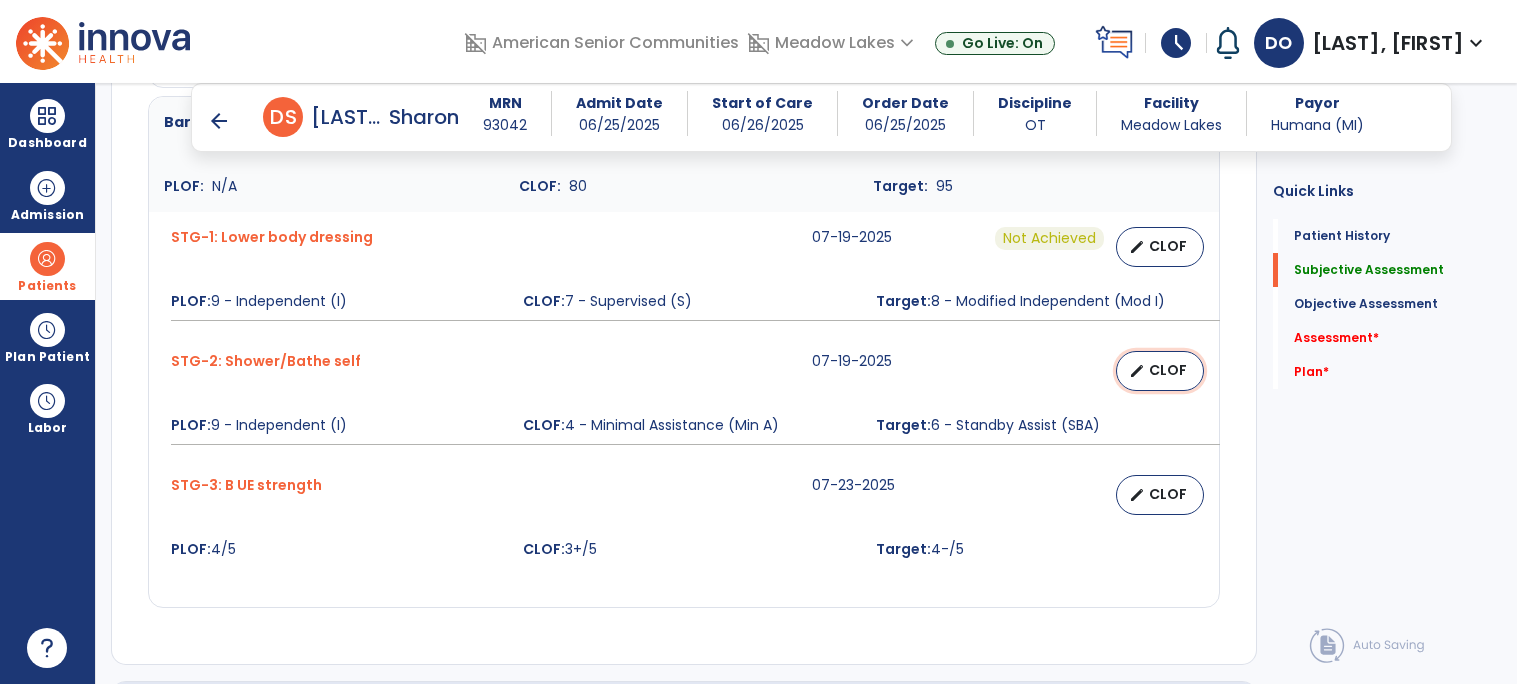 click on "CLOF" at bounding box center [1168, 370] 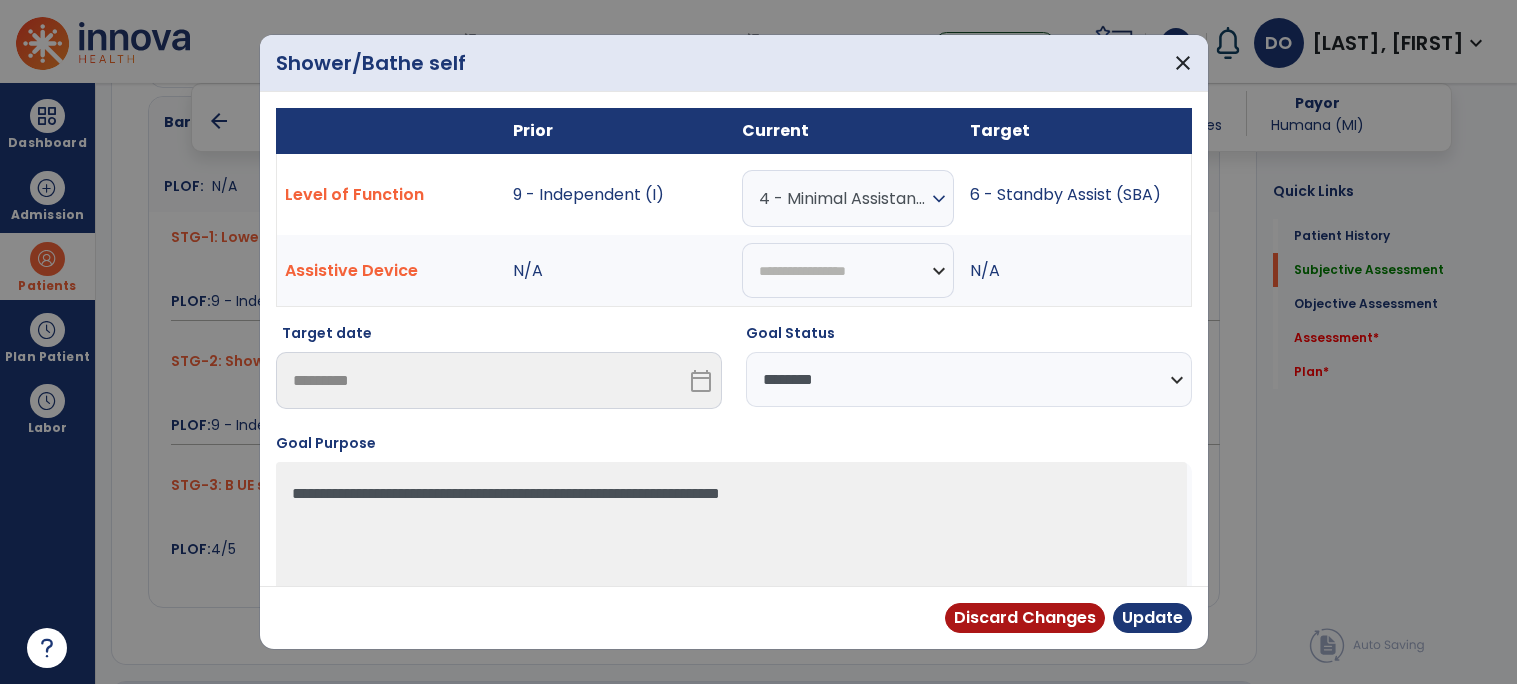 click on "expand_more" at bounding box center (939, 199) 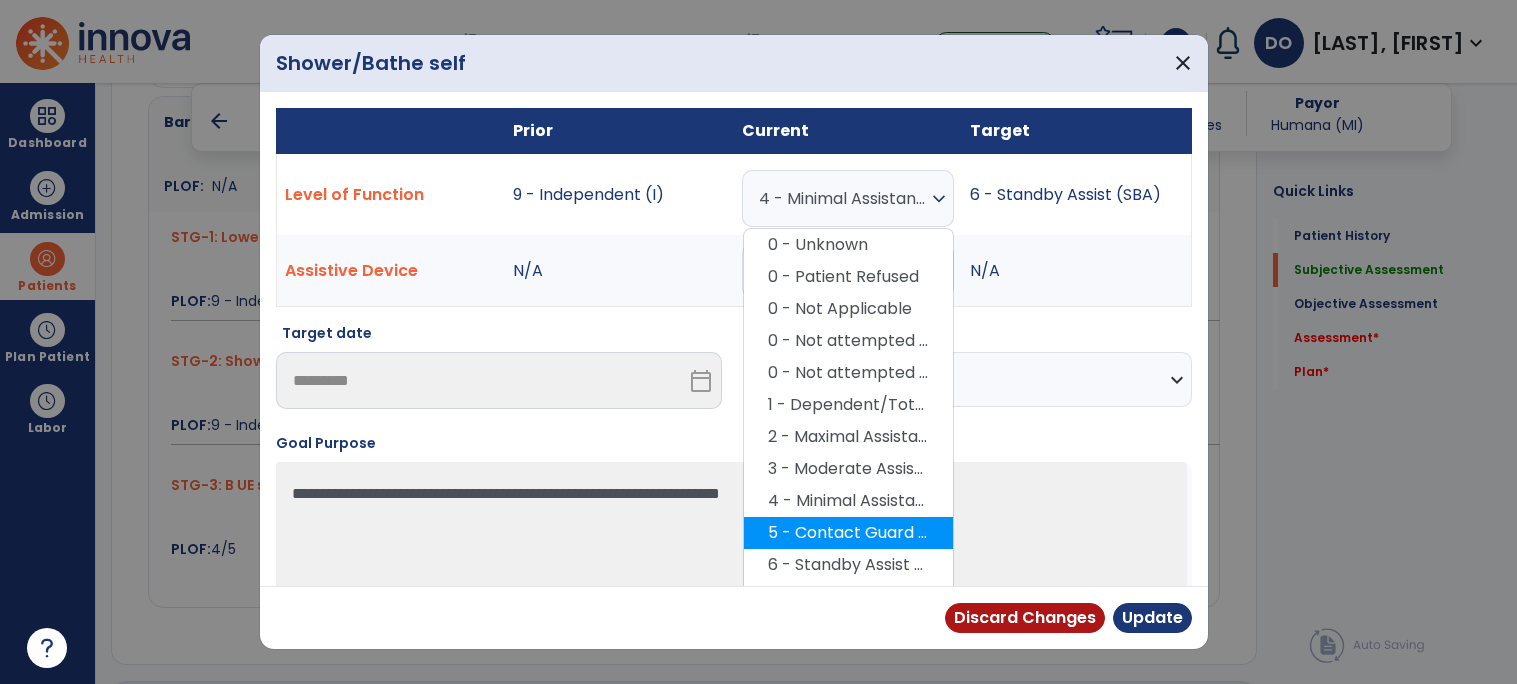 click on "5 - Contact Guard Assistance (CGA)" at bounding box center [848, 533] 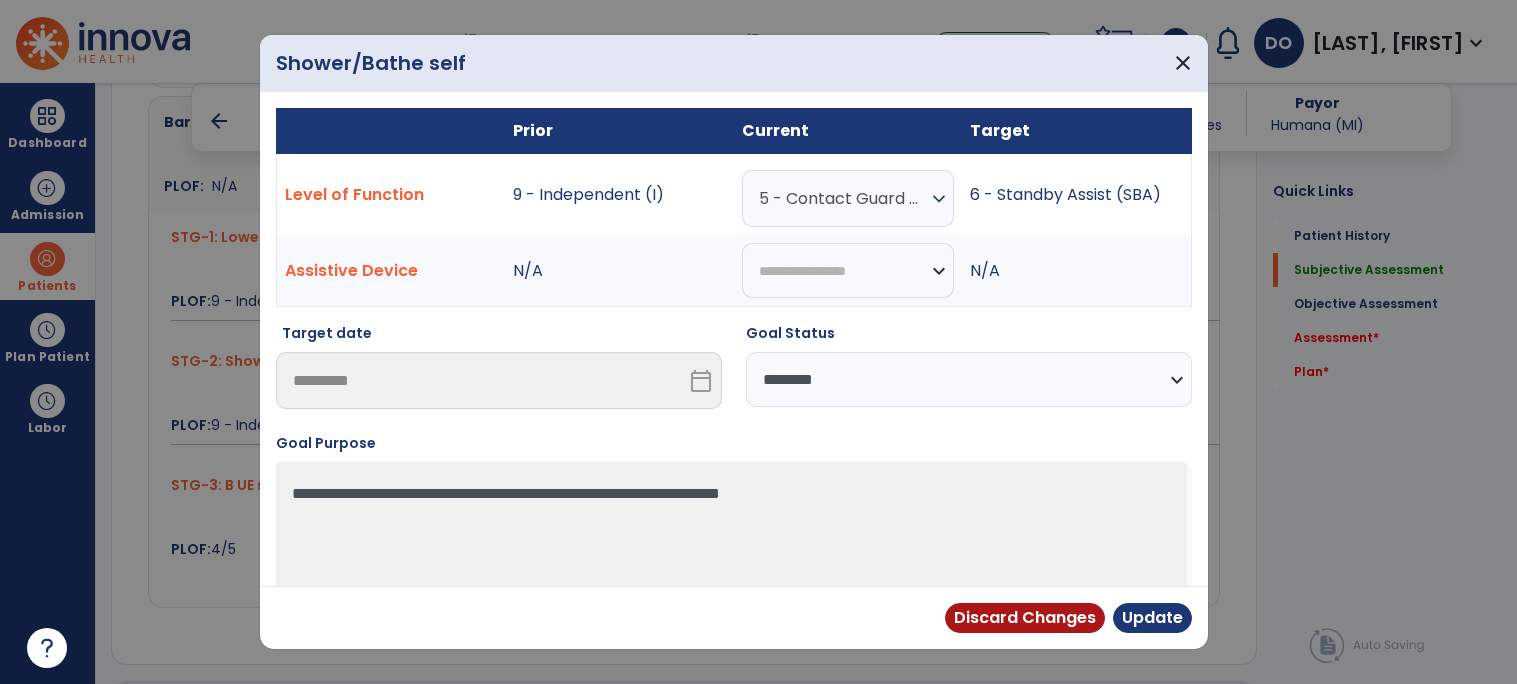 click on "**********" at bounding box center (969, 379) 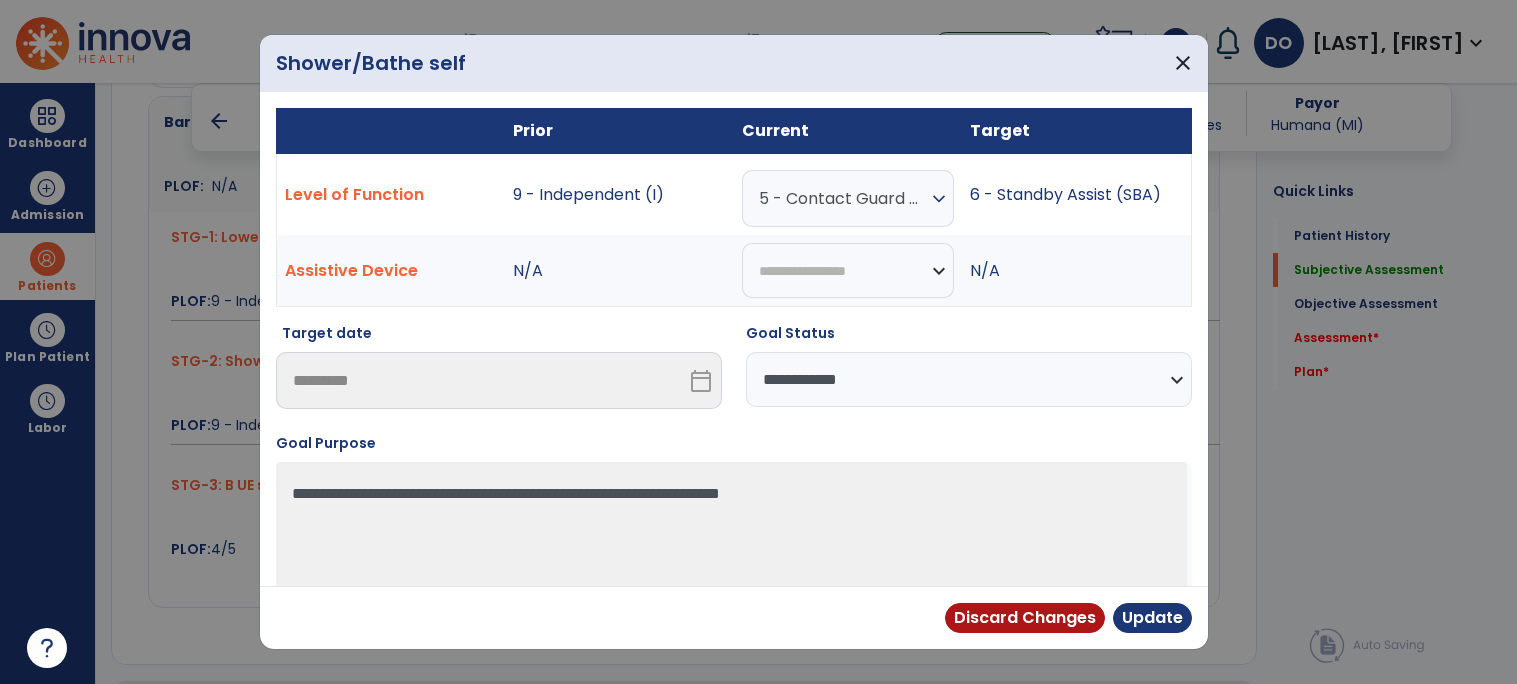click on "**********" at bounding box center (969, 379) 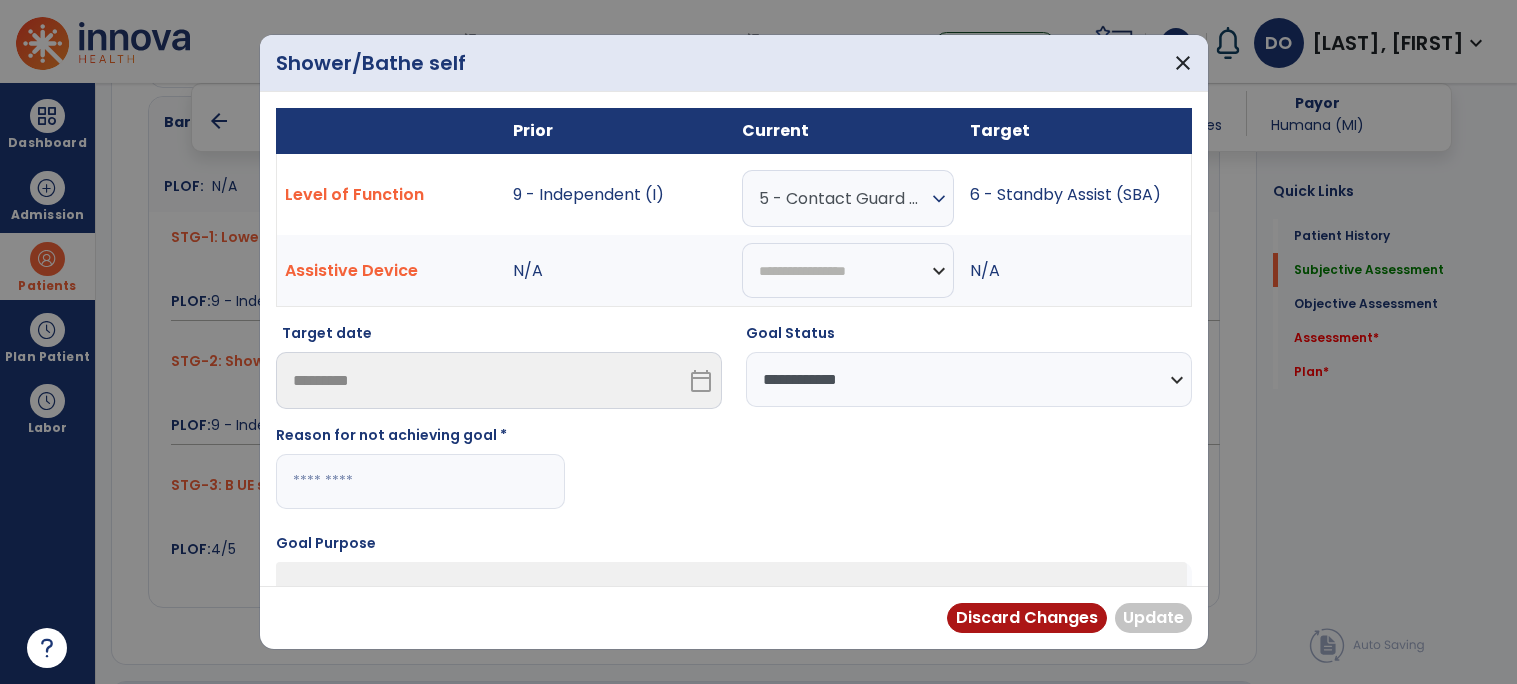 click at bounding box center (420, 481) 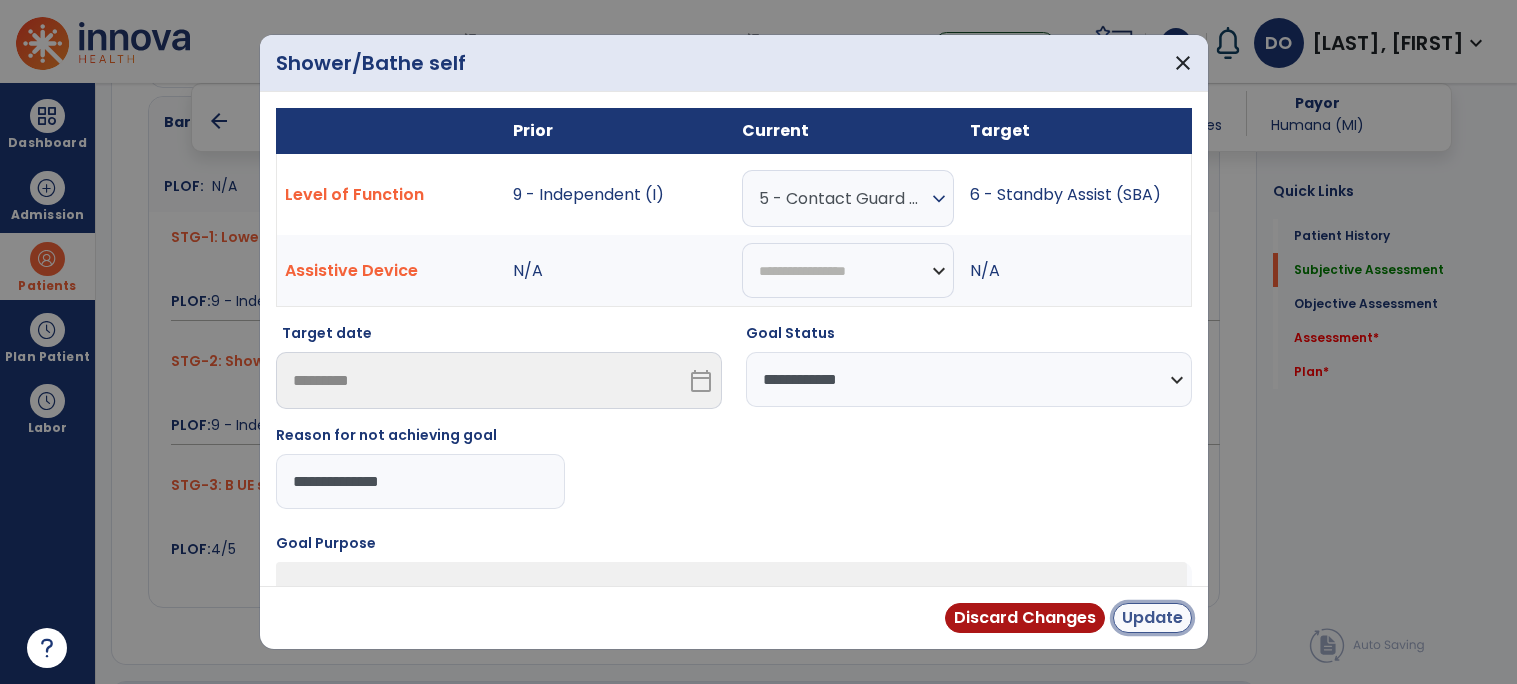 click on "Update" at bounding box center [1152, 618] 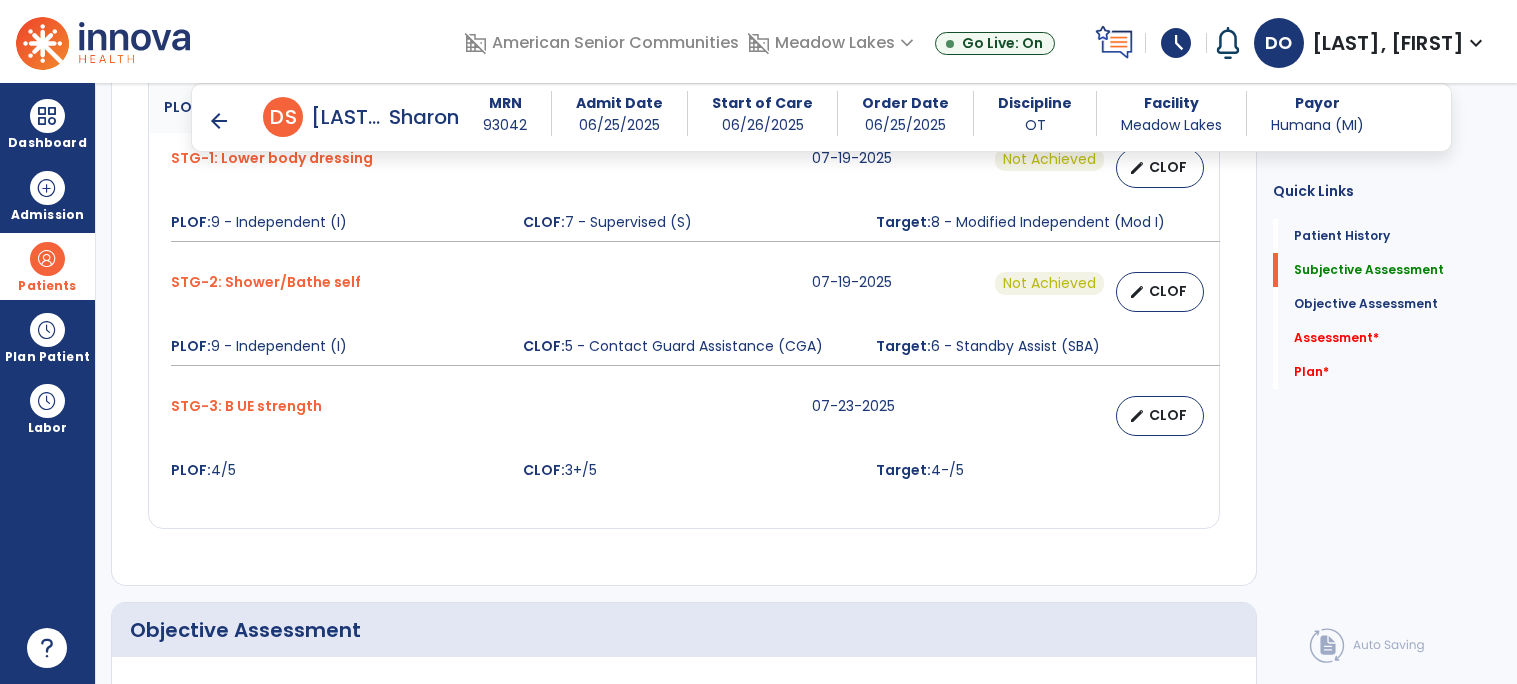 scroll, scrollTop: 1765, scrollLeft: 0, axis: vertical 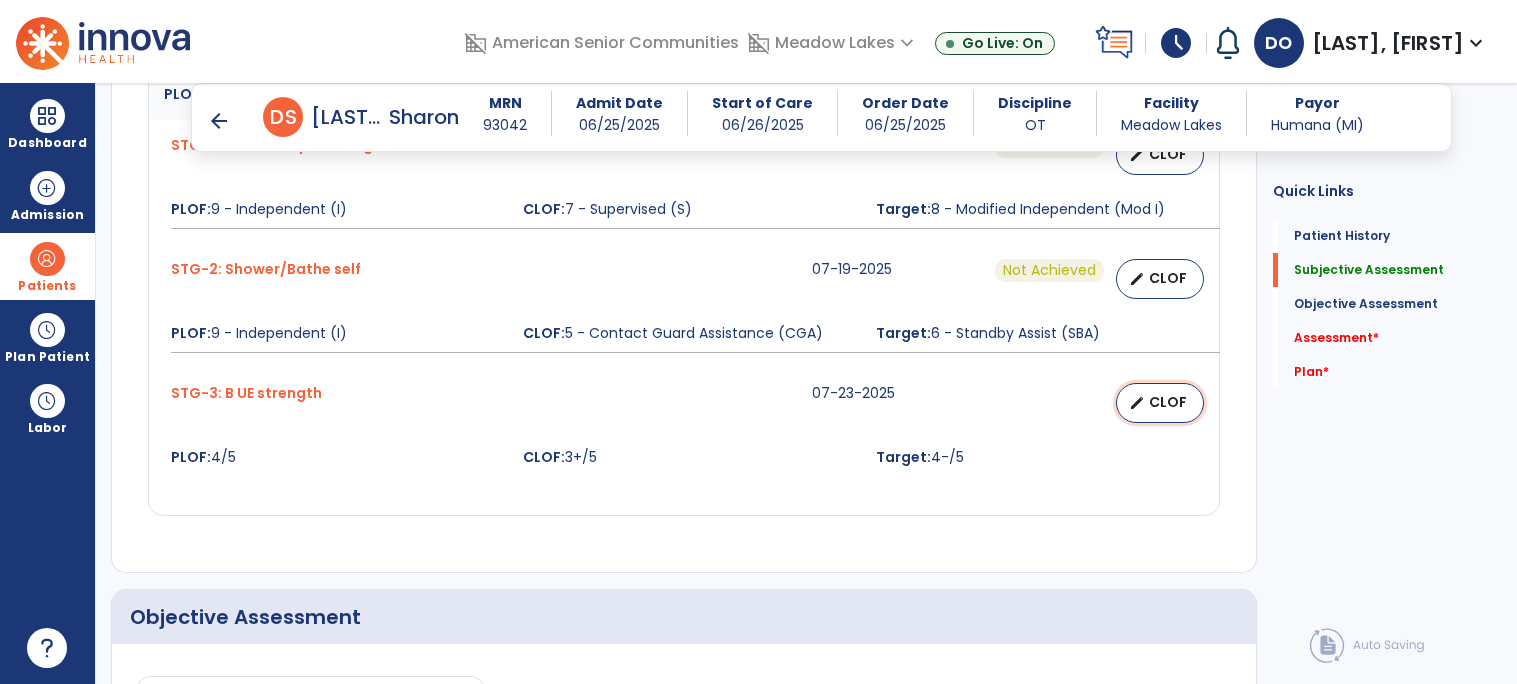 click on "edit   CLOF" at bounding box center (1160, 403) 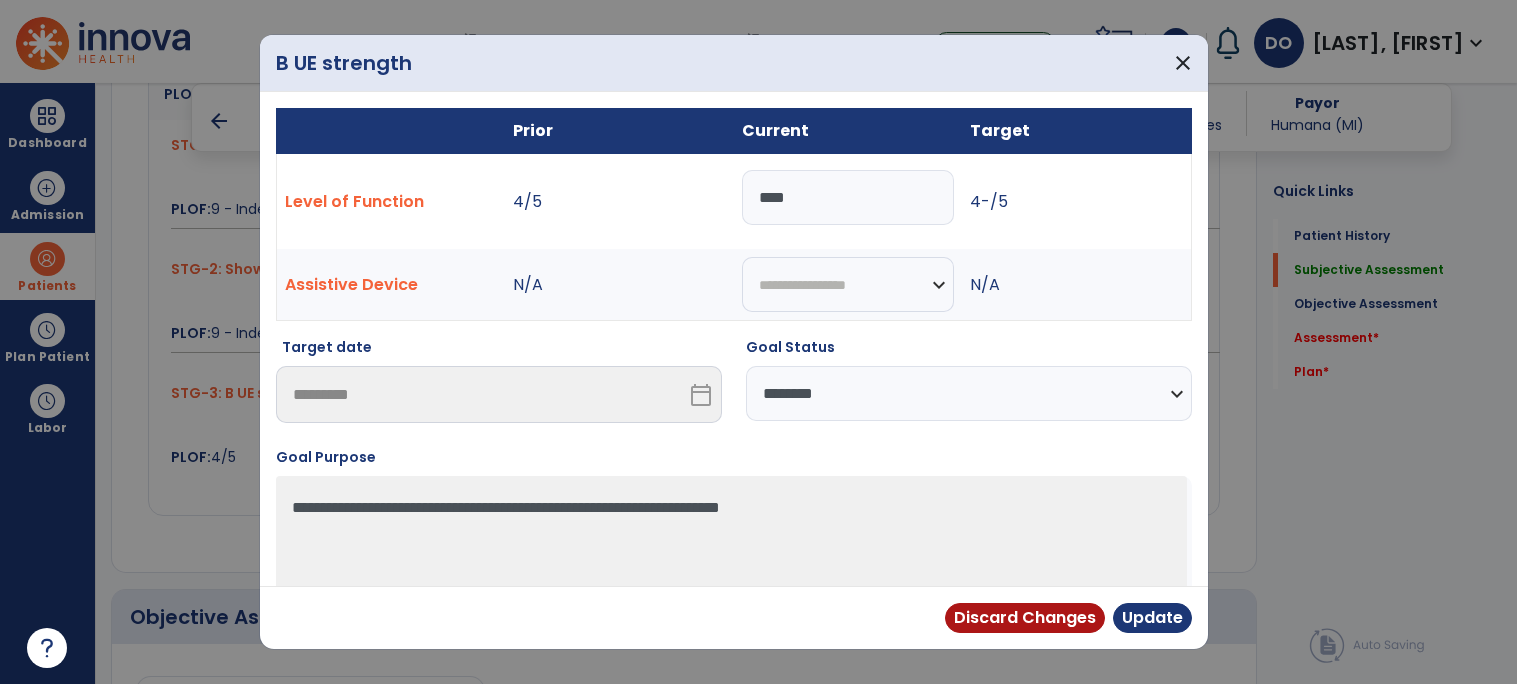 click on "****" at bounding box center [848, 197] 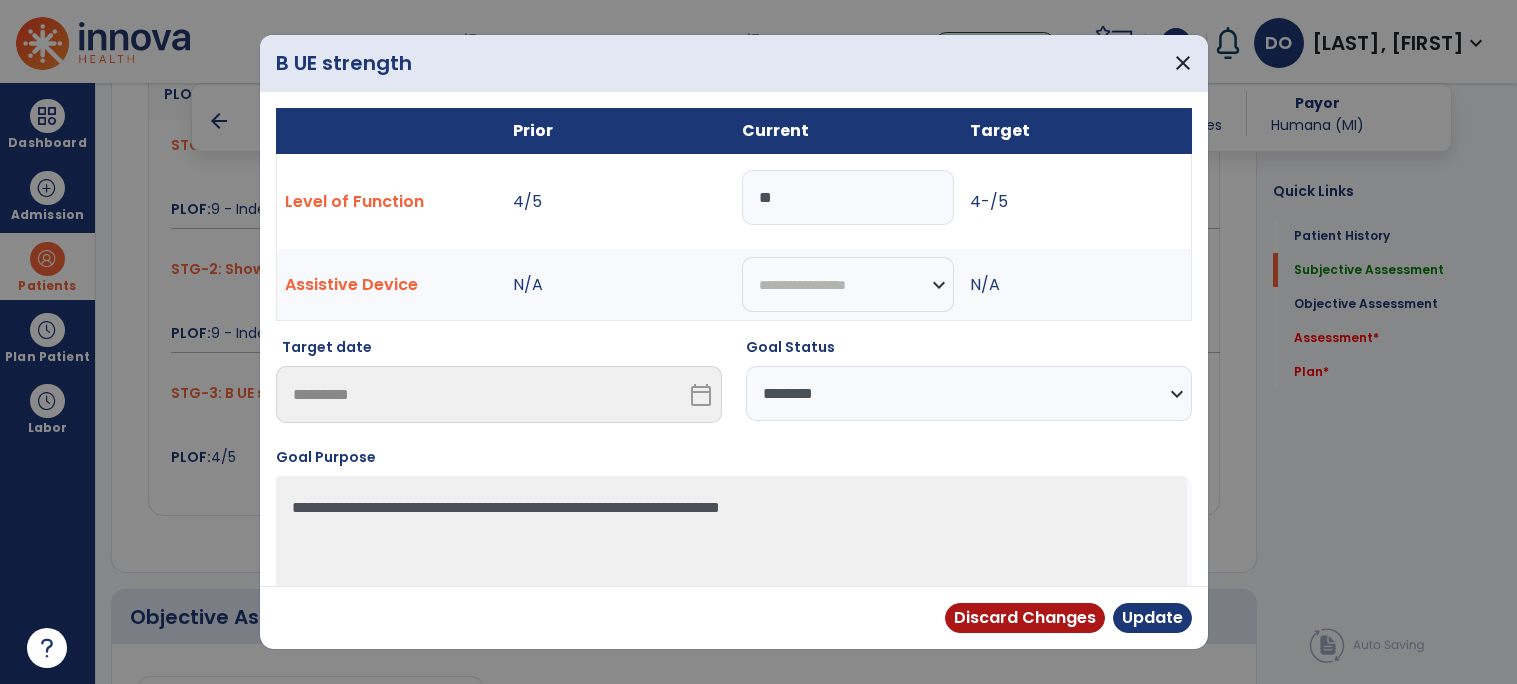 type on "*" 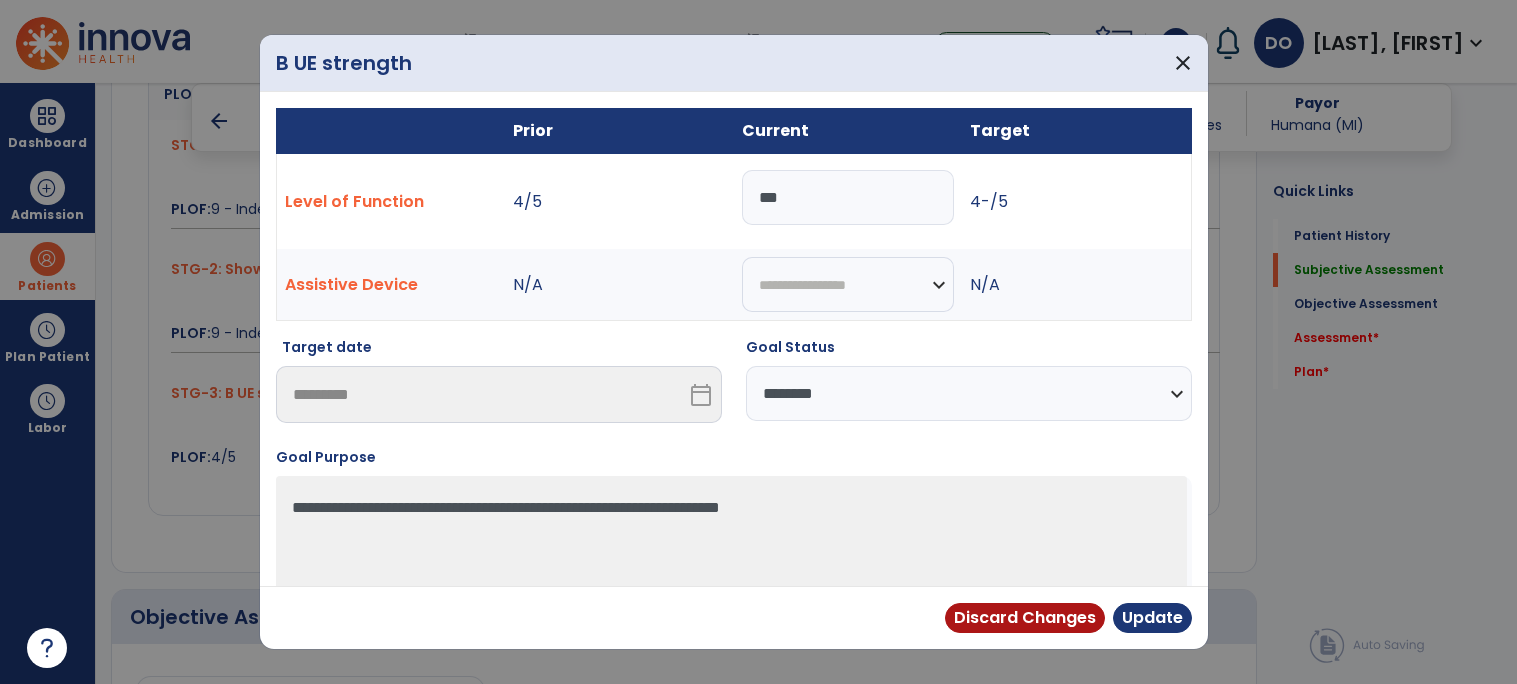 type on "***" 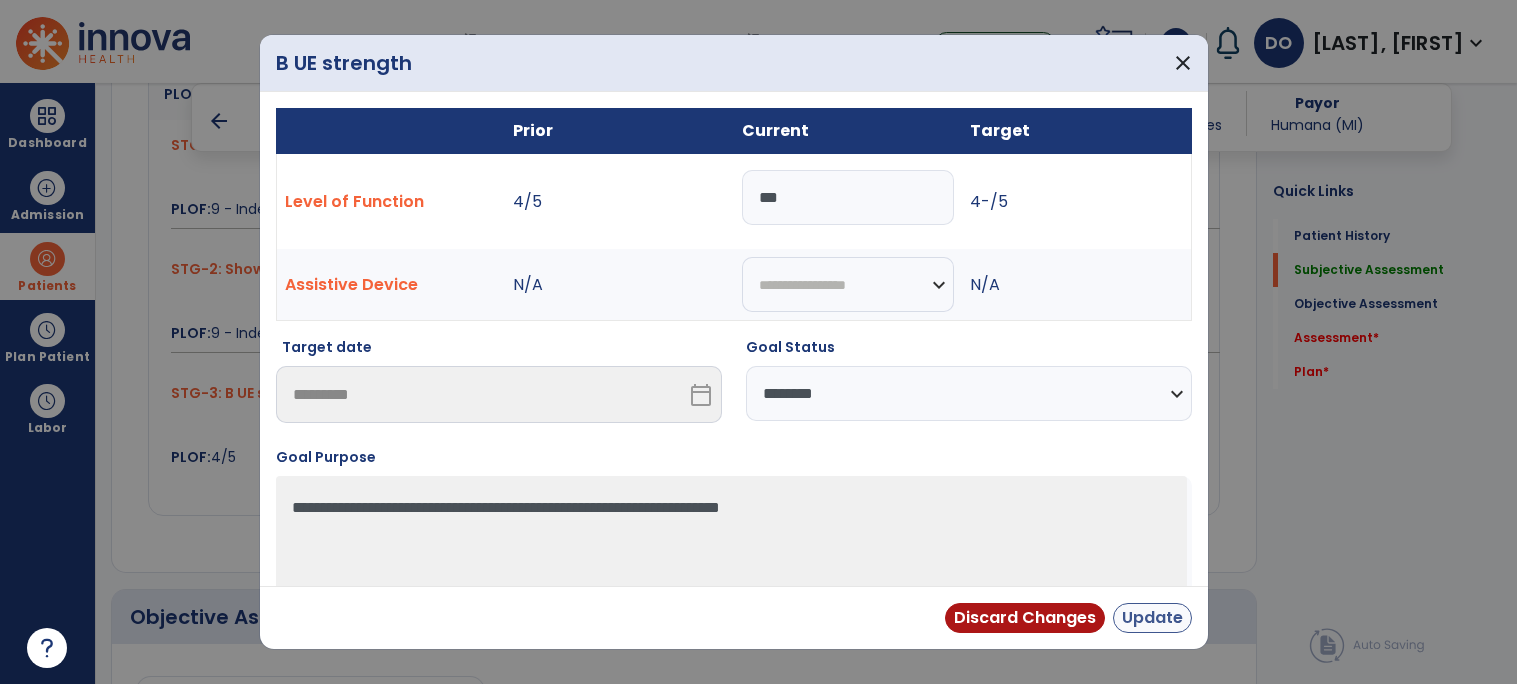 click on "Update" at bounding box center (1152, 618) 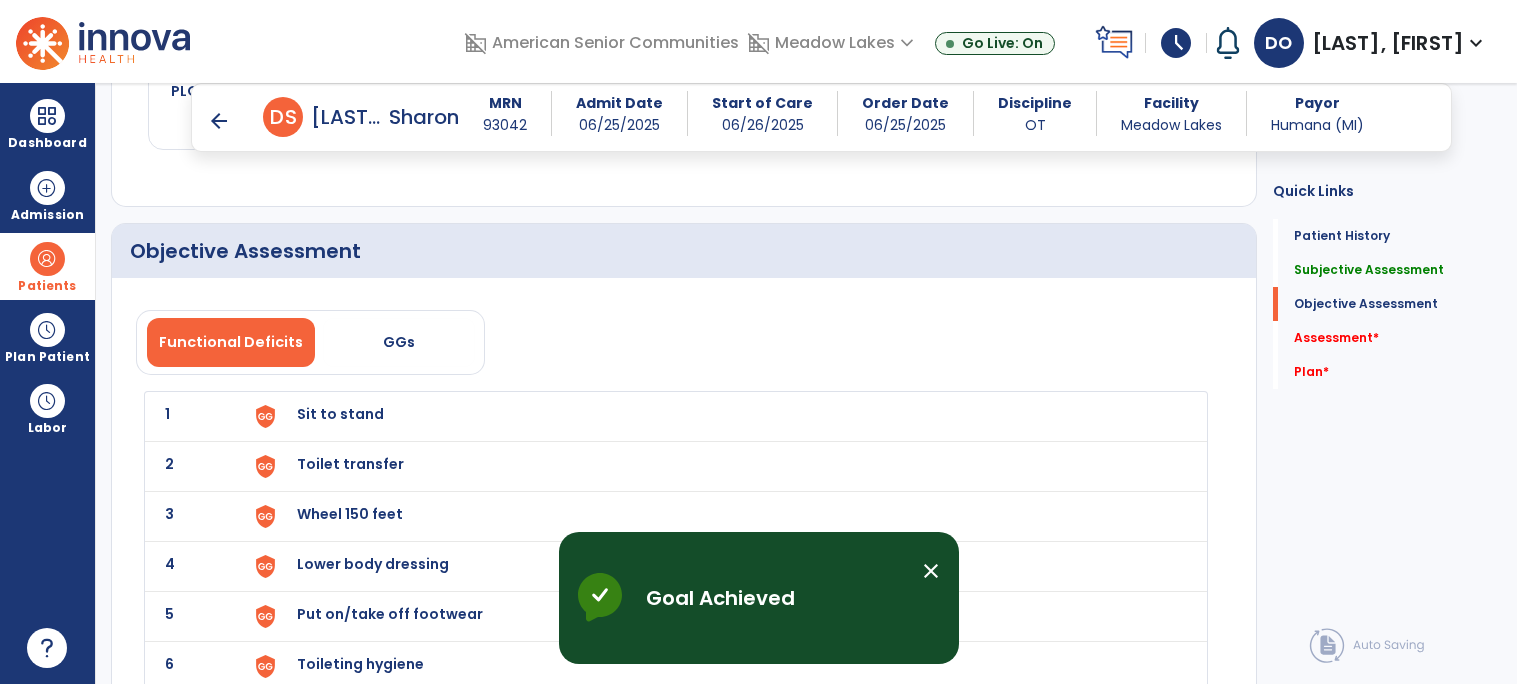 scroll, scrollTop: 2228, scrollLeft: 0, axis: vertical 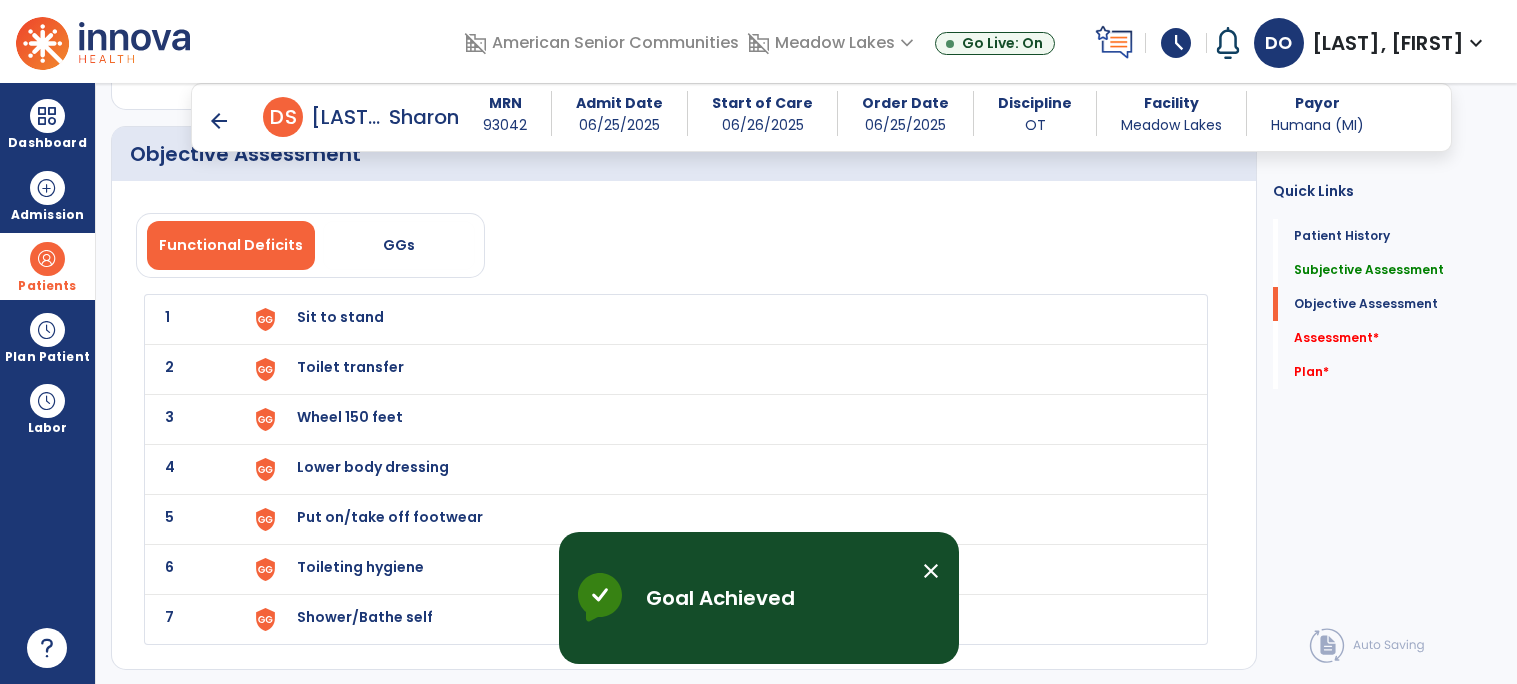 click on "Sit to stand" at bounding box center [720, 319] 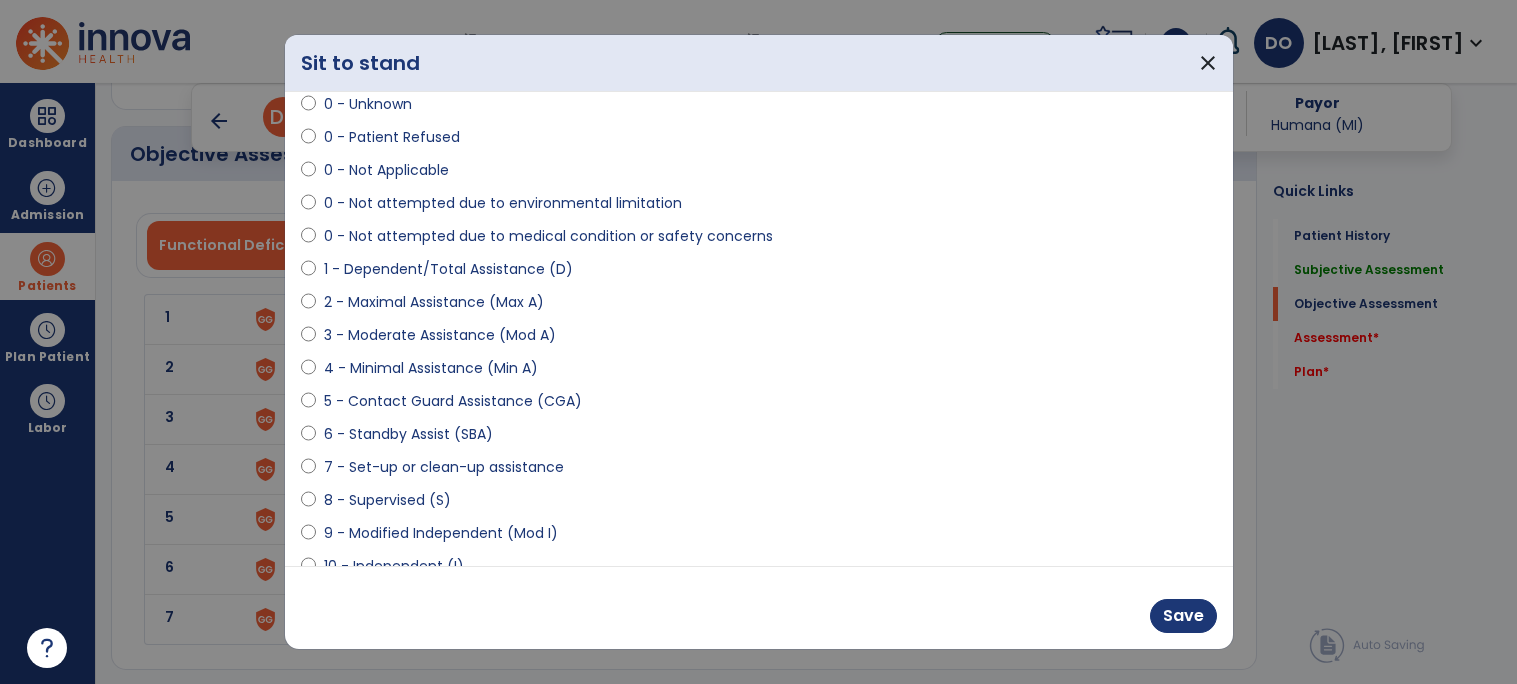 scroll, scrollTop: 104, scrollLeft: 0, axis: vertical 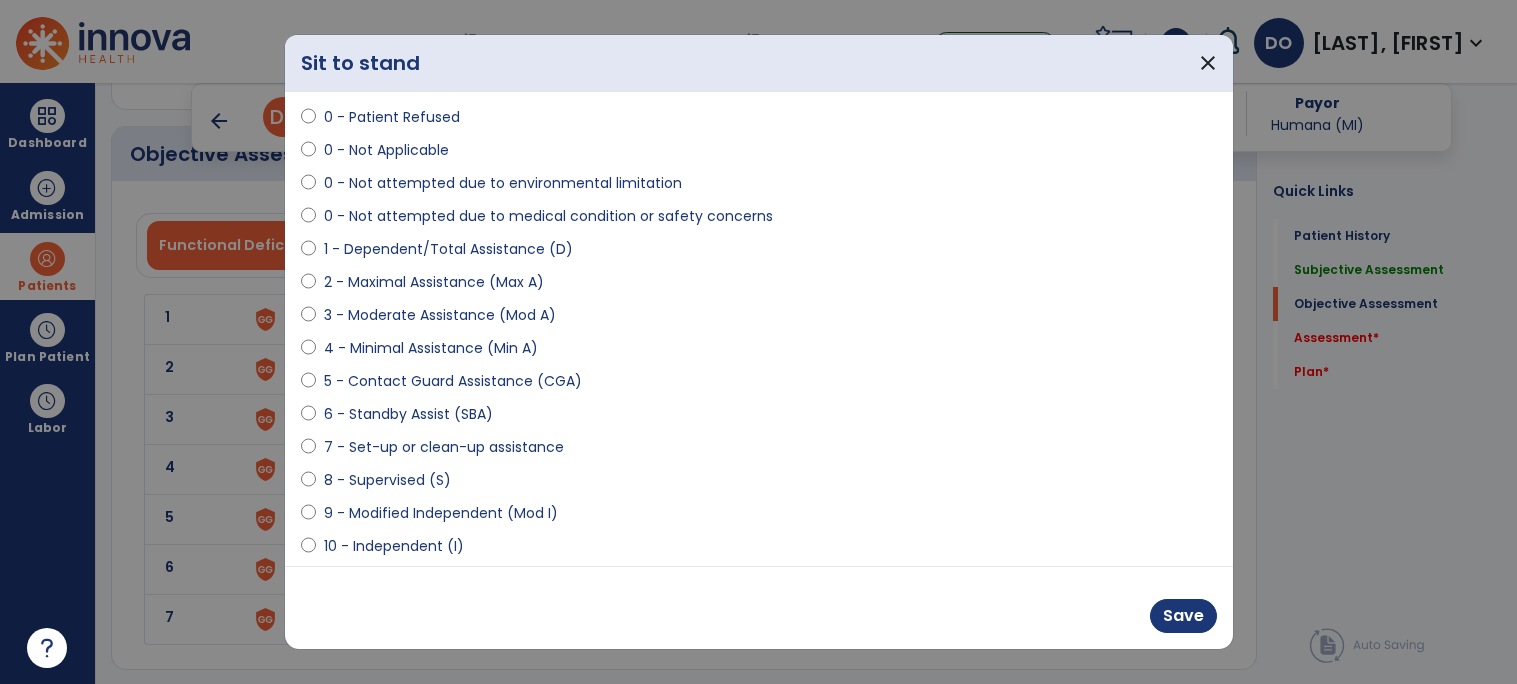 select on "**********" 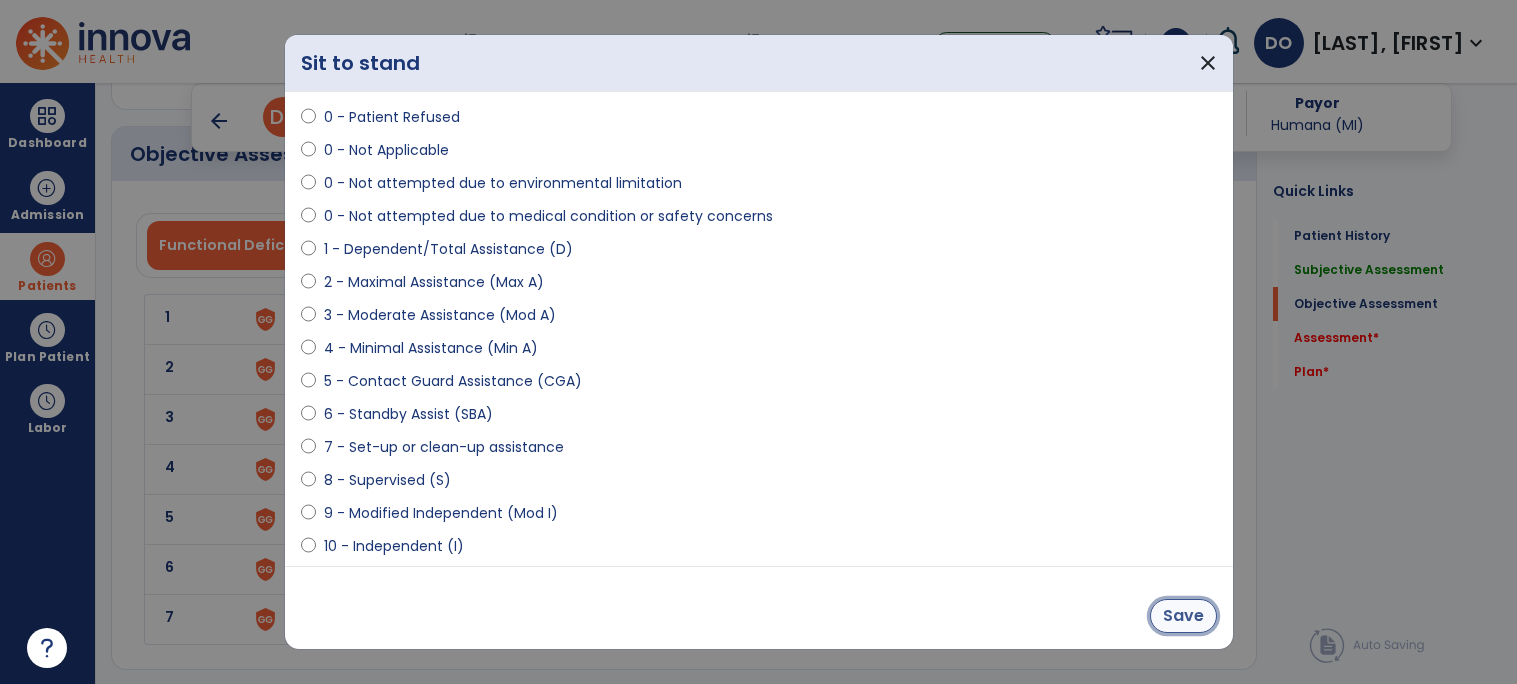 click on "Save" at bounding box center [1183, 616] 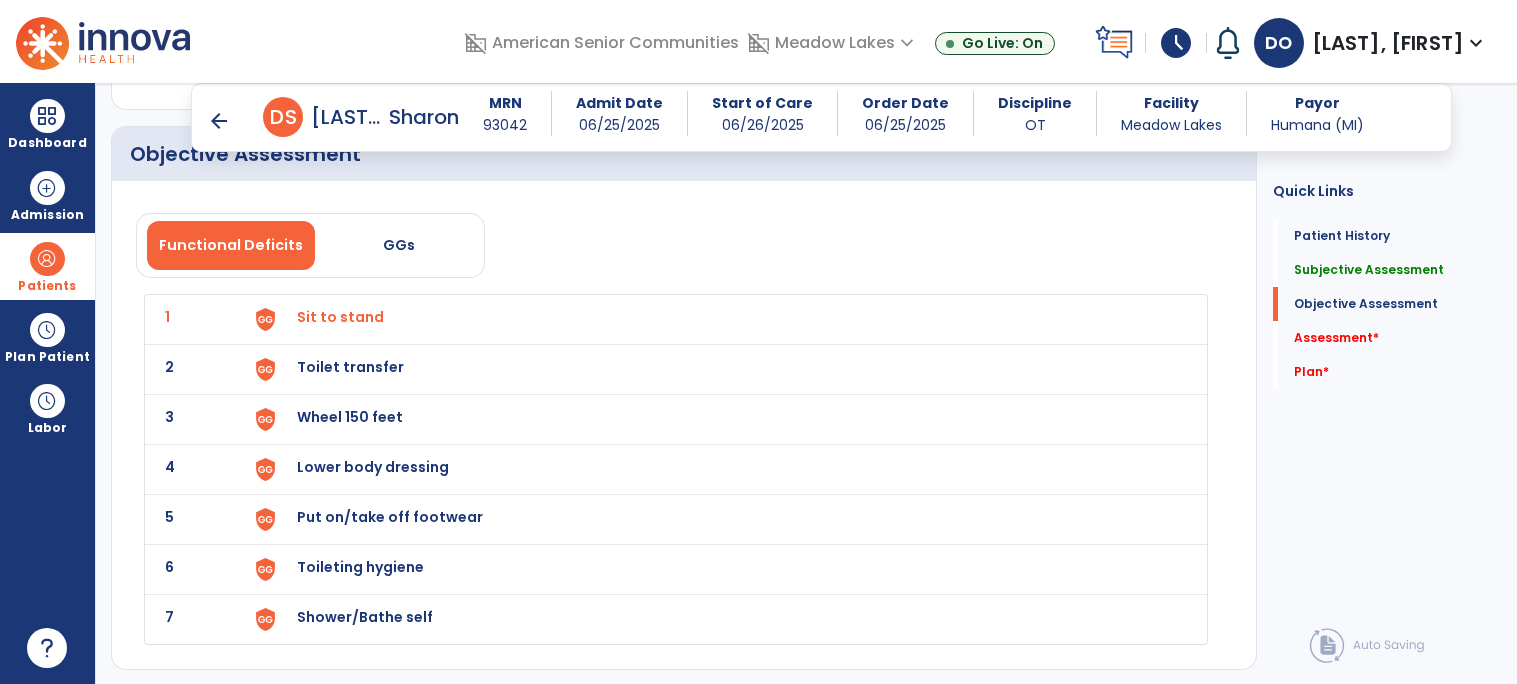 click on "Toilet transfer" at bounding box center [720, 319] 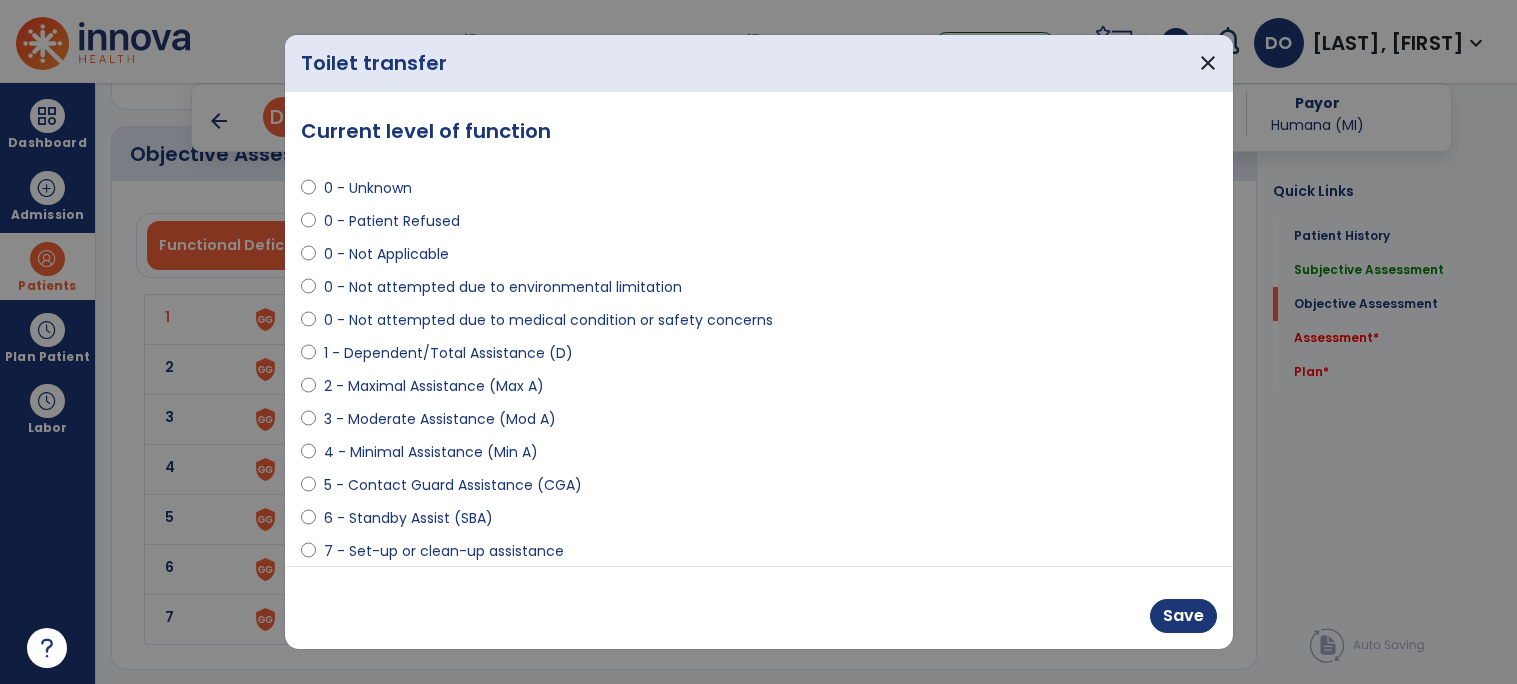 select on "**********" 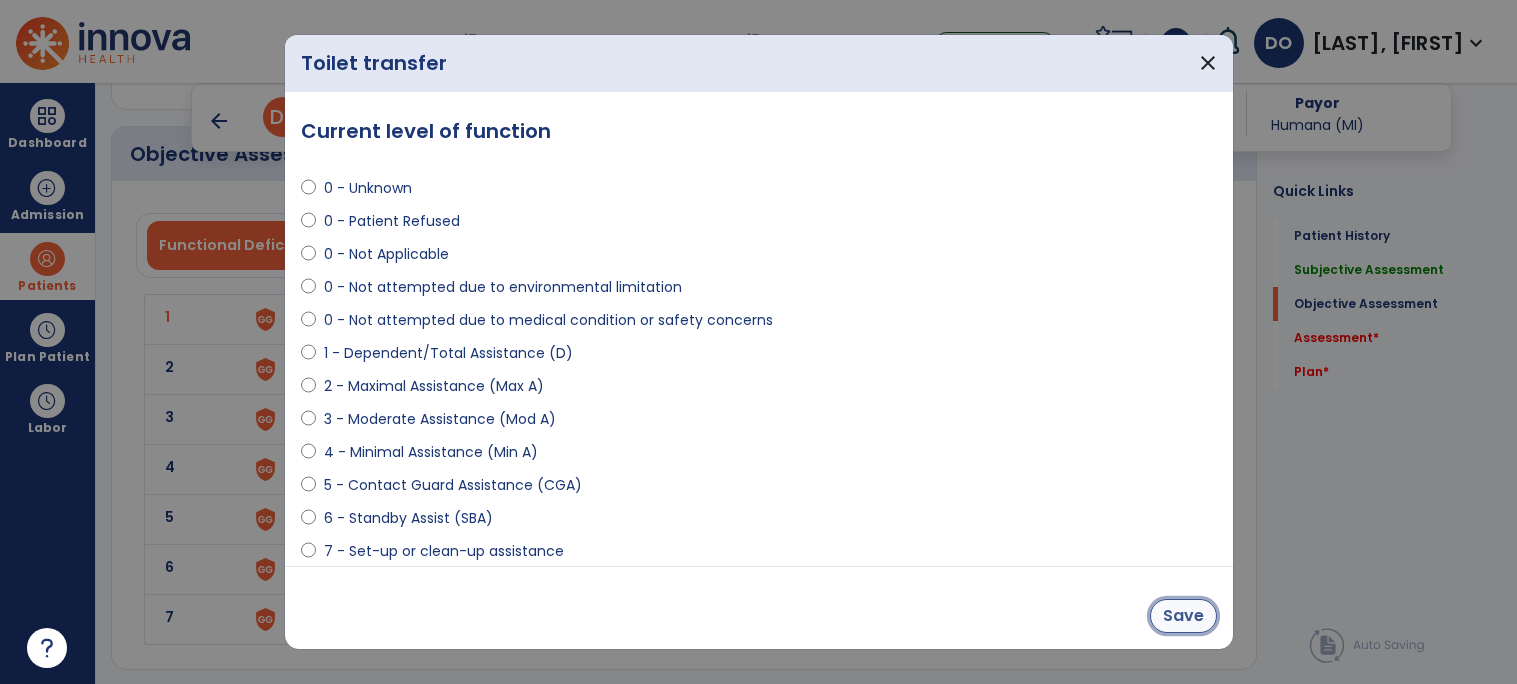click on "Save" at bounding box center [1183, 616] 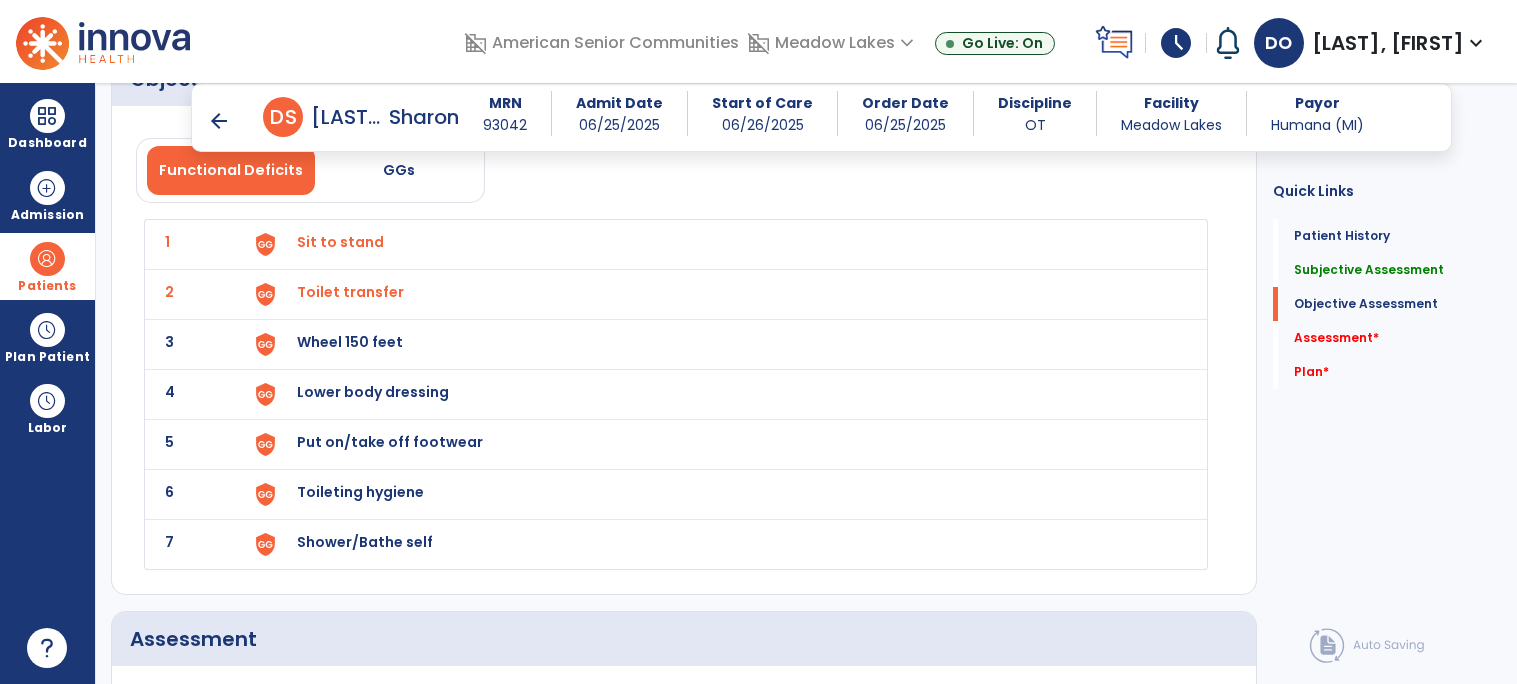 scroll, scrollTop: 2336, scrollLeft: 0, axis: vertical 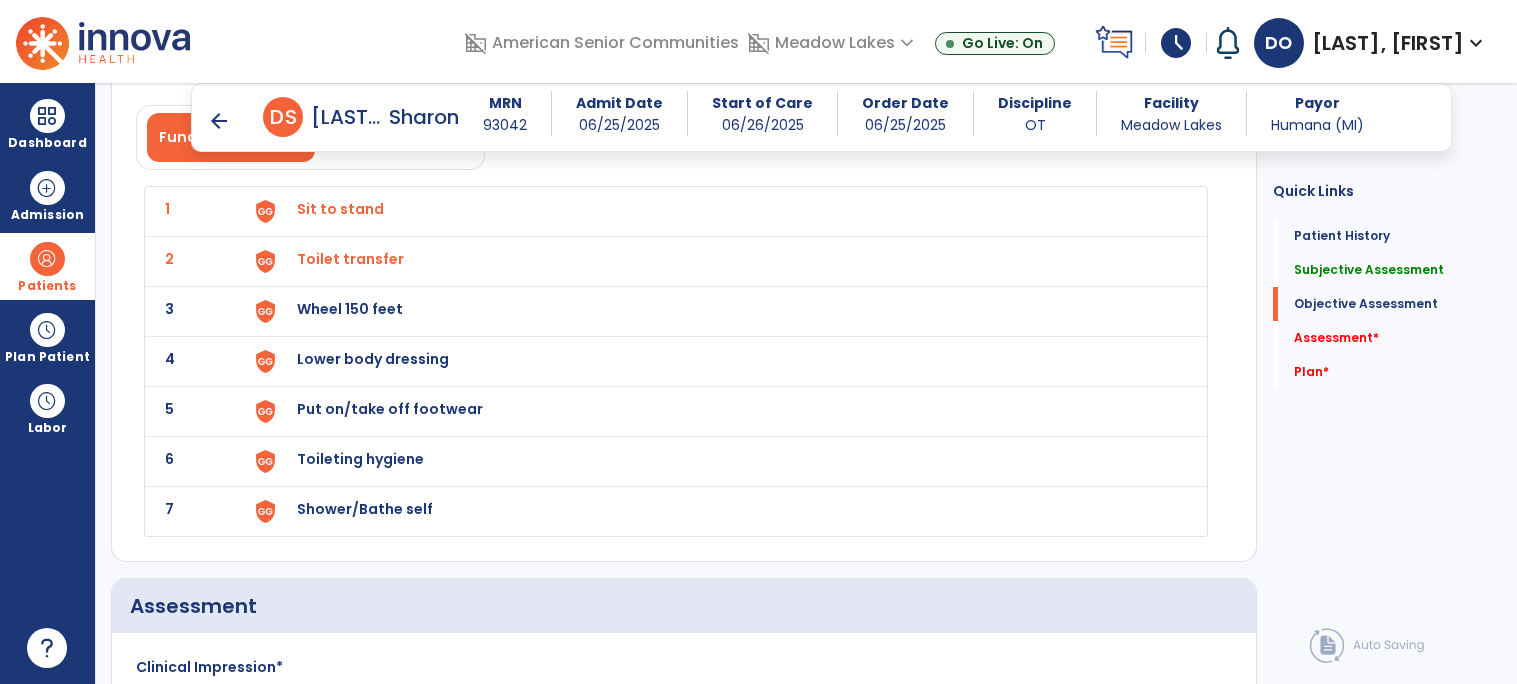 click on "3 Wheel 150 feet" 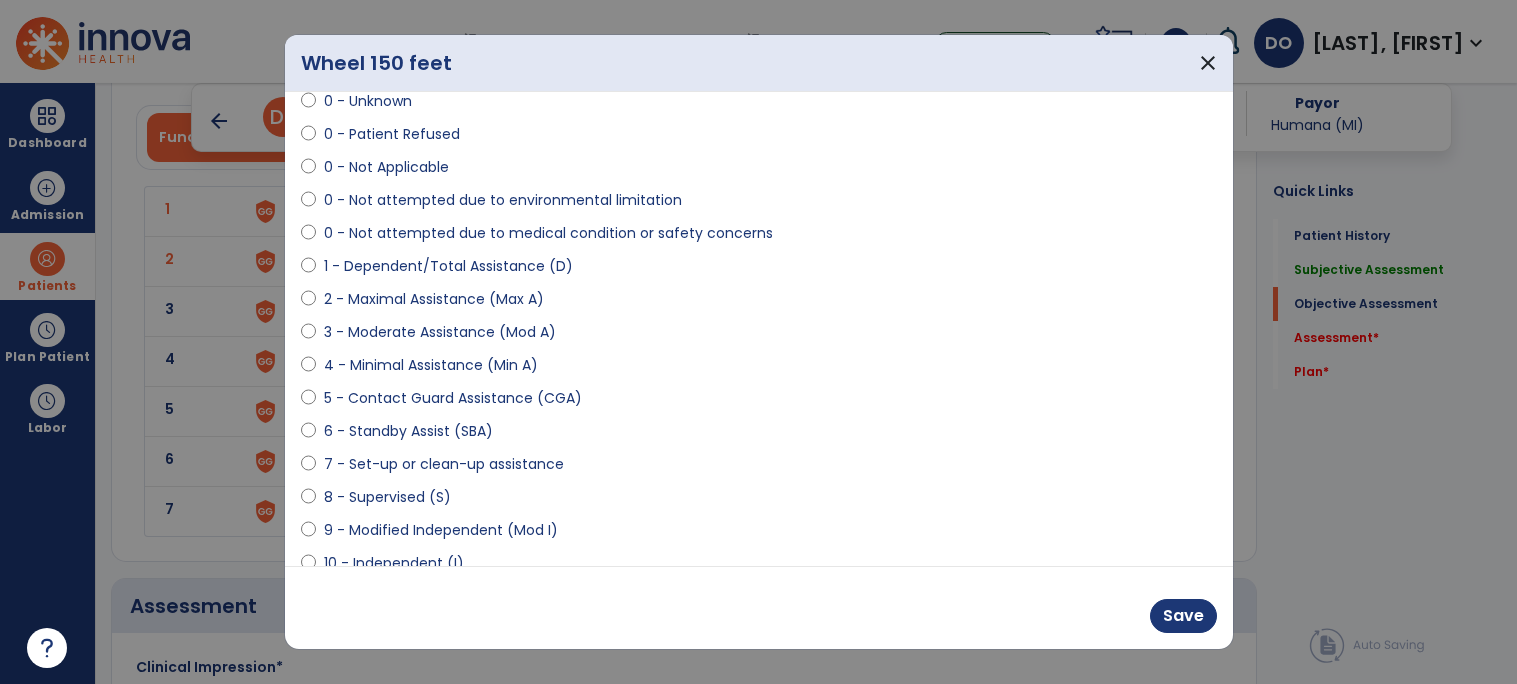scroll, scrollTop: 105, scrollLeft: 0, axis: vertical 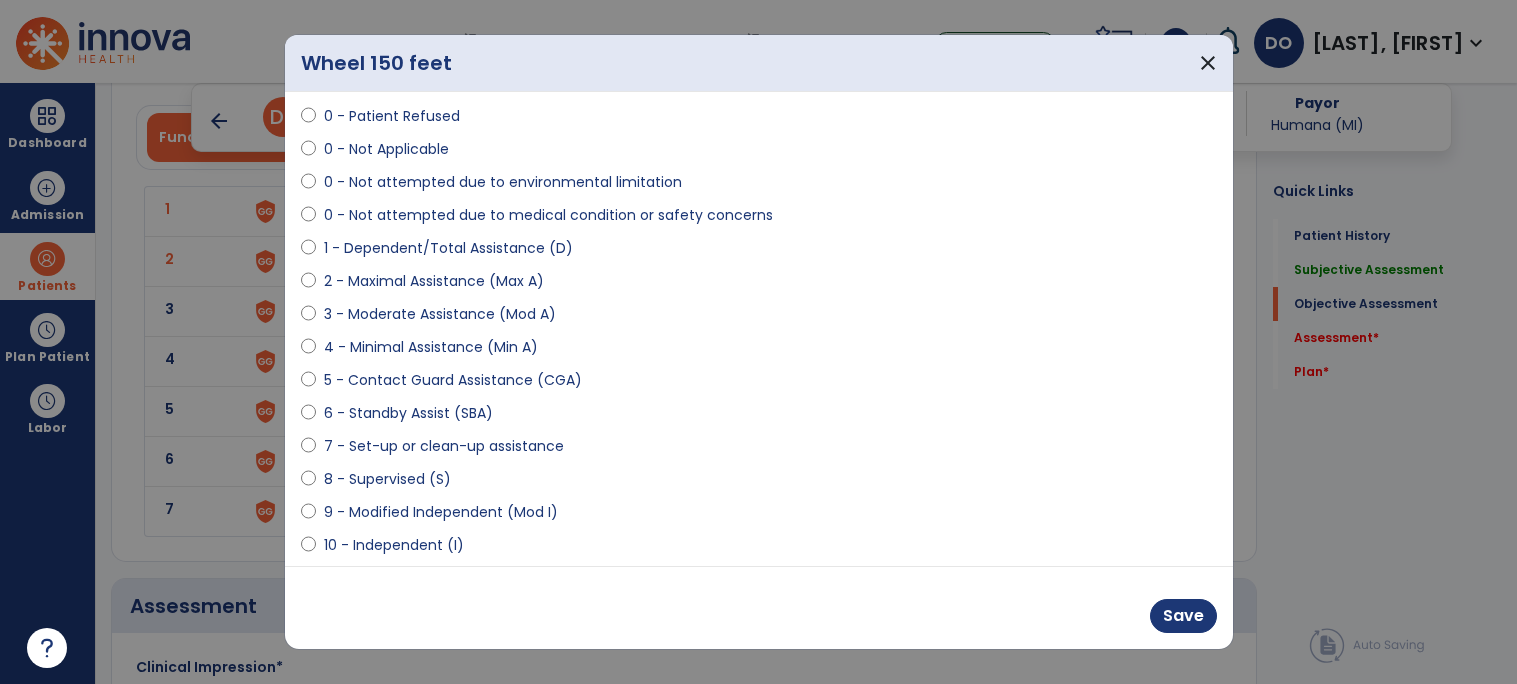 select on "**********" 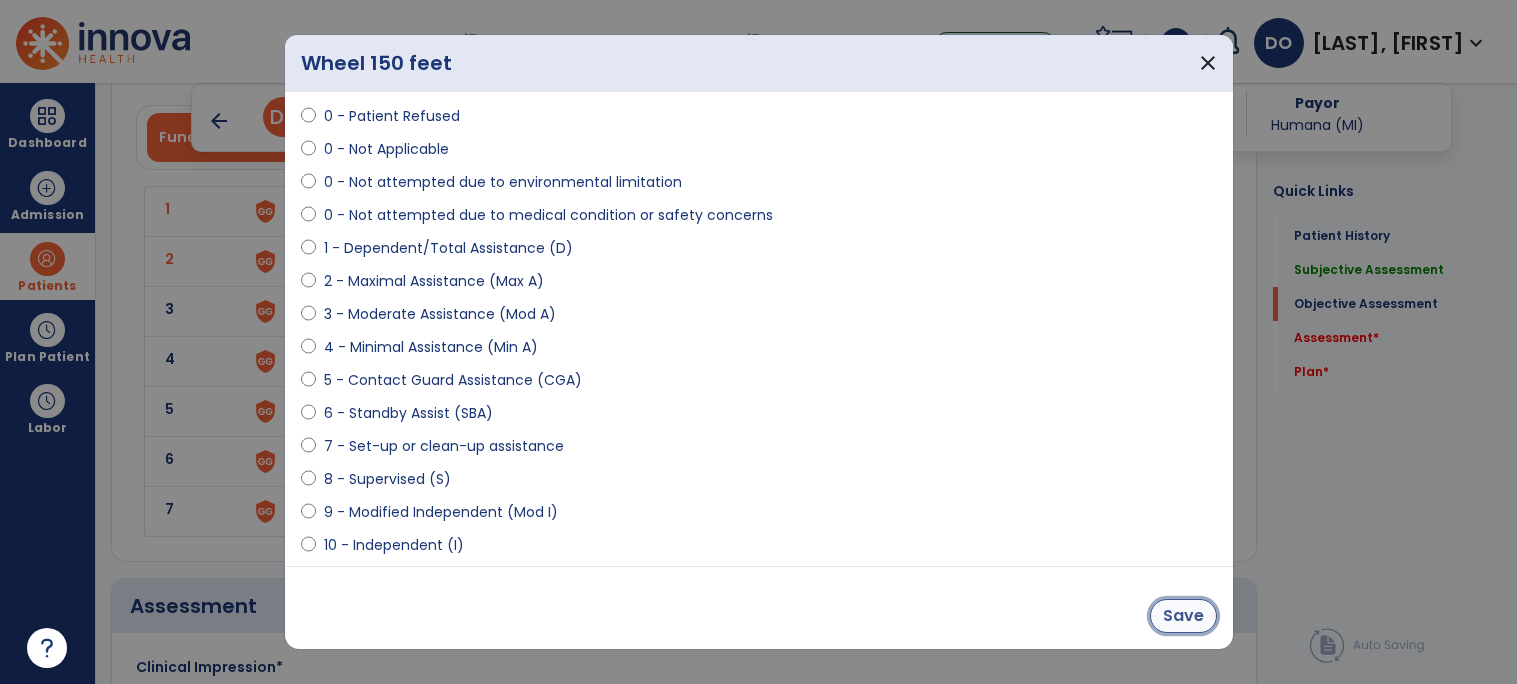click on "Save" at bounding box center [1183, 616] 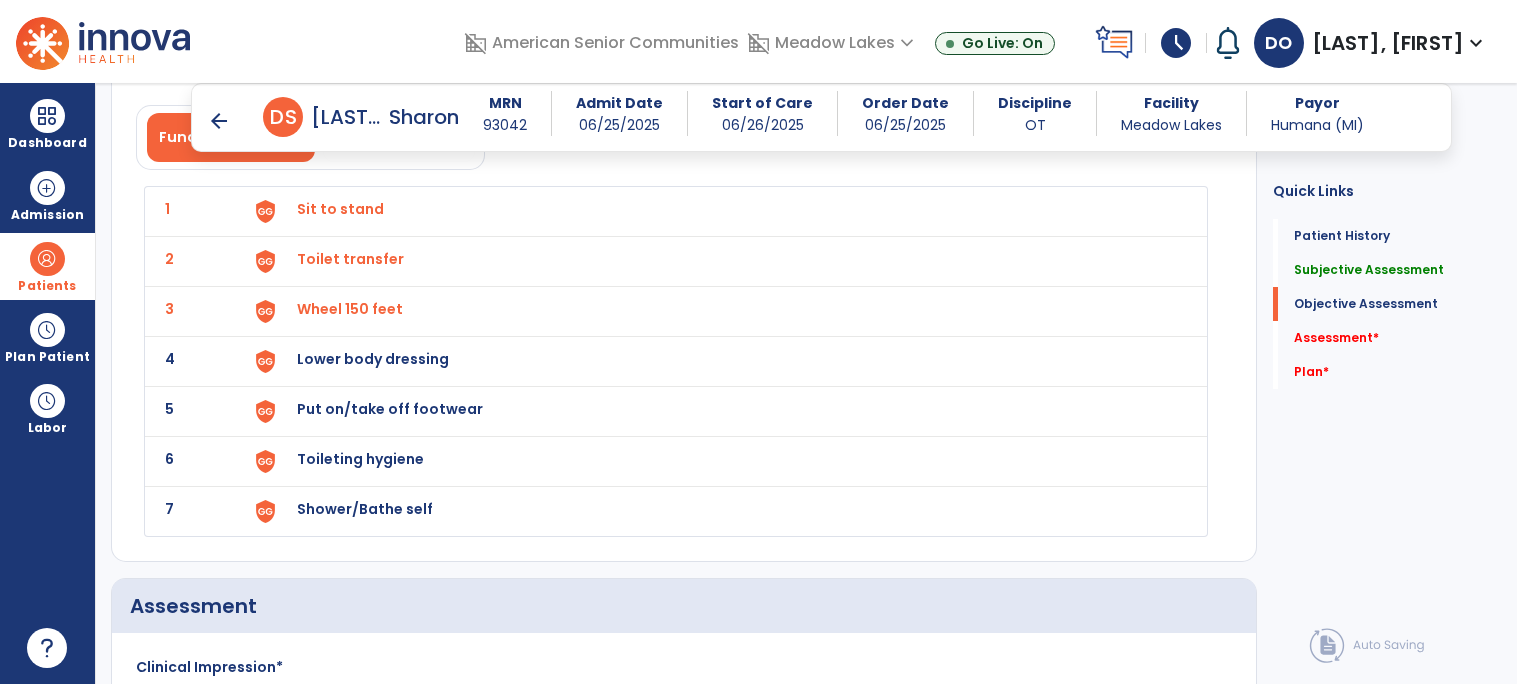 click on "Lower body dressing" at bounding box center (720, 211) 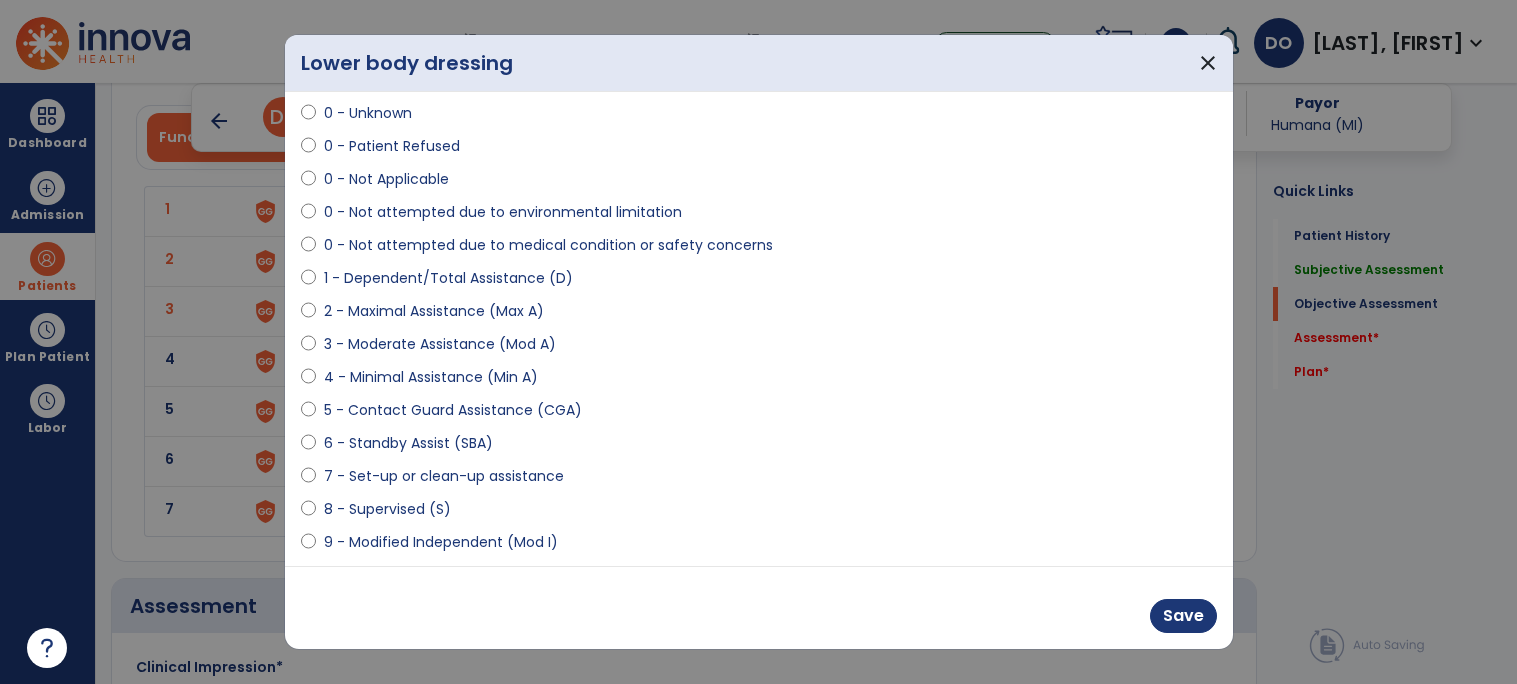 scroll, scrollTop: 87, scrollLeft: 0, axis: vertical 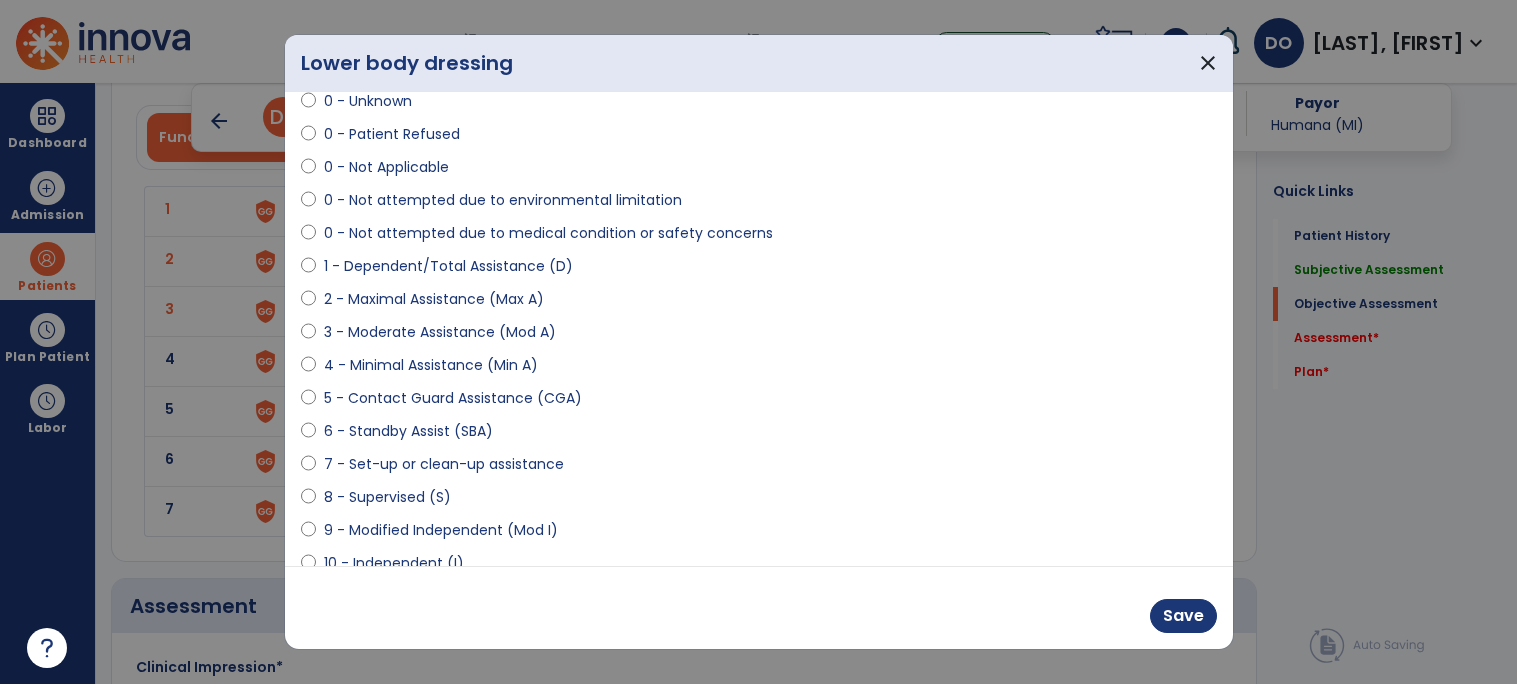 click on "6 - Standby Assist (SBA)" at bounding box center (408, 431) 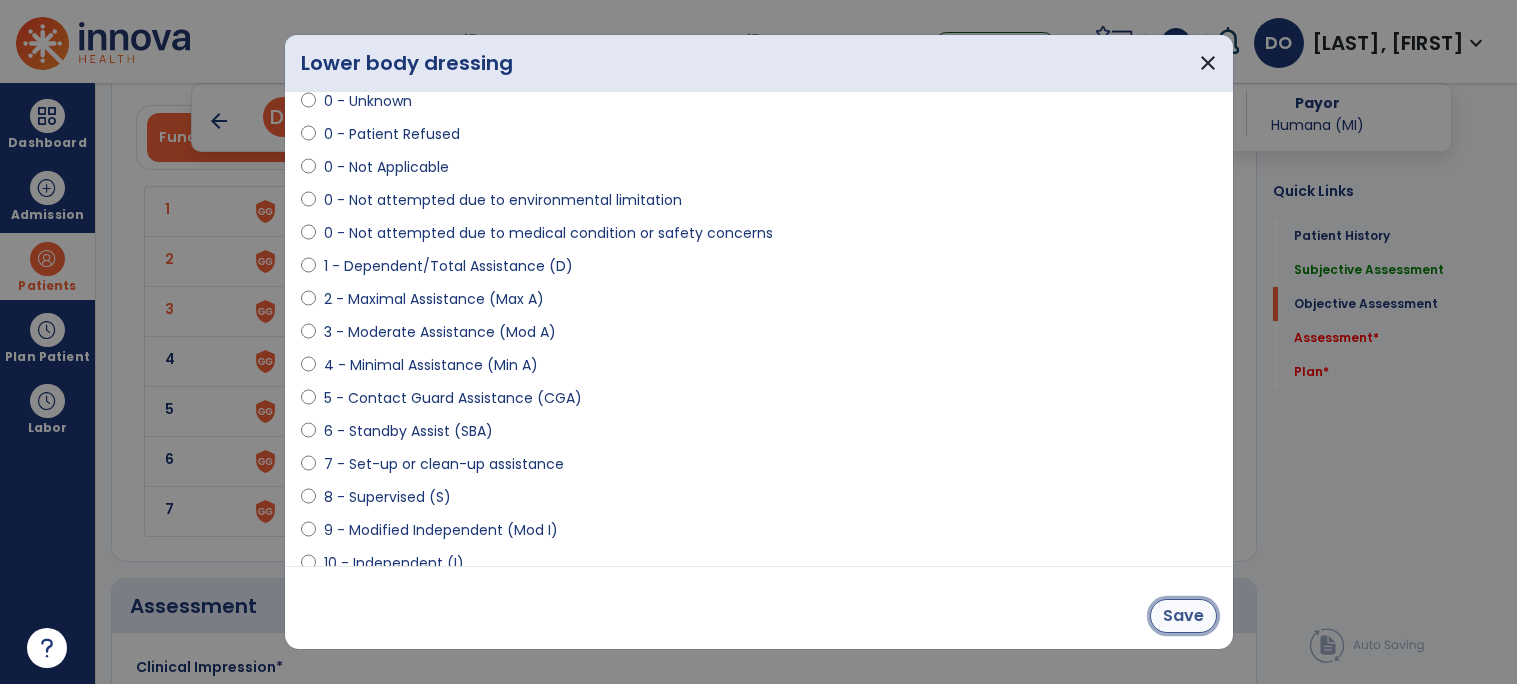 click on "Save" at bounding box center (1183, 616) 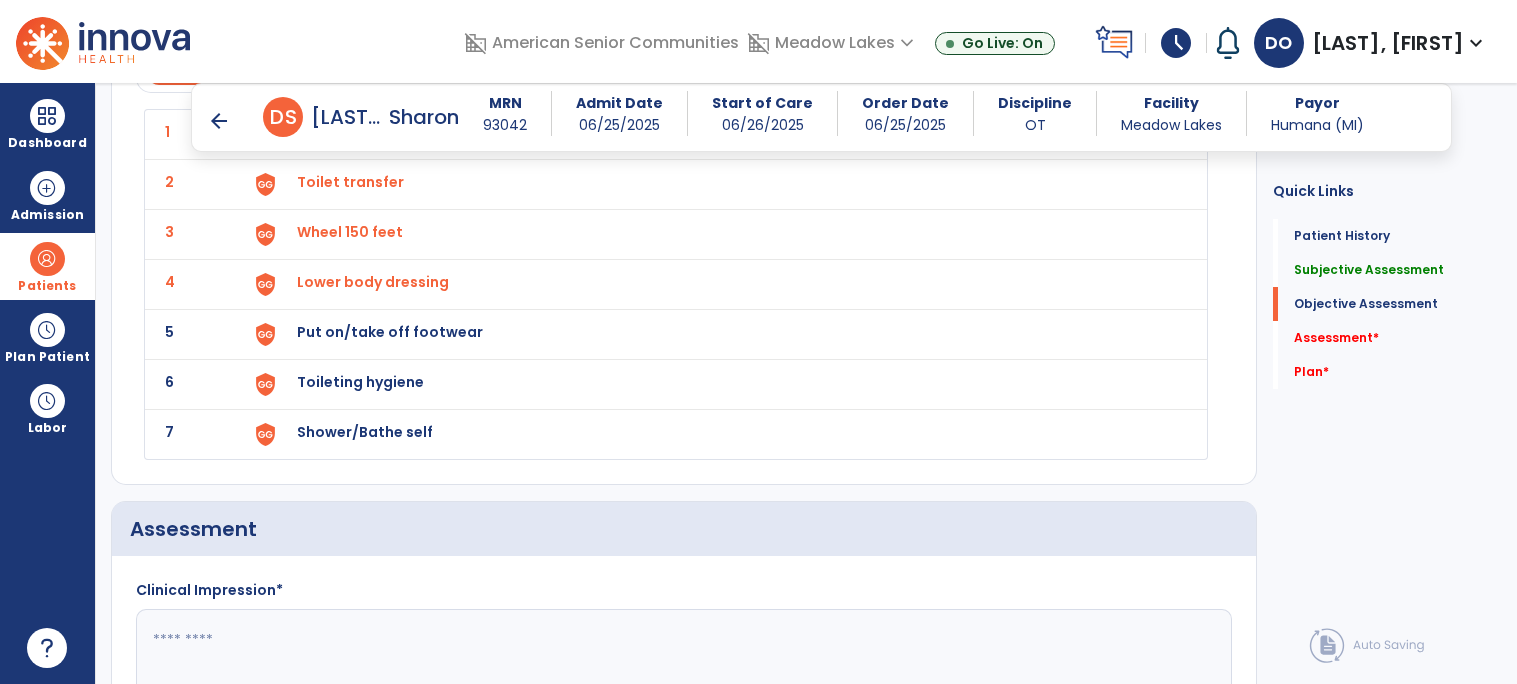 scroll, scrollTop: 2419, scrollLeft: 0, axis: vertical 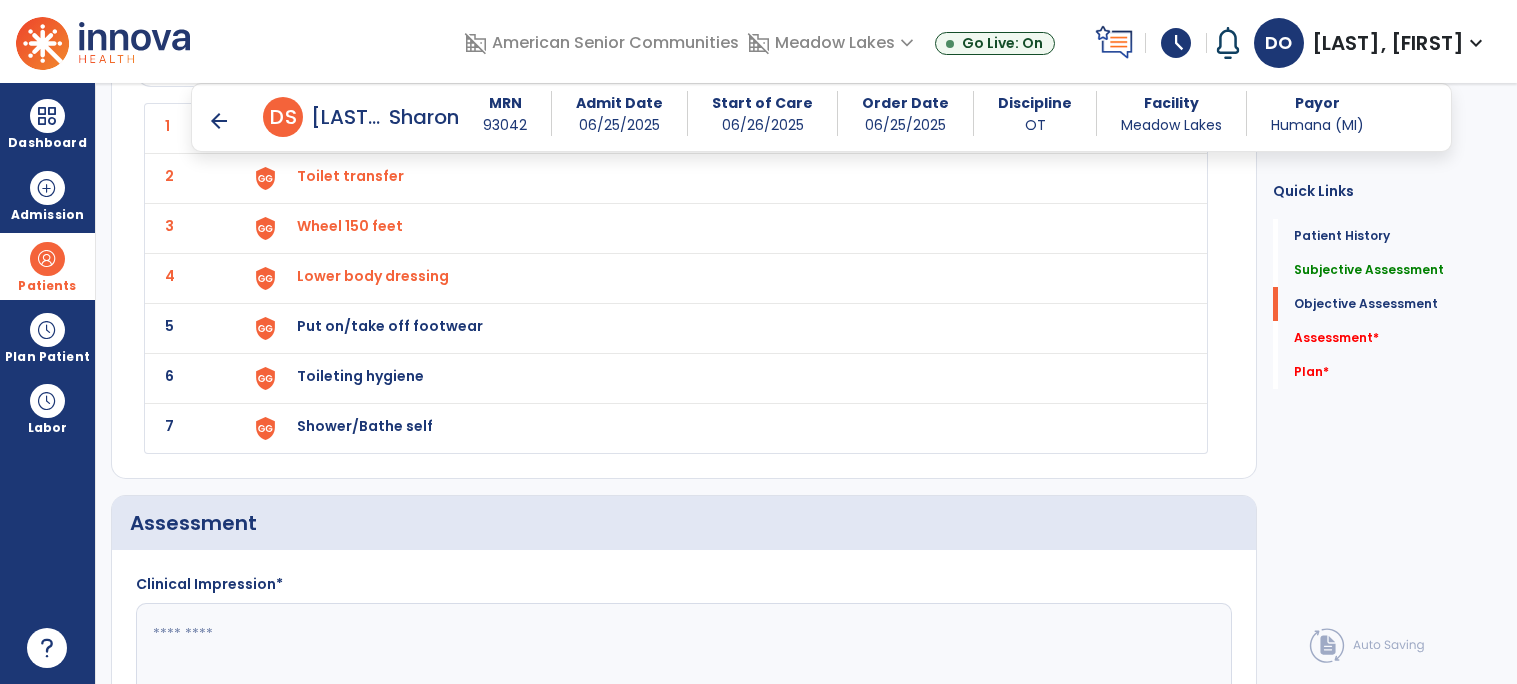 click on "Put on/take off footwear" at bounding box center (720, 128) 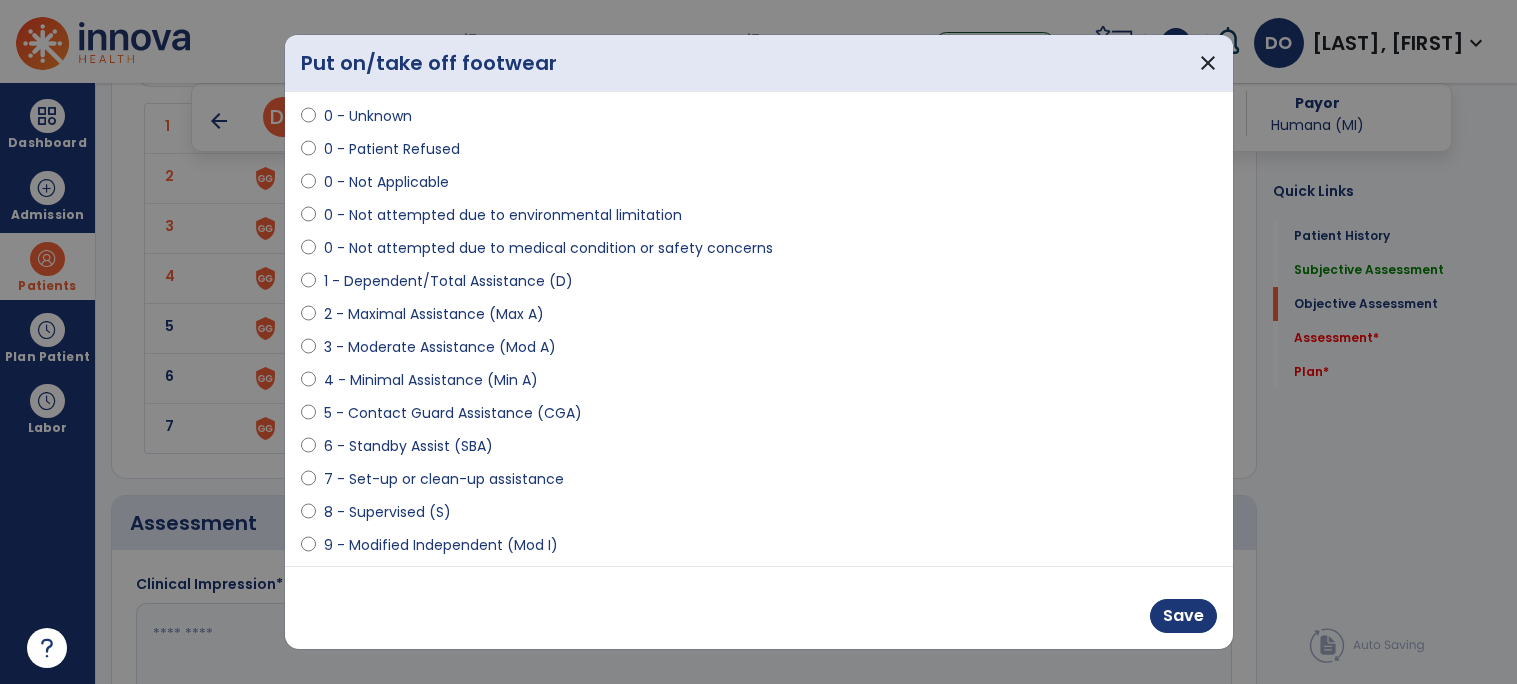 scroll, scrollTop: 103, scrollLeft: 0, axis: vertical 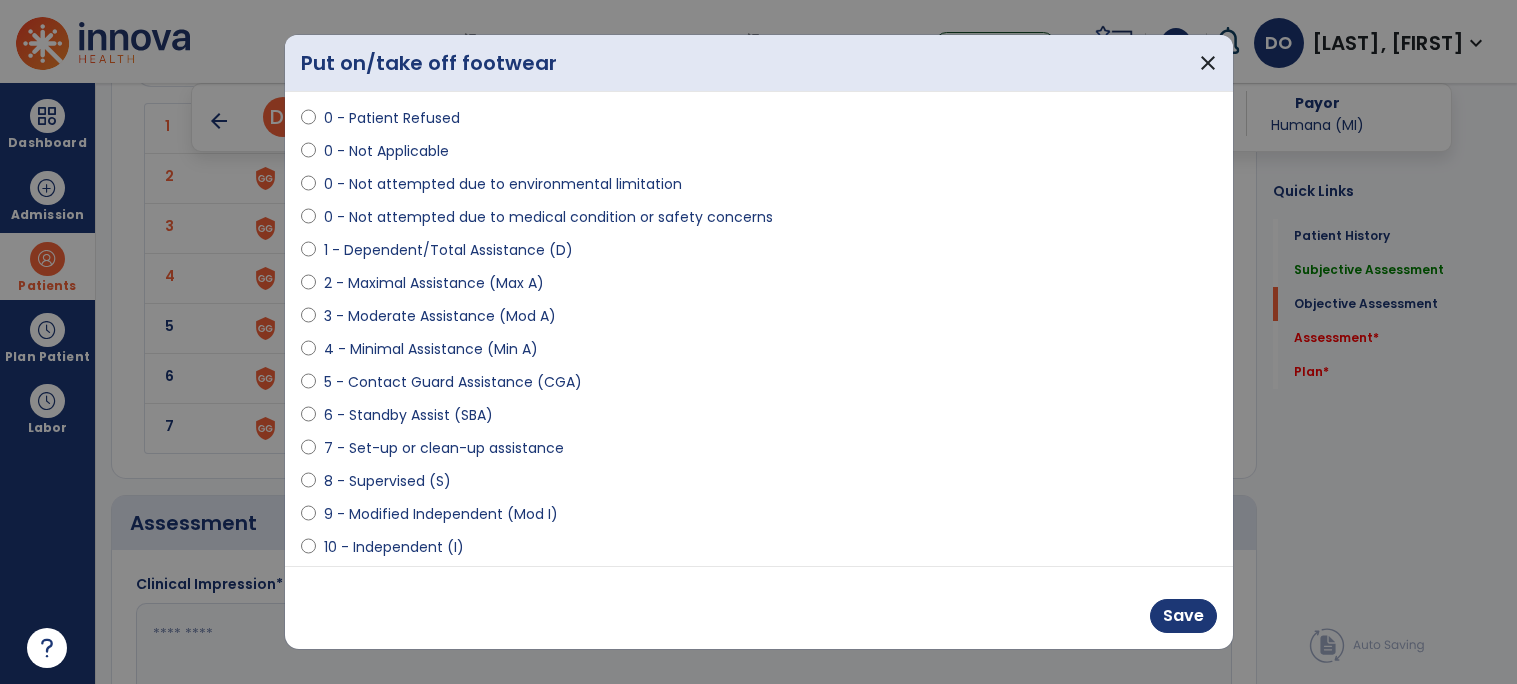 select on "**********" 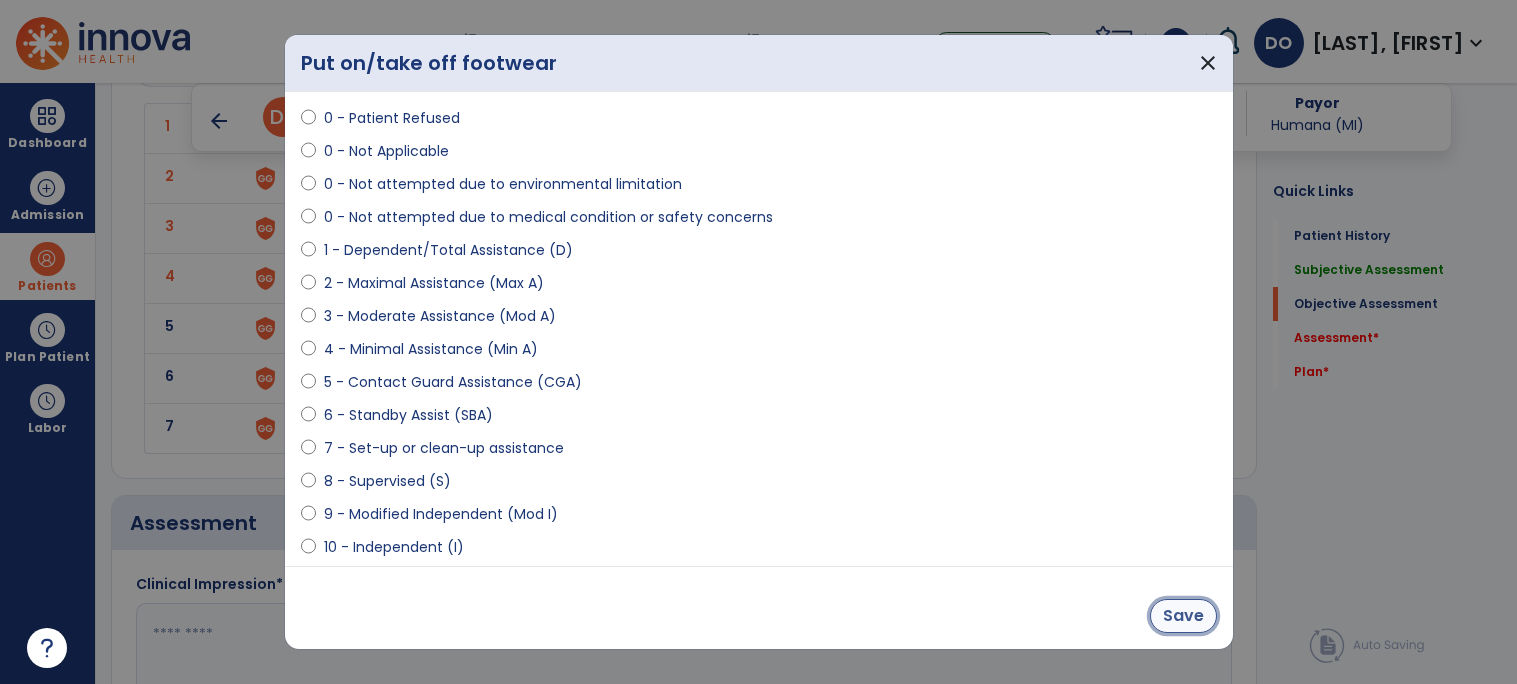 click on "Save" at bounding box center [1183, 616] 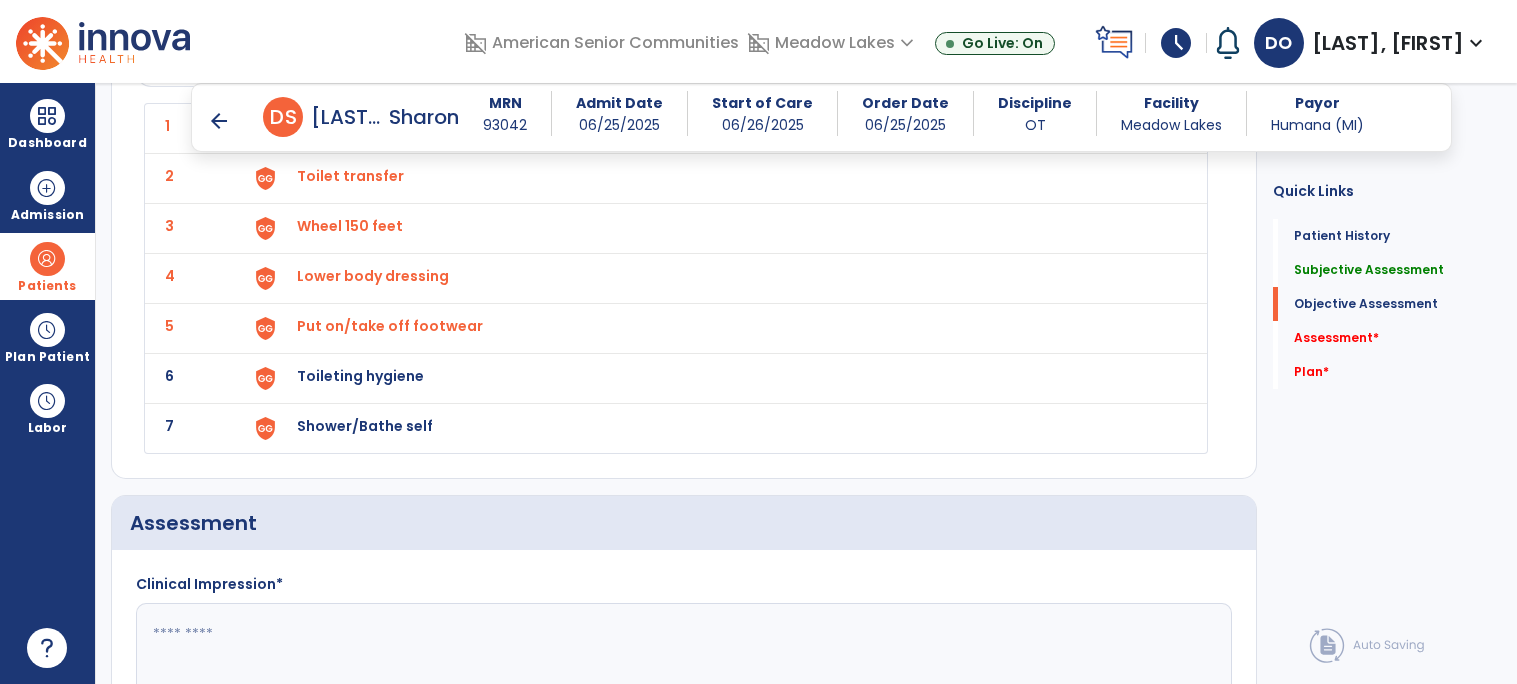 click on "Toileting hygiene" at bounding box center [720, 128] 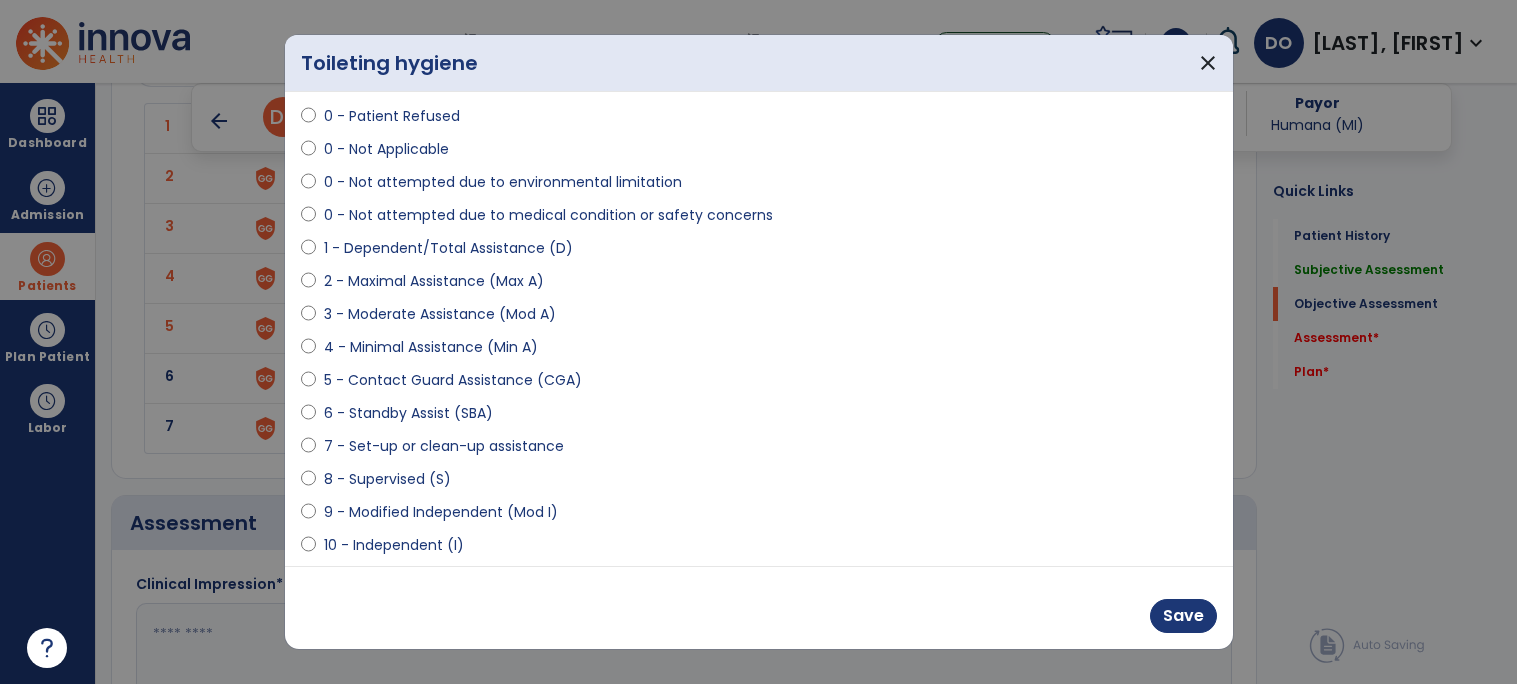 scroll, scrollTop: 111, scrollLeft: 0, axis: vertical 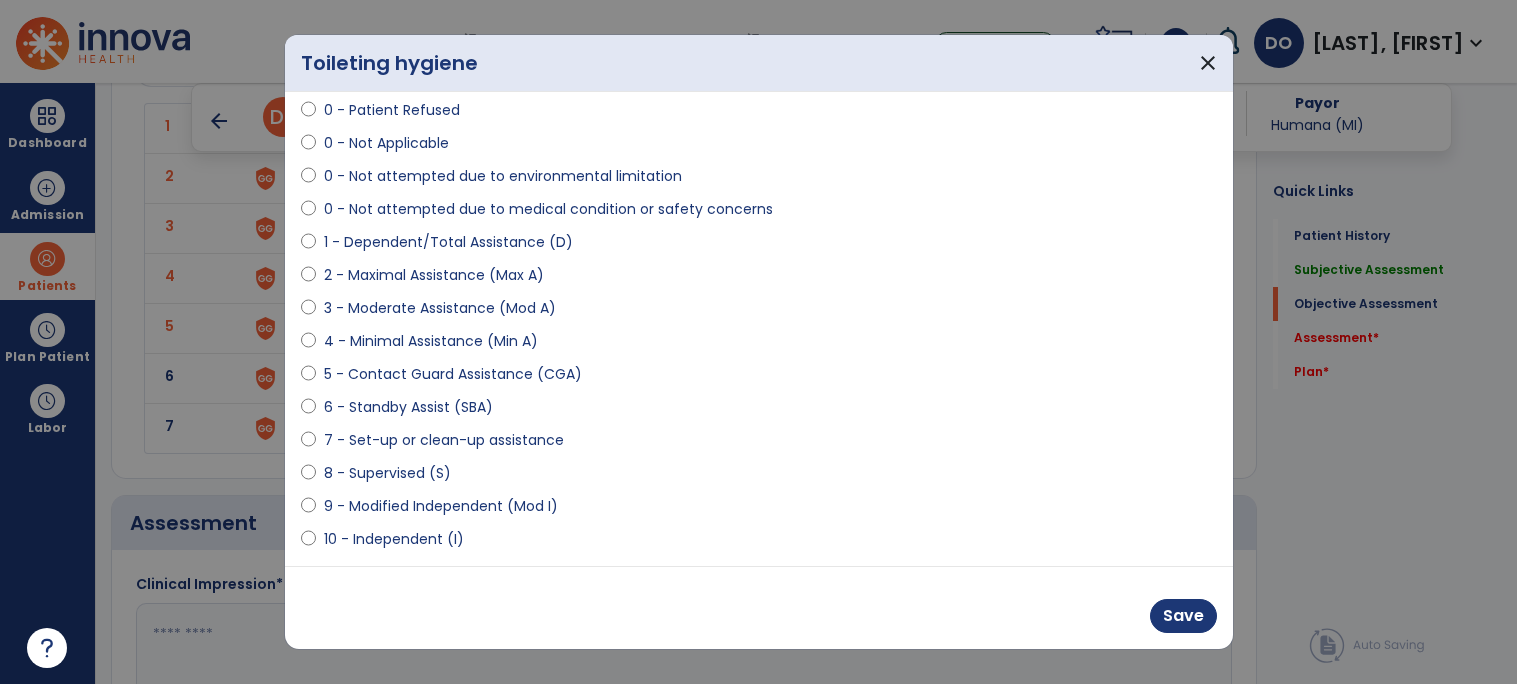 select on "**********" 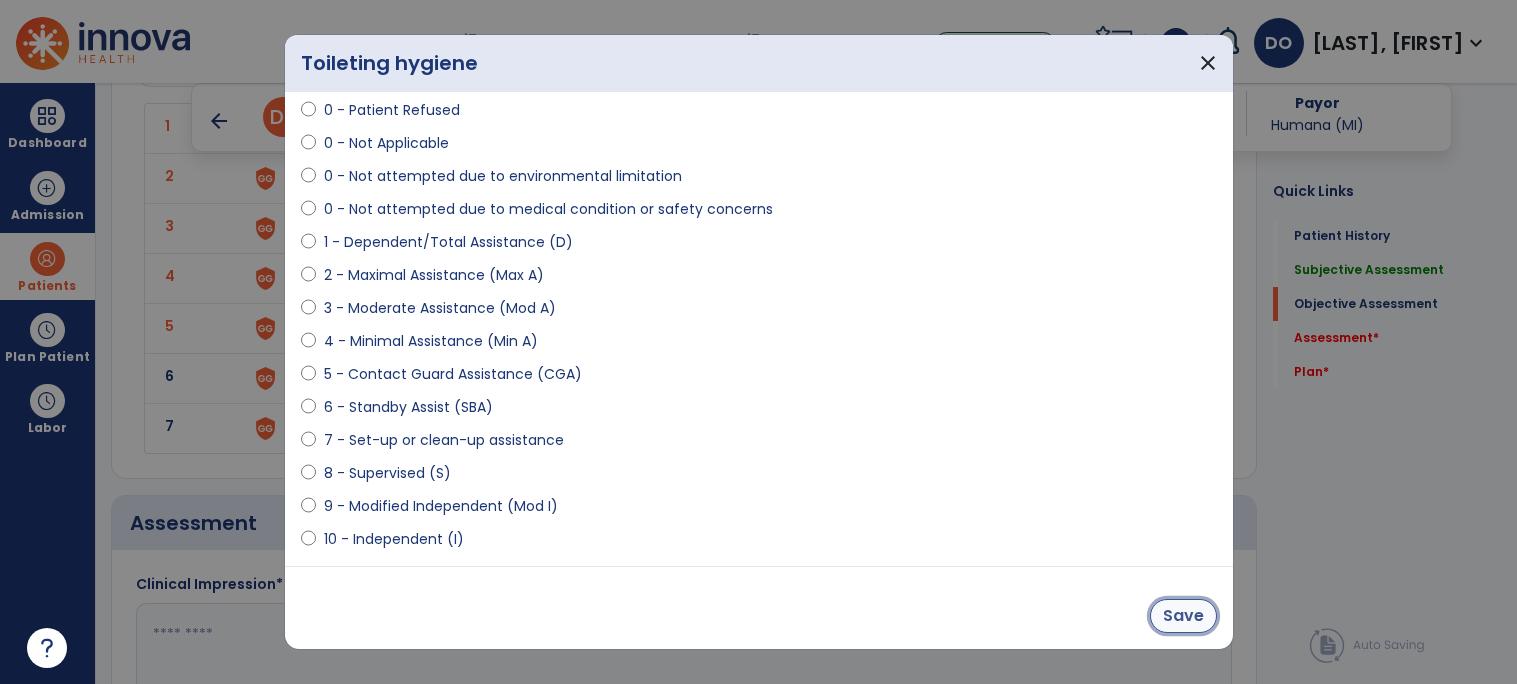 click on "Save" at bounding box center (1183, 616) 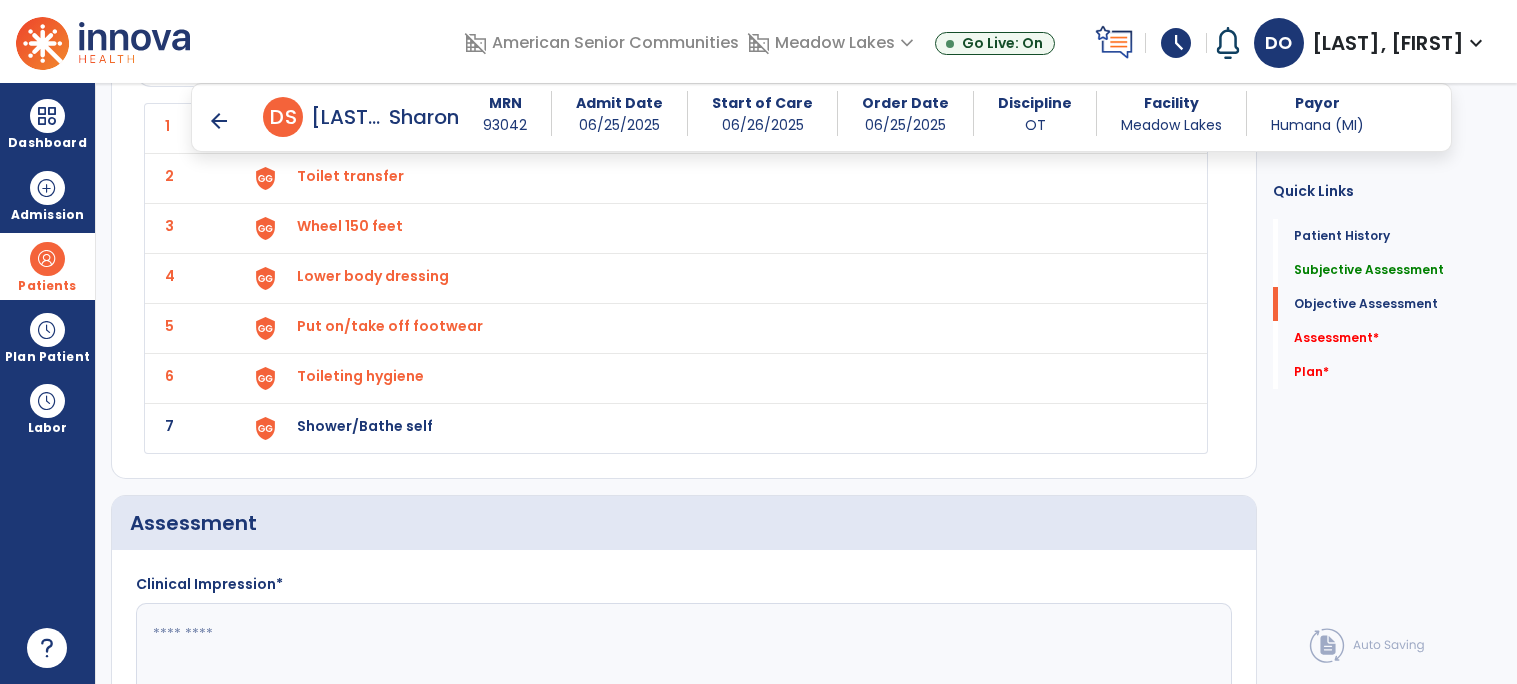 click on "Shower/Bathe self" at bounding box center [720, 128] 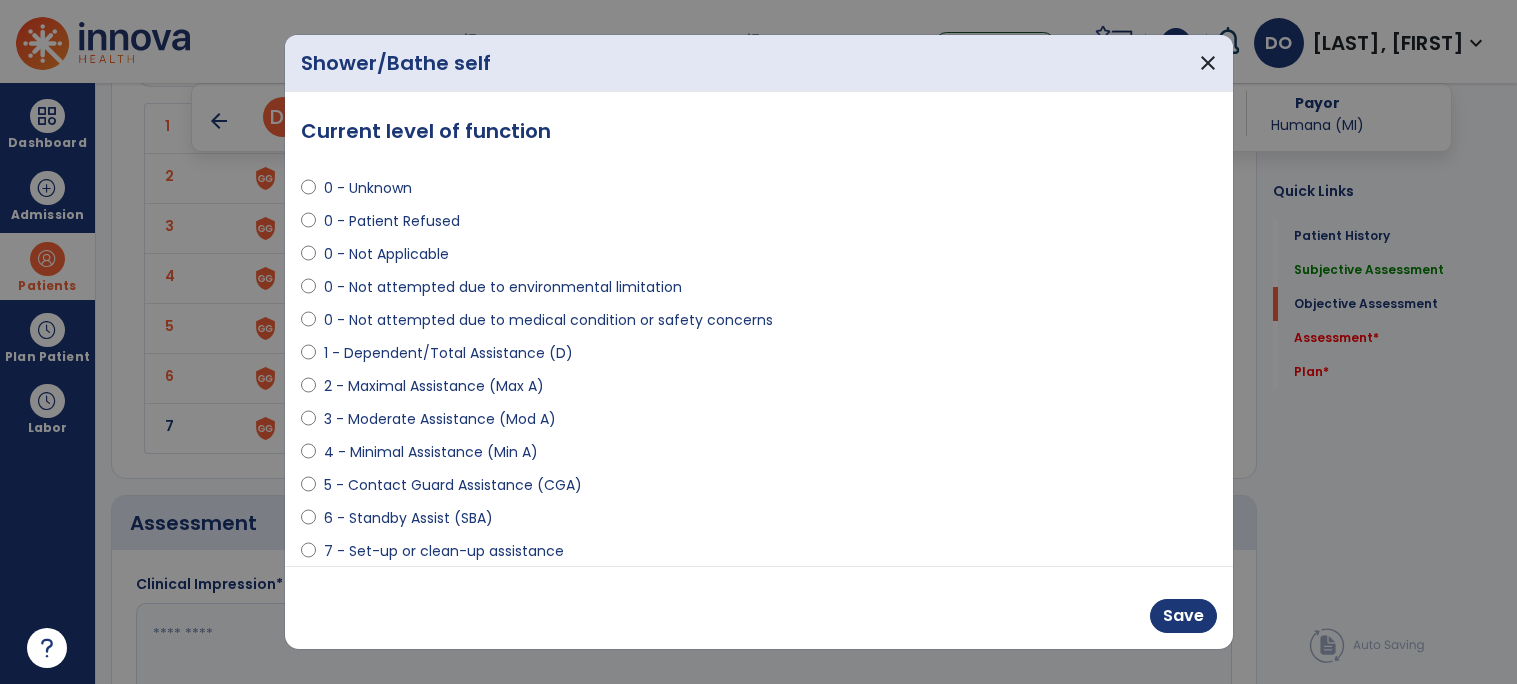select on "**********" 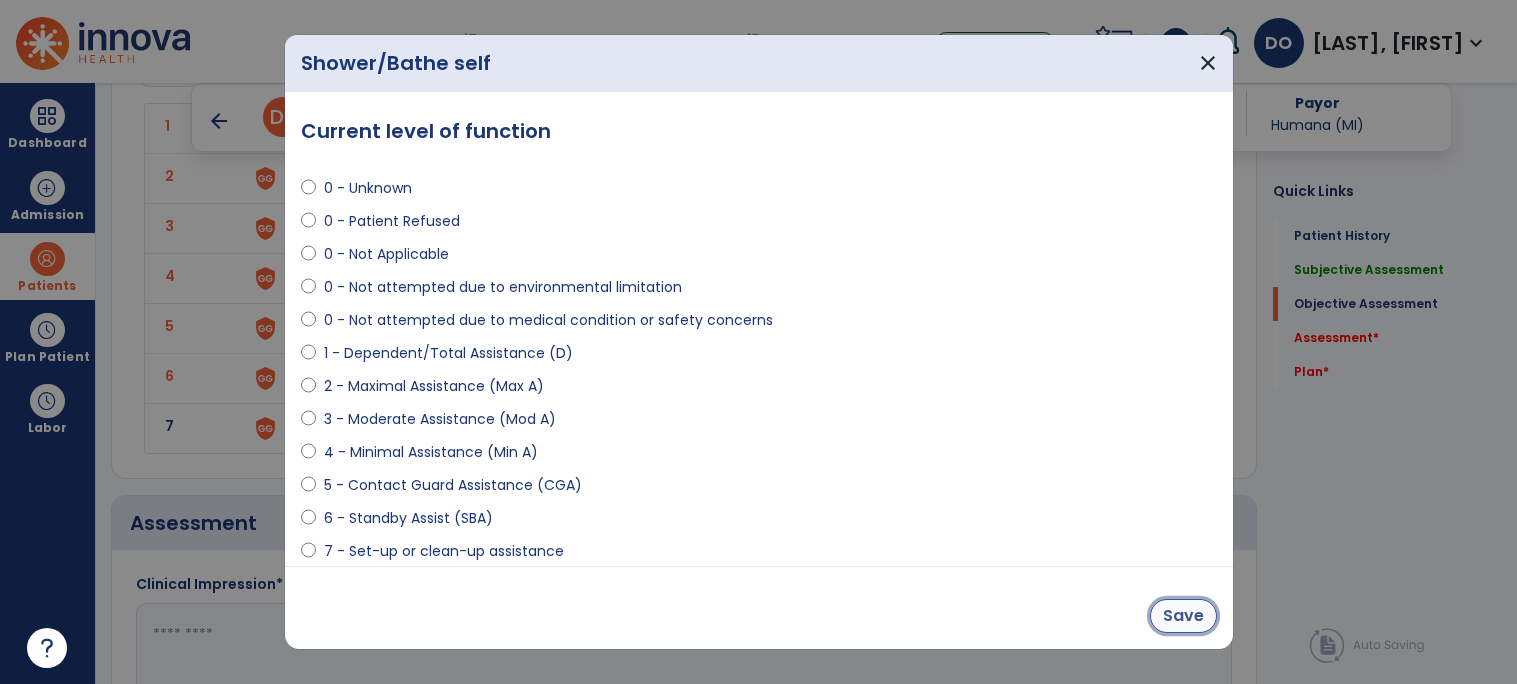 click on "Save" at bounding box center [1183, 616] 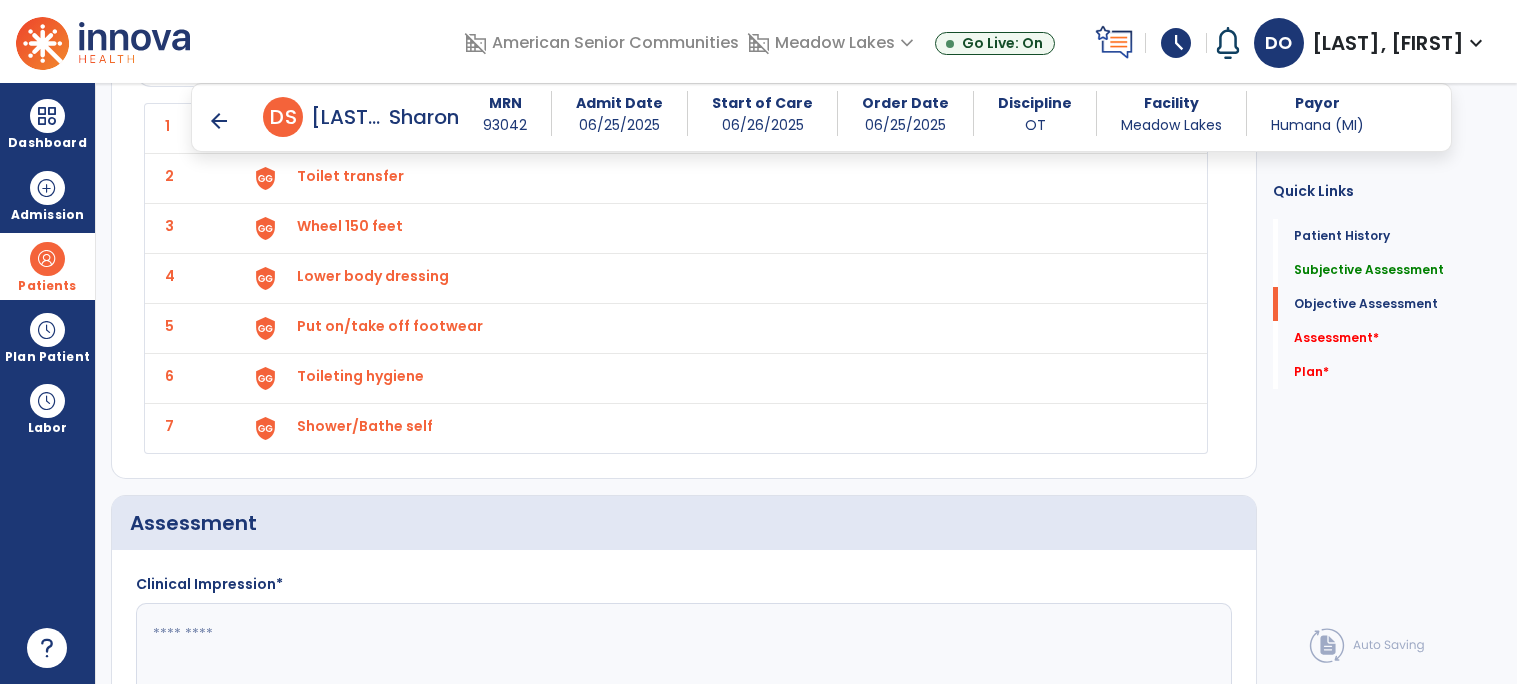 scroll, scrollTop: 2593, scrollLeft: 0, axis: vertical 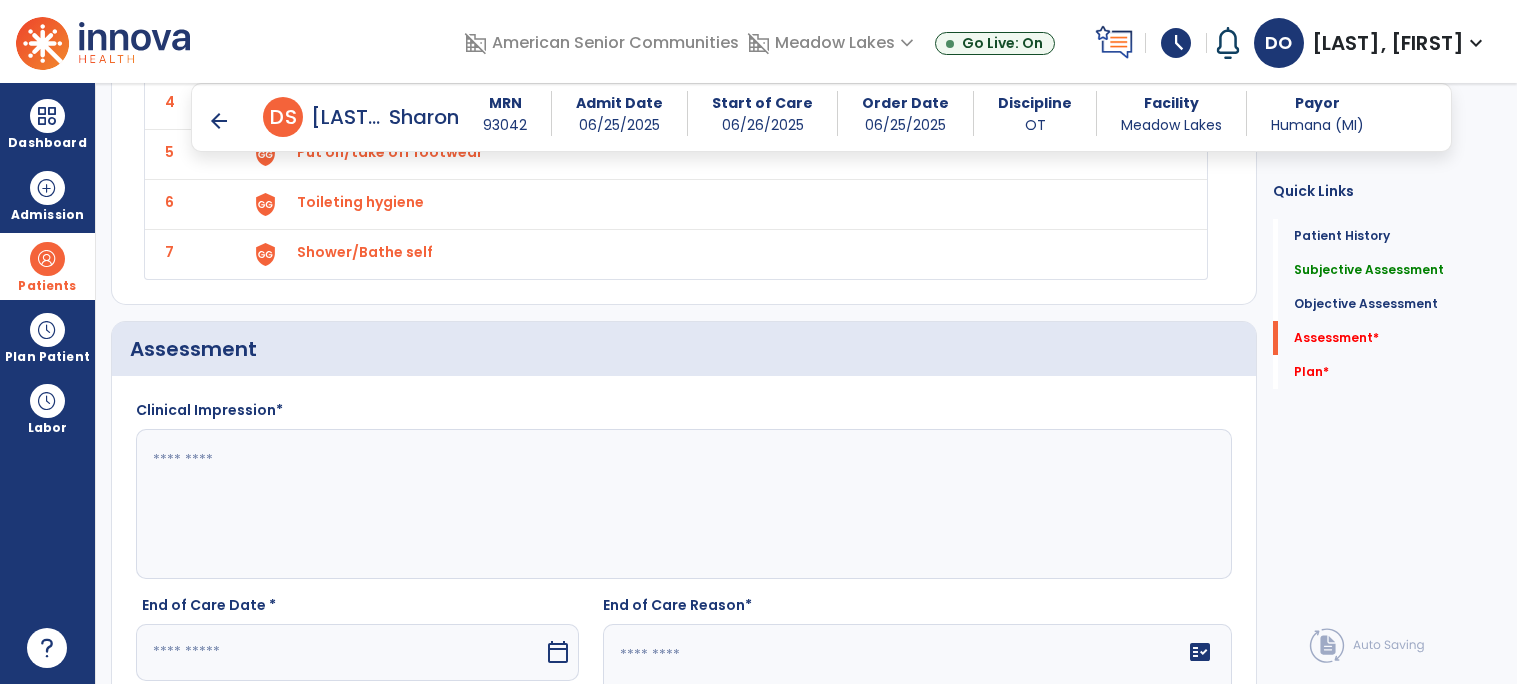 click 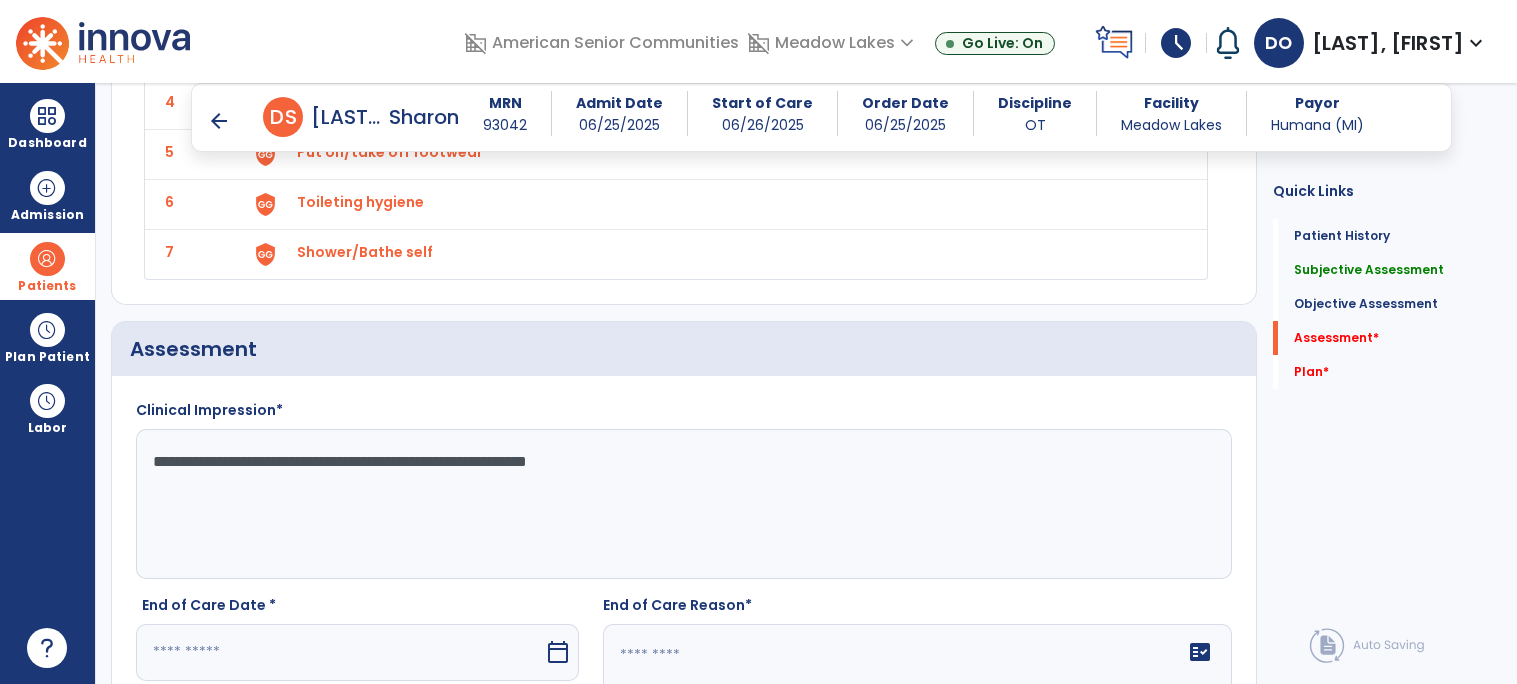 paste on "**********" 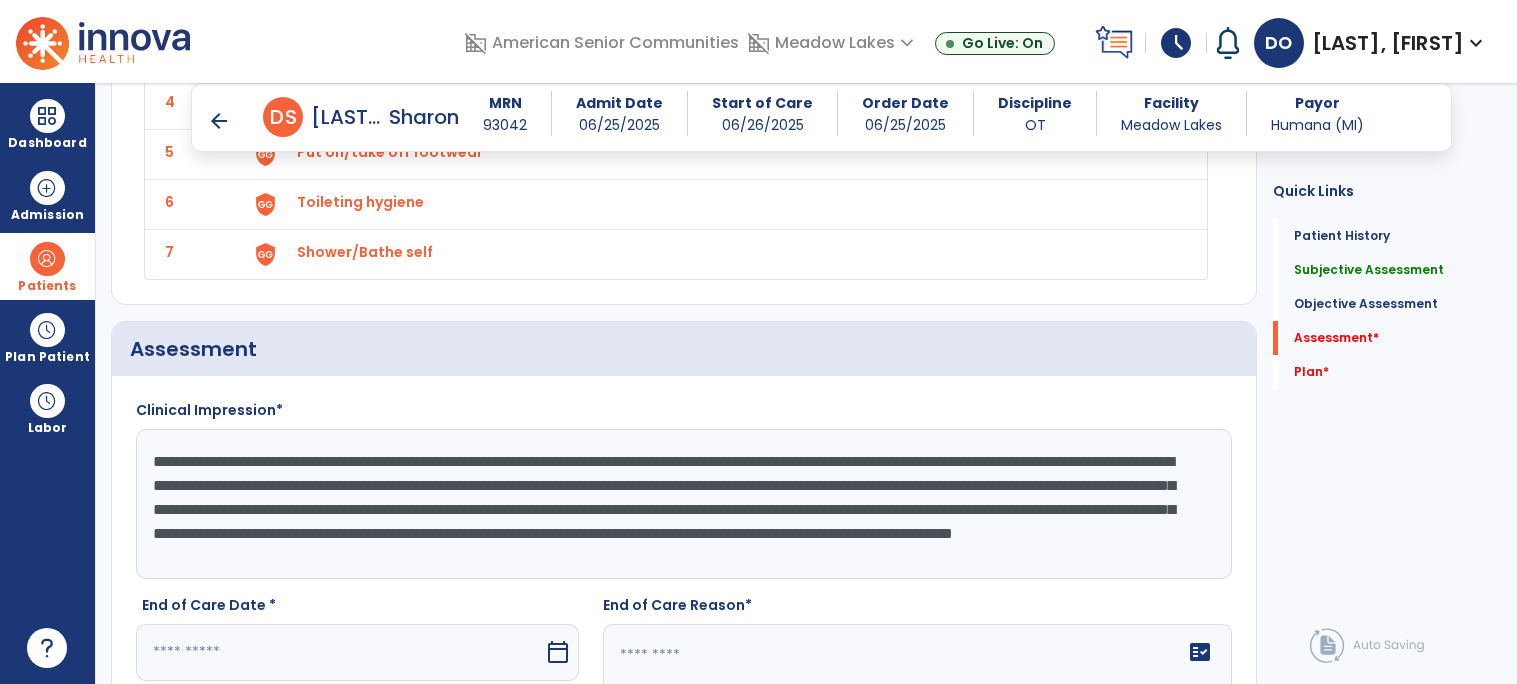scroll, scrollTop: 14, scrollLeft: 0, axis: vertical 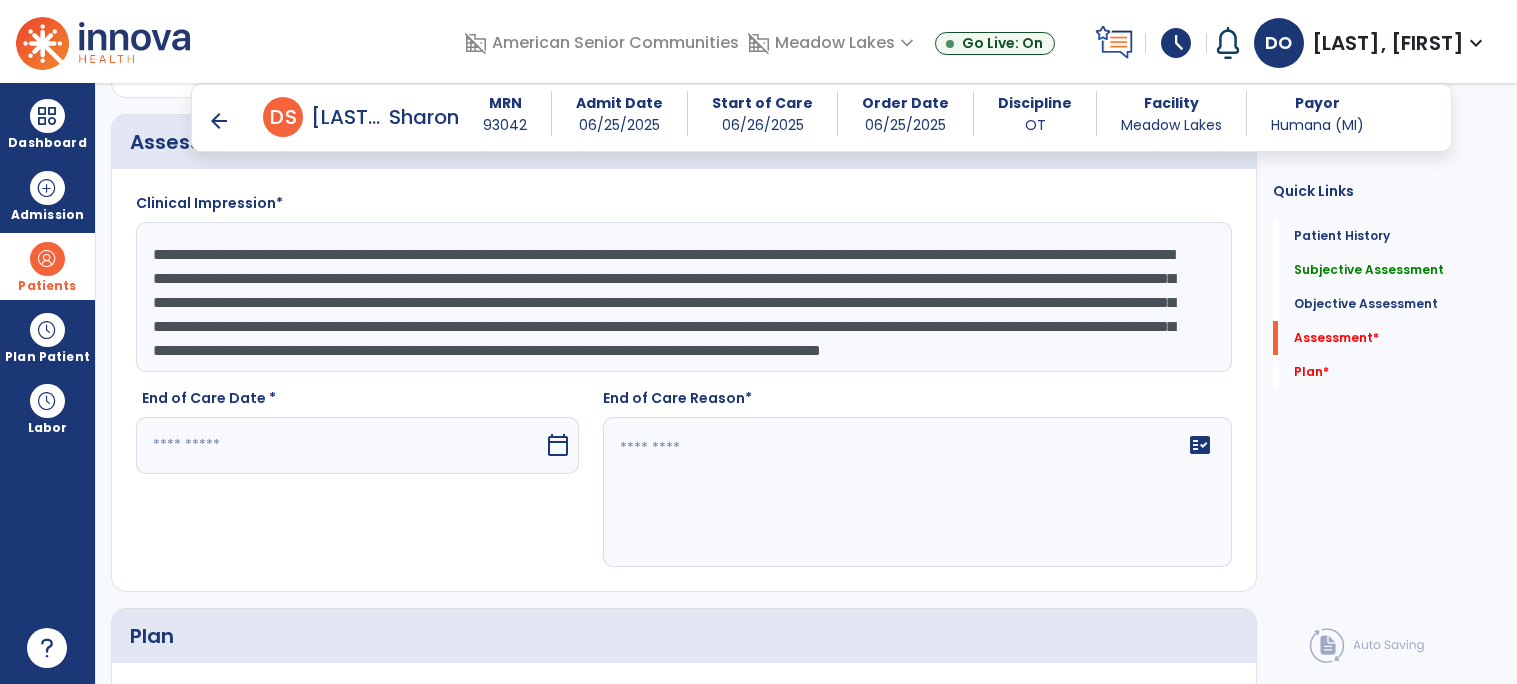 type on "**********" 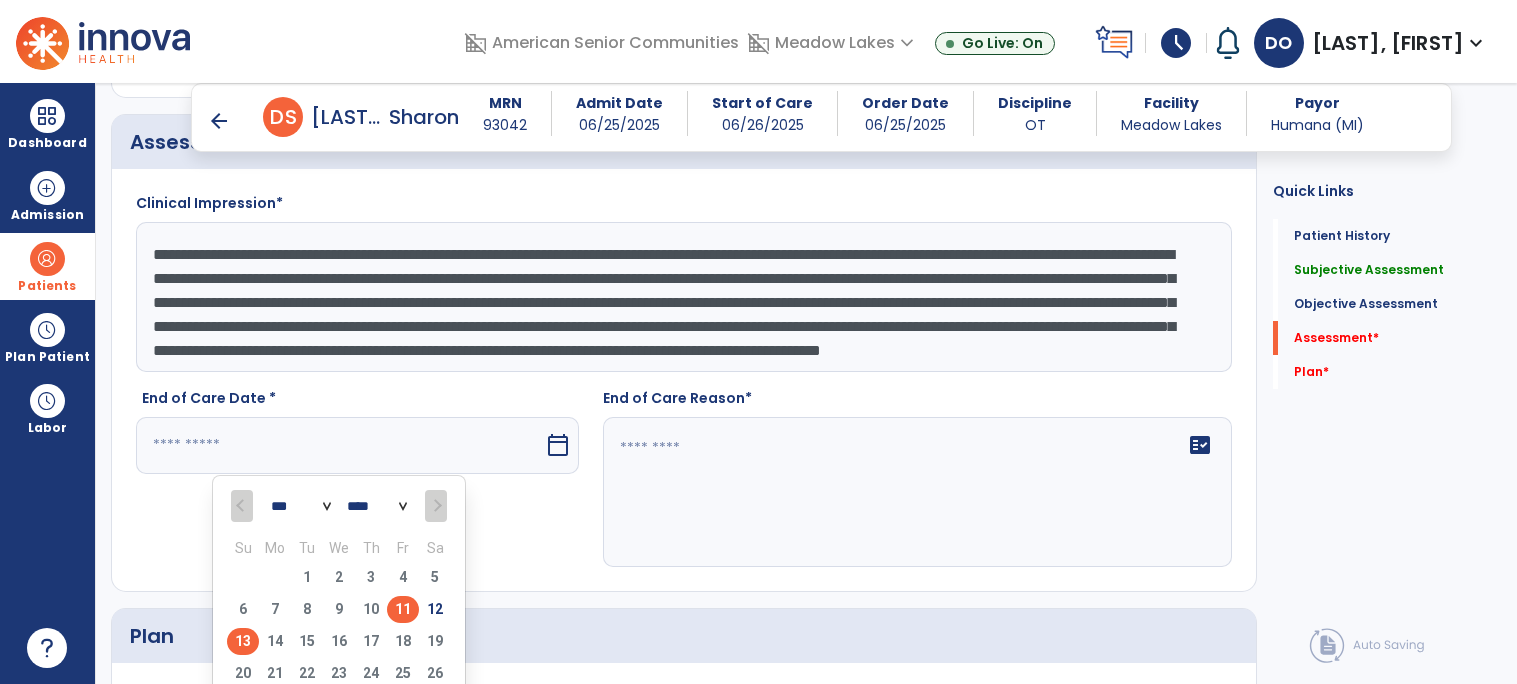 click on "11" at bounding box center [403, 609] 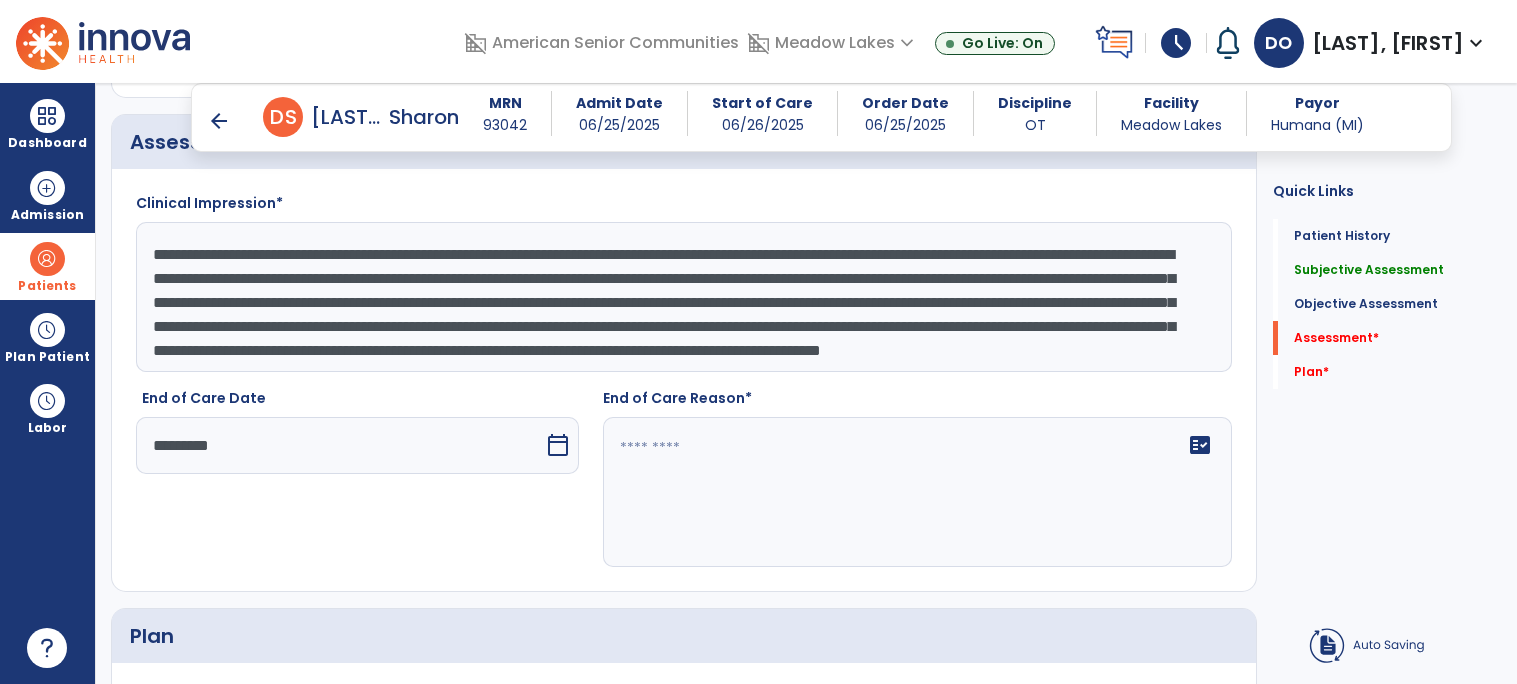 click 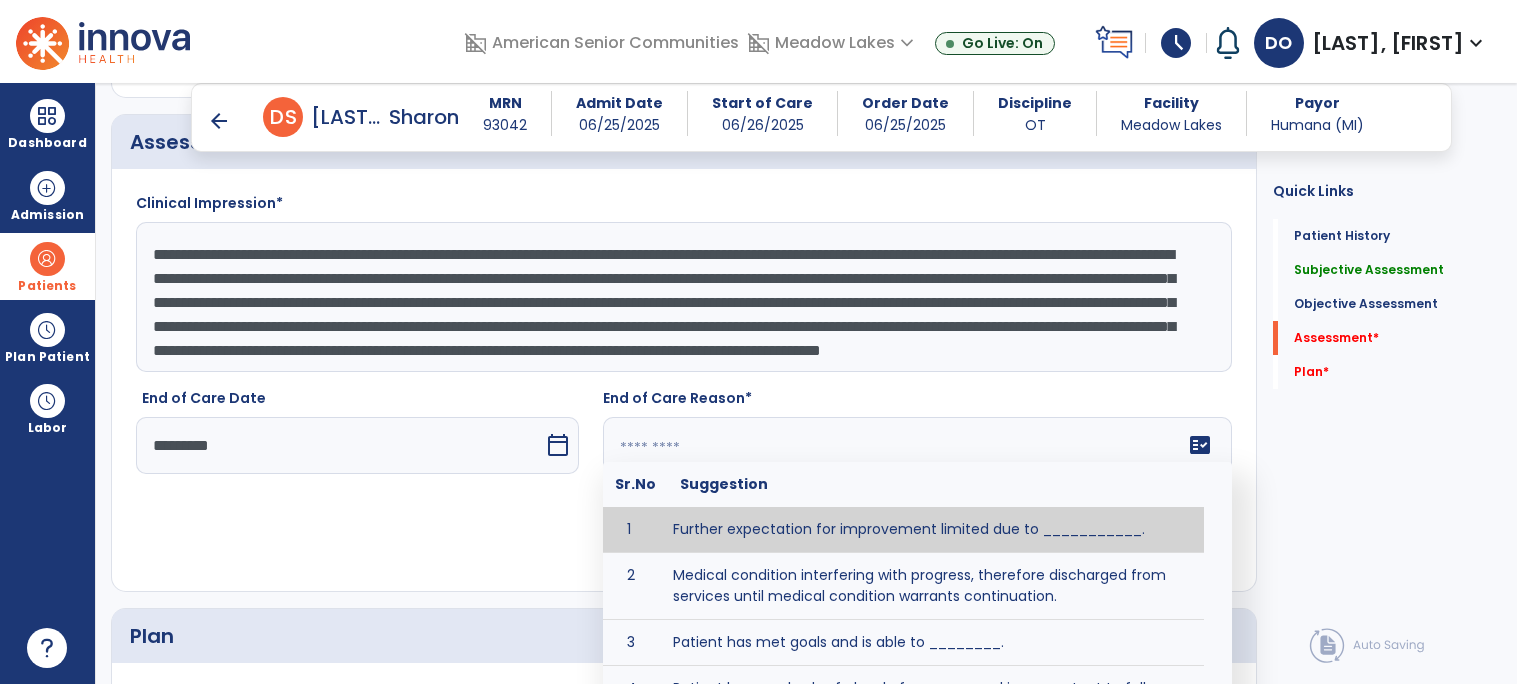 paste on "**********" 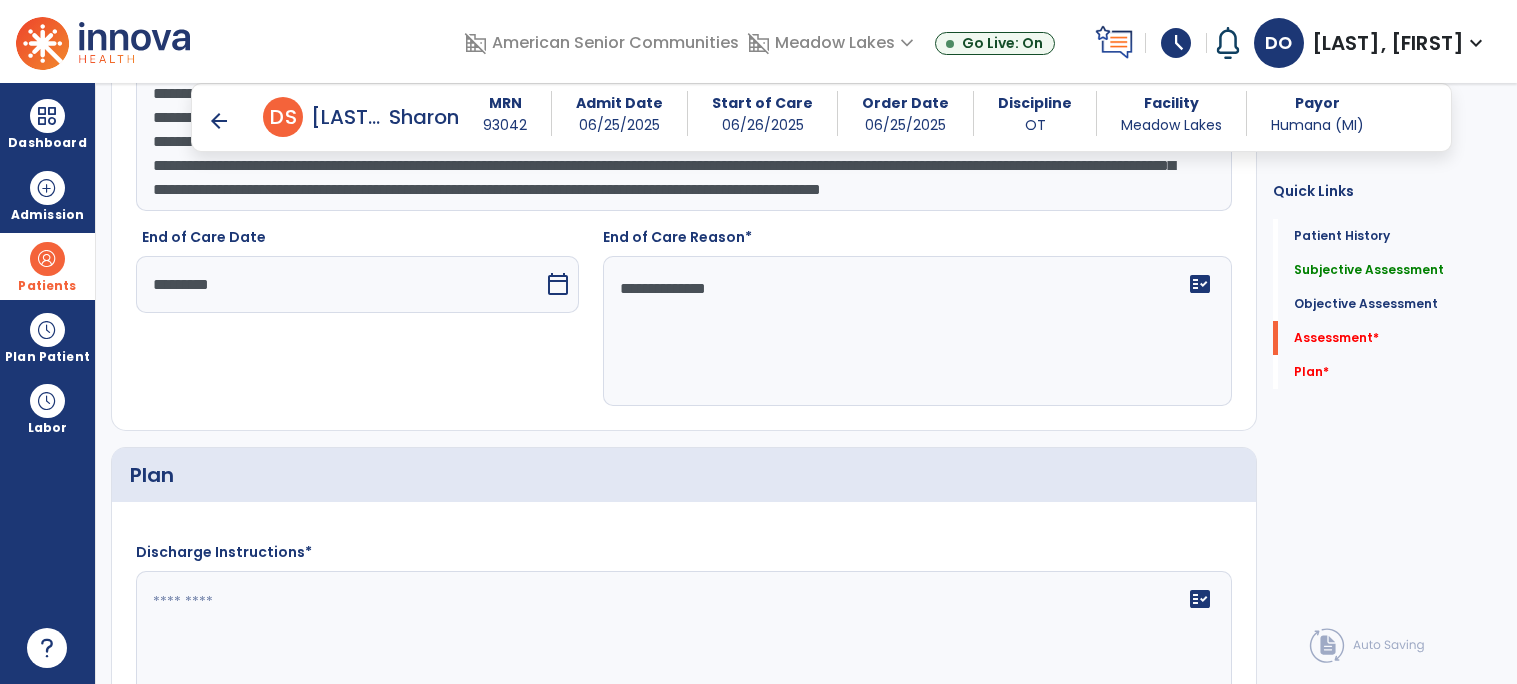 scroll, scrollTop: 3012, scrollLeft: 0, axis: vertical 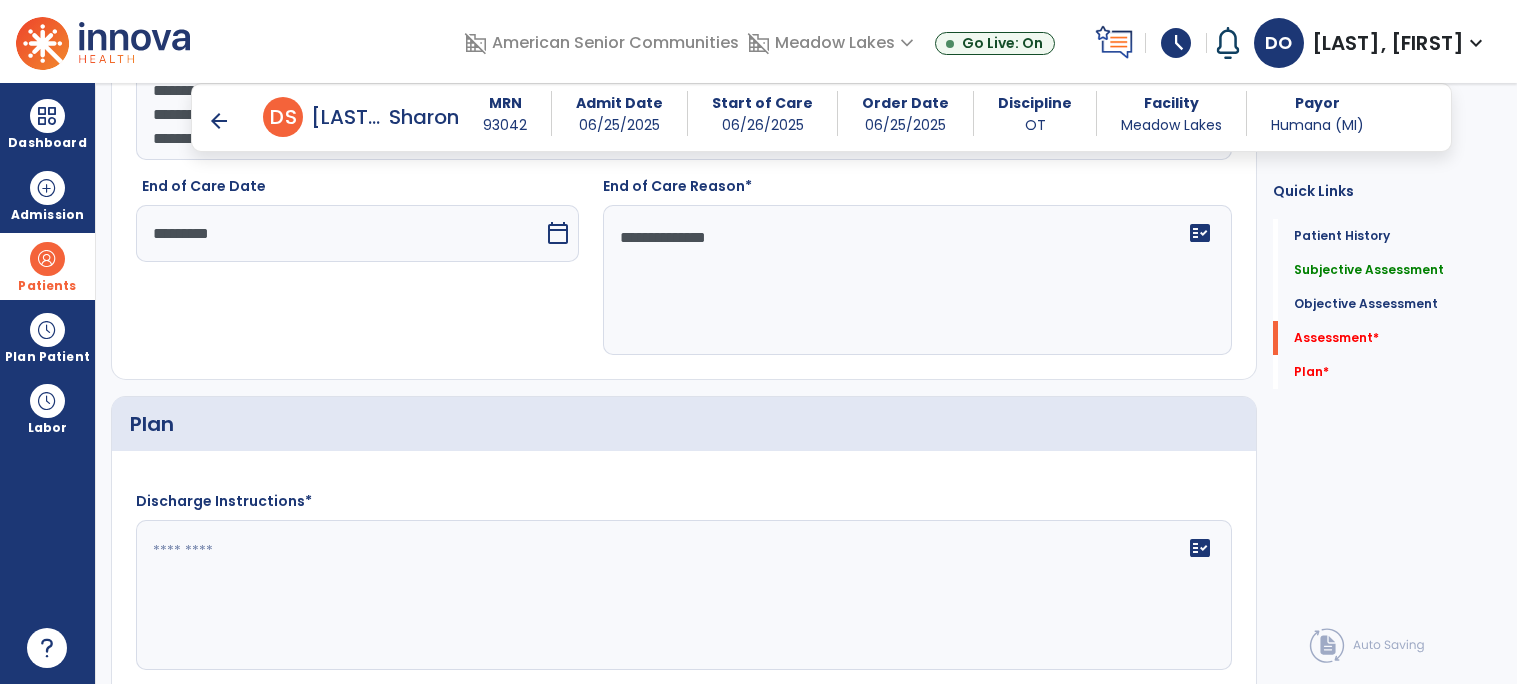 type on "**********" 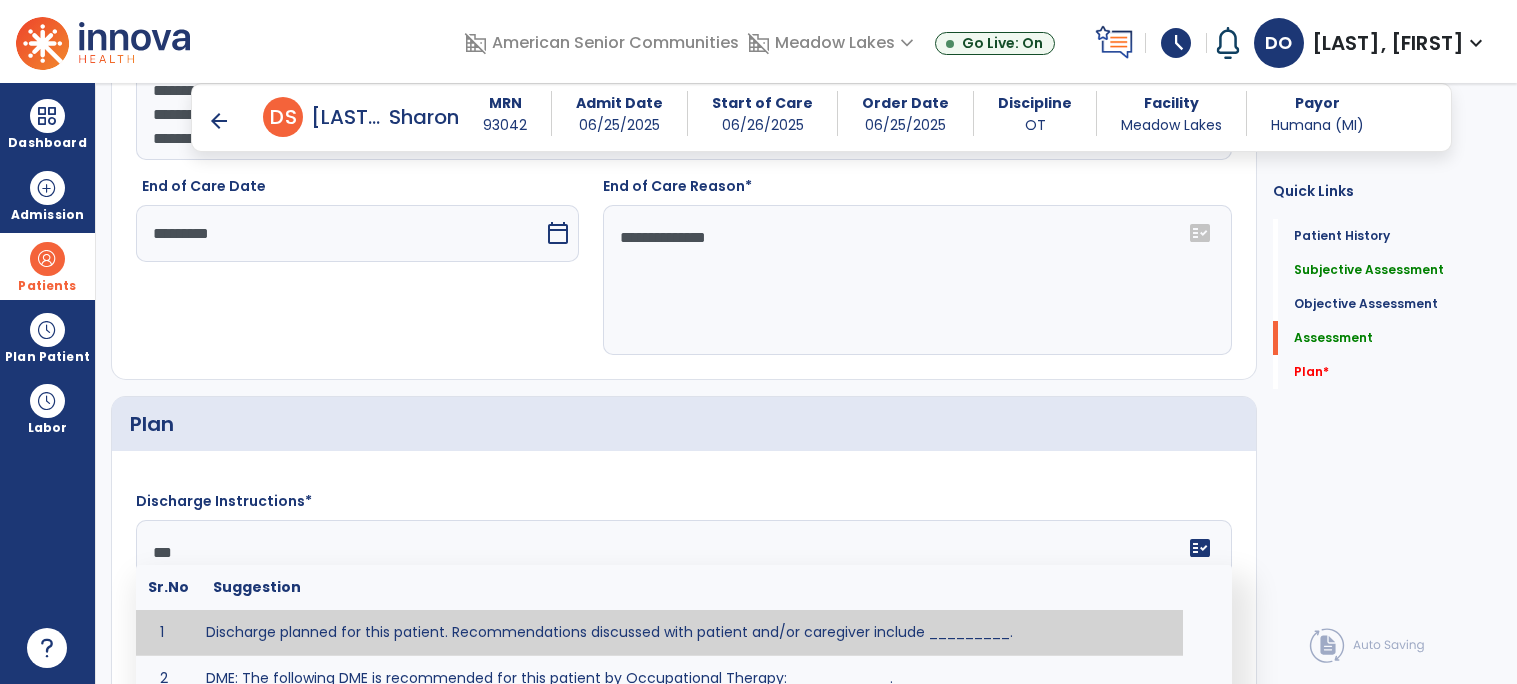 type on "****" 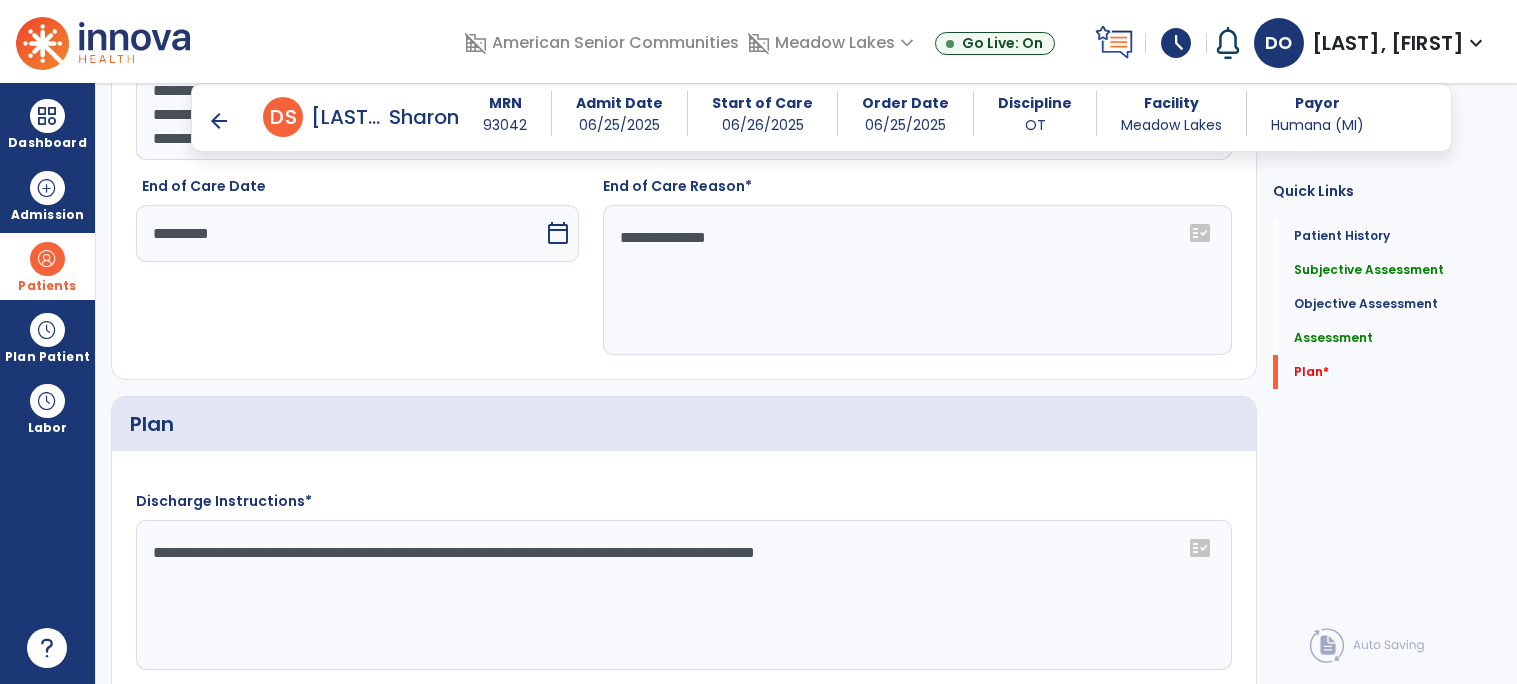 scroll, scrollTop: 3209, scrollLeft: 0, axis: vertical 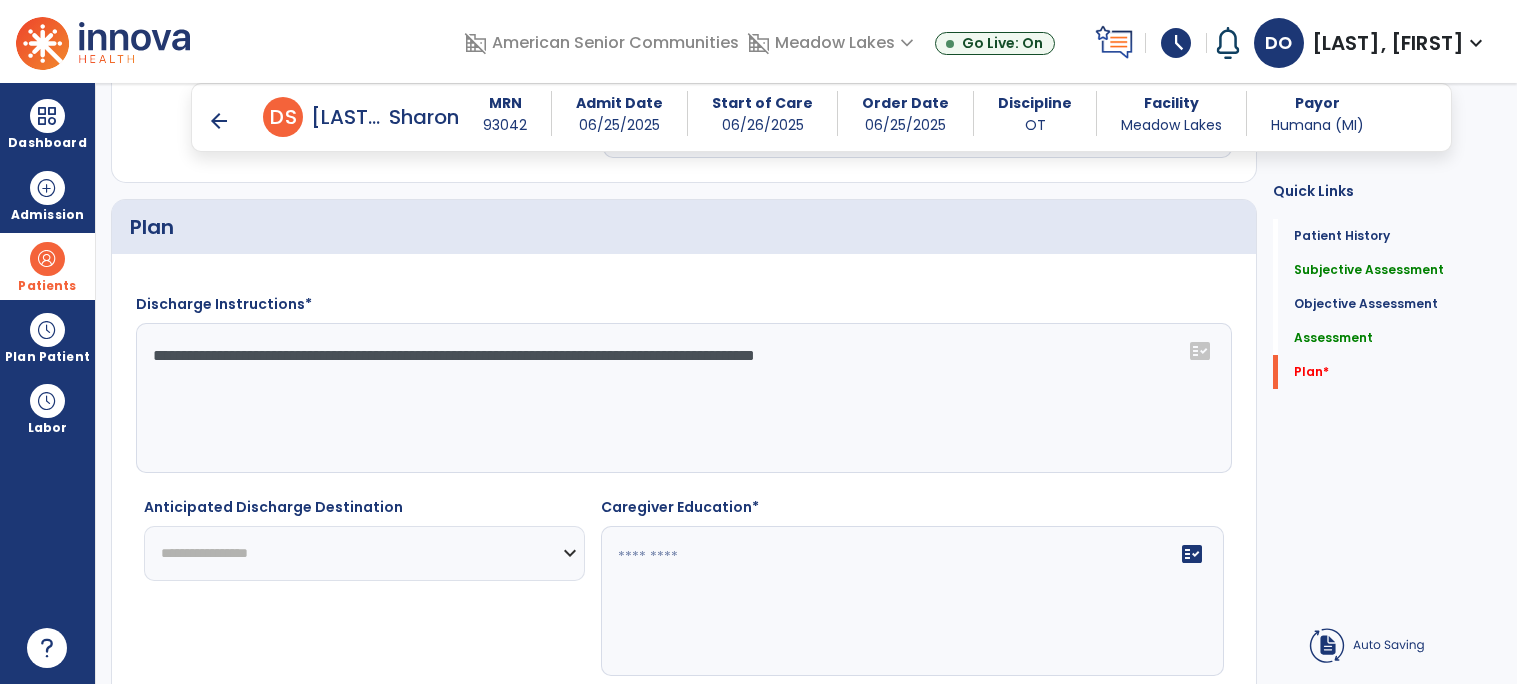 type on "**********" 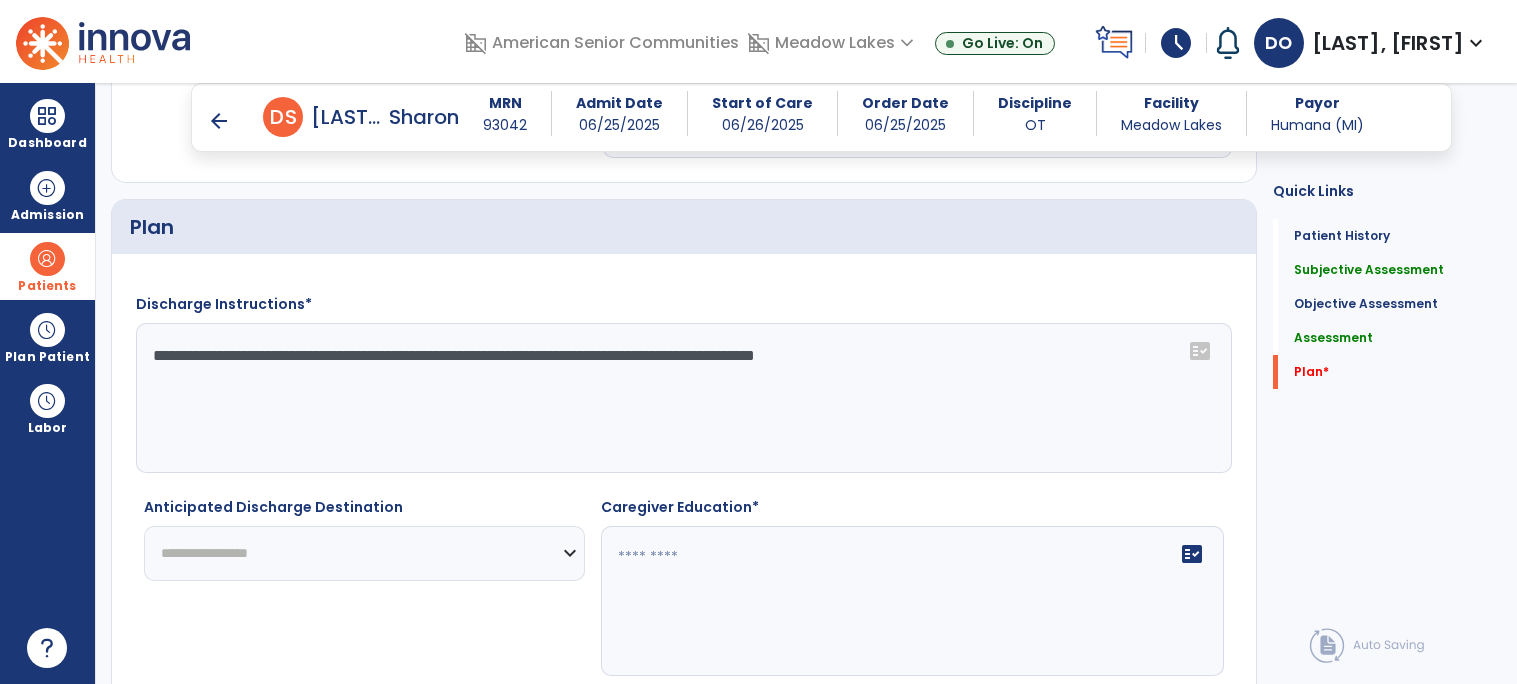 select on "**********" 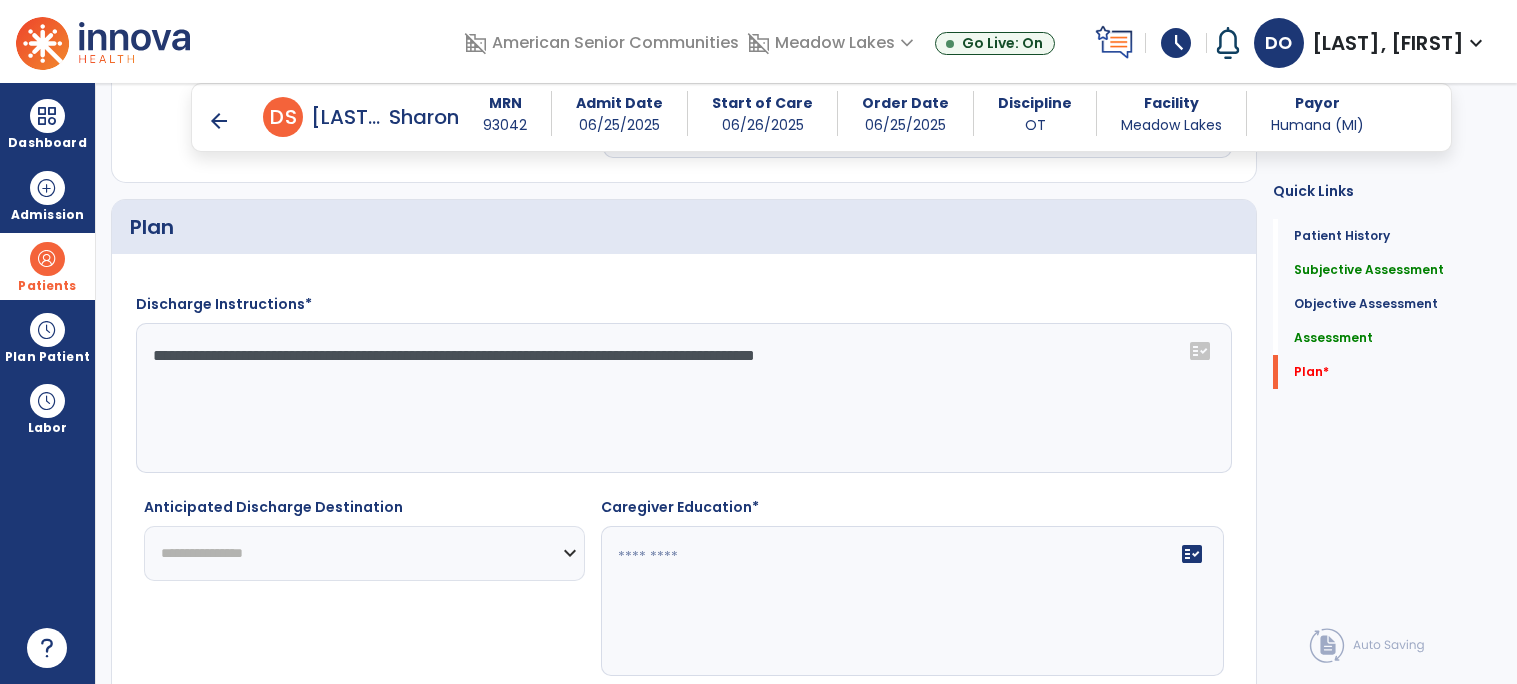click on "**********" 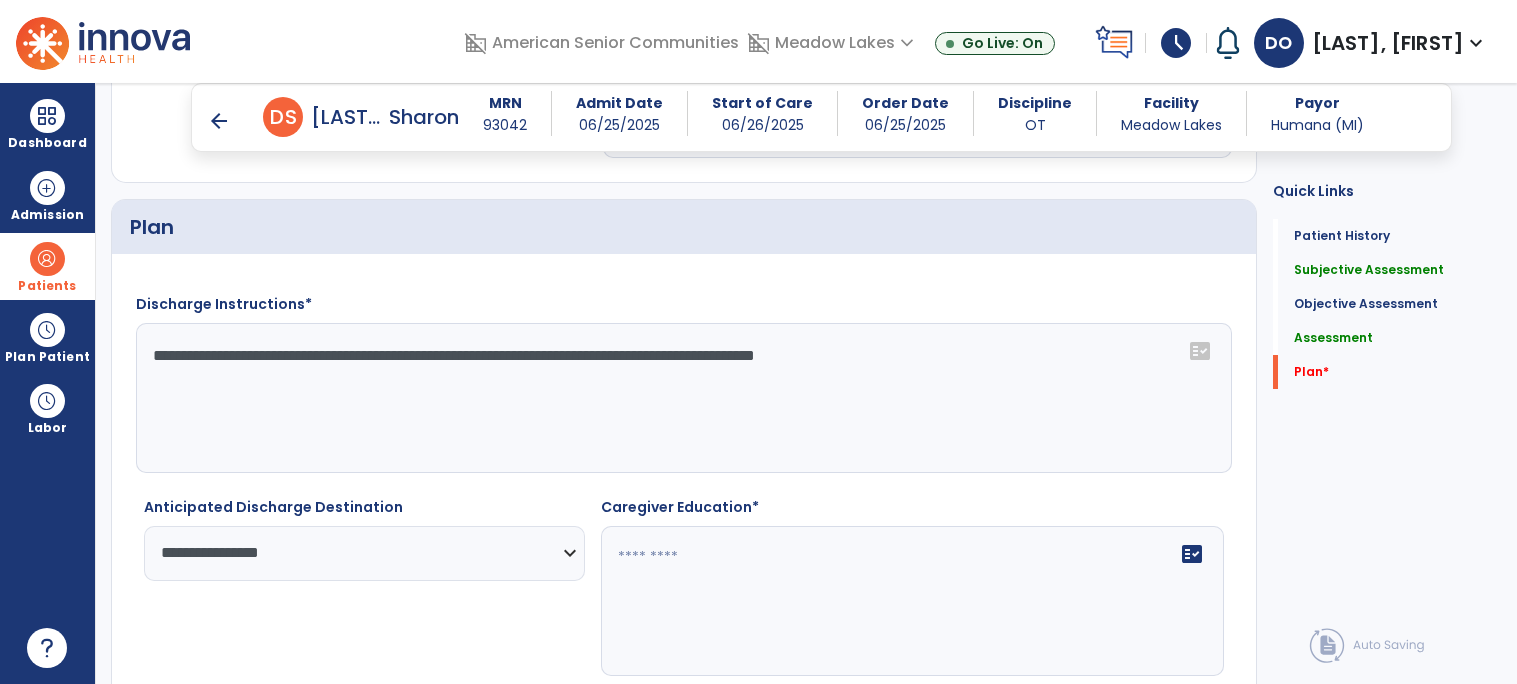 click on "fact_check" 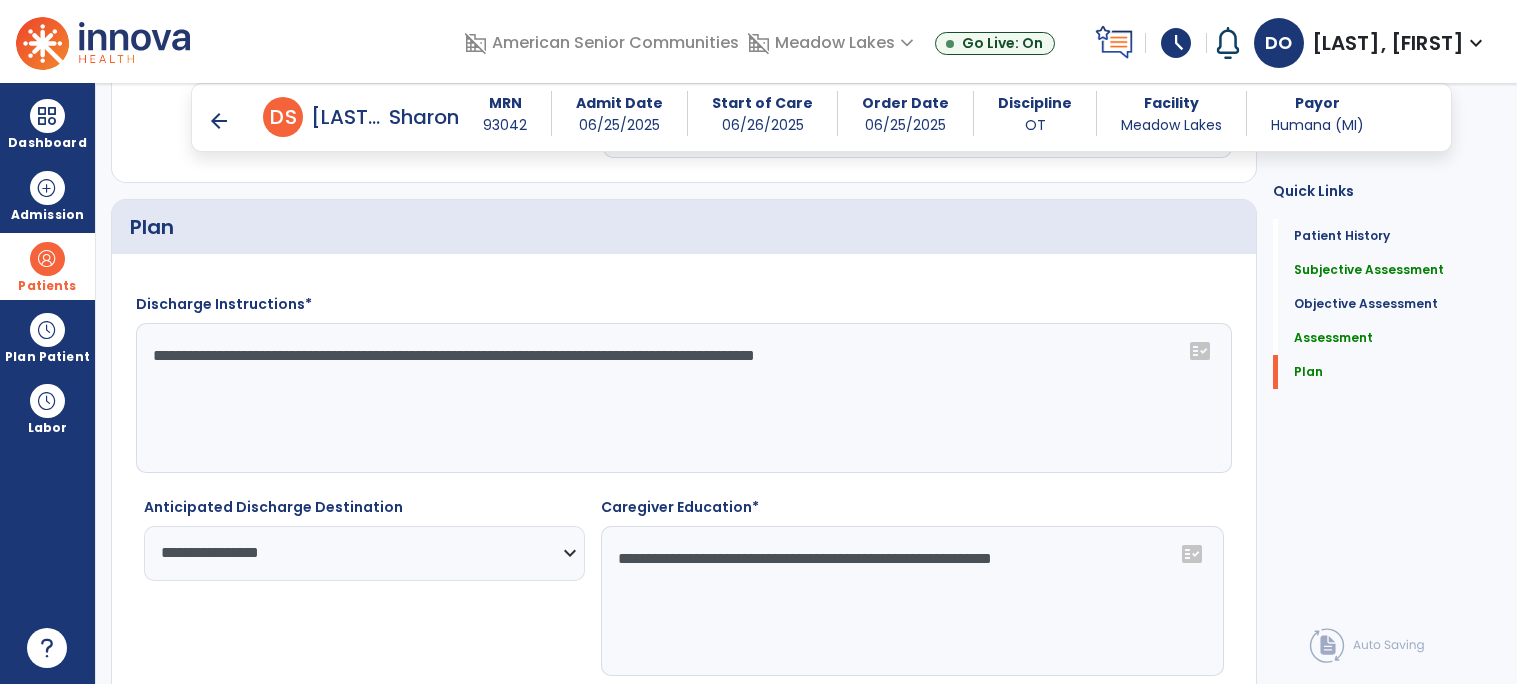 scroll, scrollTop: 3311, scrollLeft: 0, axis: vertical 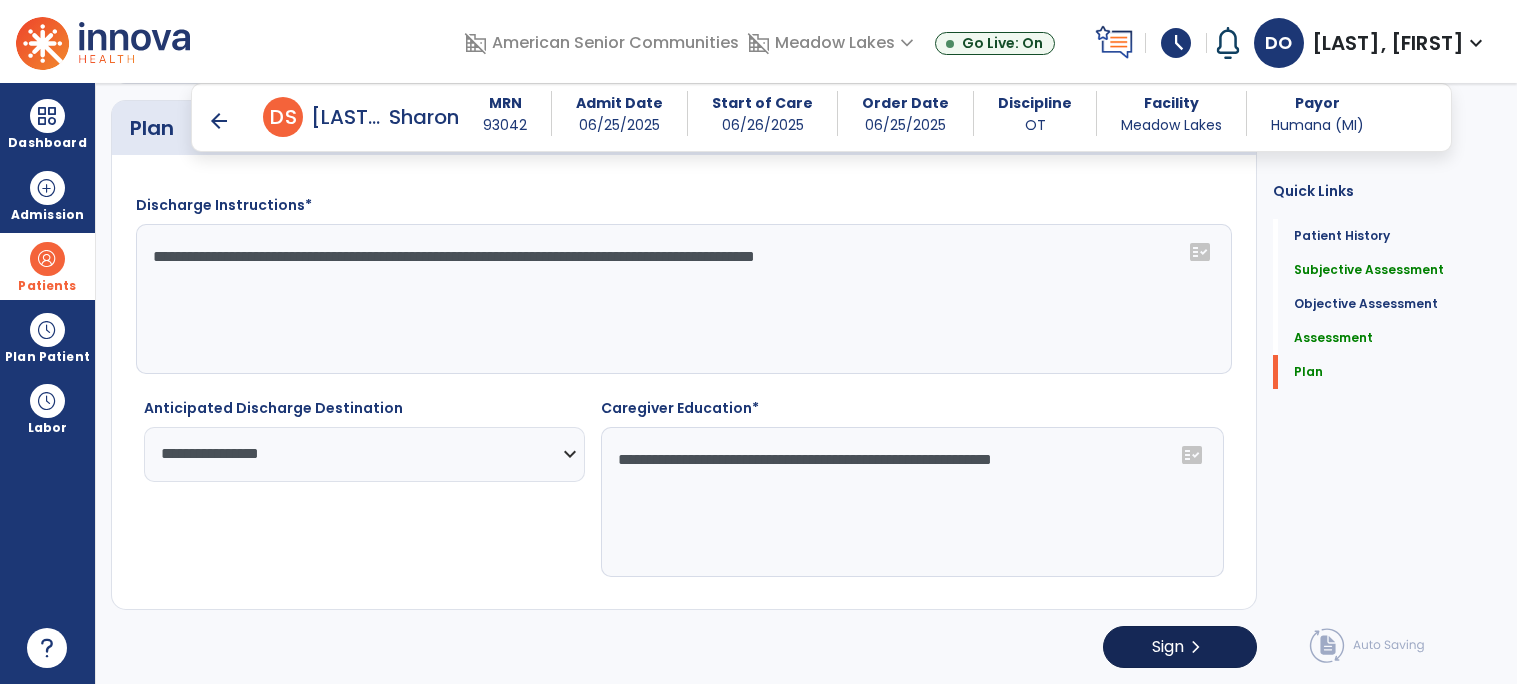 type on "**********" 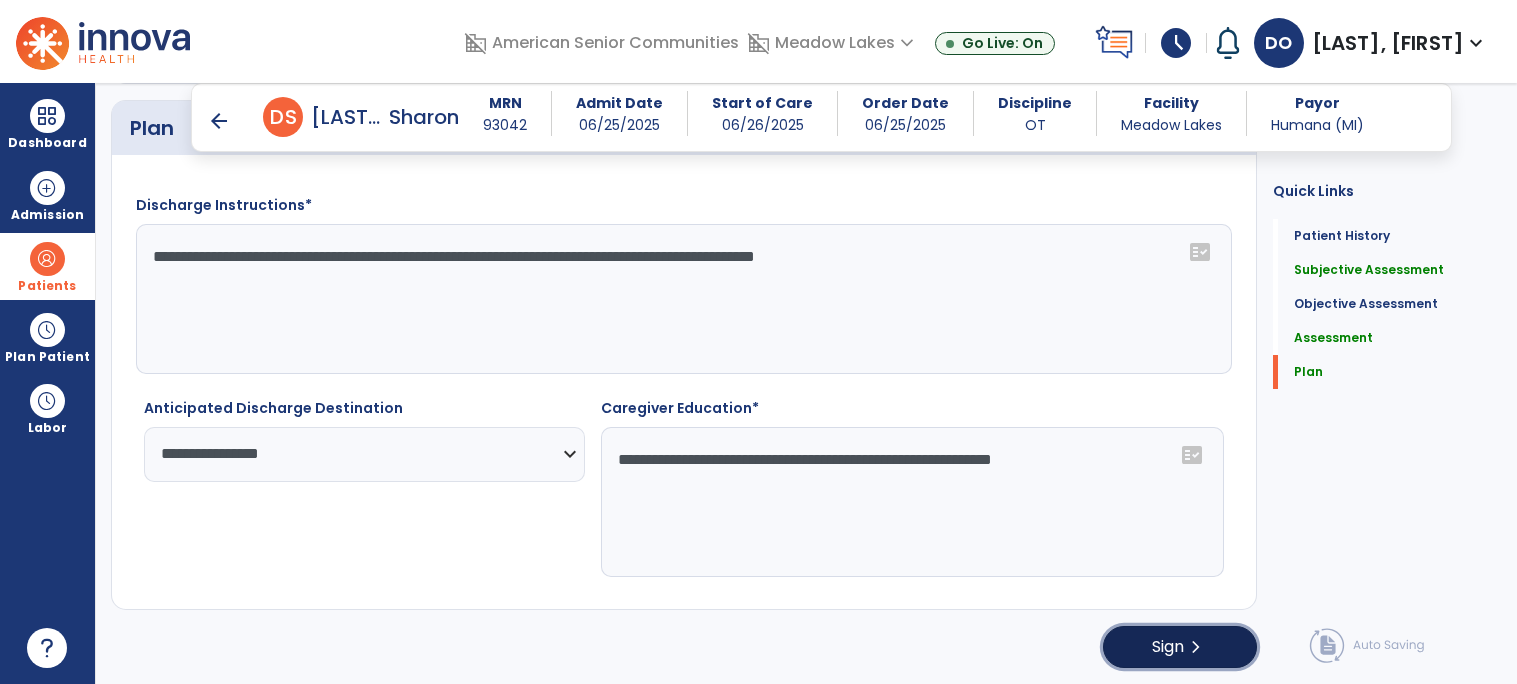 click on "Sign  chevron_right" 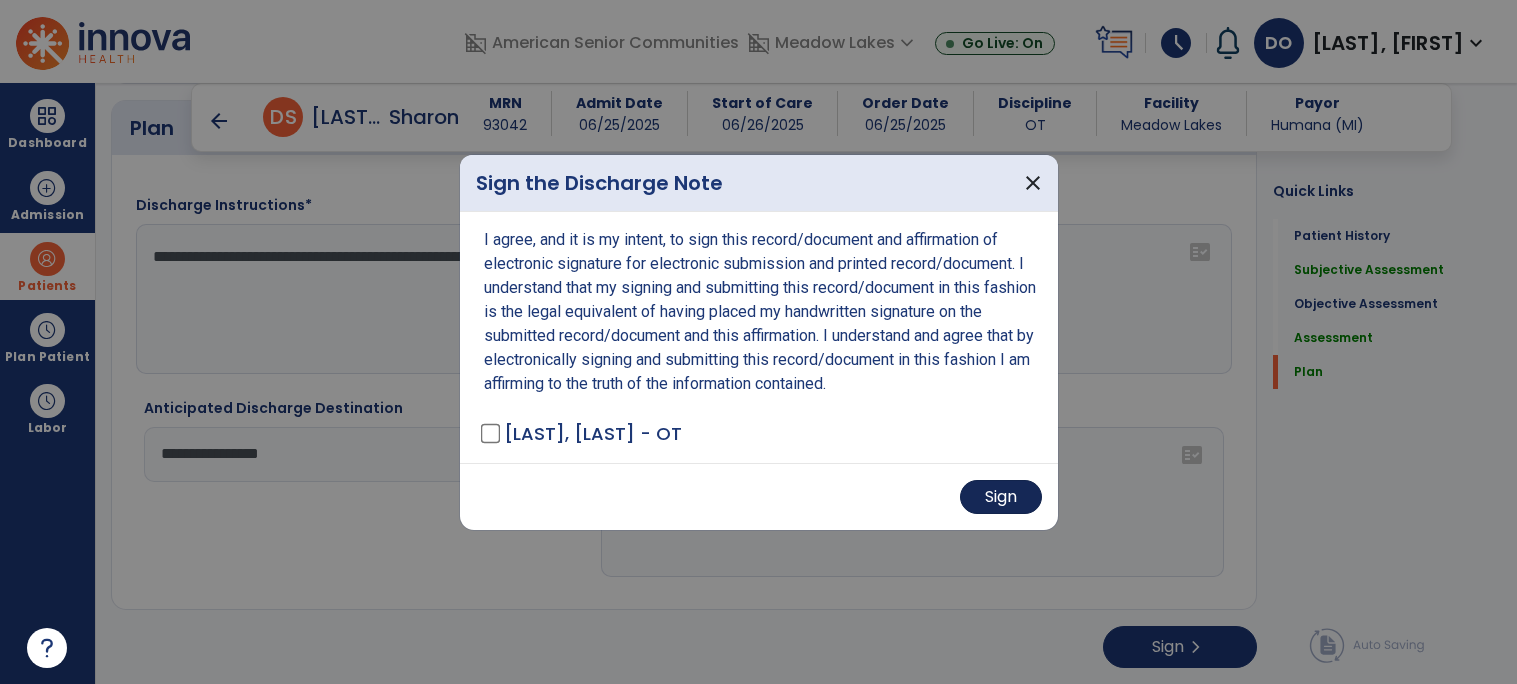 click on "Sign" at bounding box center [1001, 497] 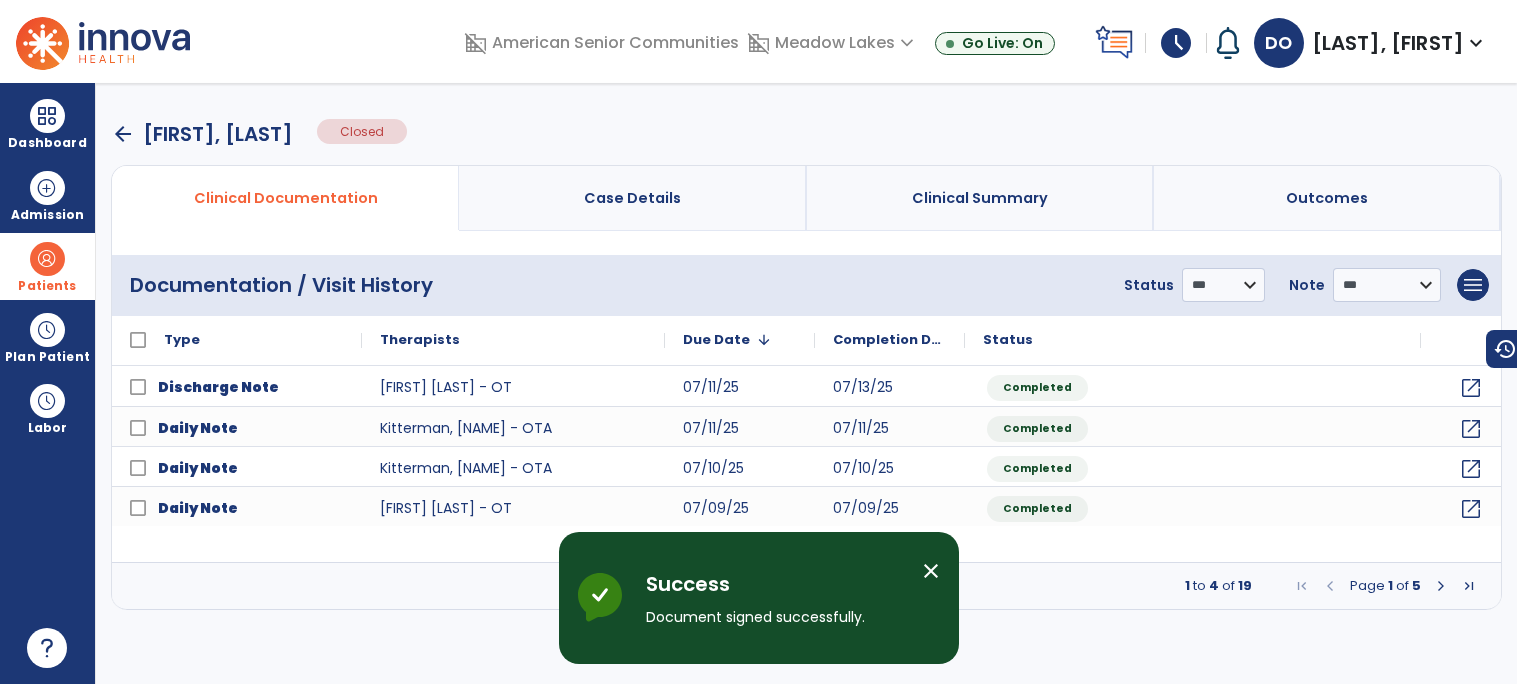 scroll, scrollTop: 0, scrollLeft: 0, axis: both 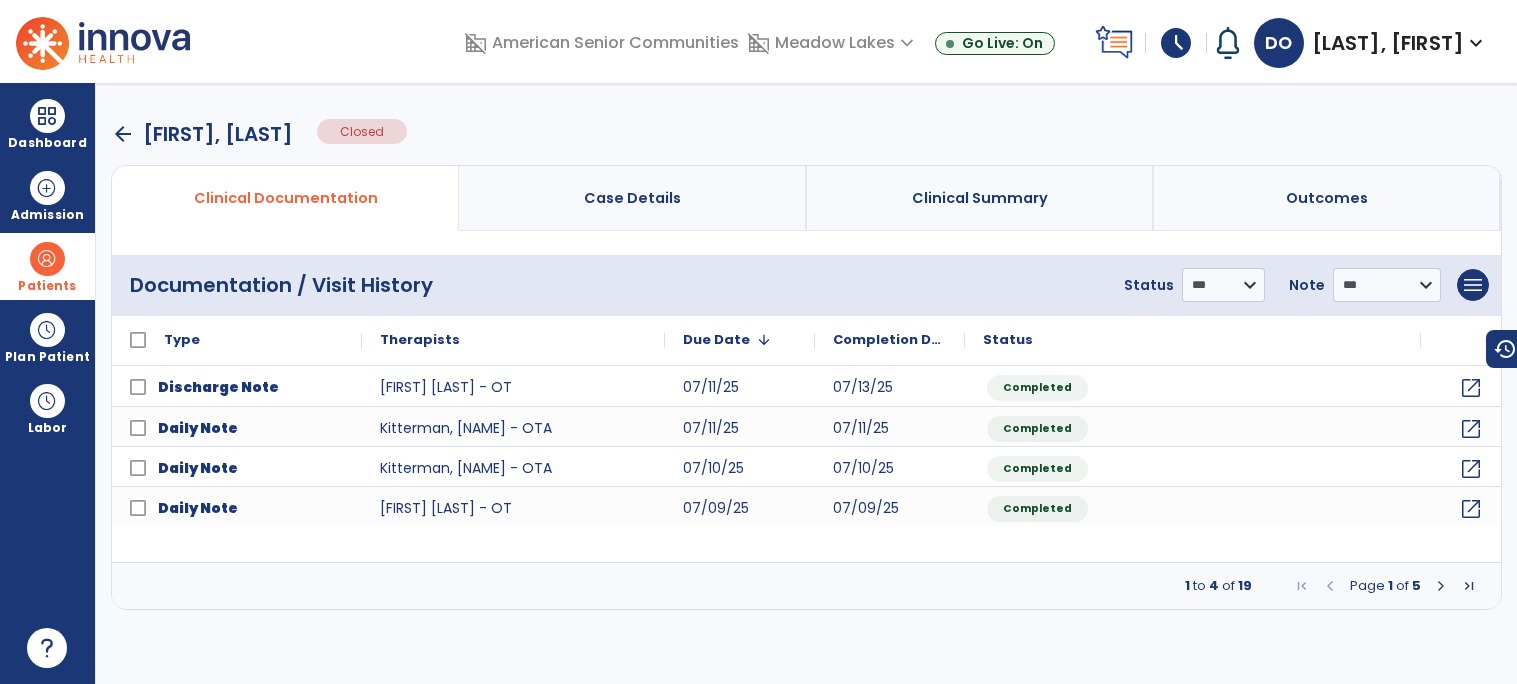 click on "arrow_back" at bounding box center [123, 134] 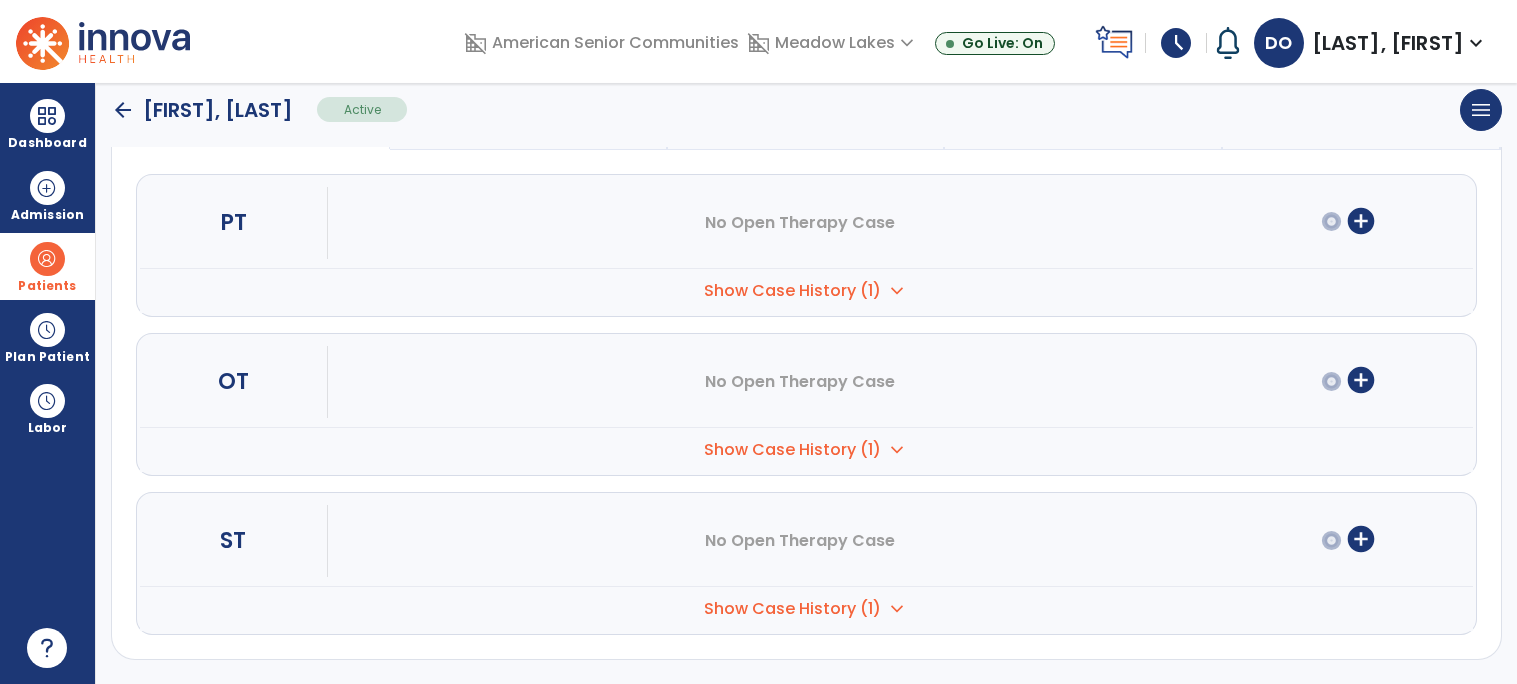 scroll, scrollTop: 0, scrollLeft: 0, axis: both 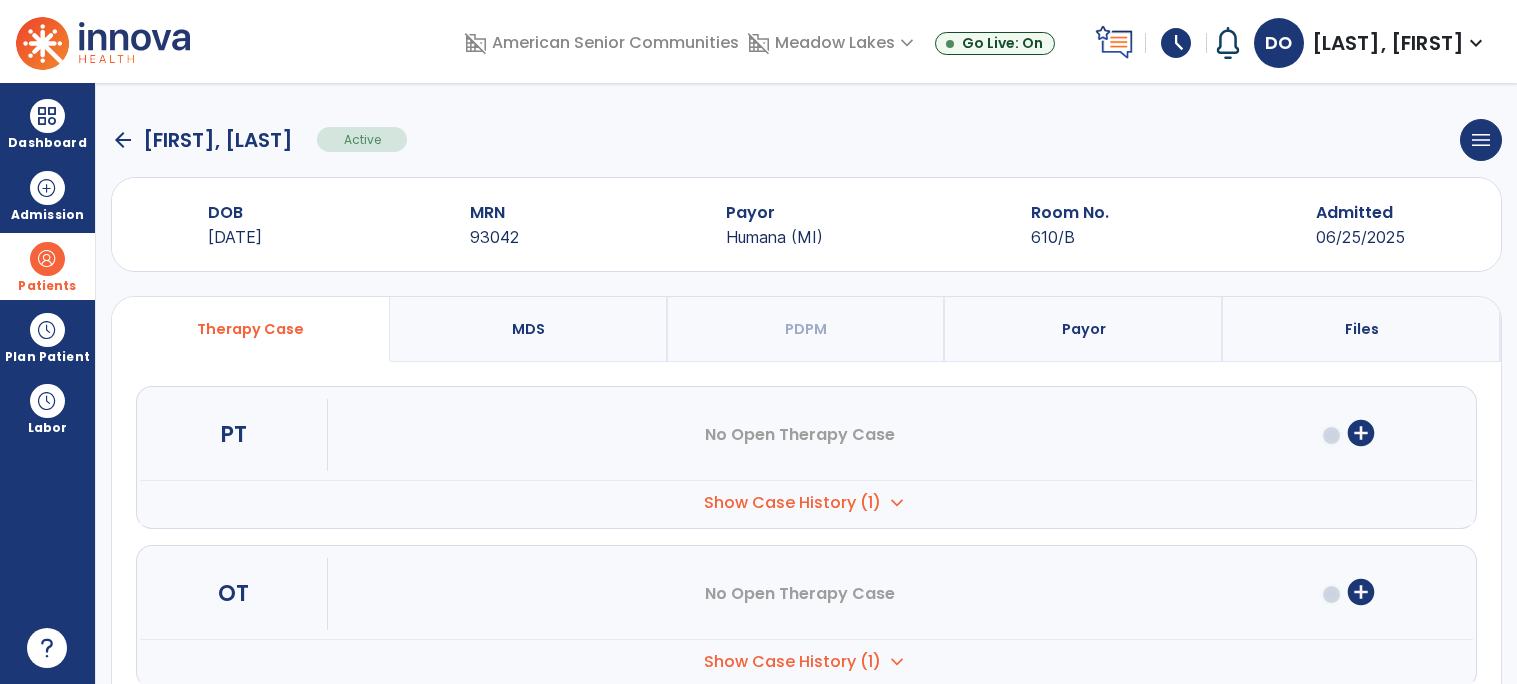 click on "arrow_back" 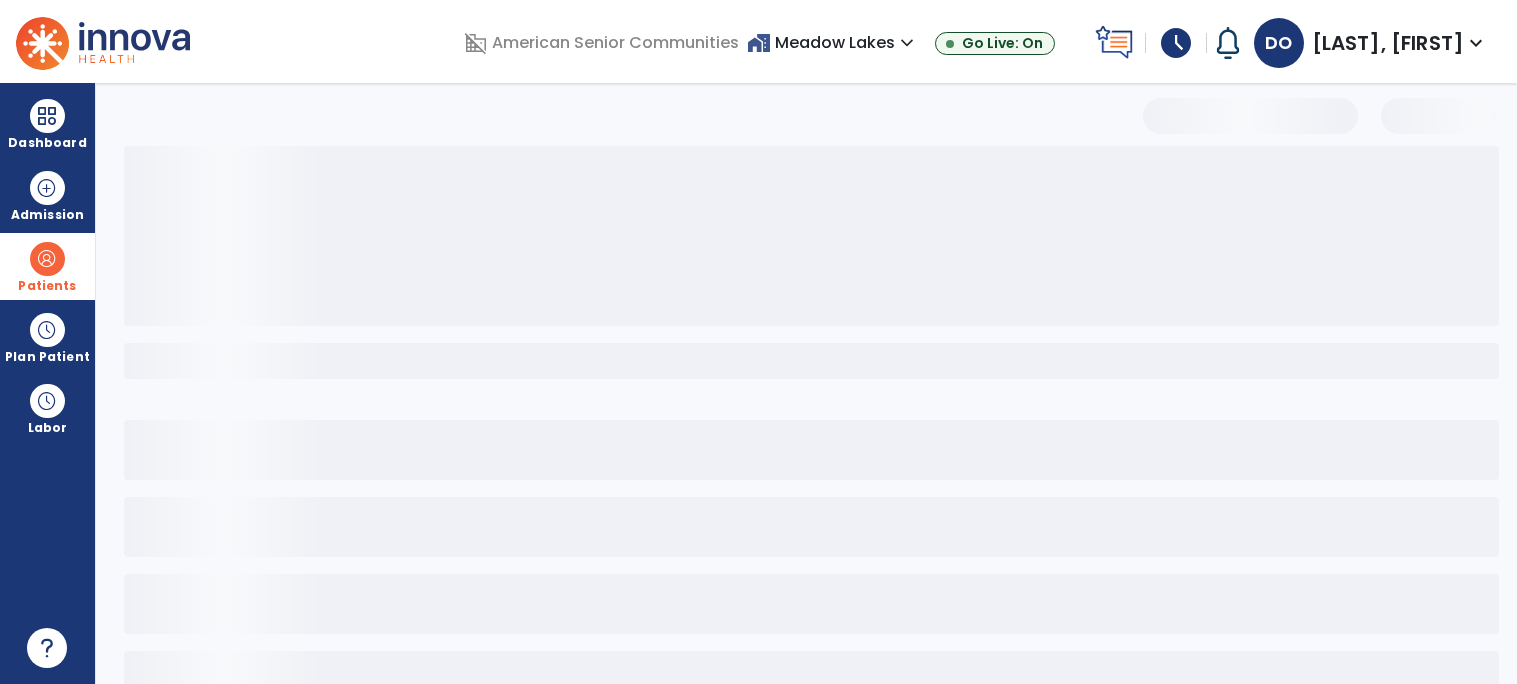 select on "***" 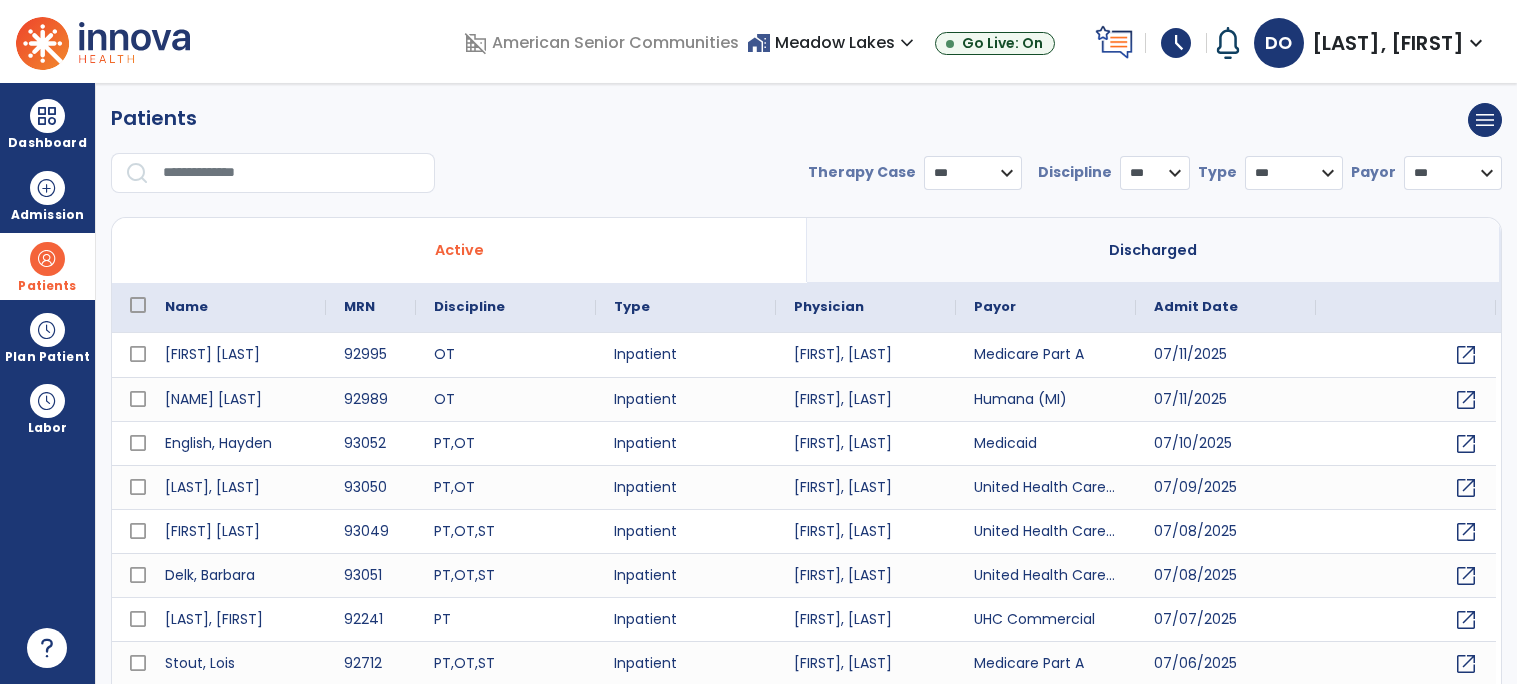 scroll, scrollTop: 58, scrollLeft: 0, axis: vertical 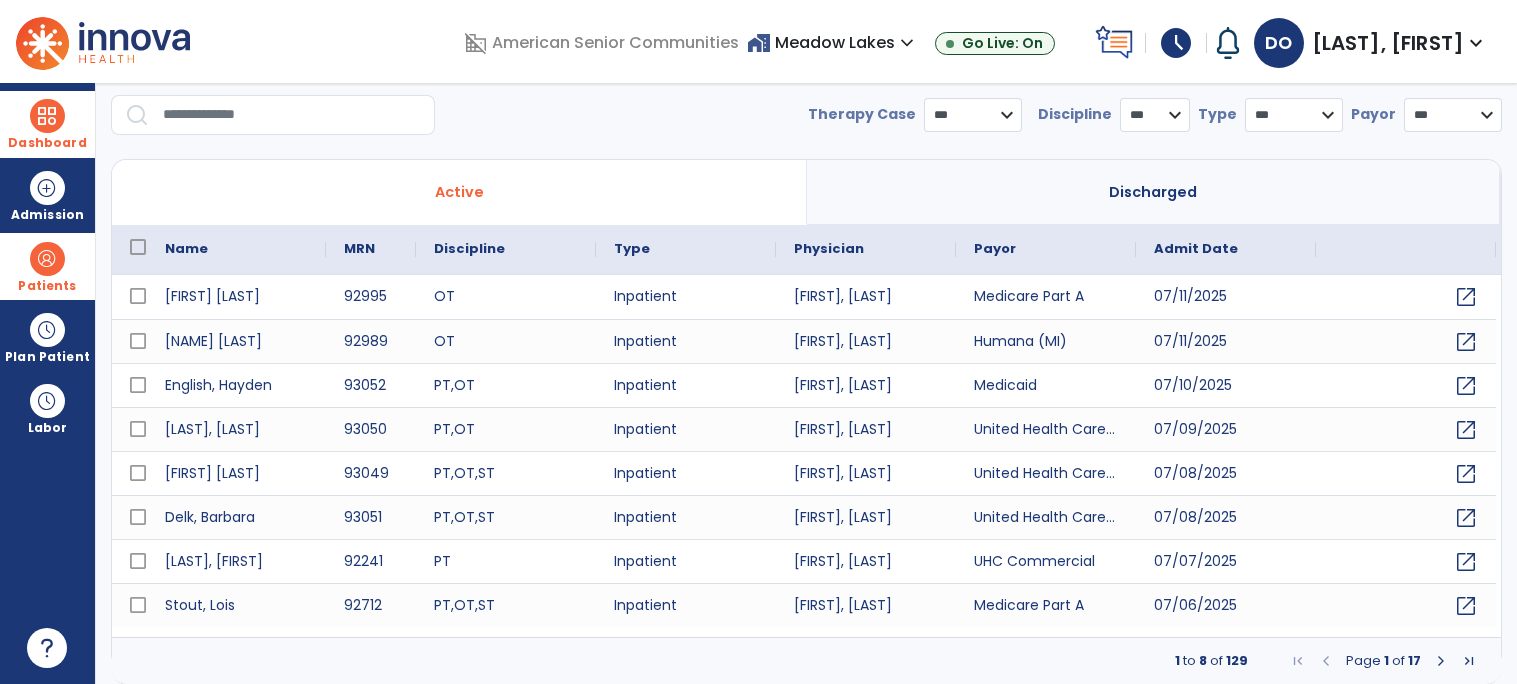 click on "Dashboard" at bounding box center [47, 124] 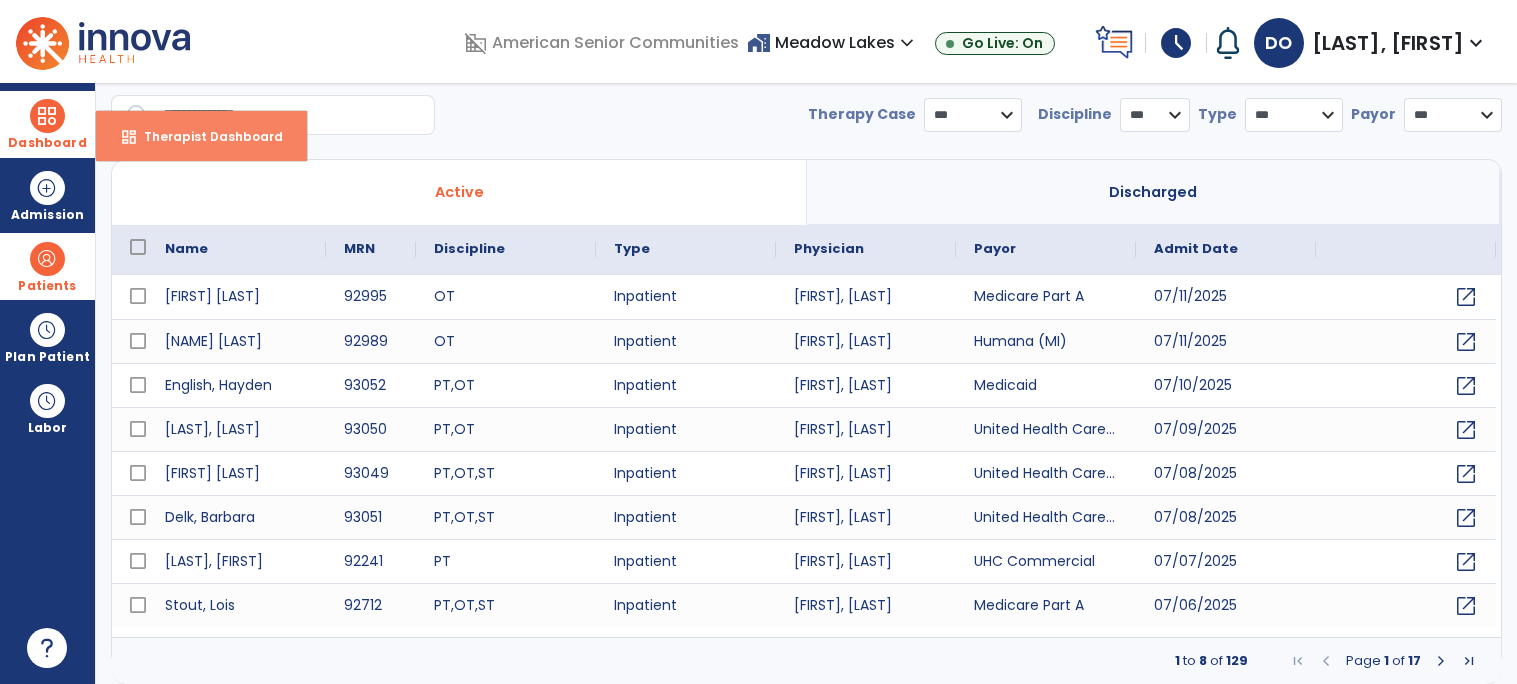 click on "Therapist Dashboard" at bounding box center (205, 136) 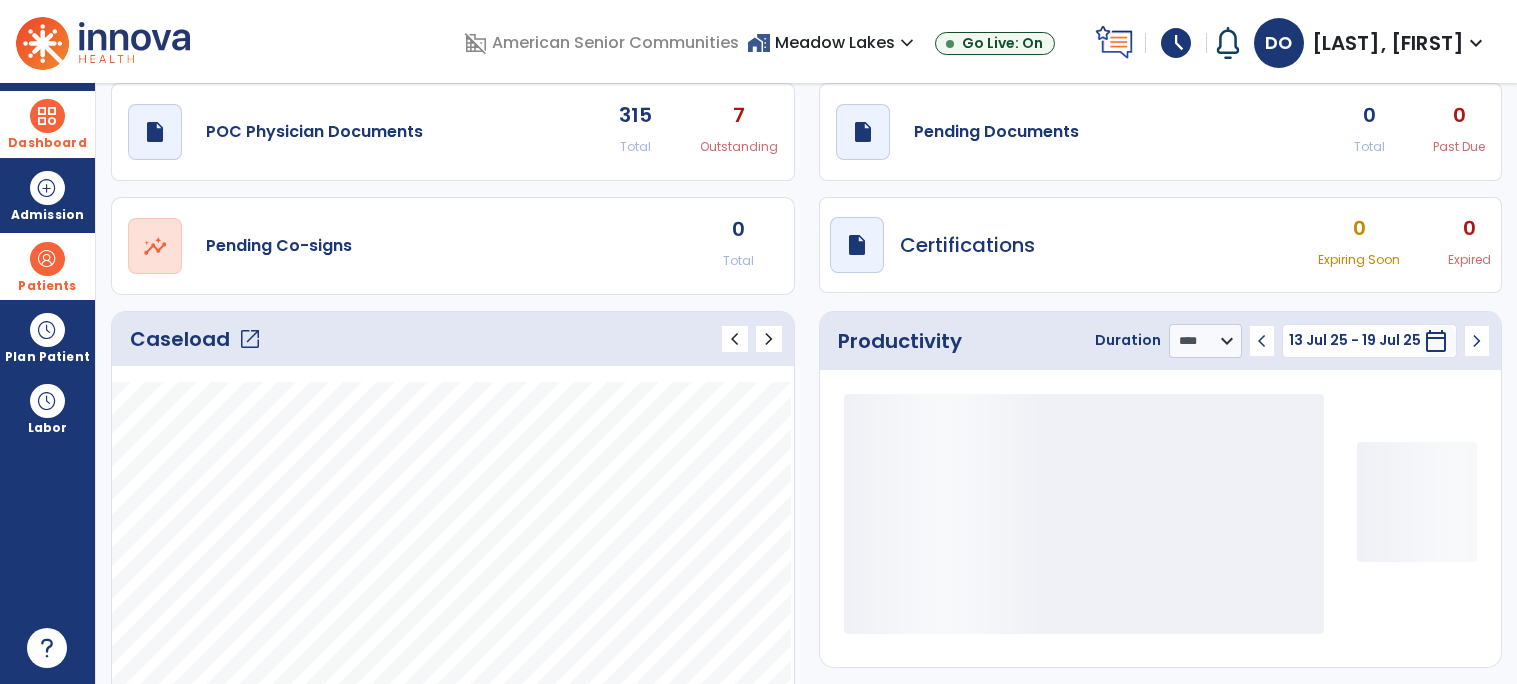 click on "Caseload   open_in_new" 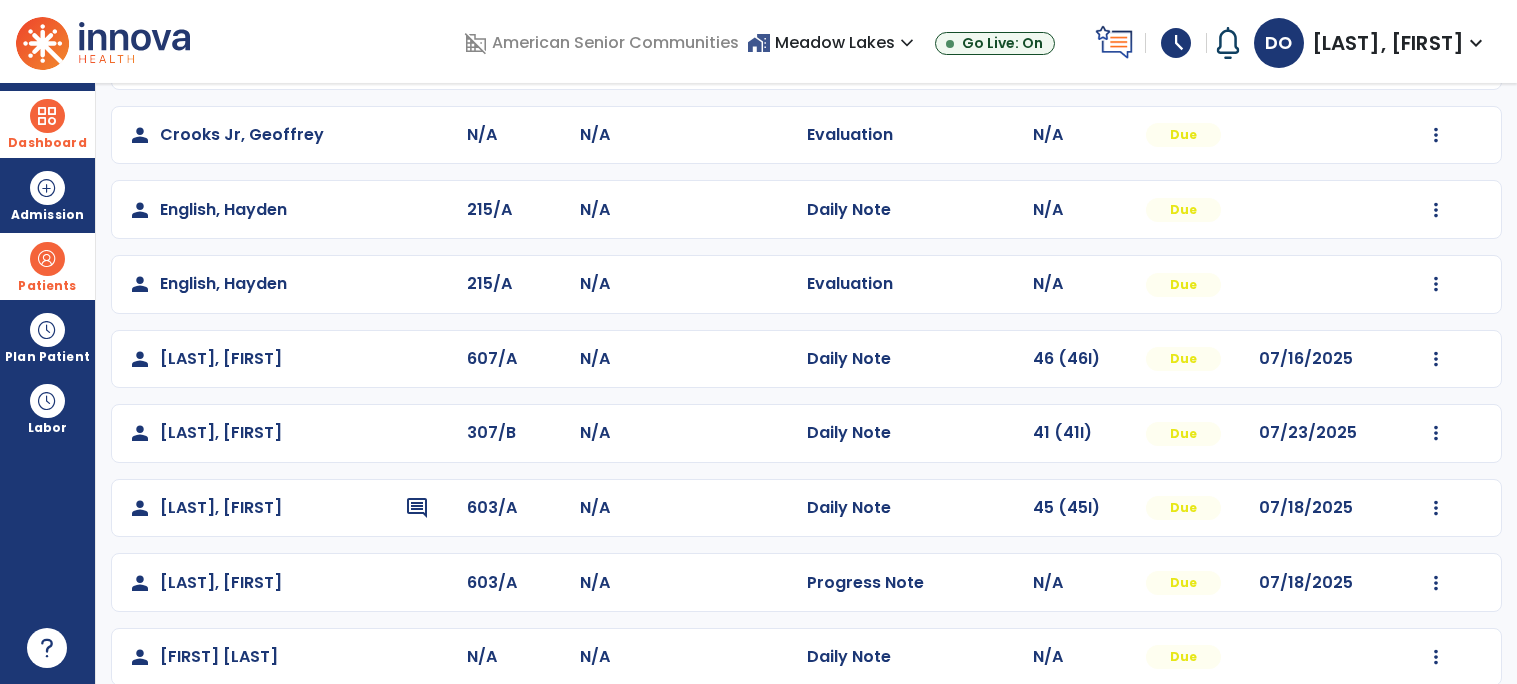 scroll, scrollTop: 591, scrollLeft: 0, axis: vertical 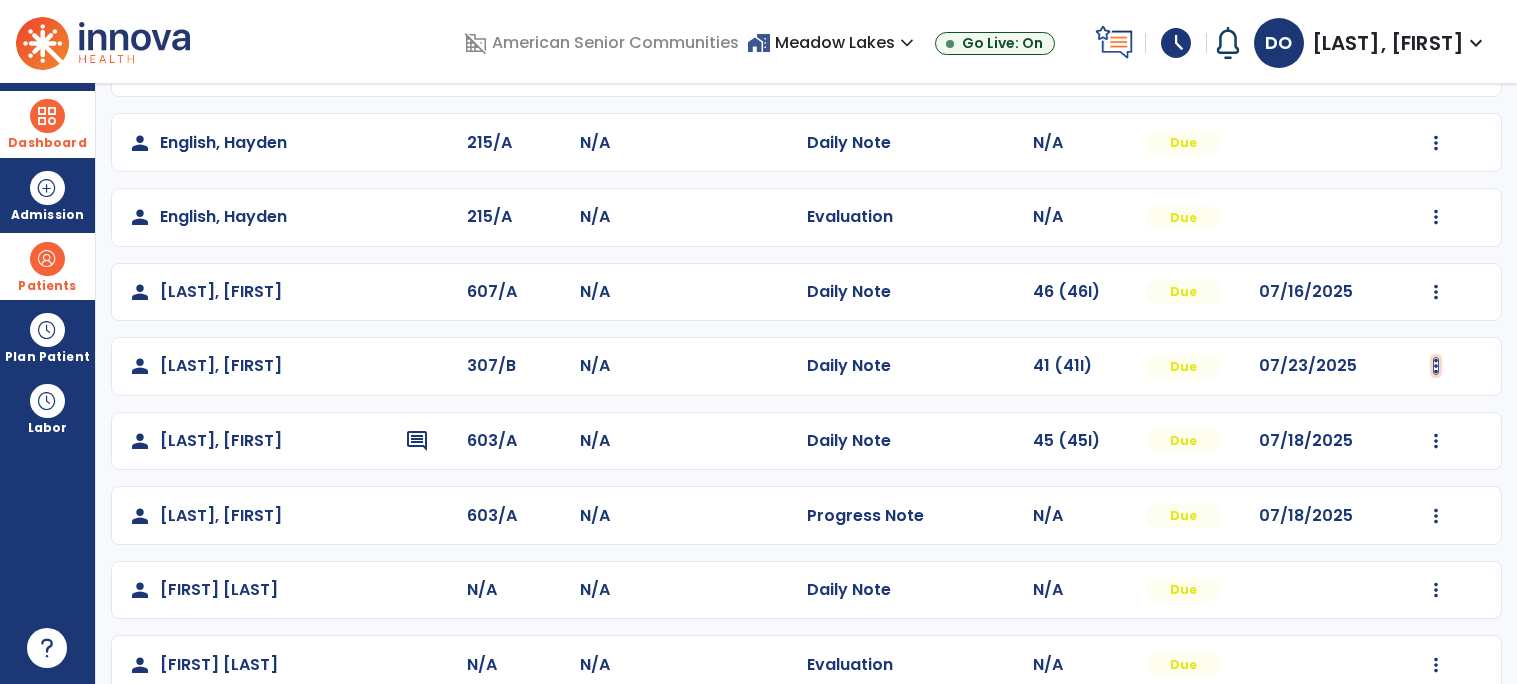 click at bounding box center (1436, -81) 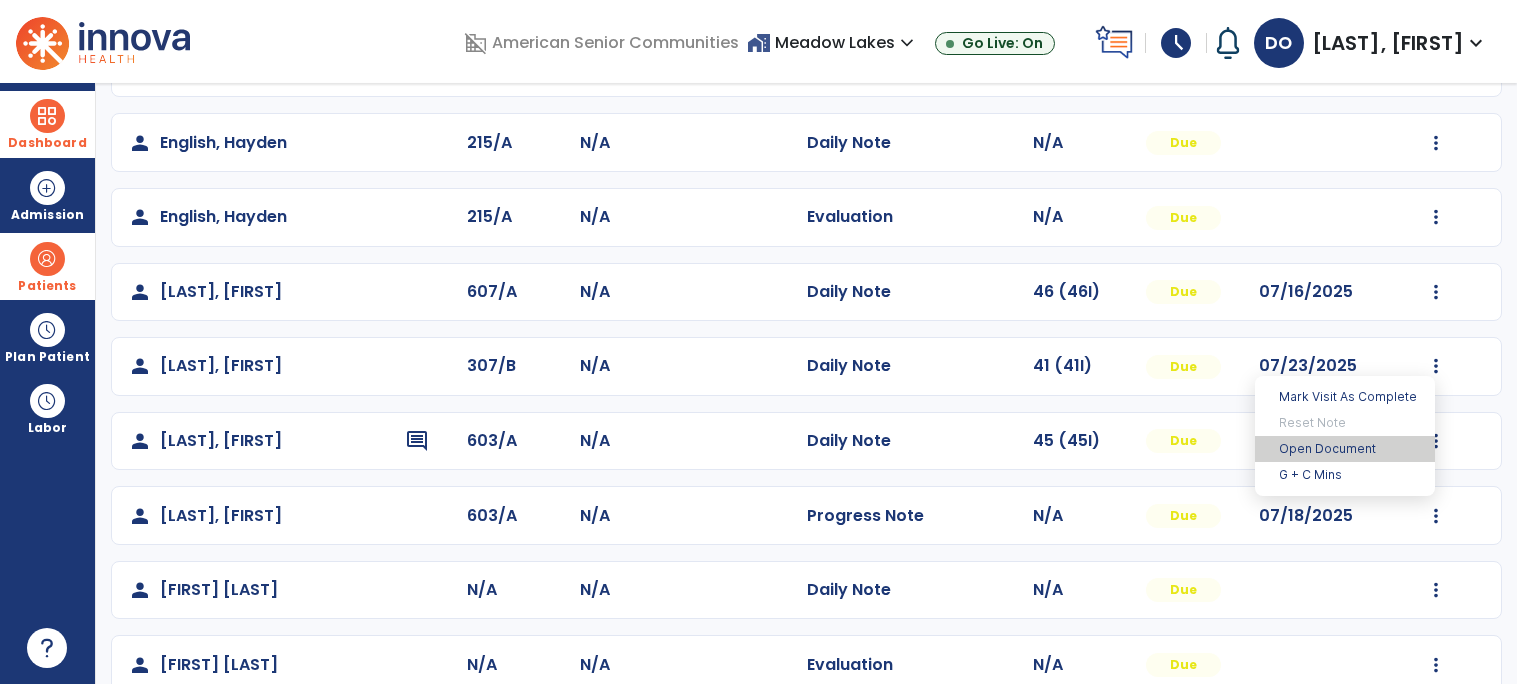 click on "Open Document" at bounding box center [1345, 449] 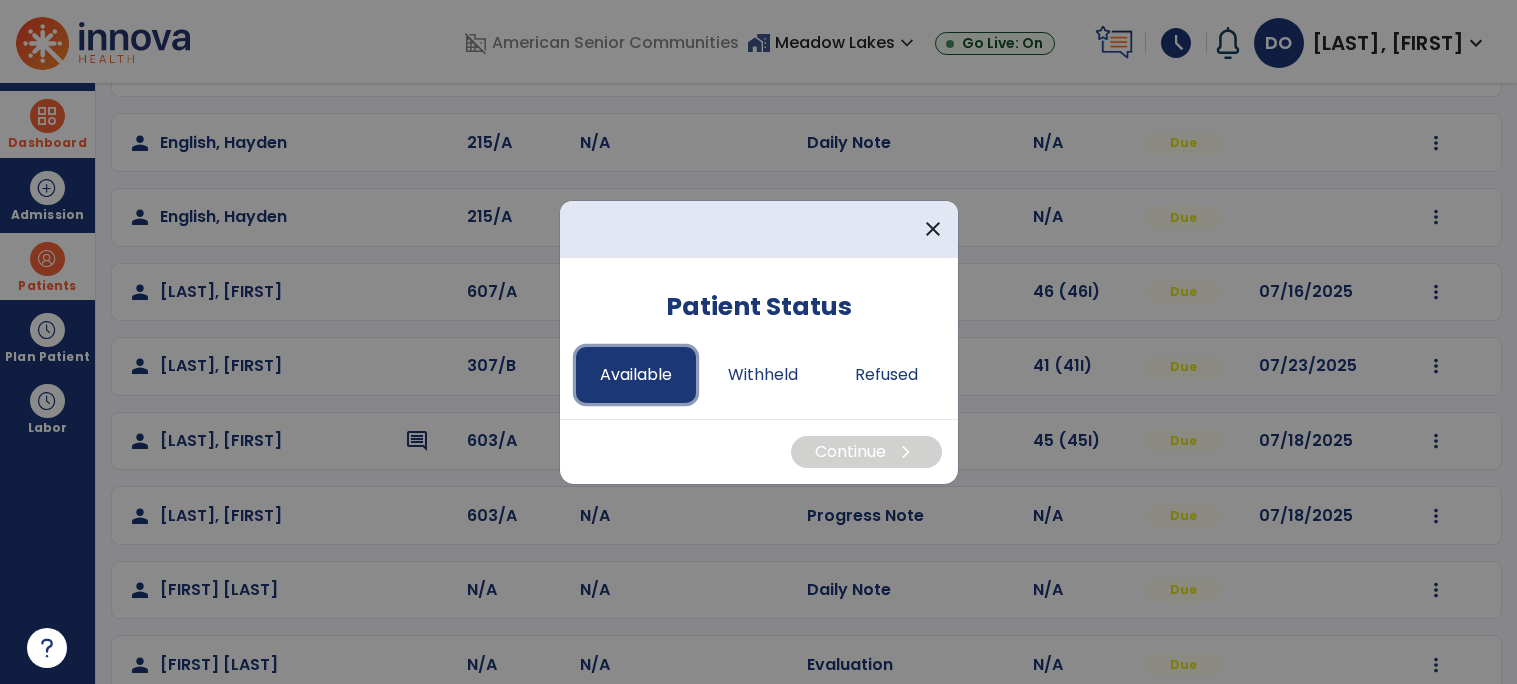click on "Available" at bounding box center (636, 375) 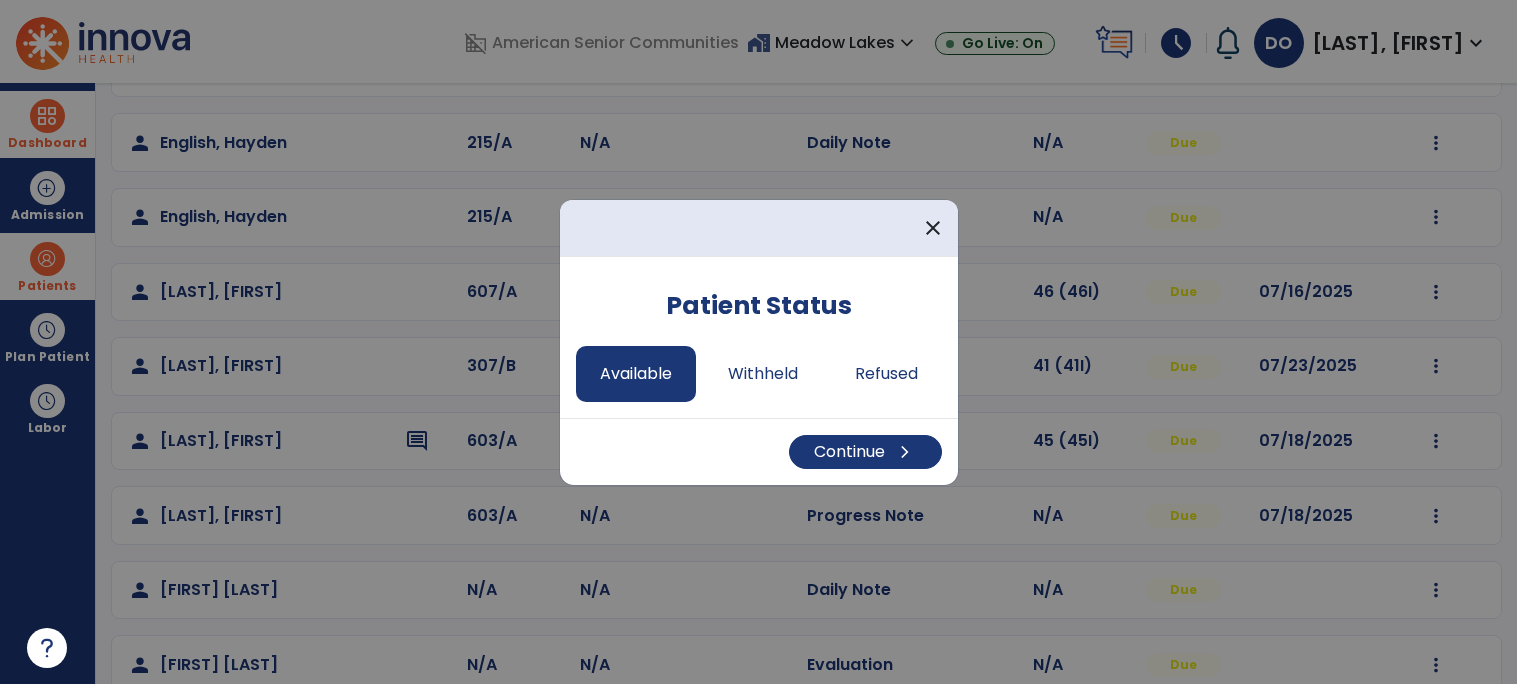 click on "Continue   chevron_right" at bounding box center (759, 451) 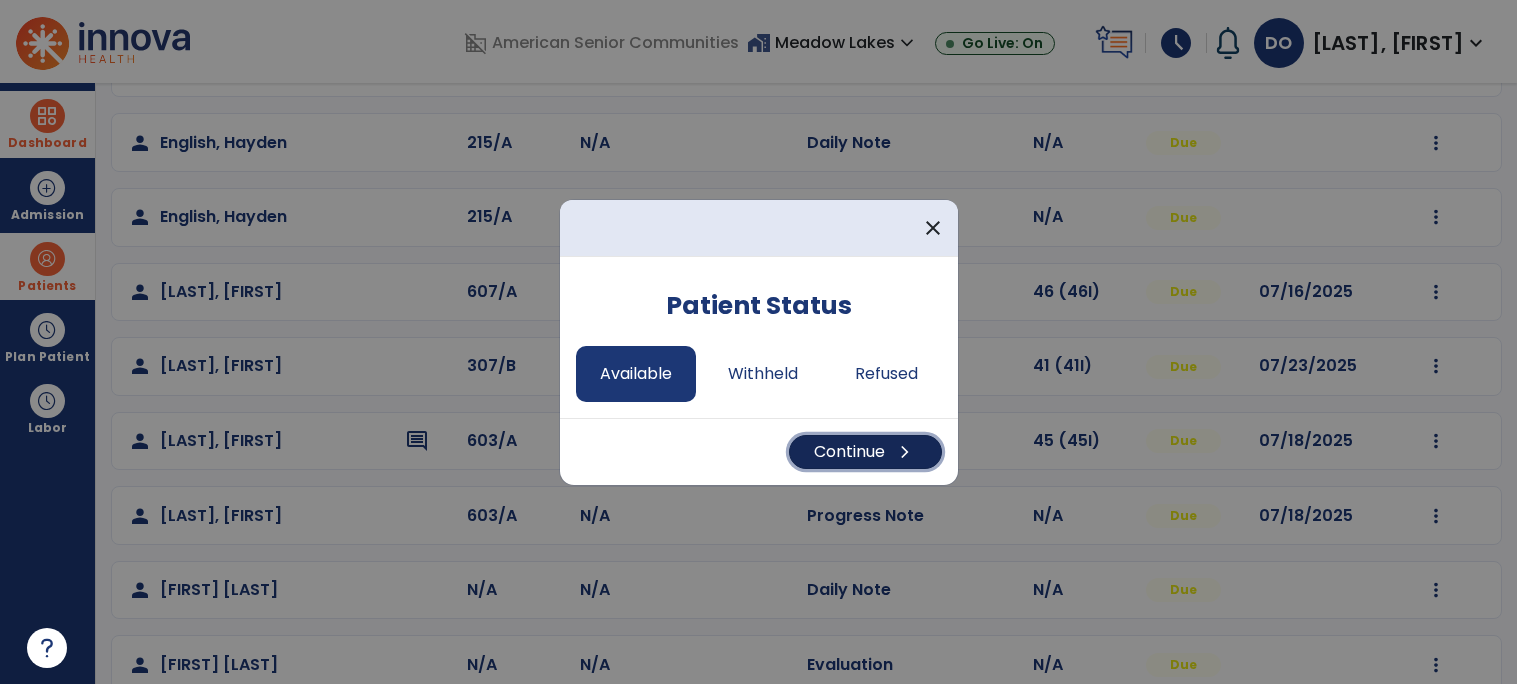 click on "Continue   chevron_right" at bounding box center [865, 452] 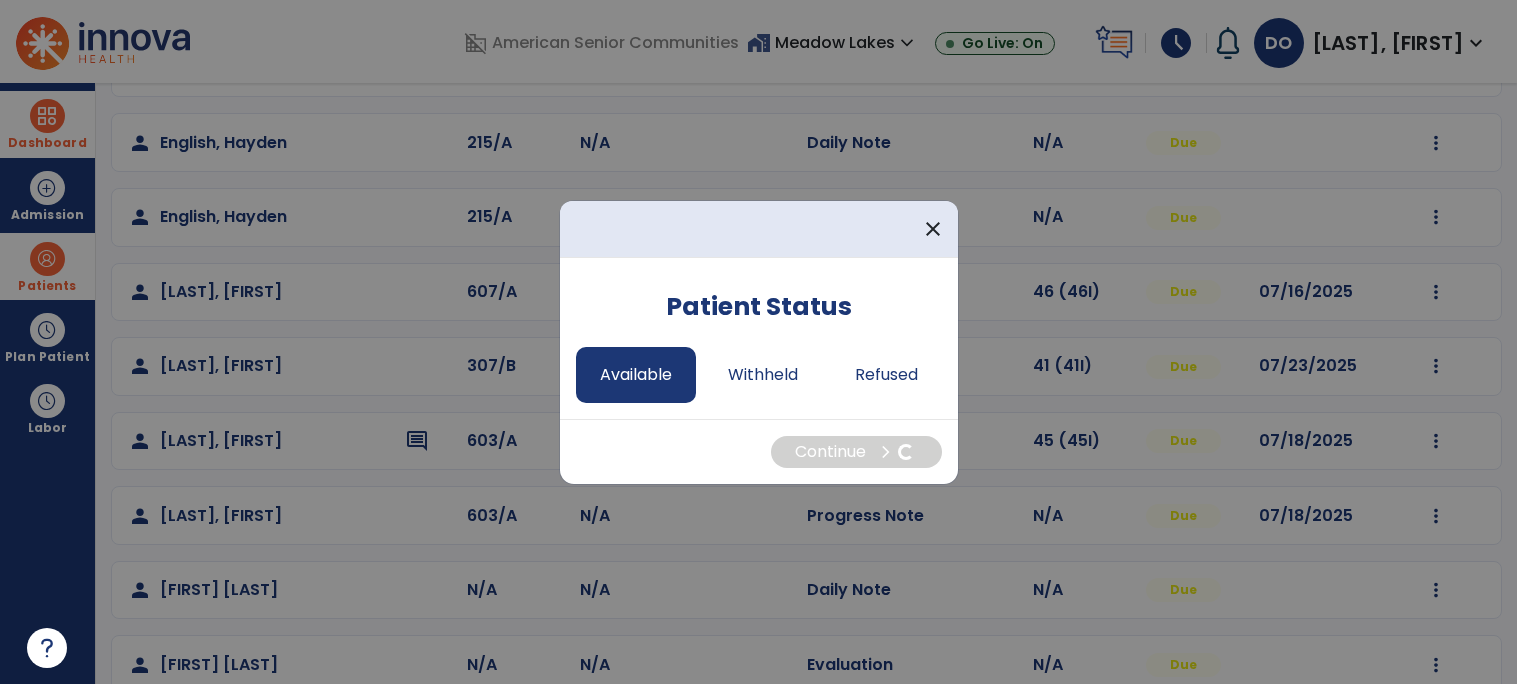 select on "*" 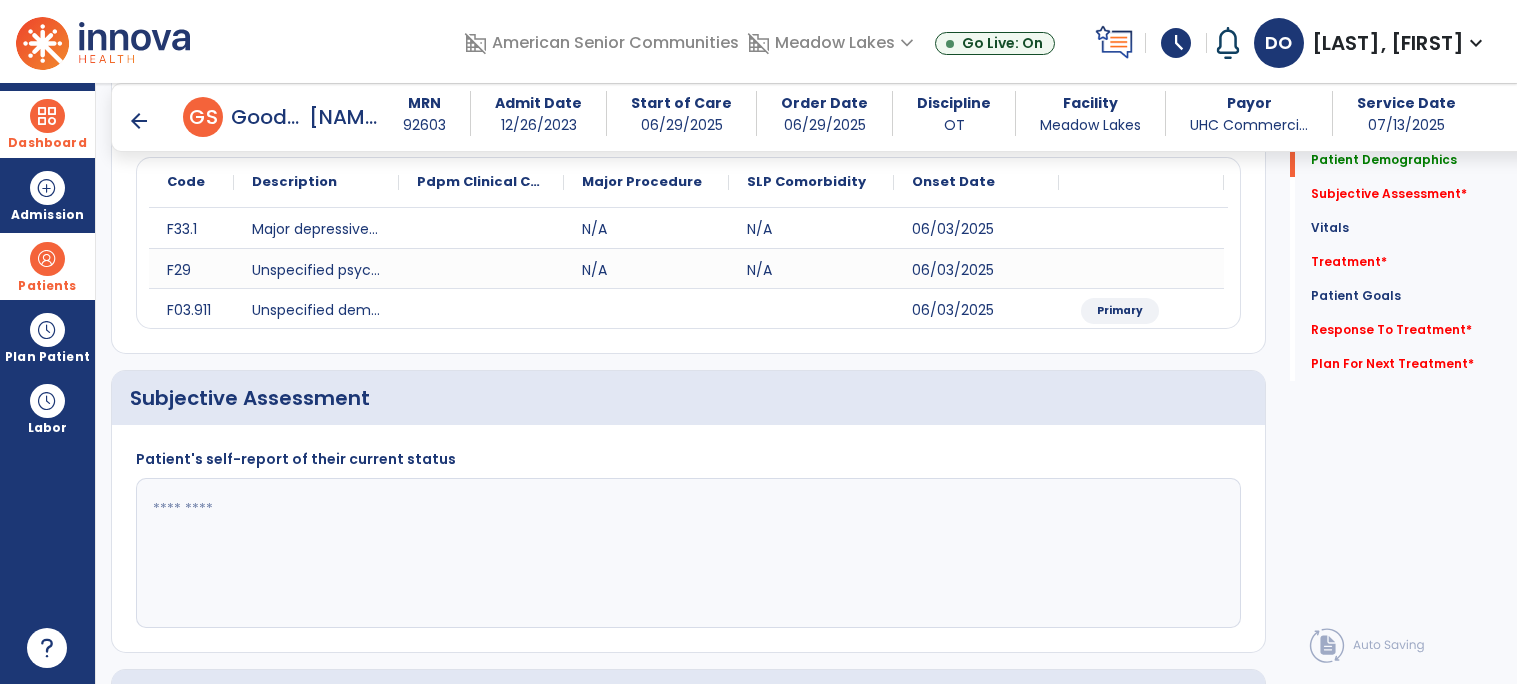 scroll, scrollTop: 252, scrollLeft: 0, axis: vertical 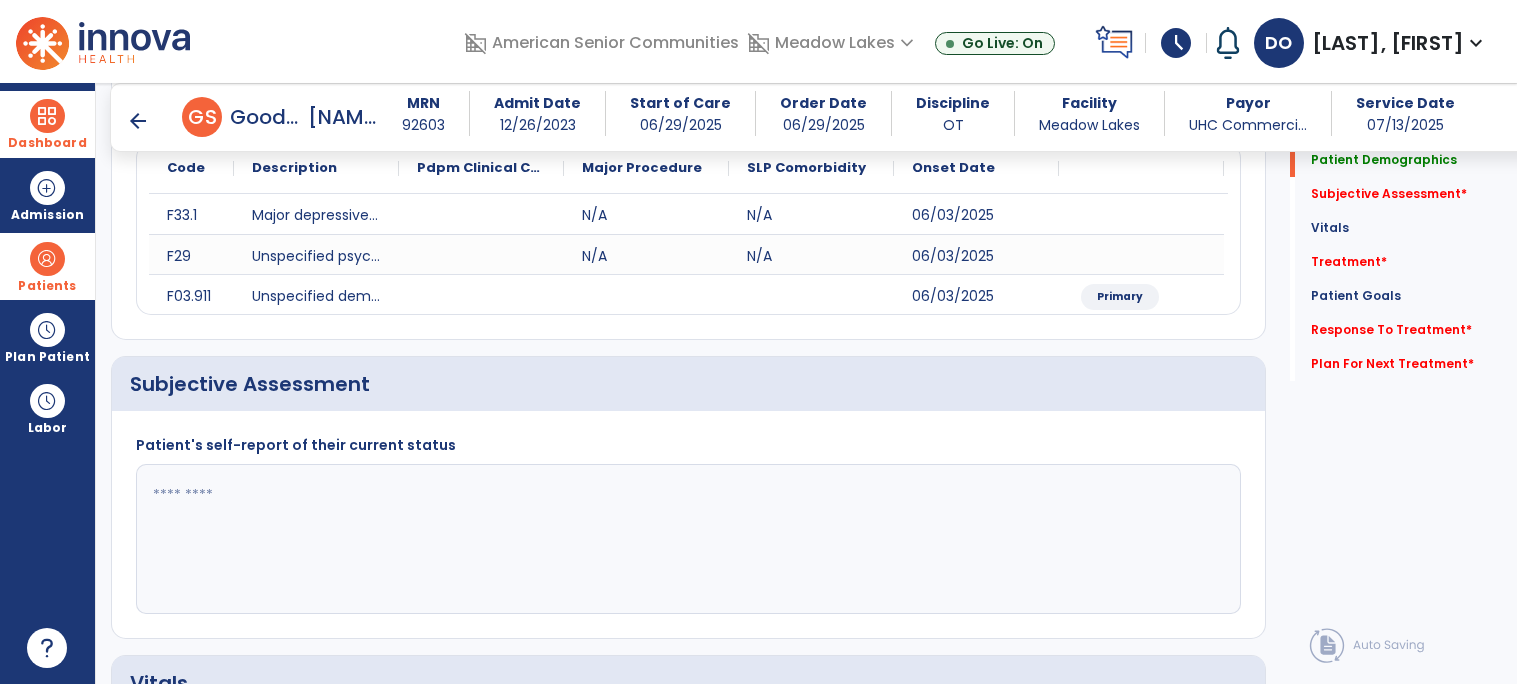 click 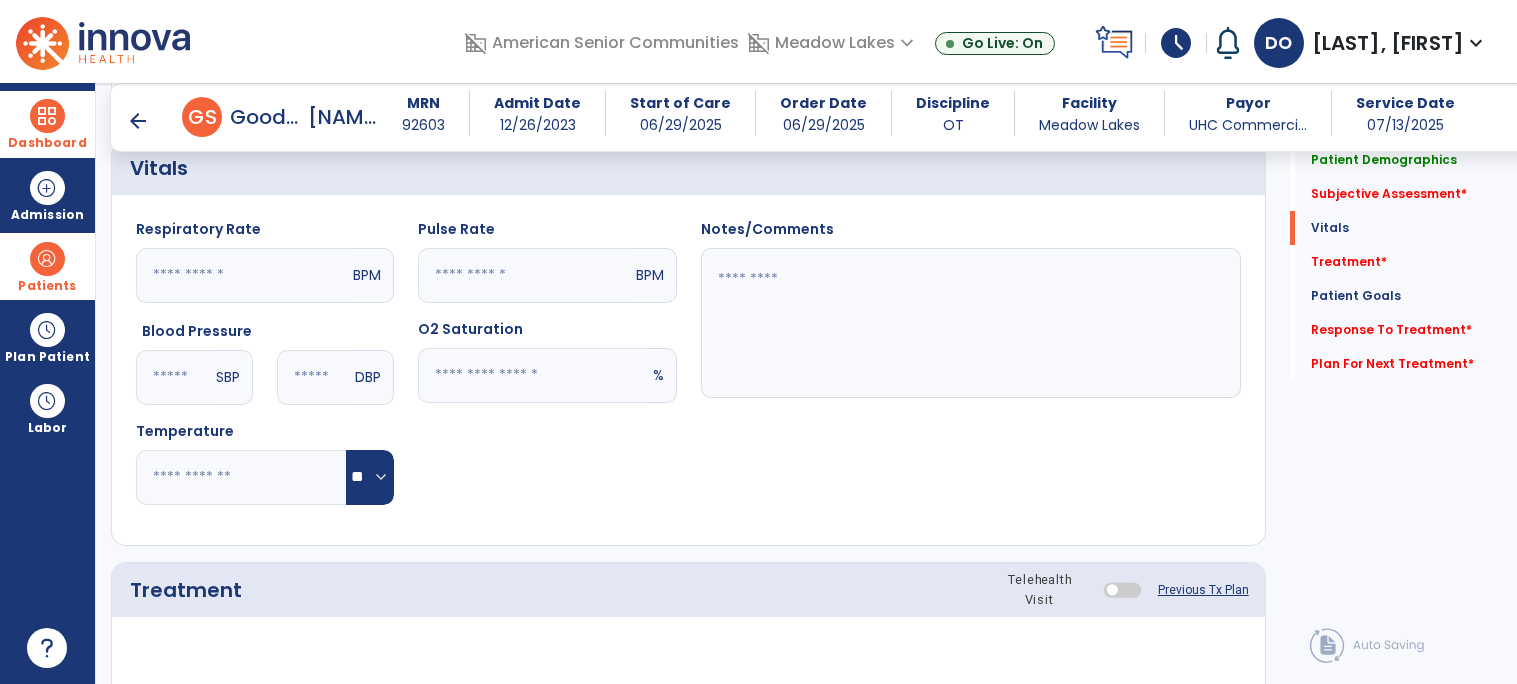 scroll, scrollTop: 941, scrollLeft: 0, axis: vertical 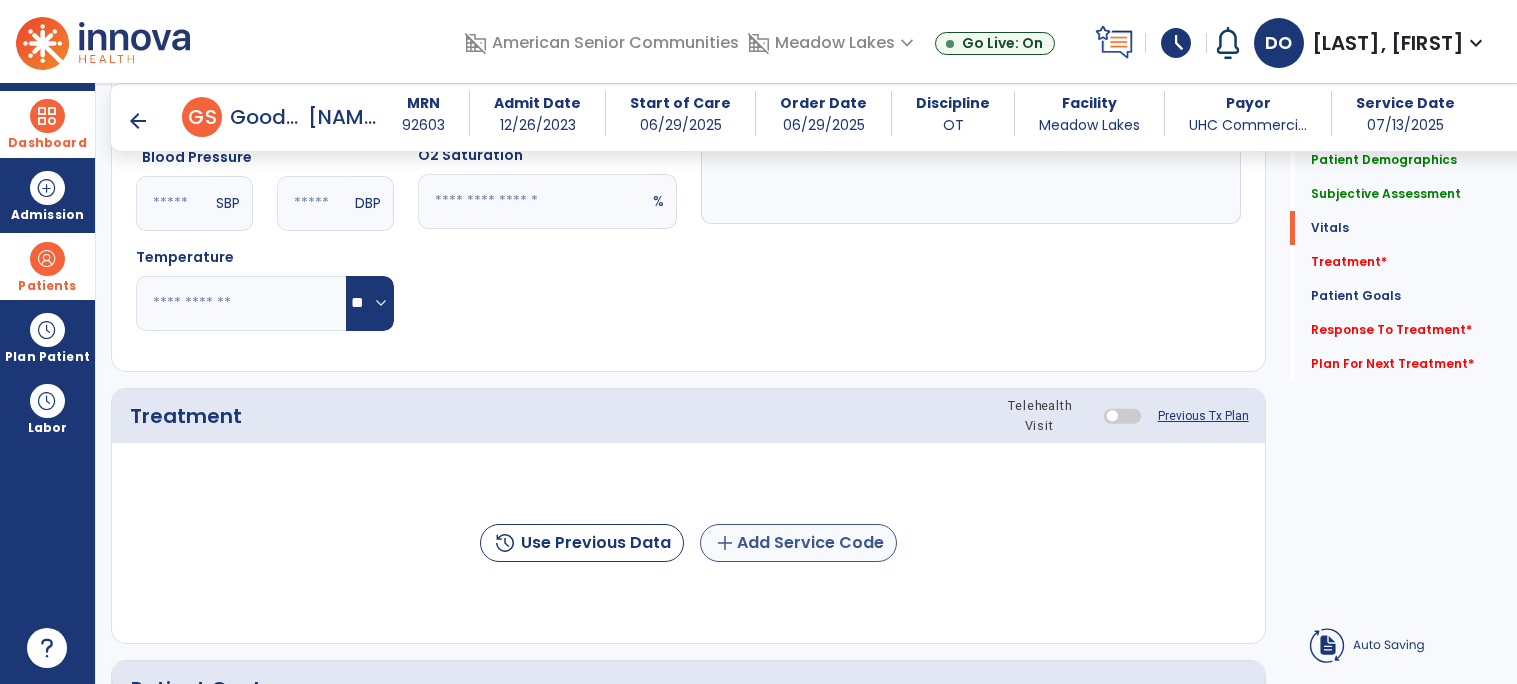 type on "**********" 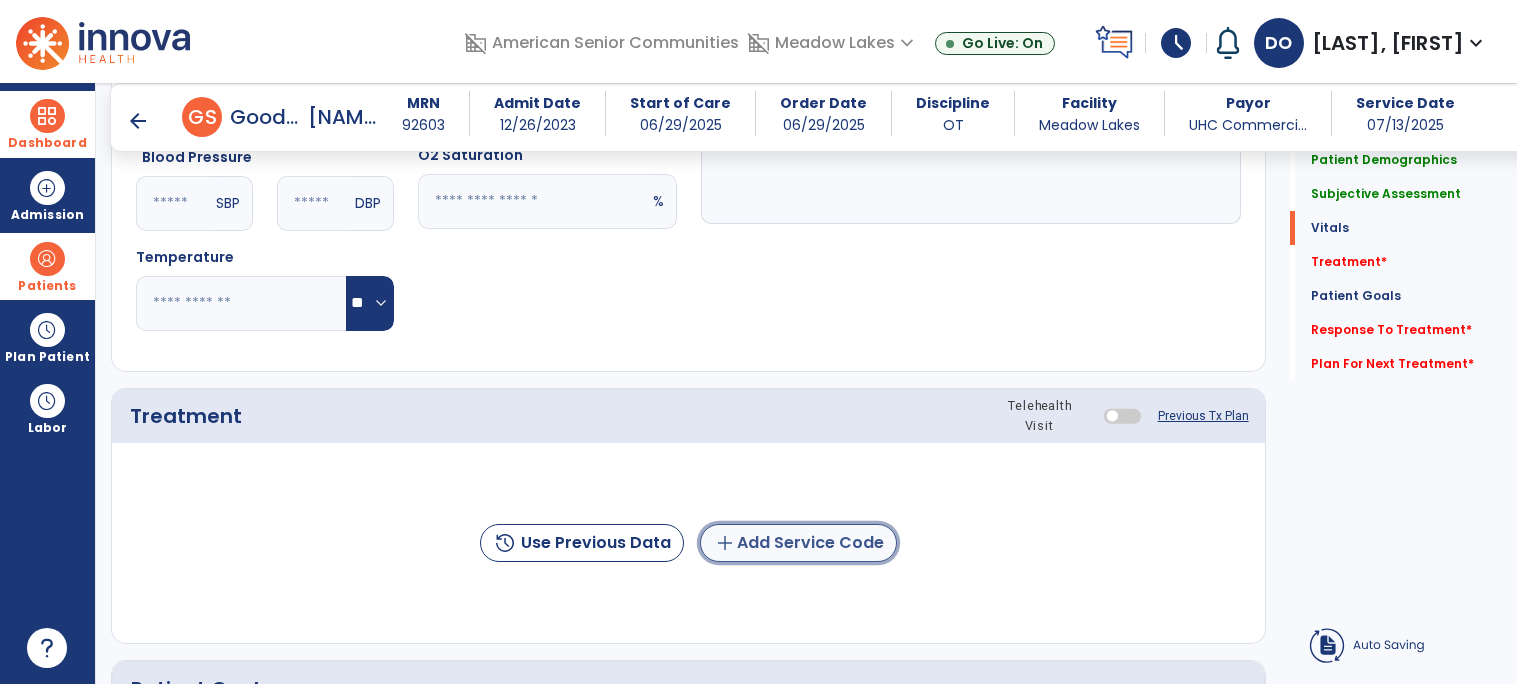 click on "add  Add Service Code" 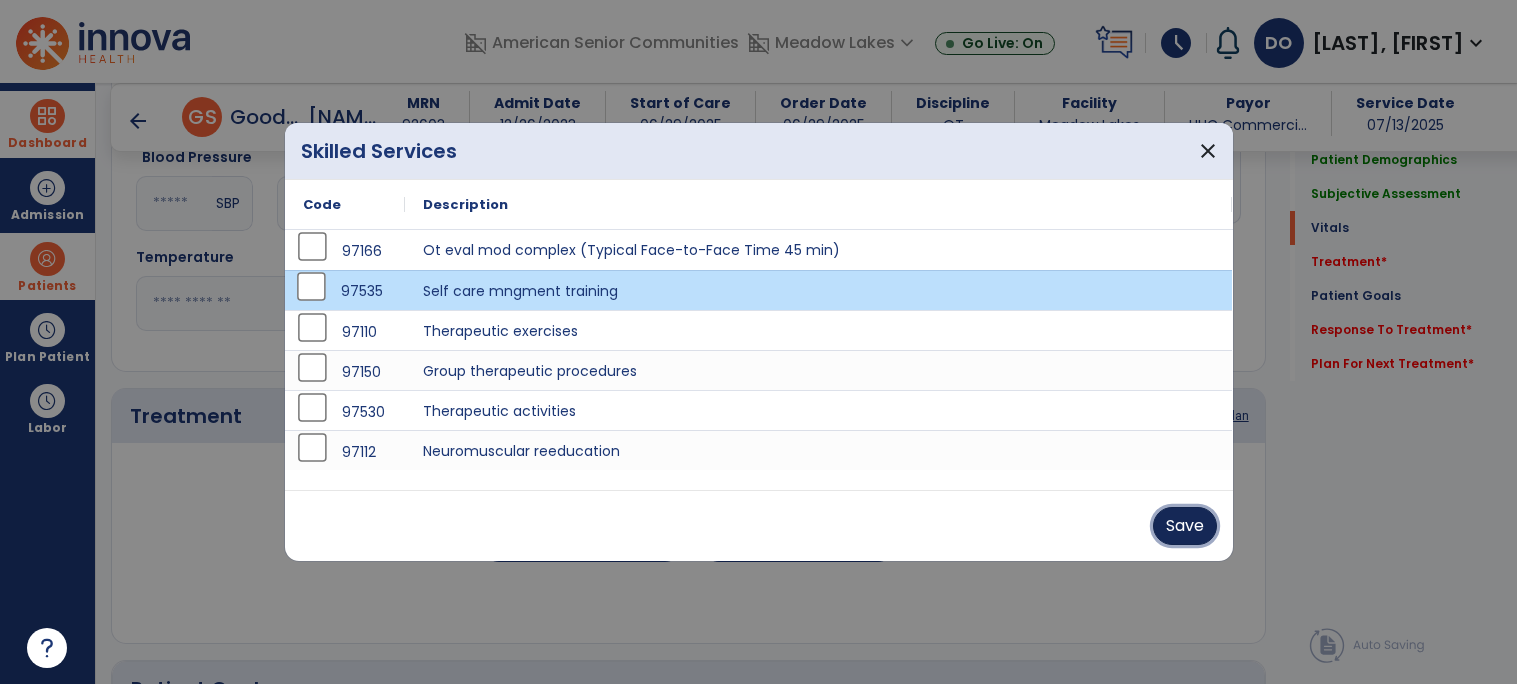click on "Save" at bounding box center [1185, 526] 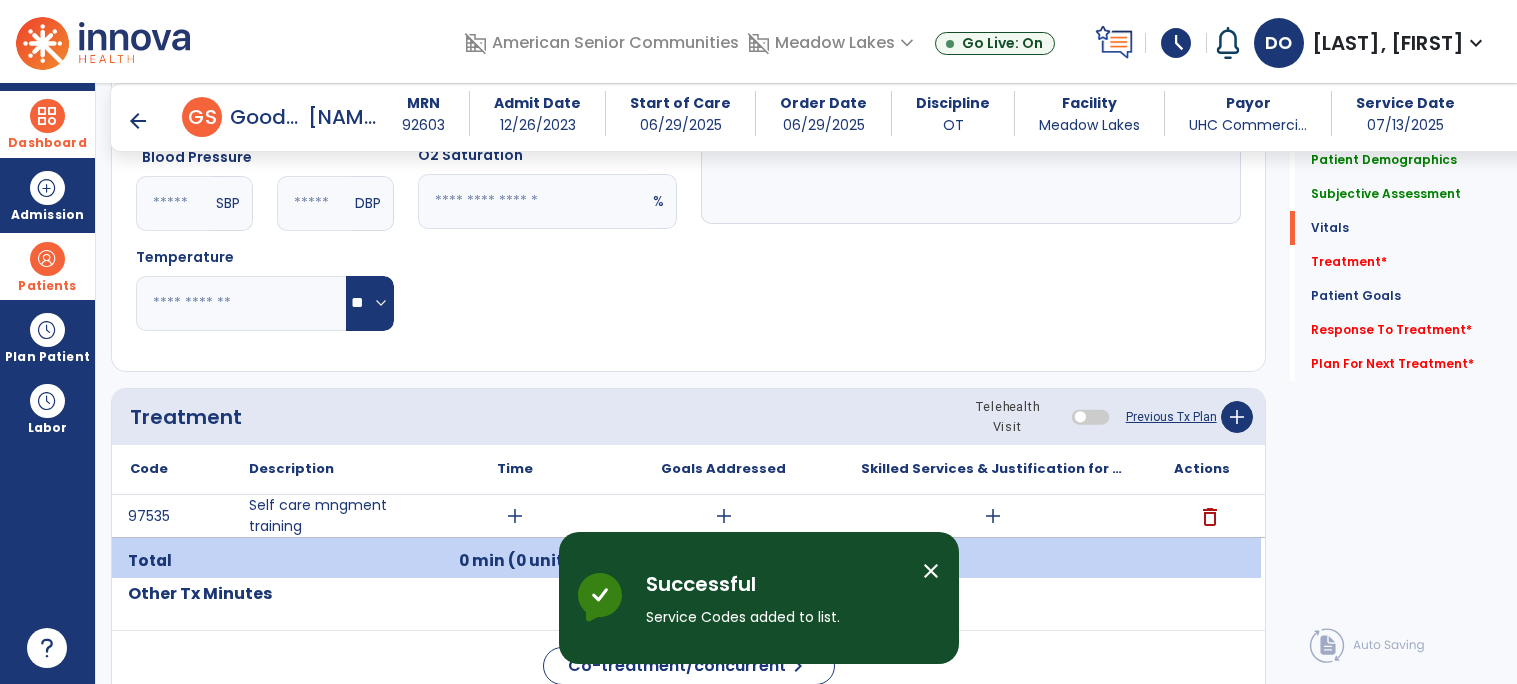 click on "add" at bounding box center [515, 516] 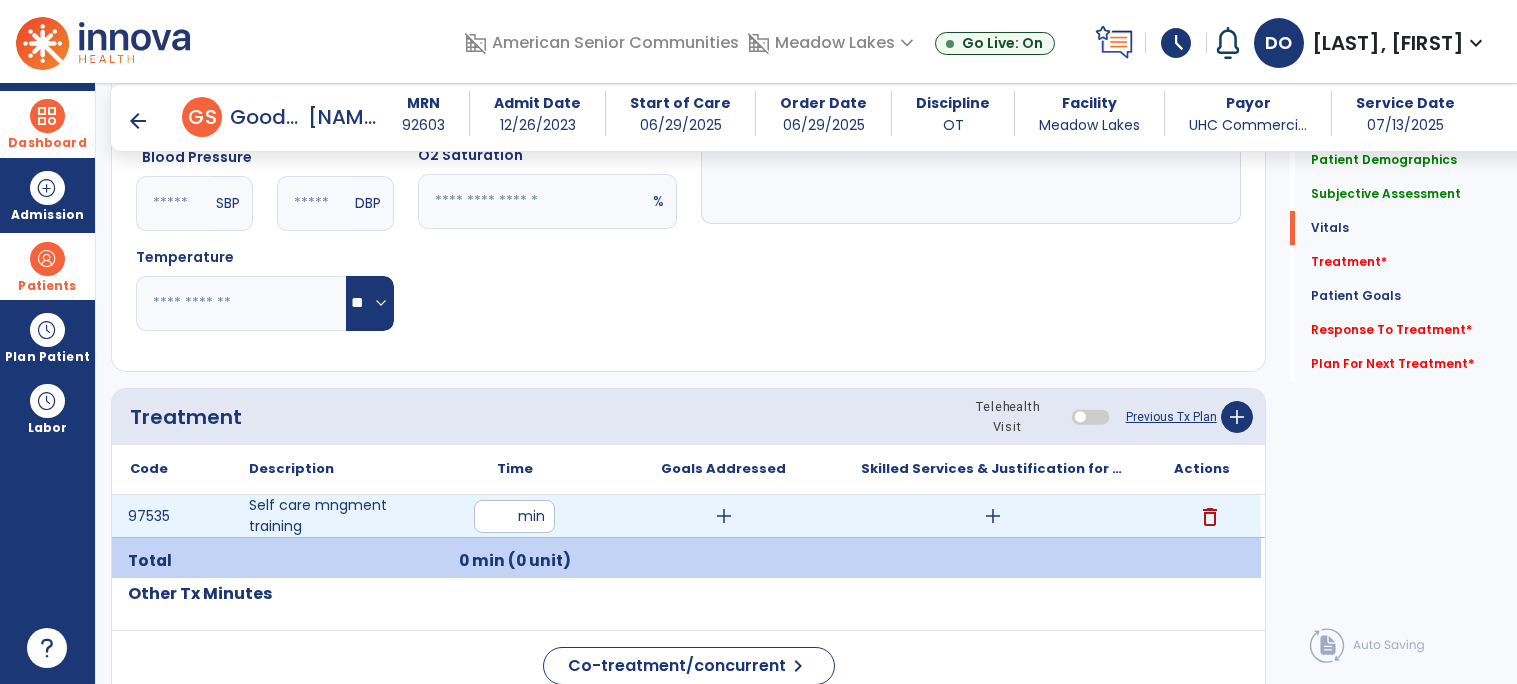 type on "**" 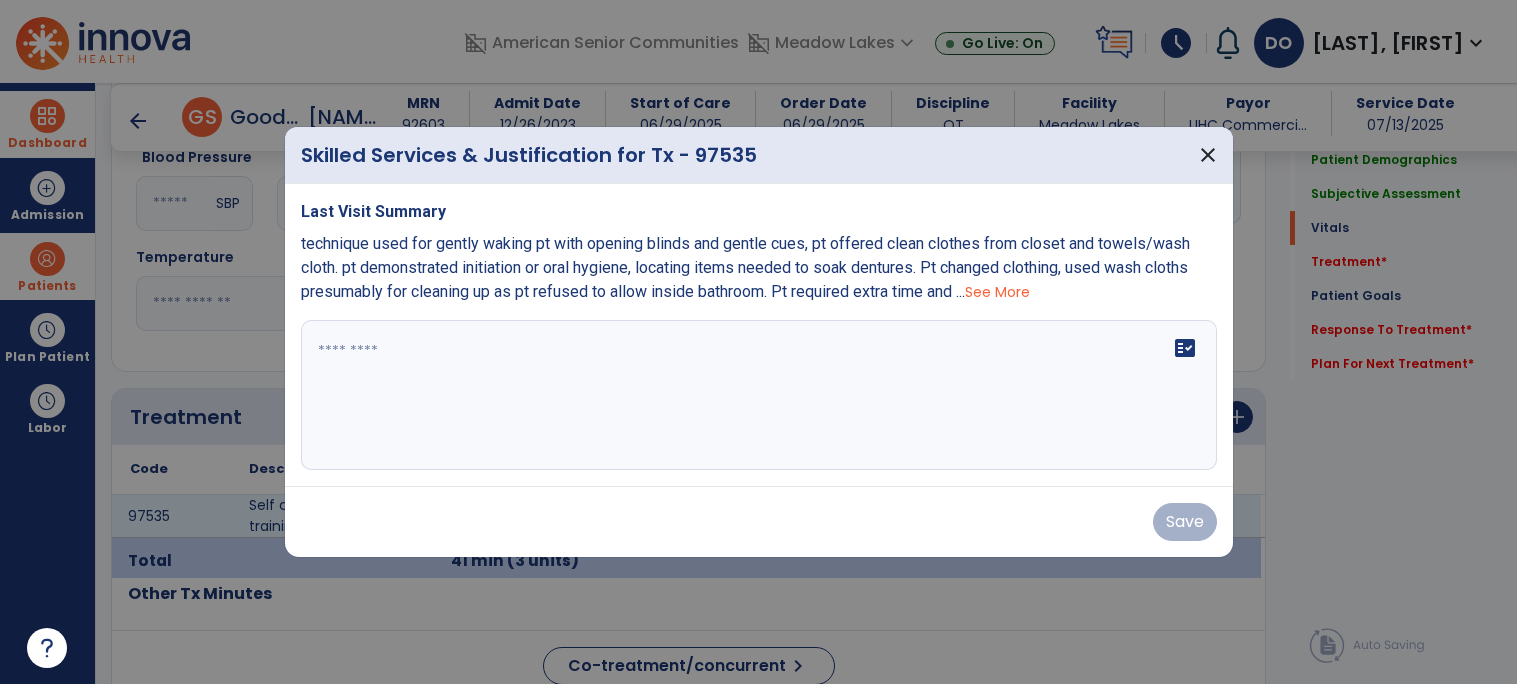 click on "fact_check" at bounding box center [759, 395] 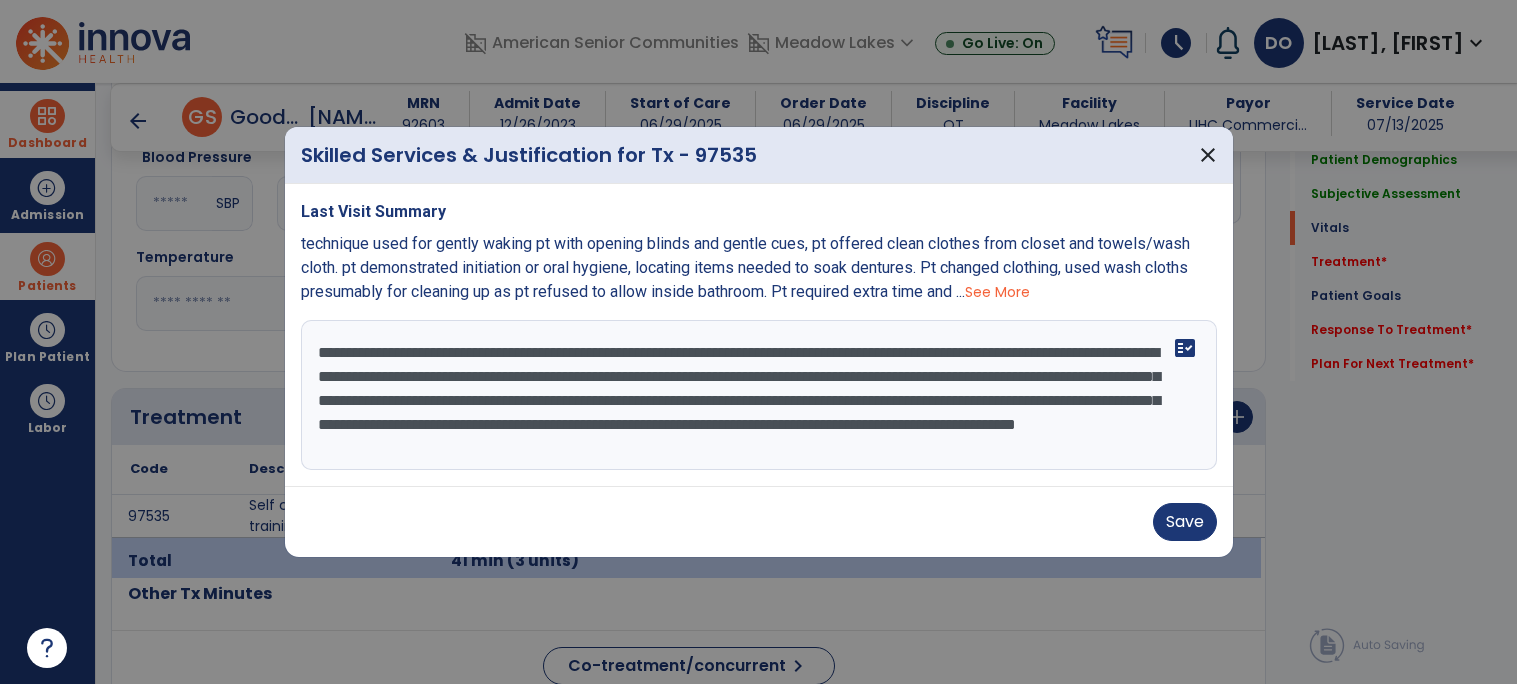 scroll, scrollTop: 14, scrollLeft: 0, axis: vertical 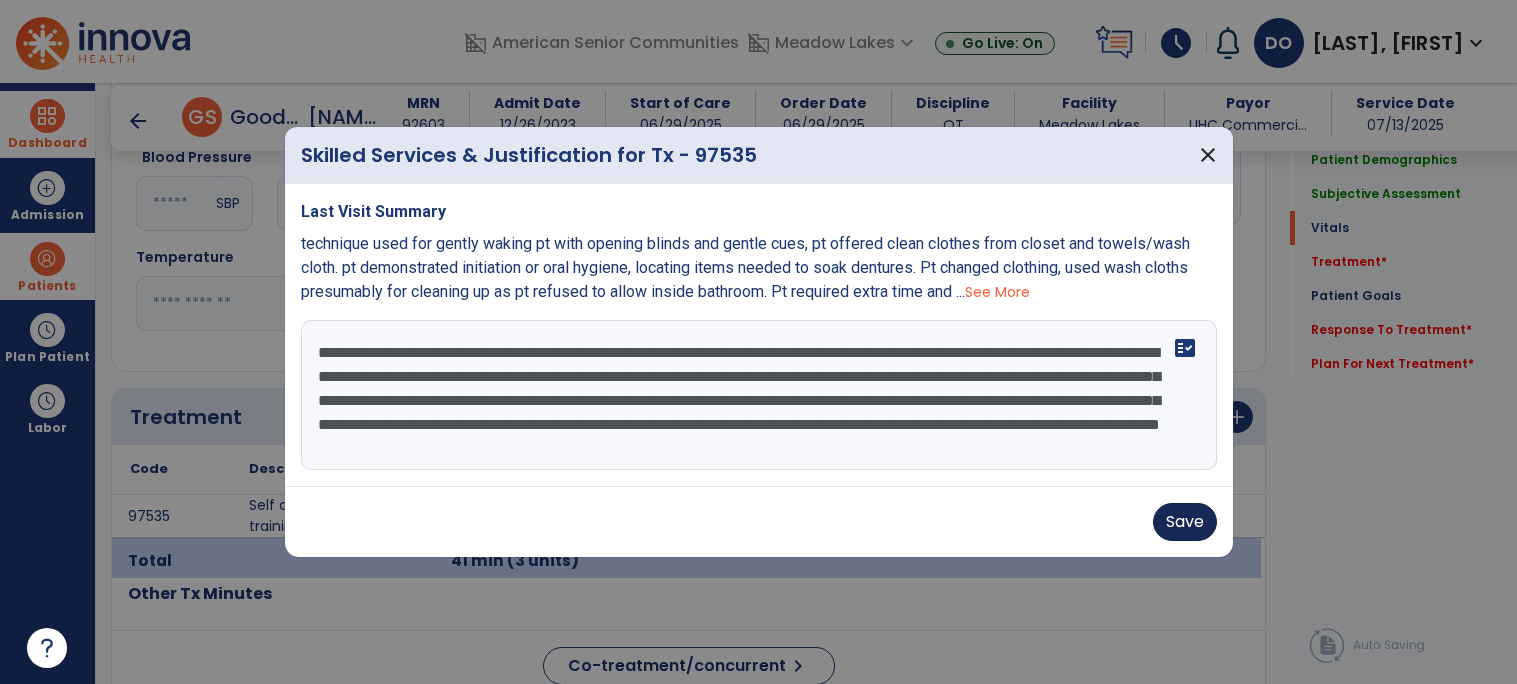 type on "**********" 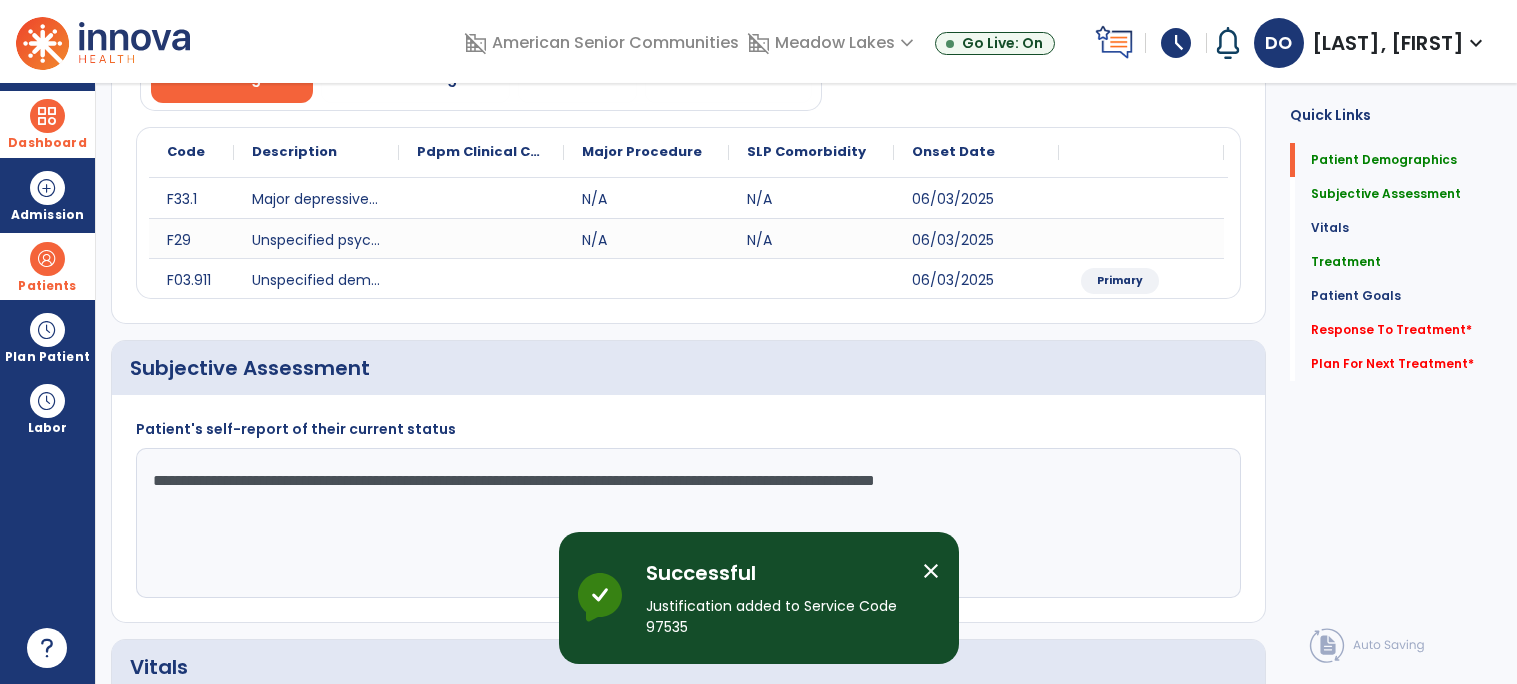 scroll, scrollTop: 0, scrollLeft: 0, axis: both 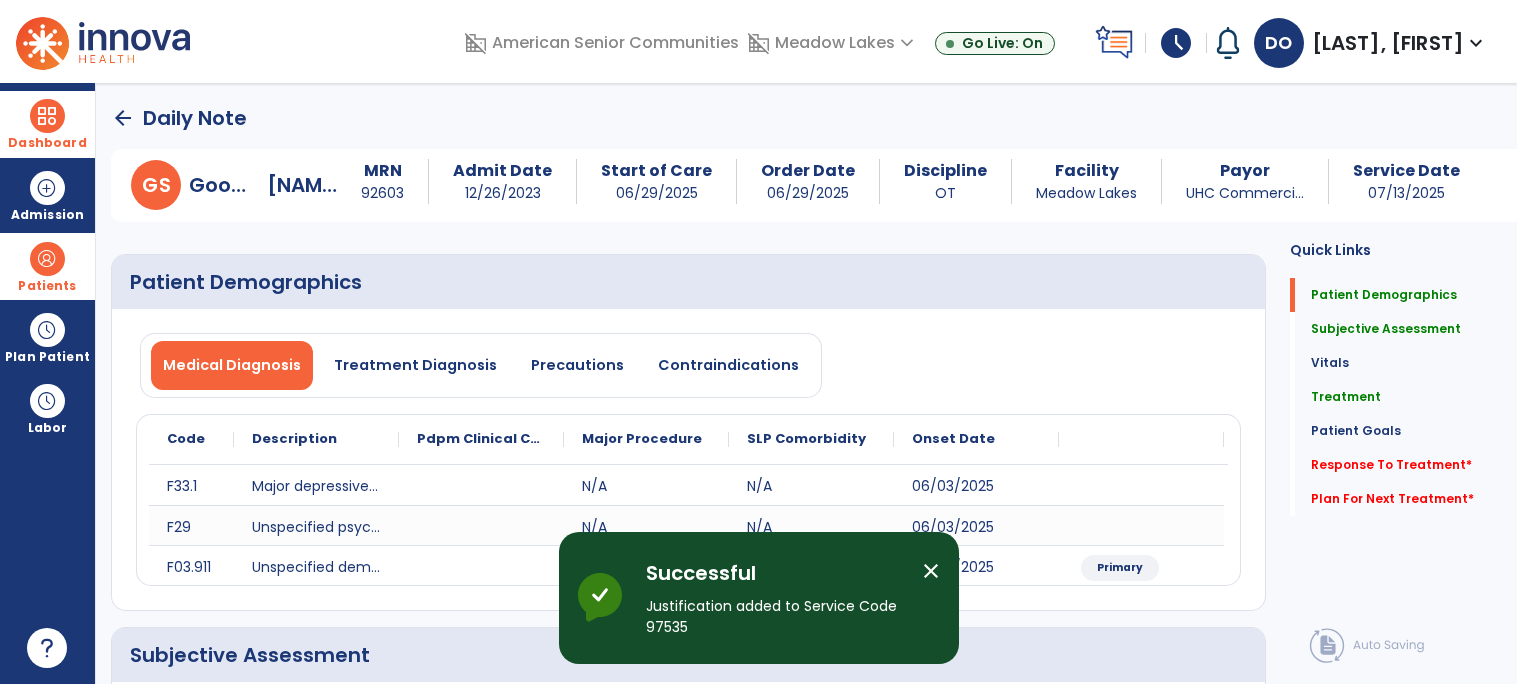 click on "Daily Note" 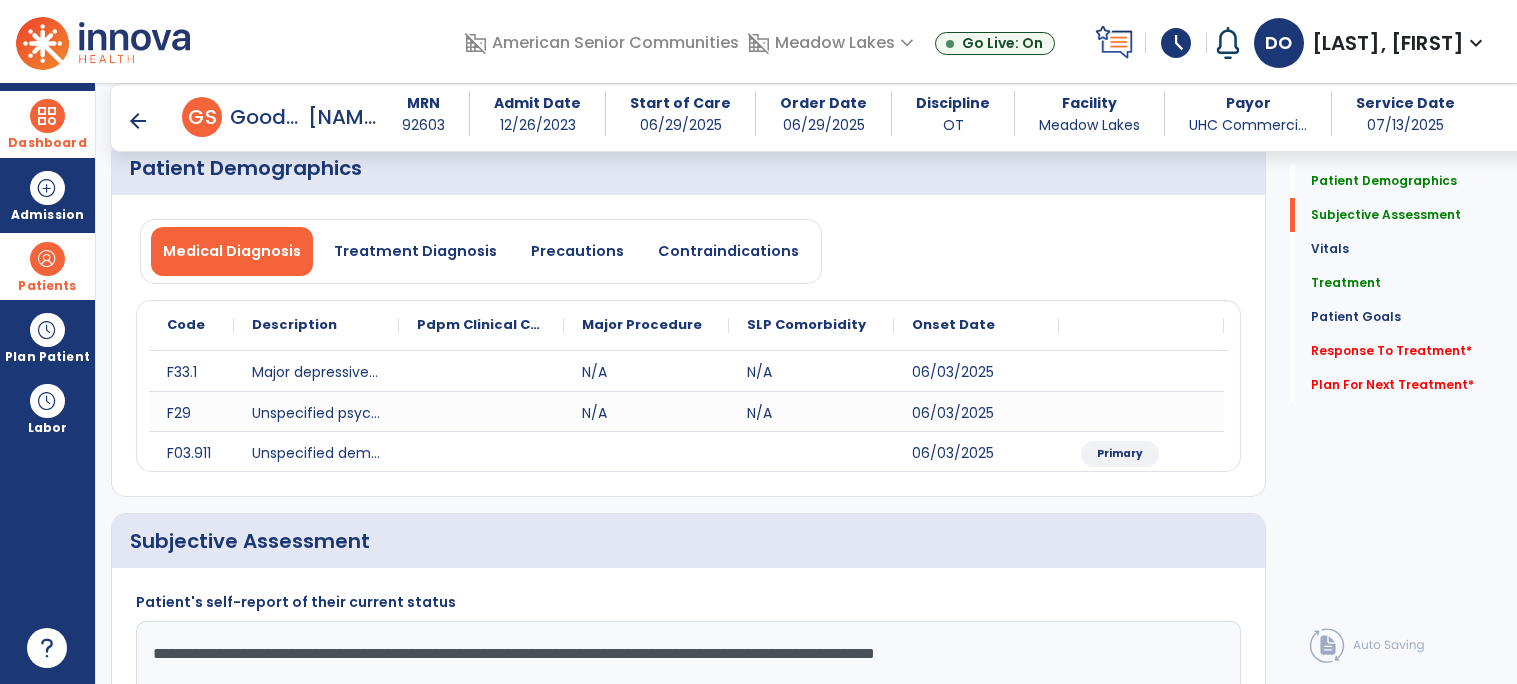 scroll, scrollTop: 0, scrollLeft: 0, axis: both 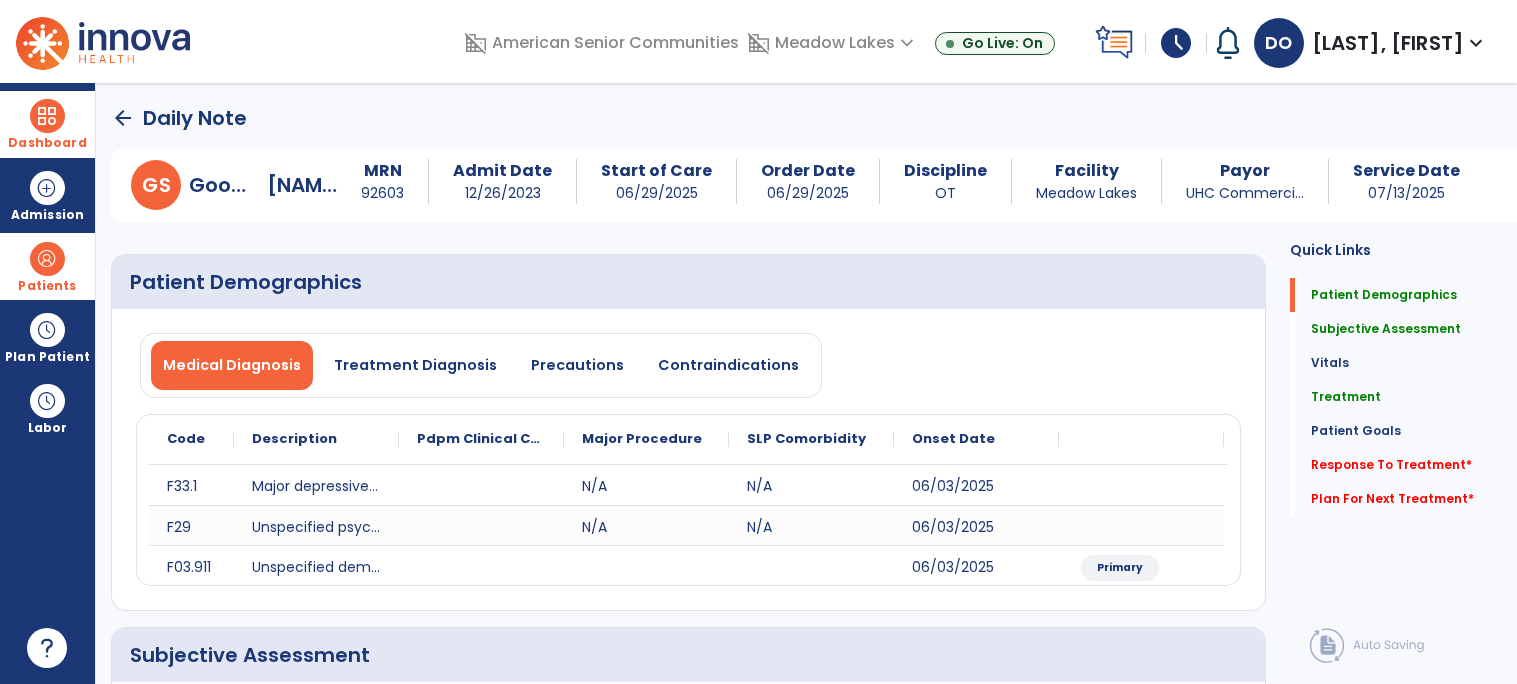click on "arrow_back" 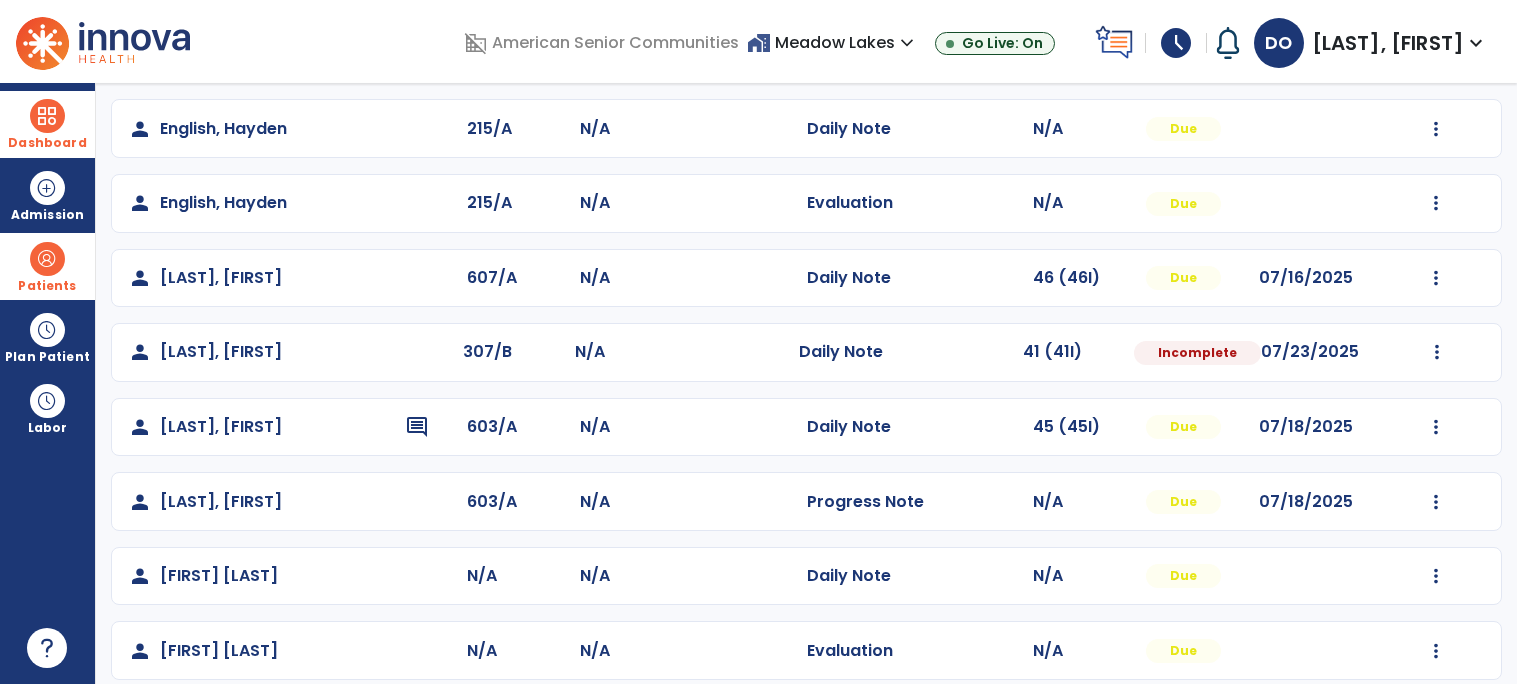 scroll, scrollTop: 624, scrollLeft: 0, axis: vertical 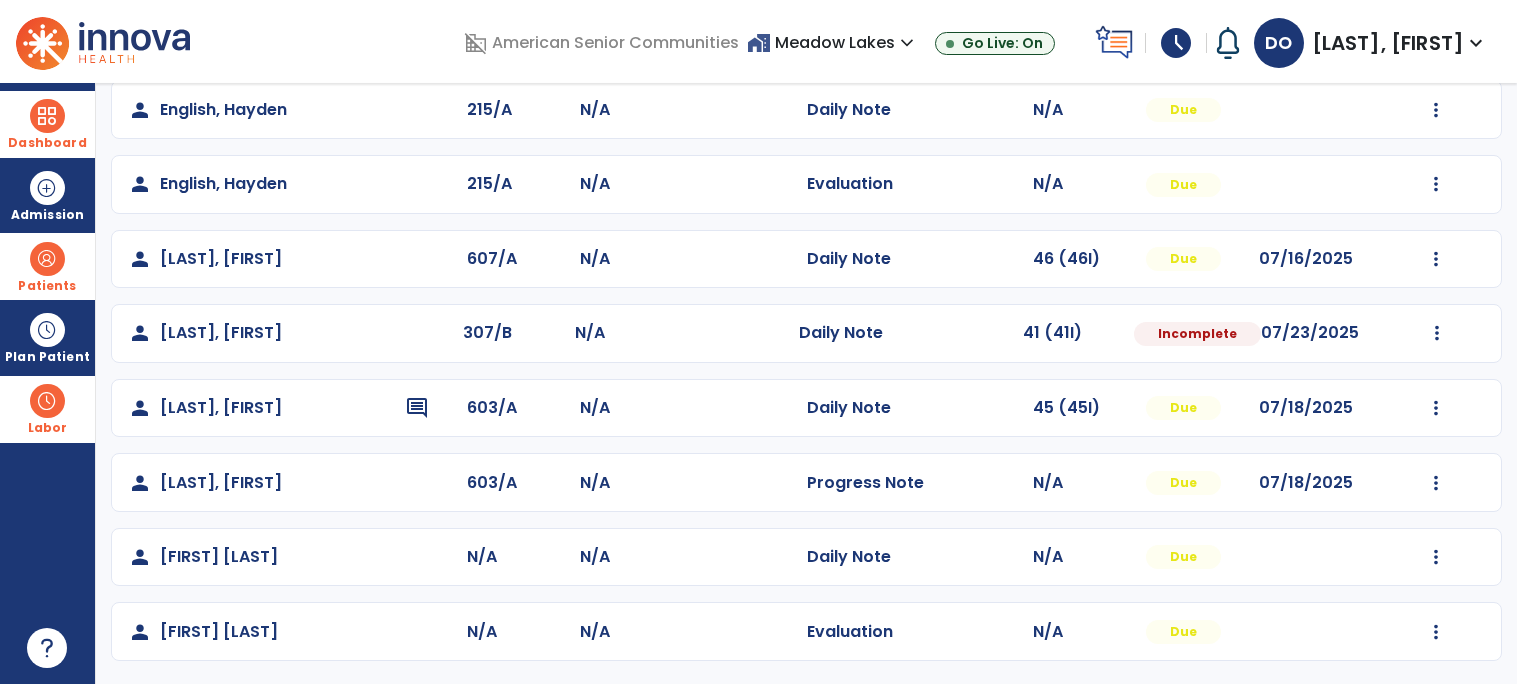 click on "Labor" at bounding box center [47, 409] 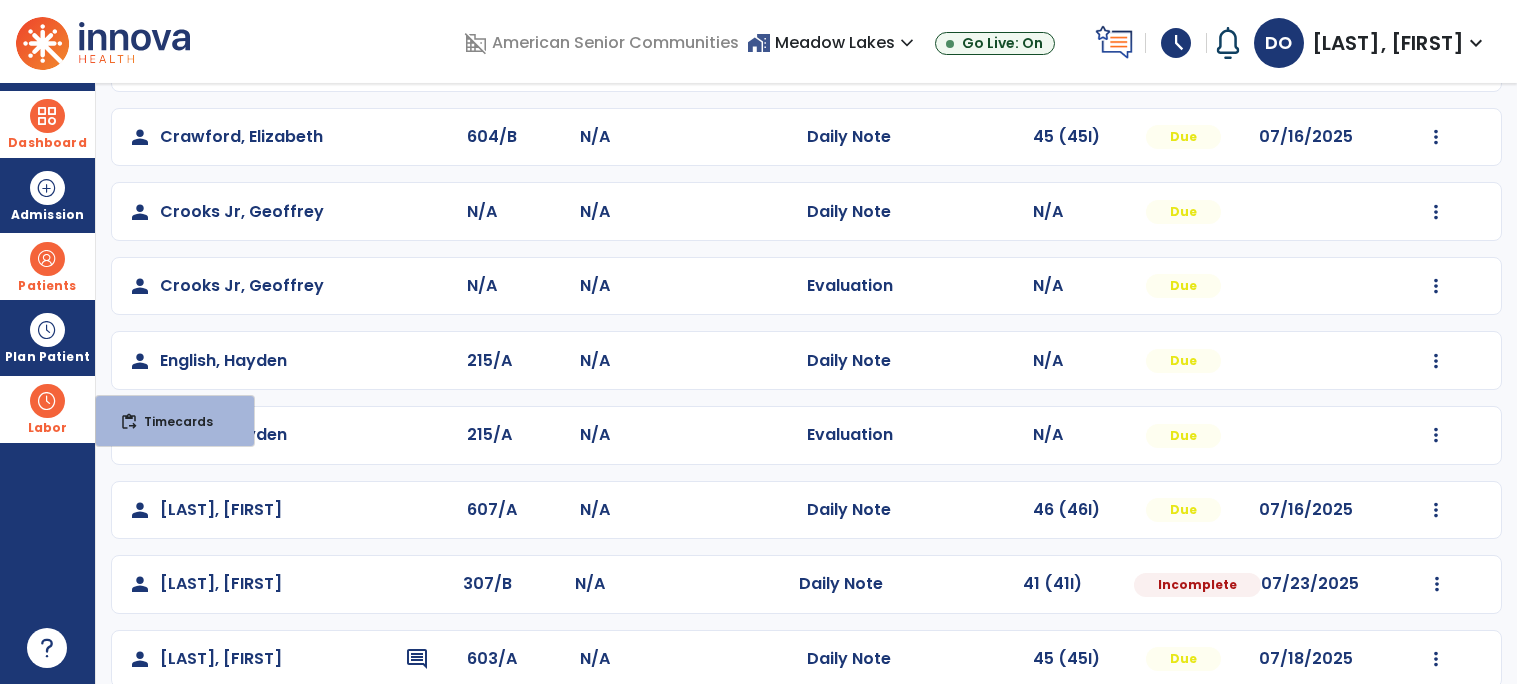scroll, scrollTop: 0, scrollLeft: 0, axis: both 